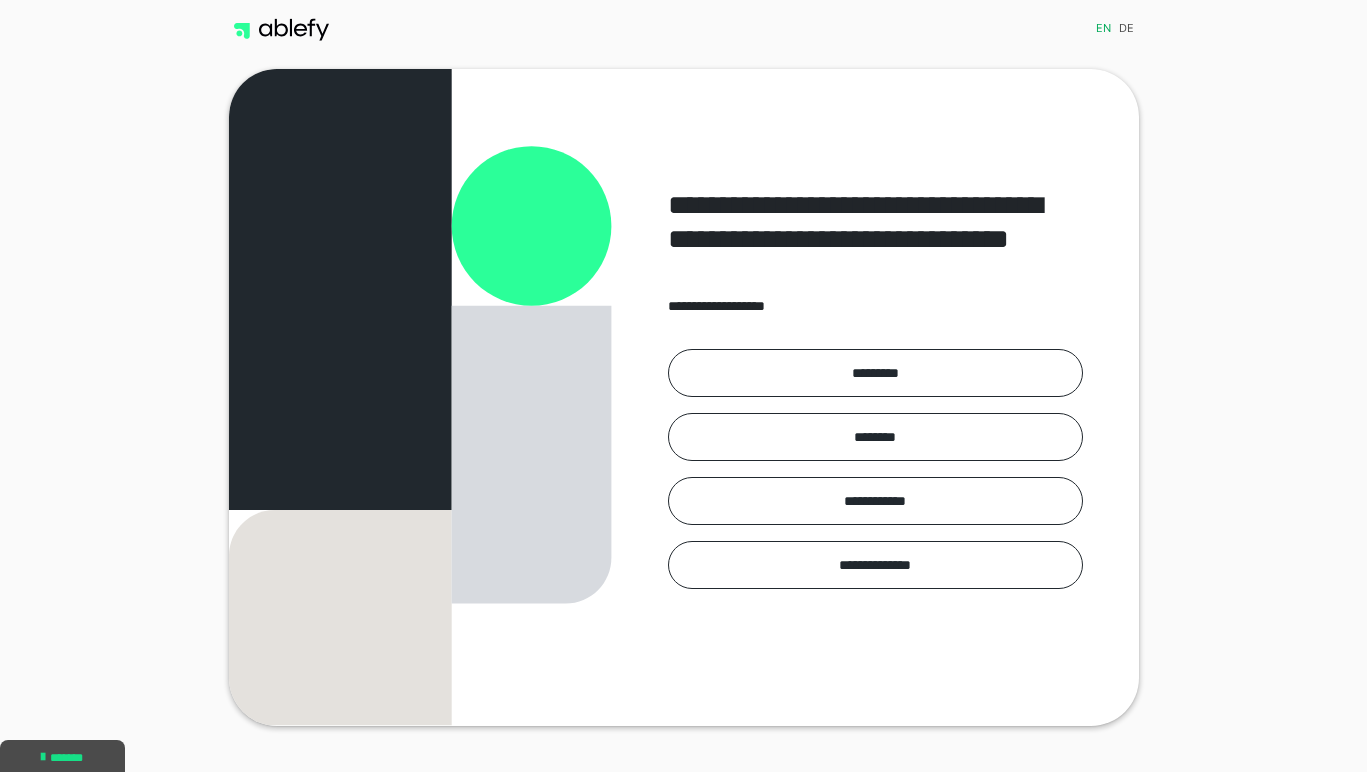 scroll, scrollTop: 0, scrollLeft: 0, axis: both 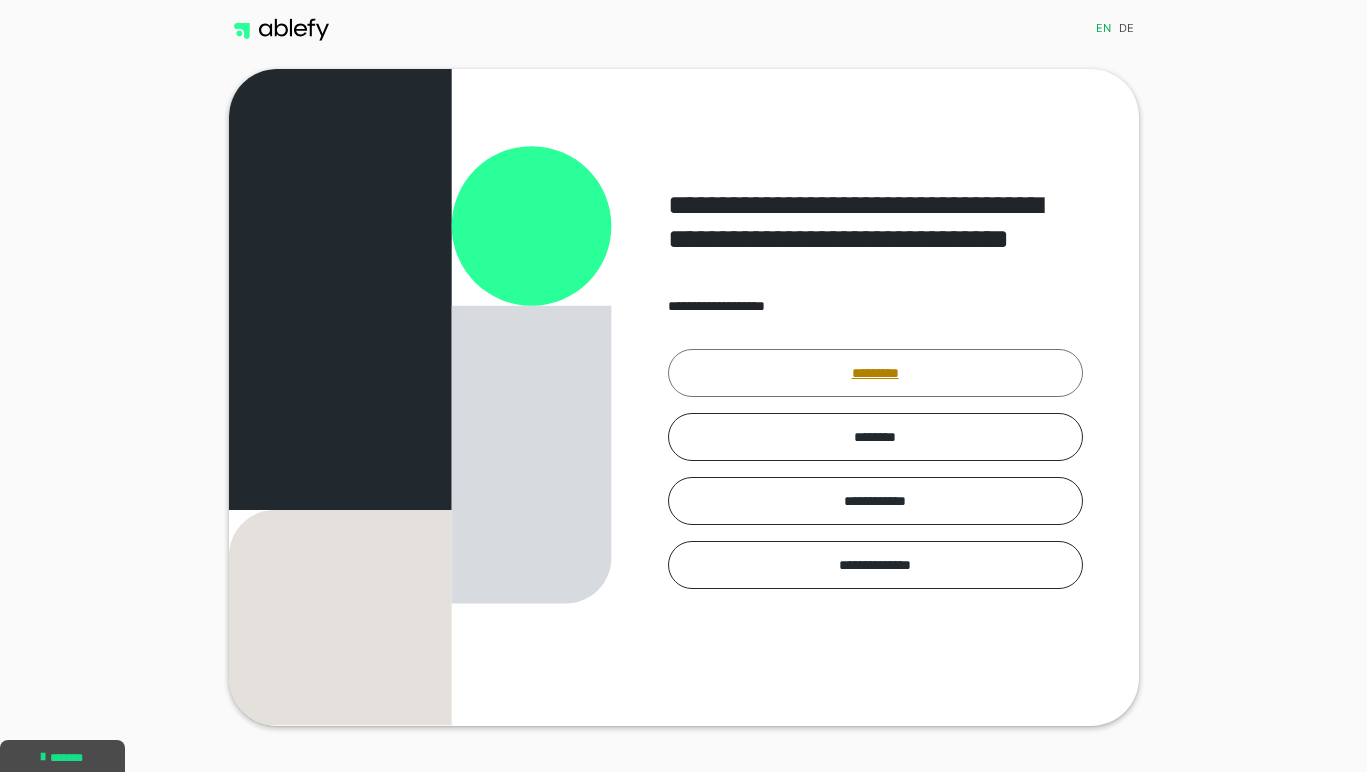 click on "*********" at bounding box center (875, 373) 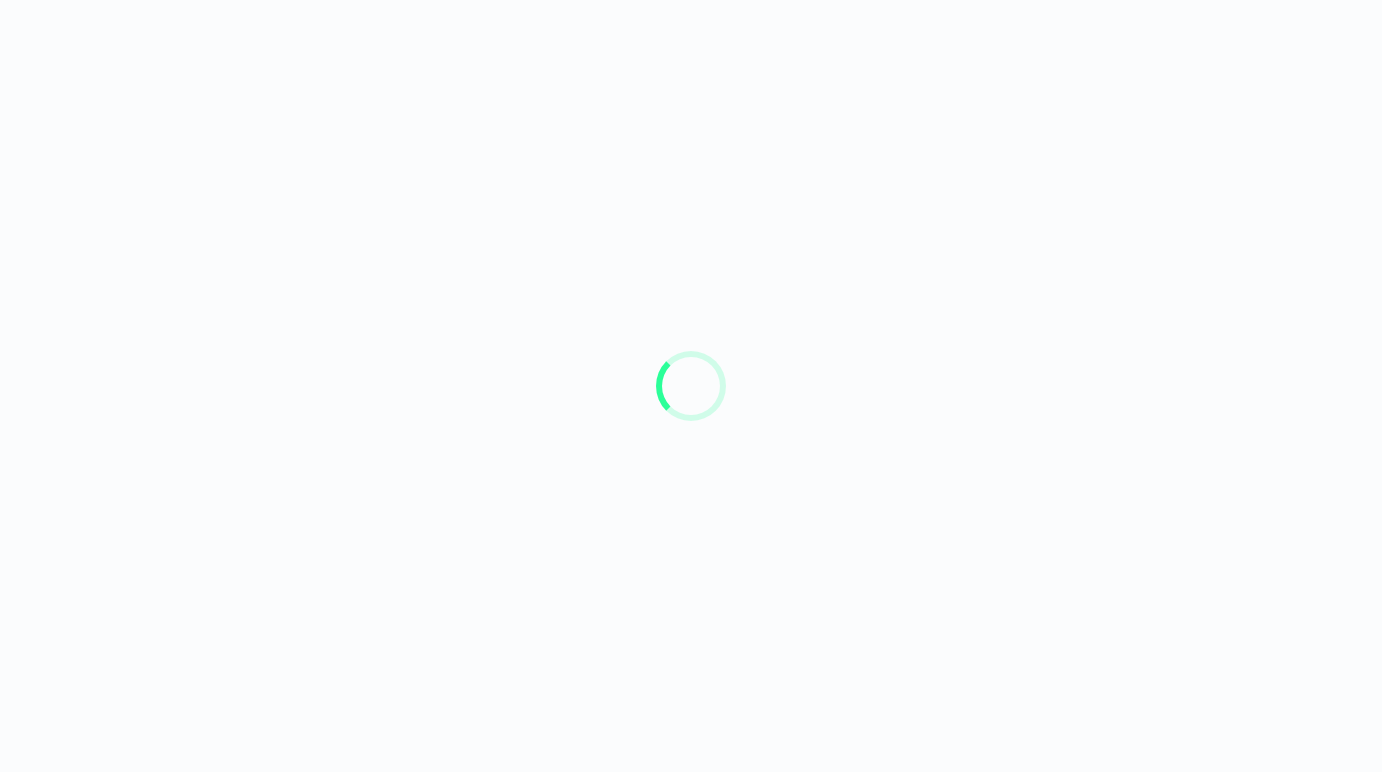 scroll, scrollTop: 0, scrollLeft: 0, axis: both 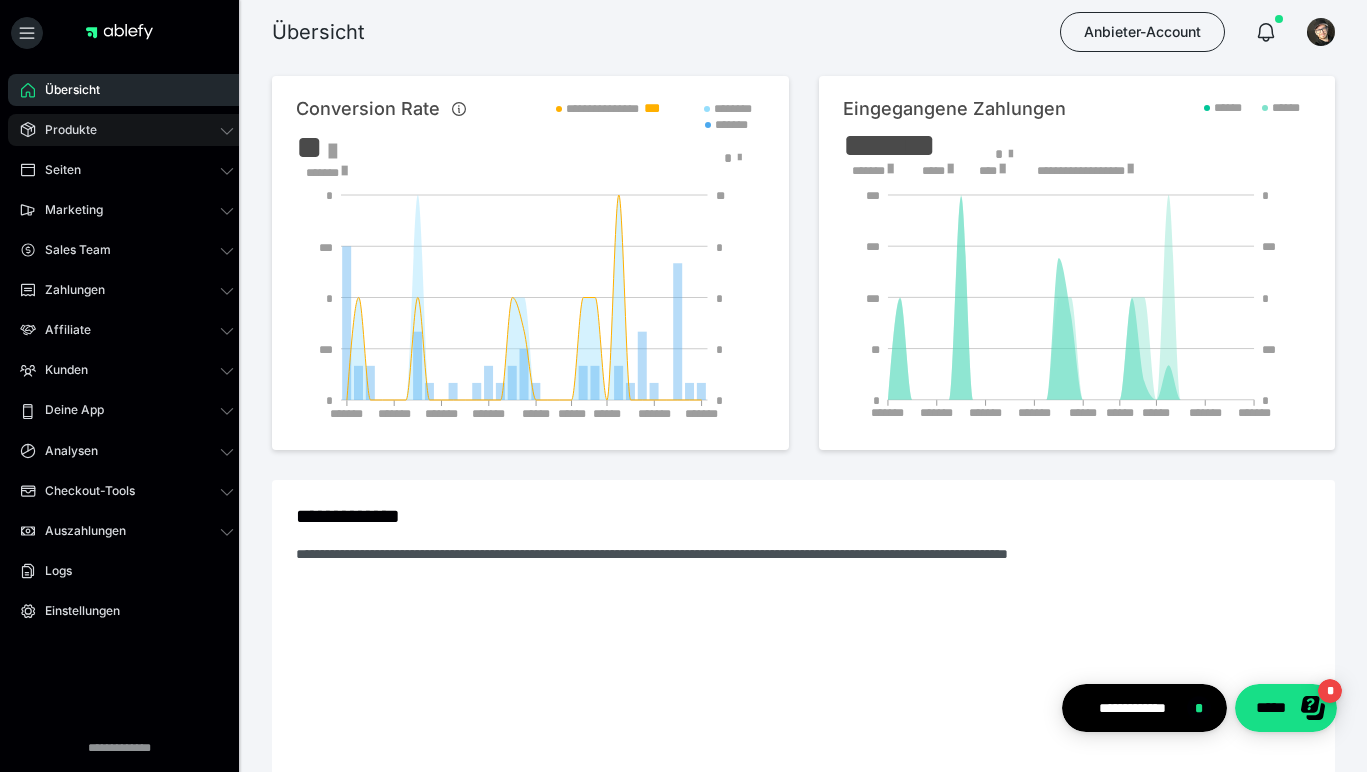click on "Produkte" at bounding box center [127, 130] 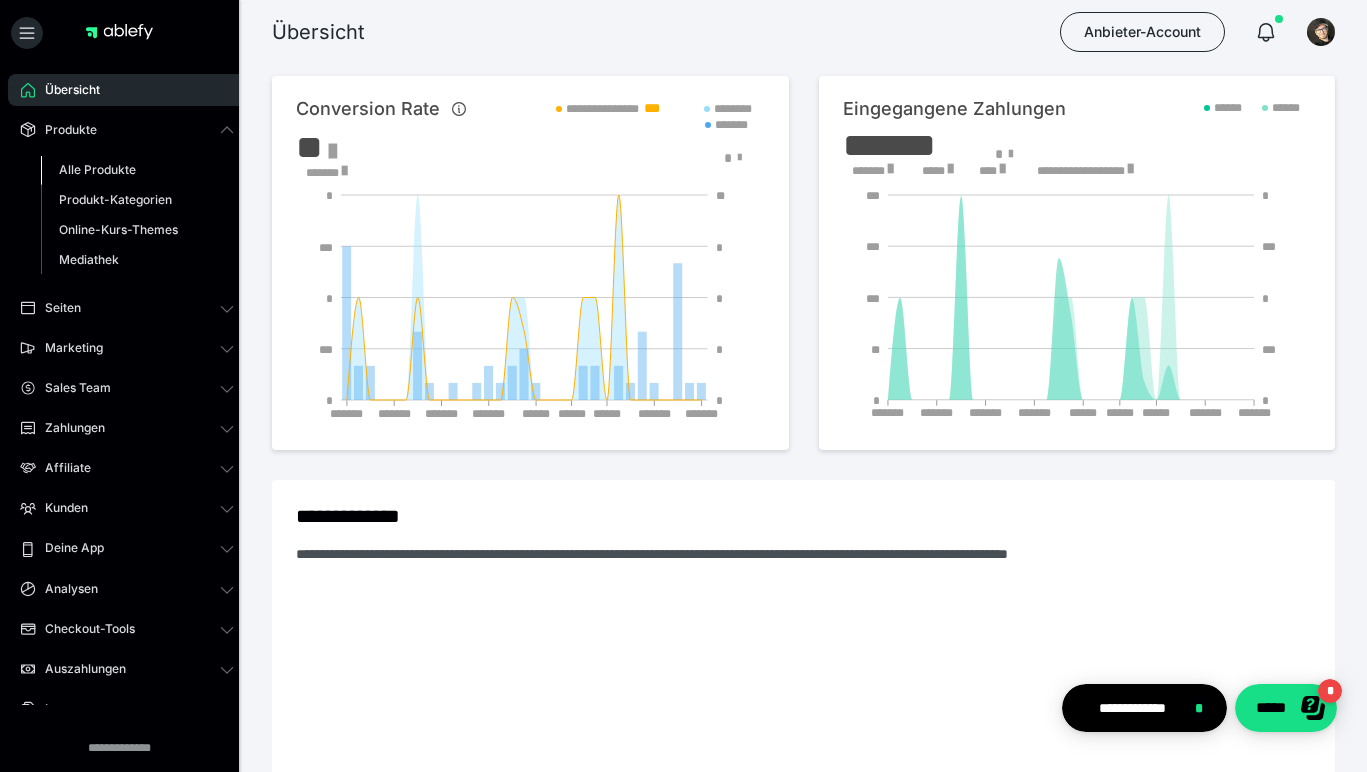 click on "Alle Produkte" at bounding box center [97, 169] 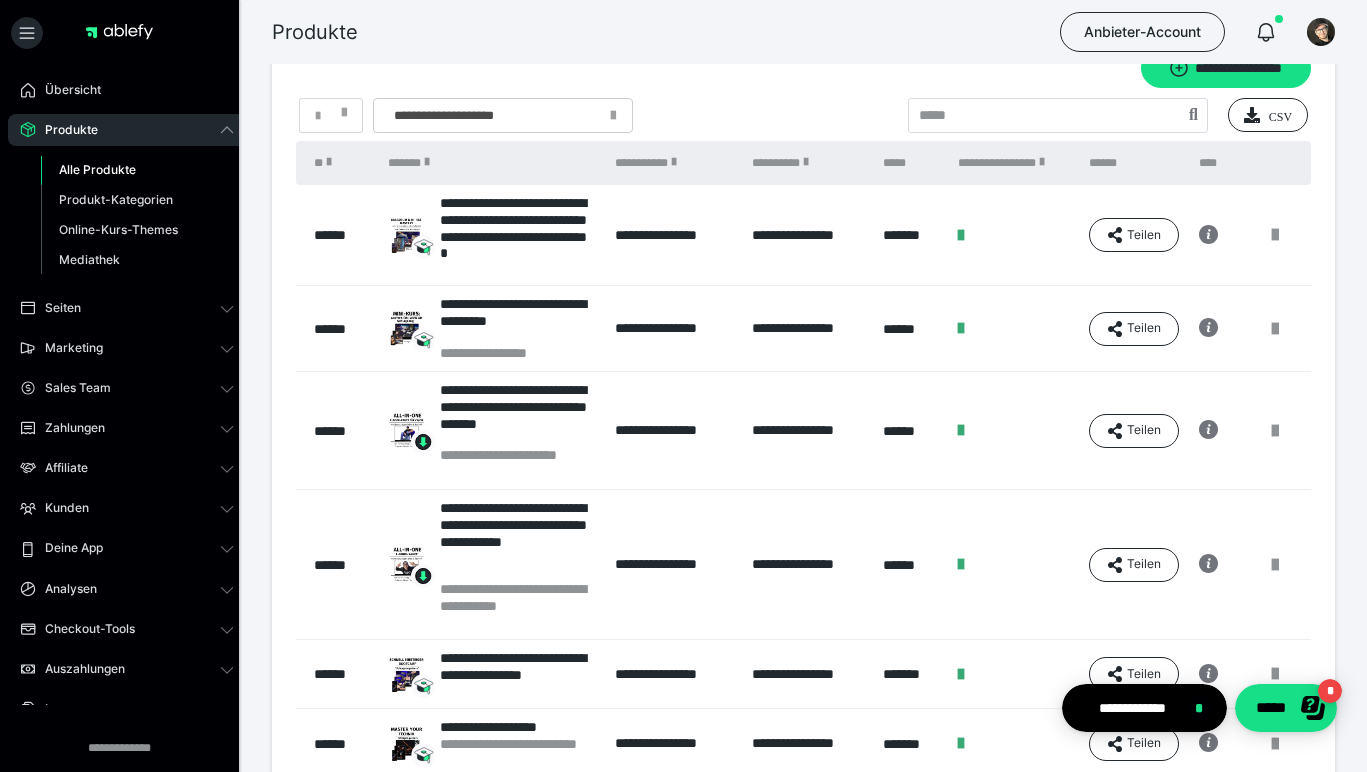 scroll, scrollTop: 12, scrollLeft: 0, axis: vertical 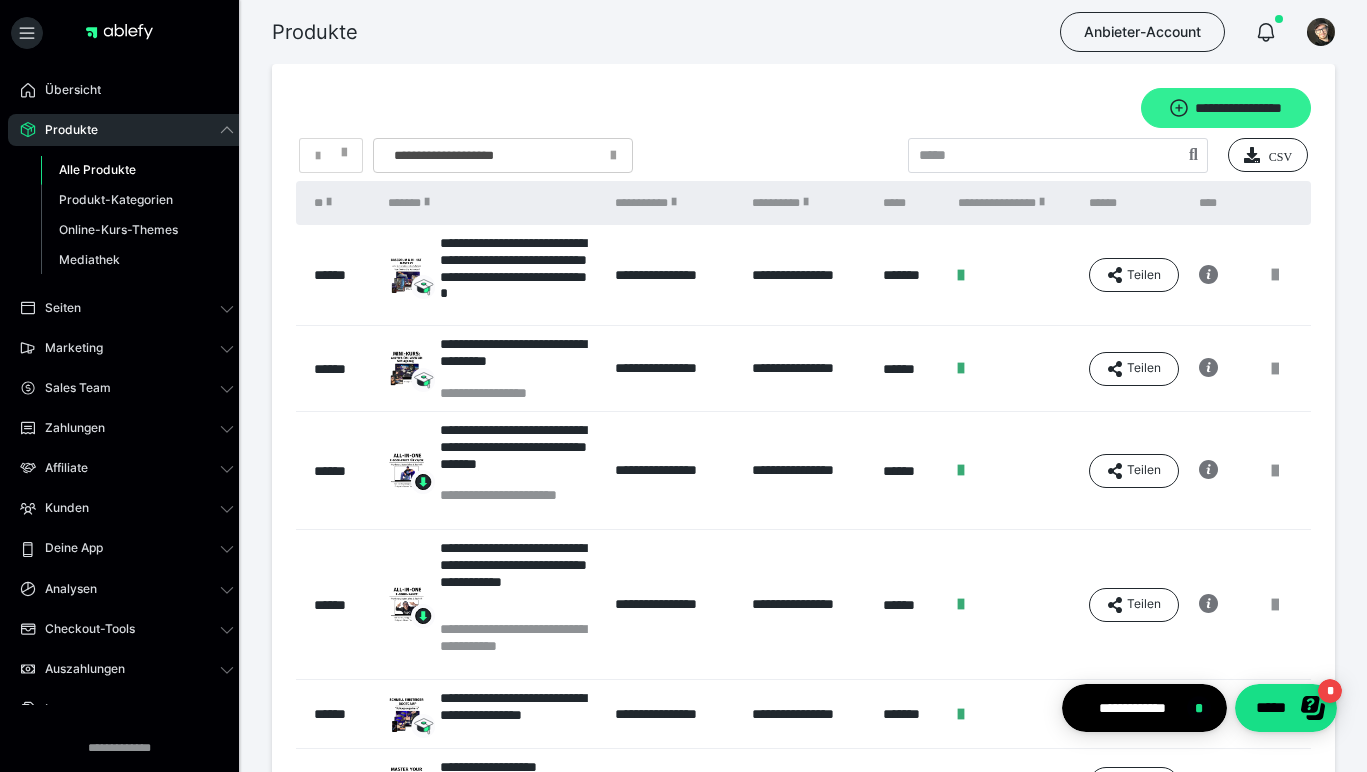 click on "**********" at bounding box center (1226, 108) 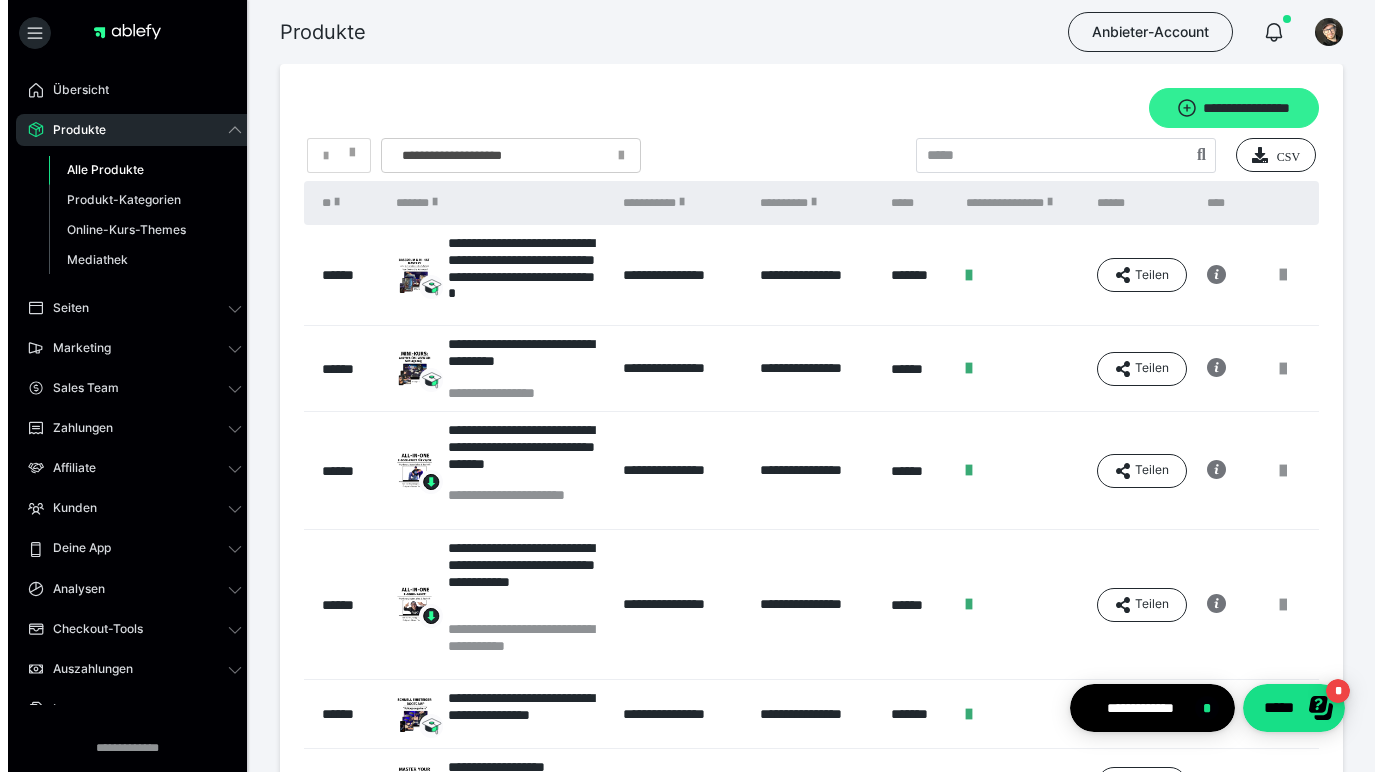 scroll, scrollTop: 0, scrollLeft: 0, axis: both 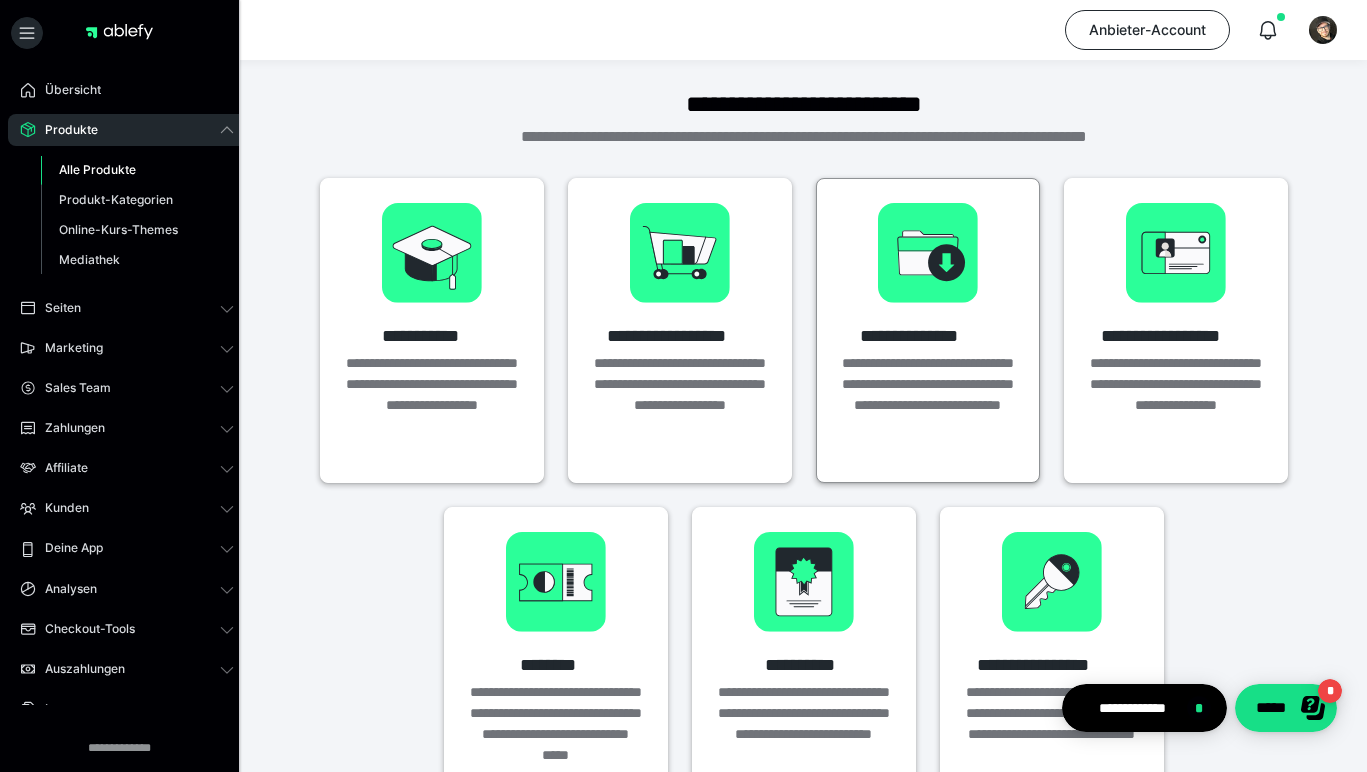 click on "**********" at bounding box center [928, 405] 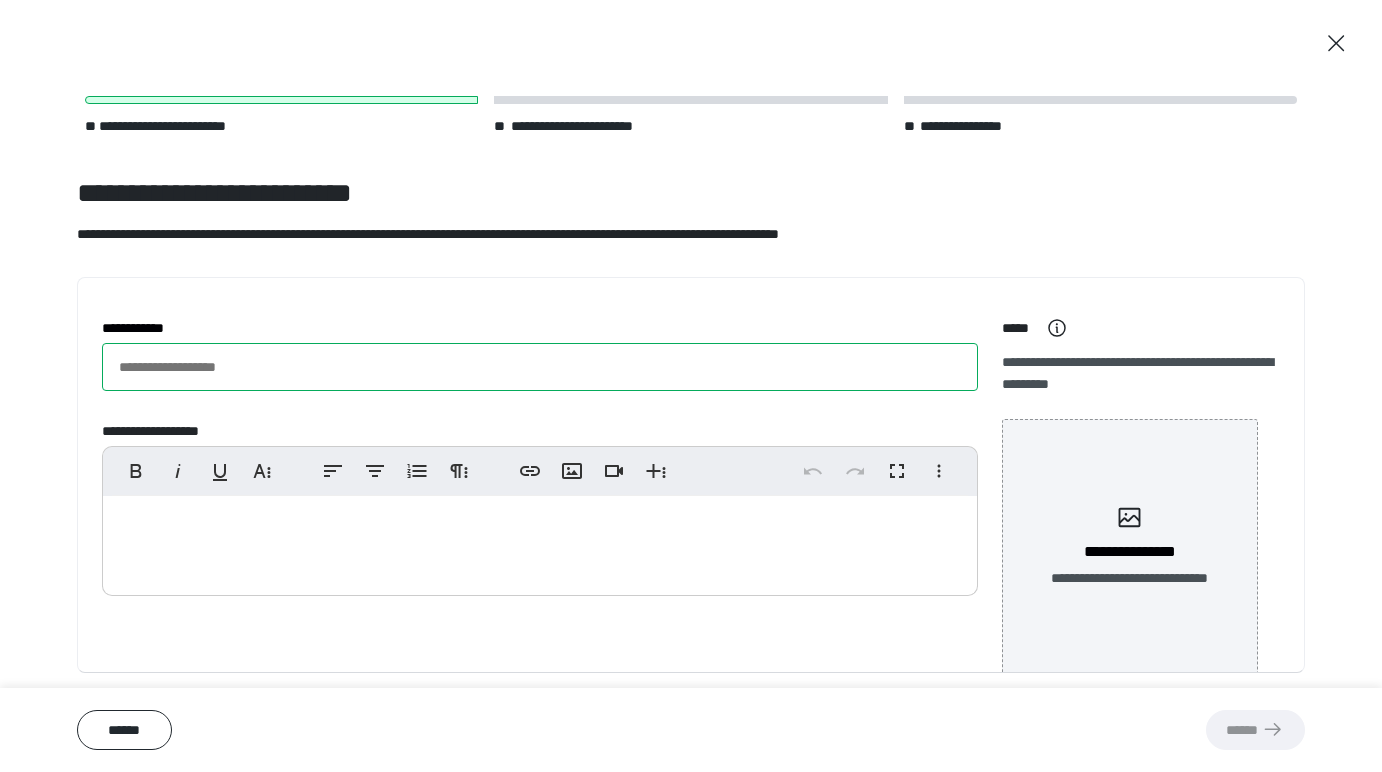click on "**********" at bounding box center [540, 367] 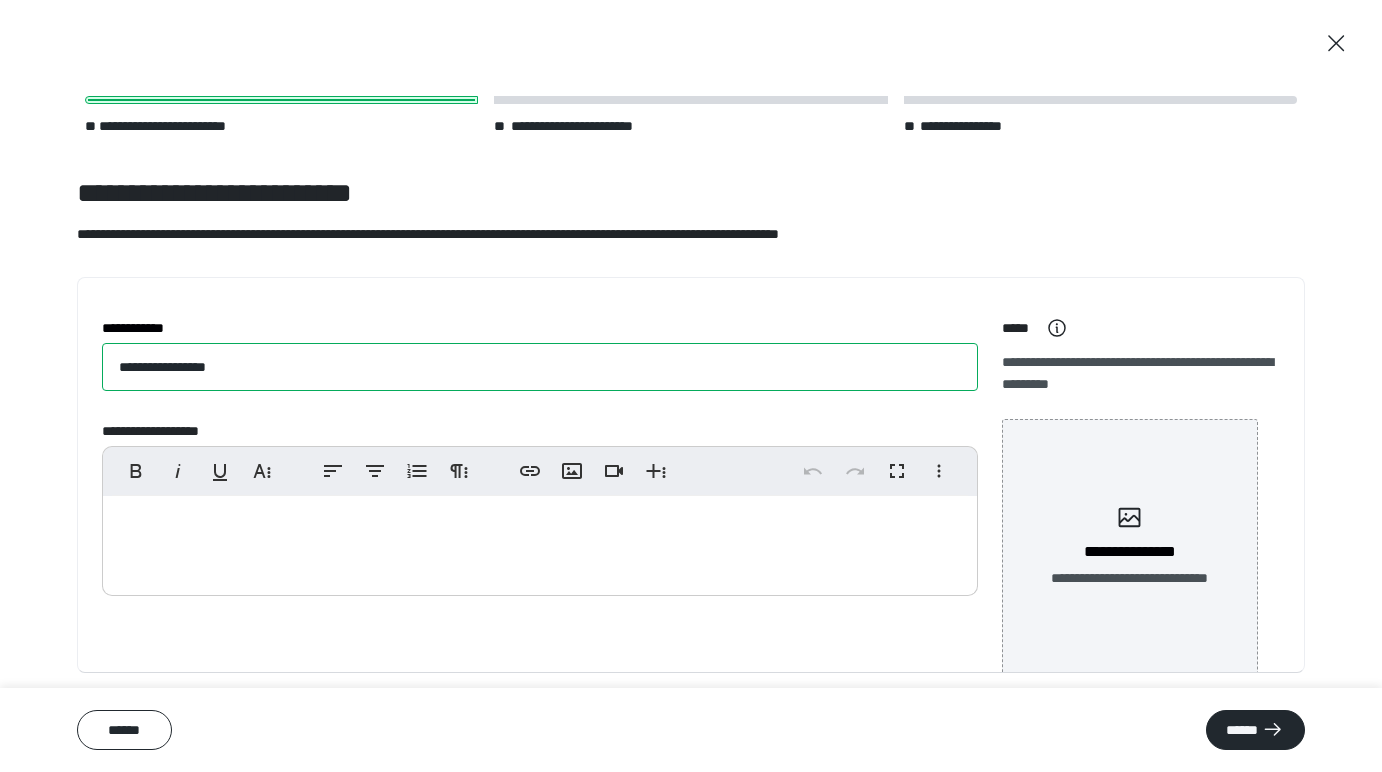 type on "**********" 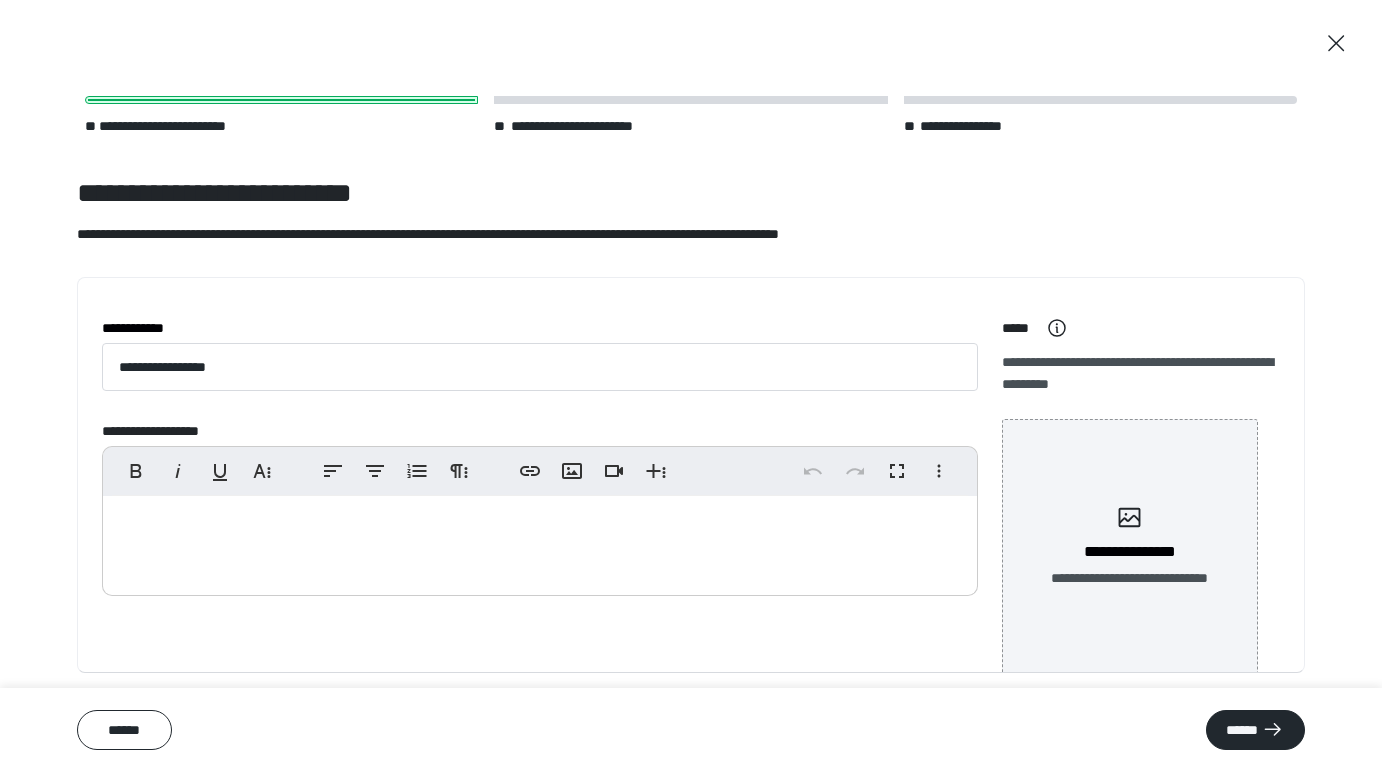 click at bounding box center (540, 541) 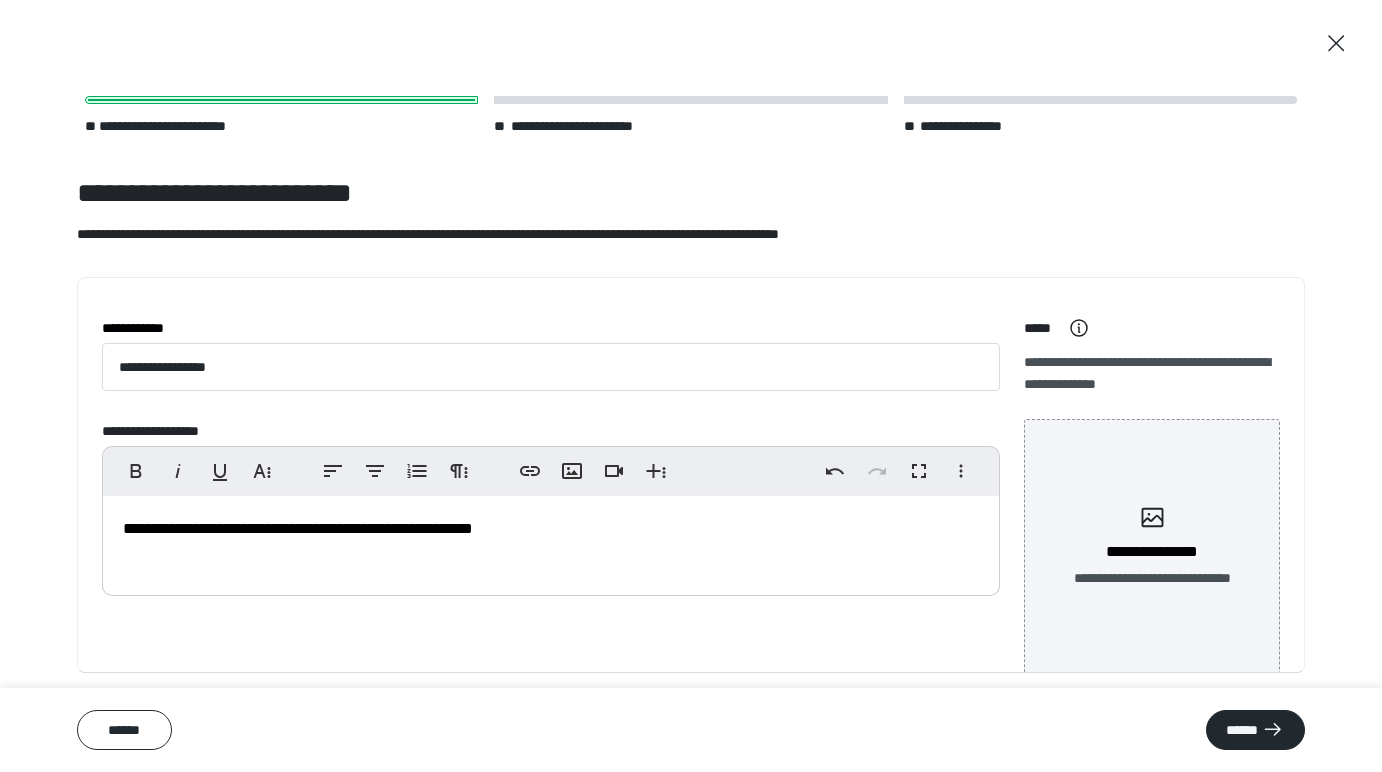 click on "**********" at bounding box center [298, 528] 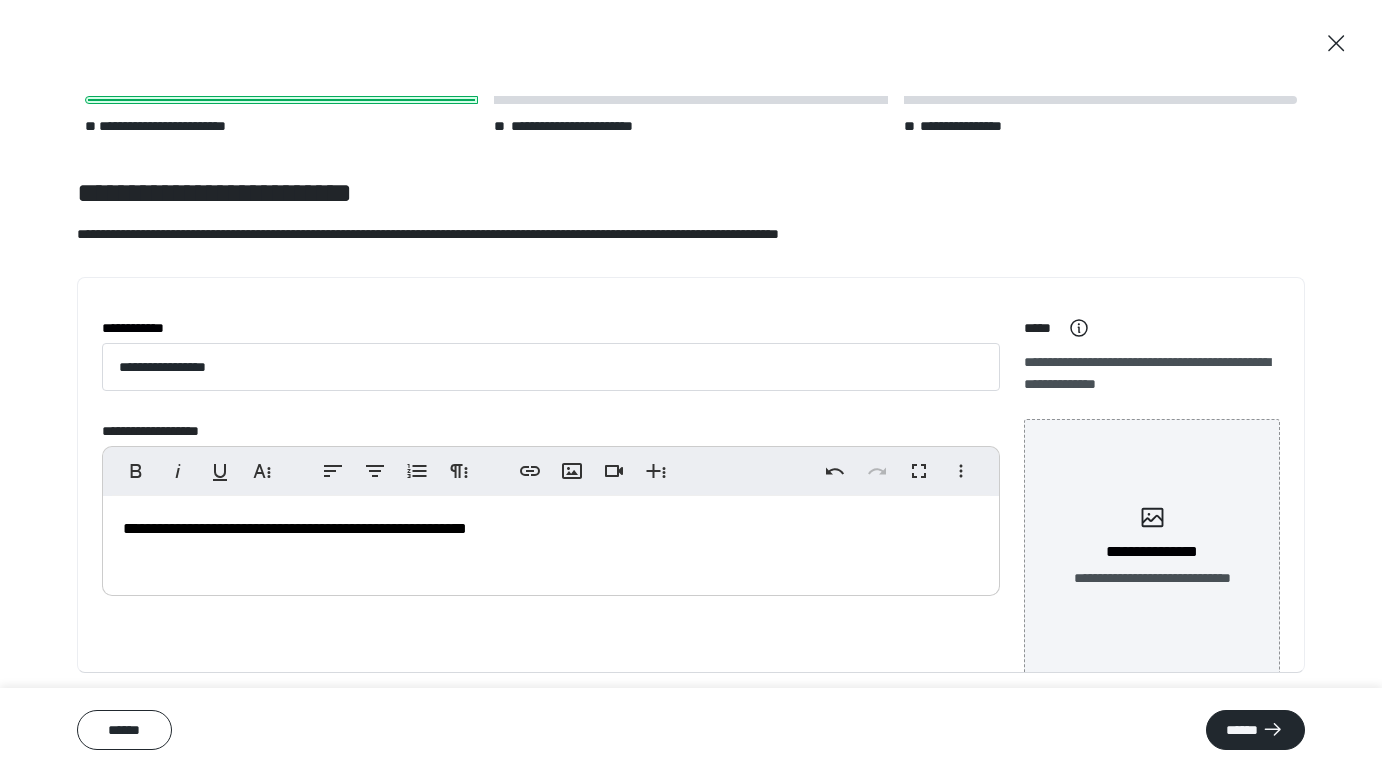 type 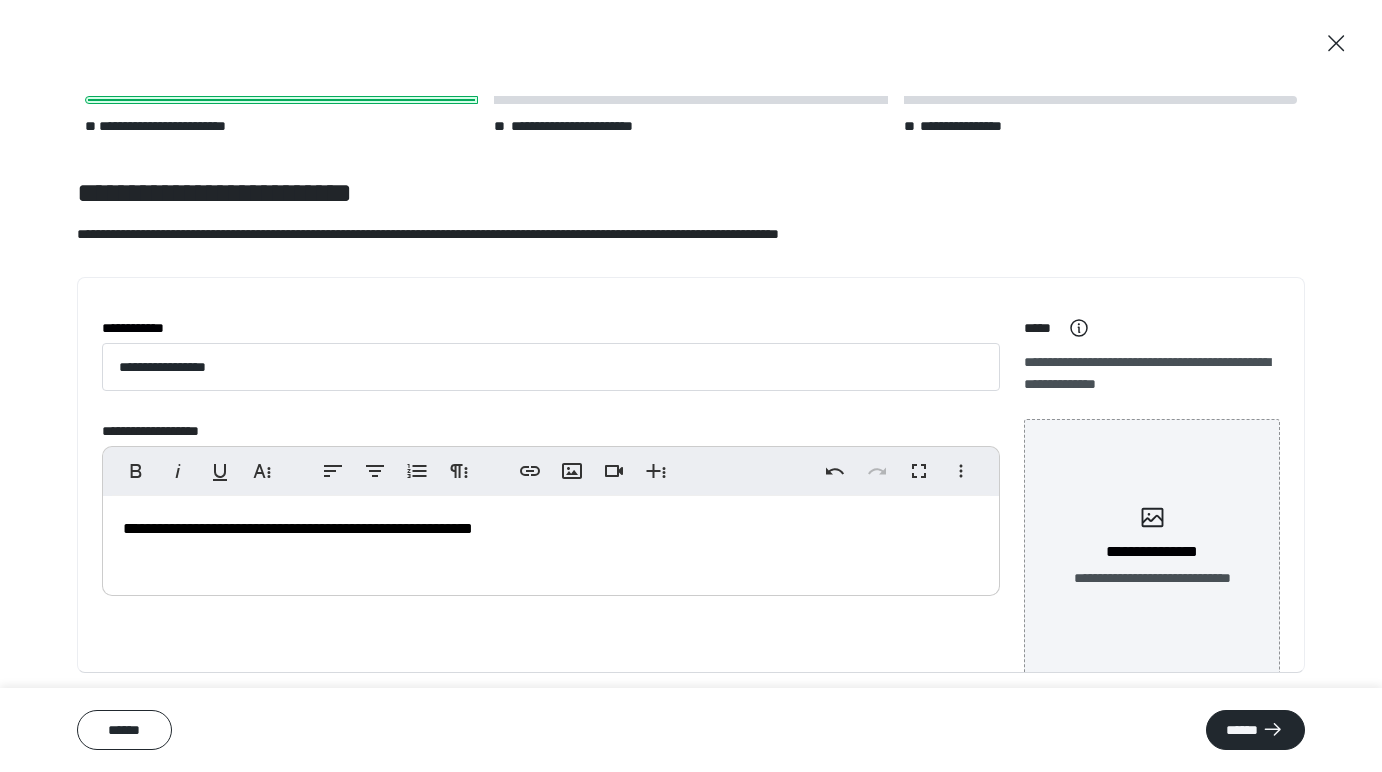 click on "**********" at bounding box center (551, 541) 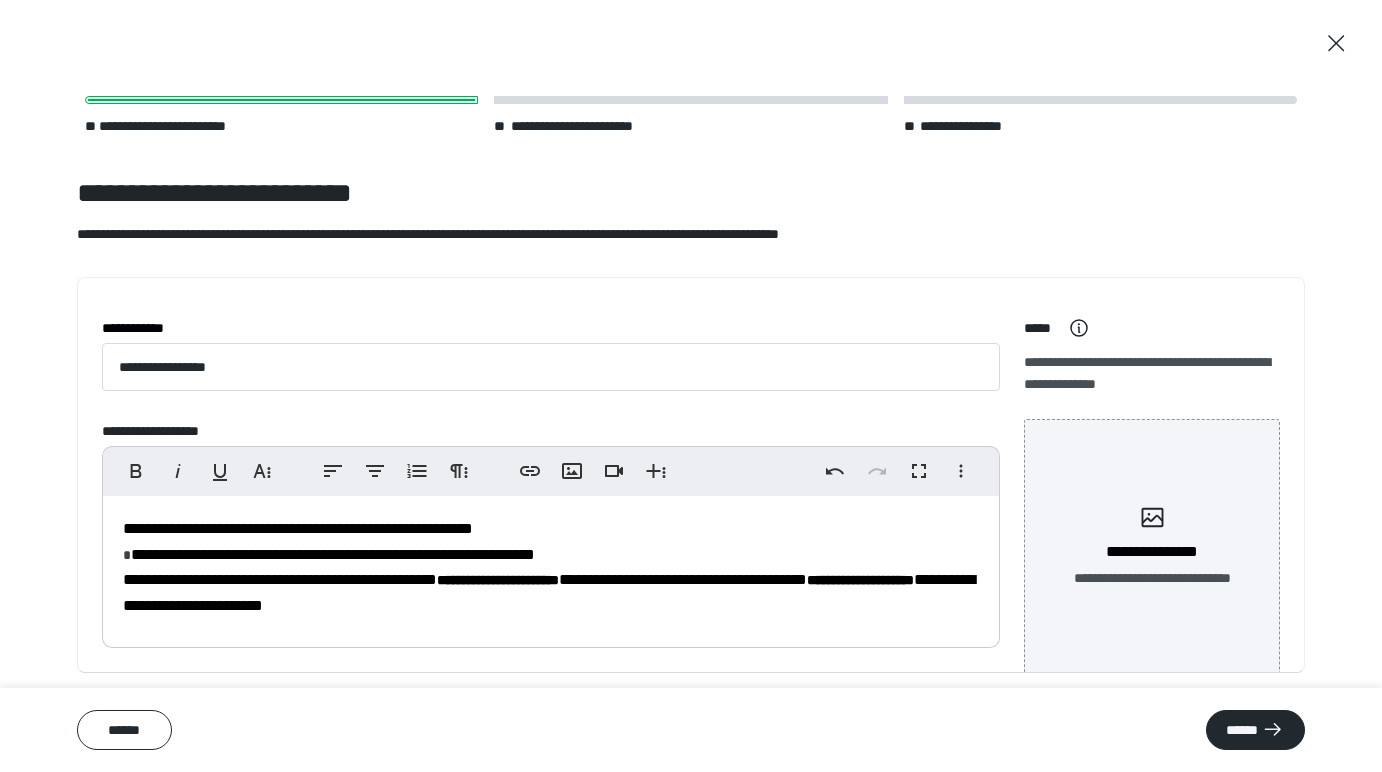 click on "**********" at bounding box center [551, 567] 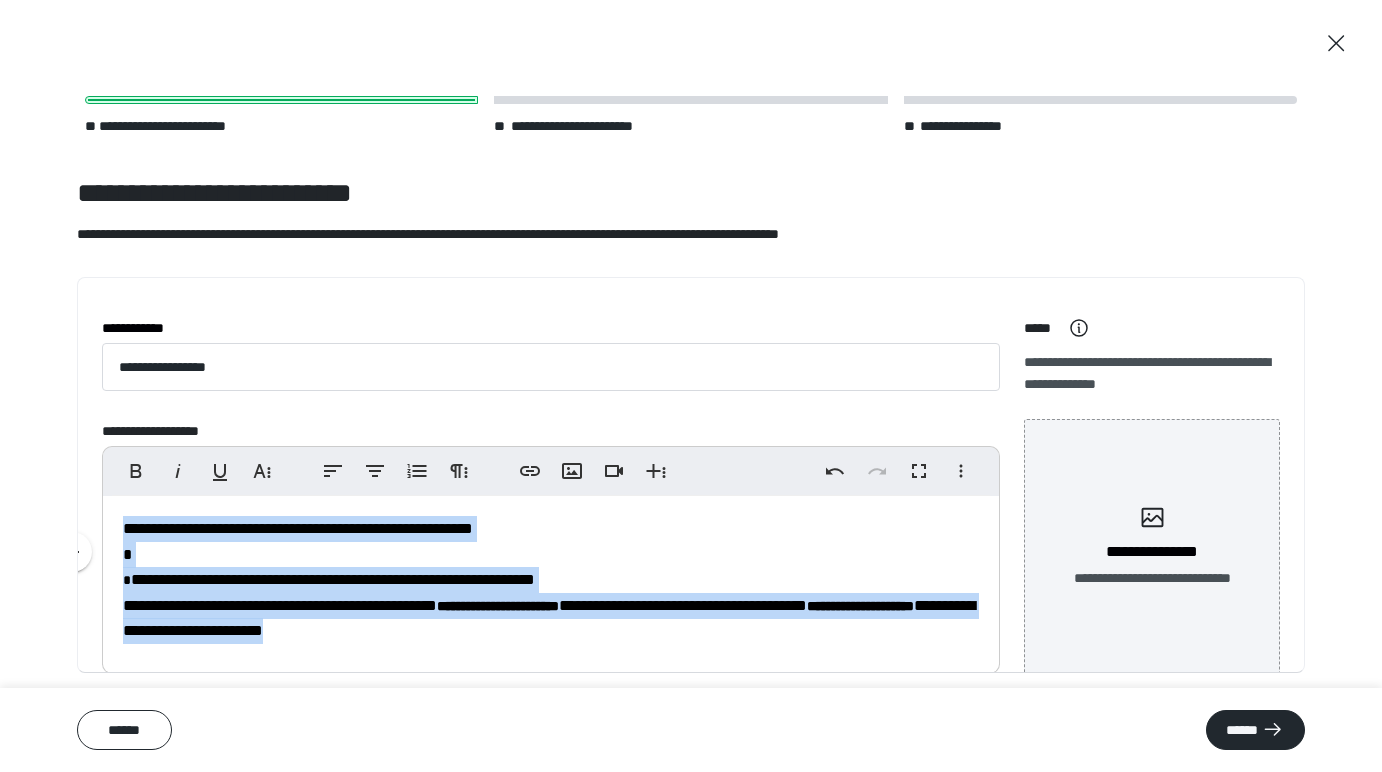 drag, startPoint x: 122, startPoint y: 522, endPoint x: 461, endPoint y: 634, distance: 357.0224 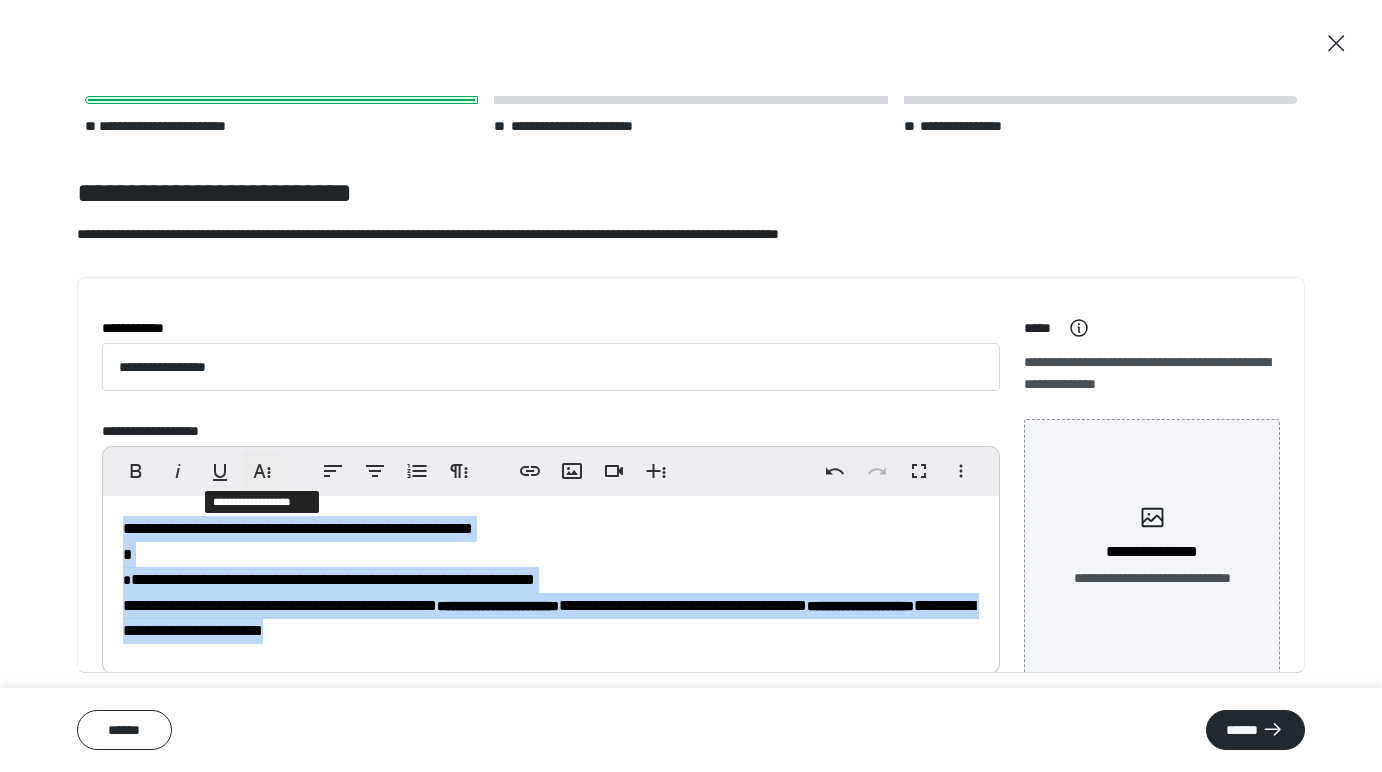 click 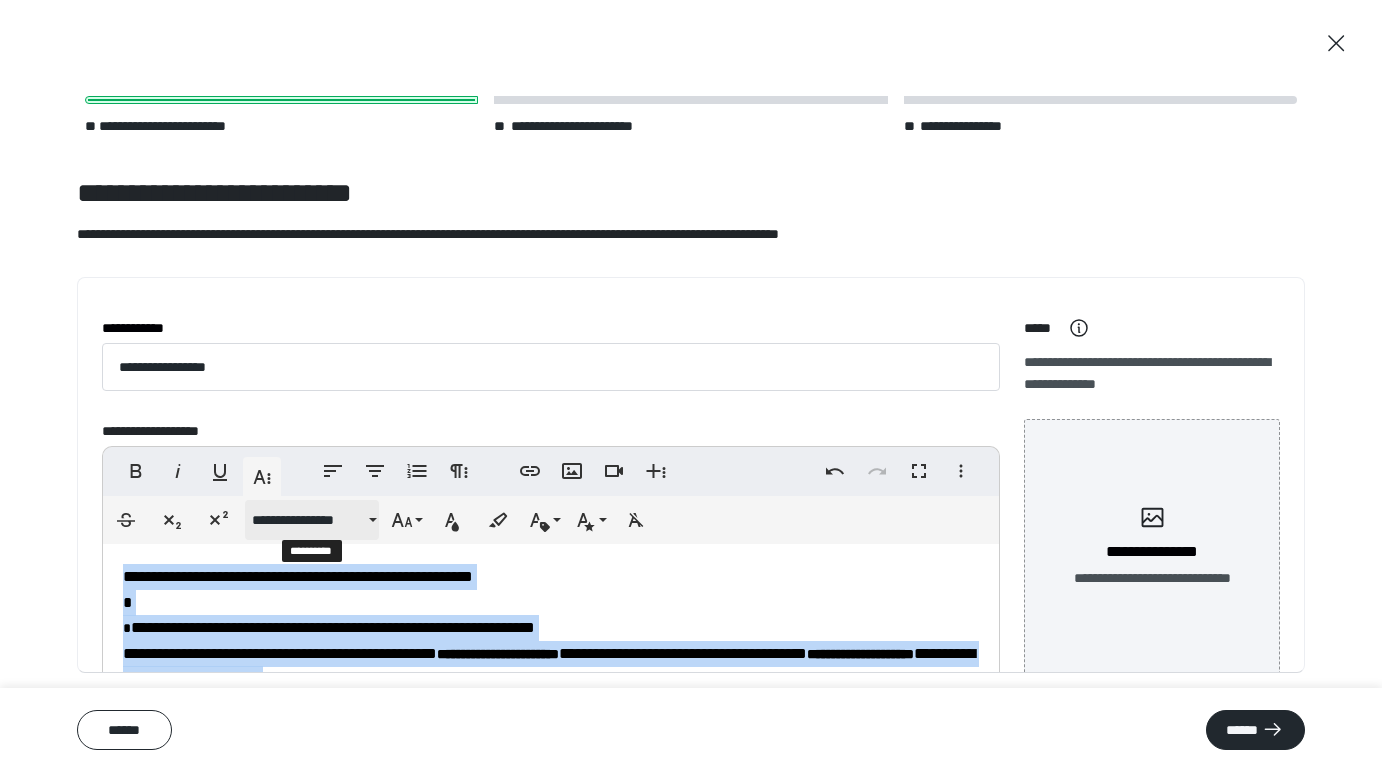 click on "**********" at bounding box center (308, 520) 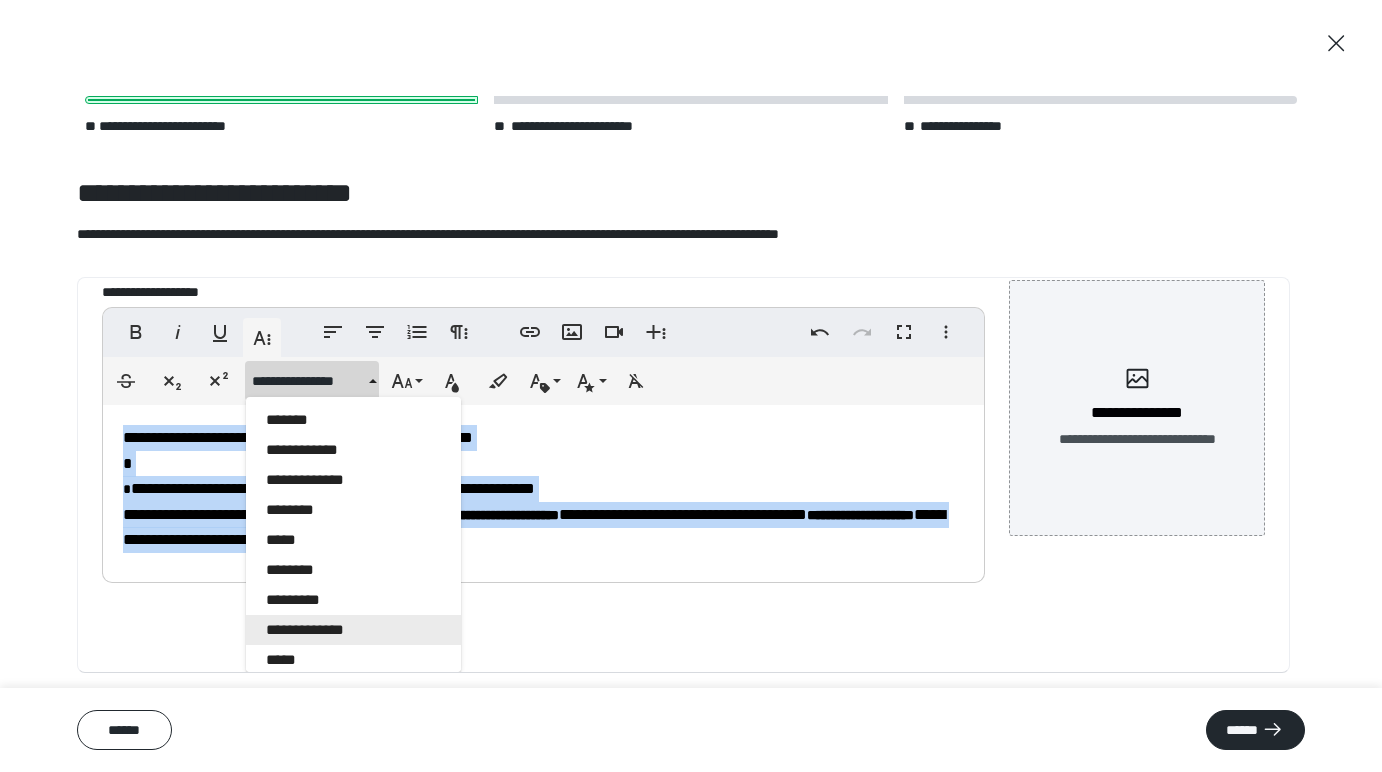 scroll, scrollTop: 140, scrollLeft: 0, axis: vertical 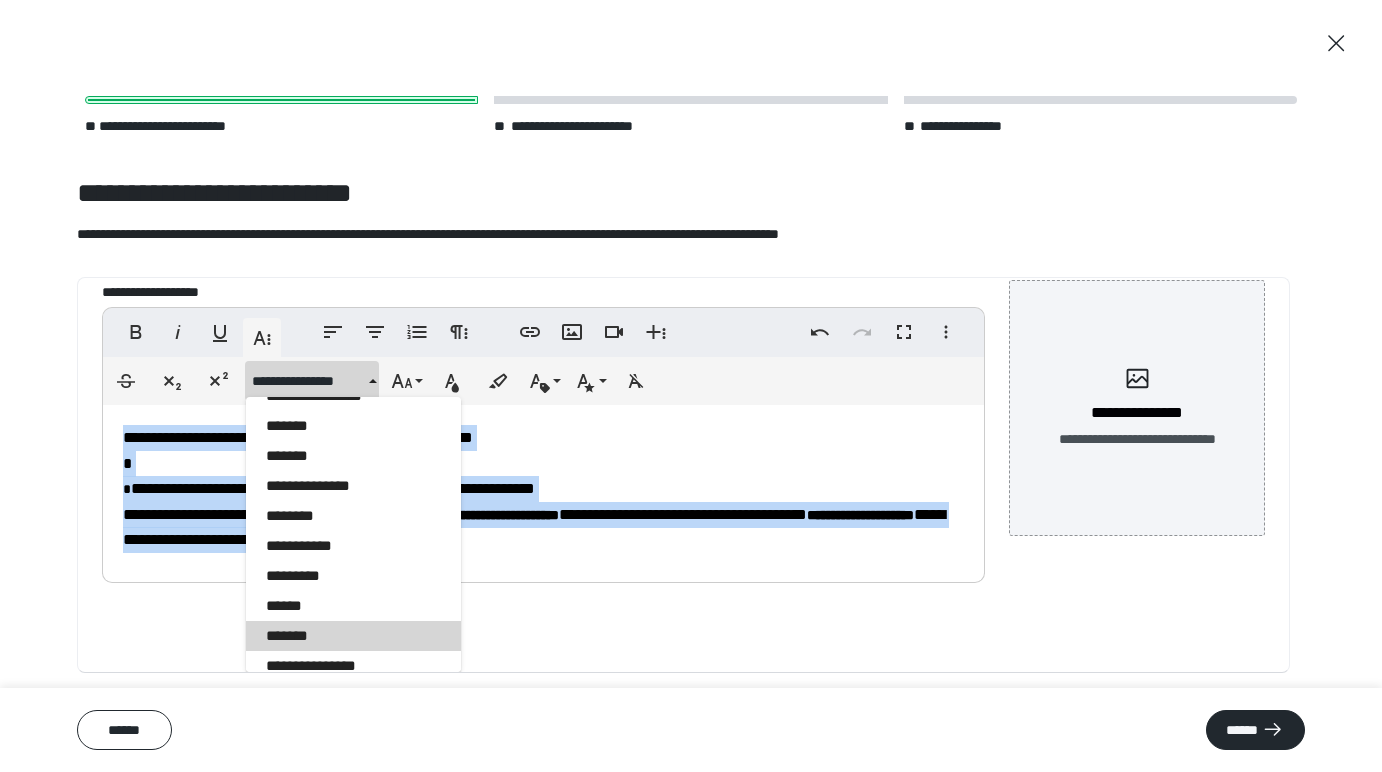 click on "*******" at bounding box center (353, 636) 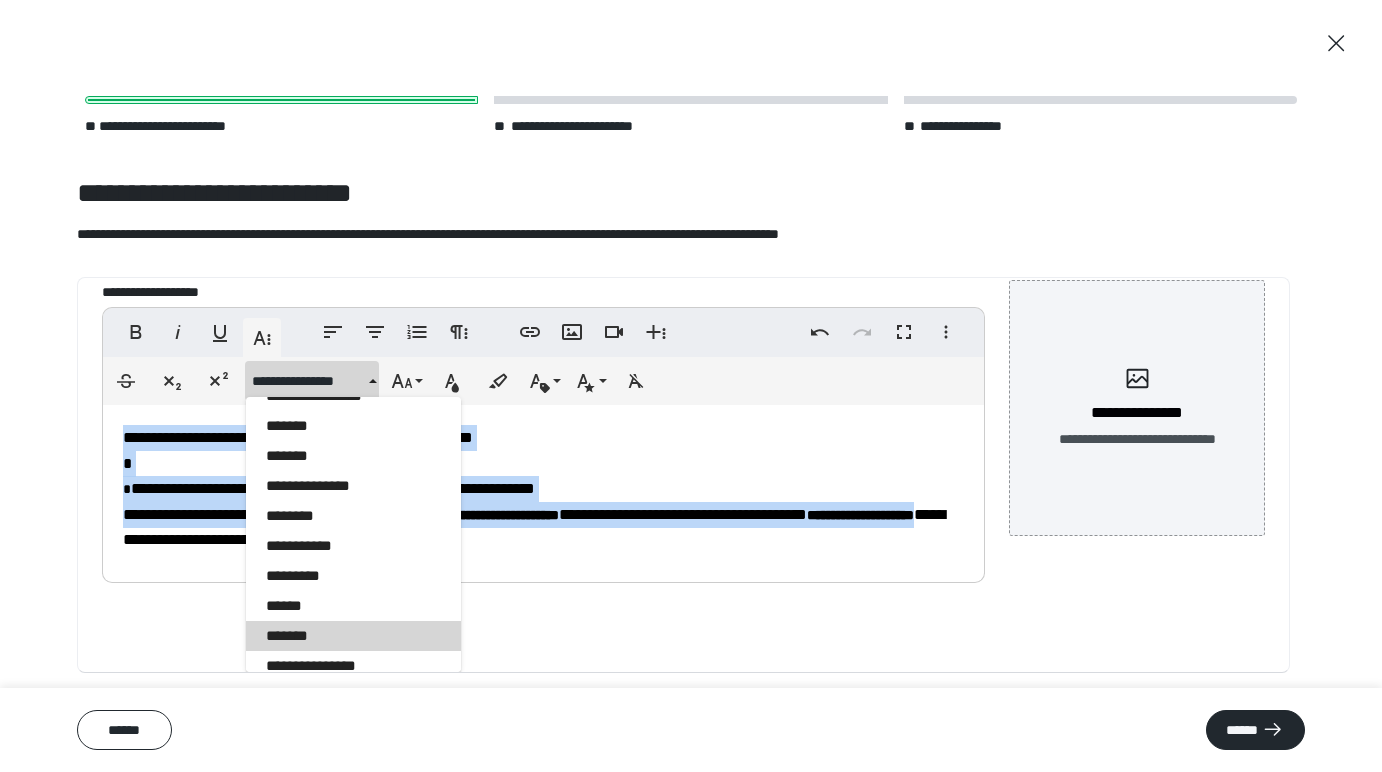 scroll, scrollTop: 87, scrollLeft: 0, axis: vertical 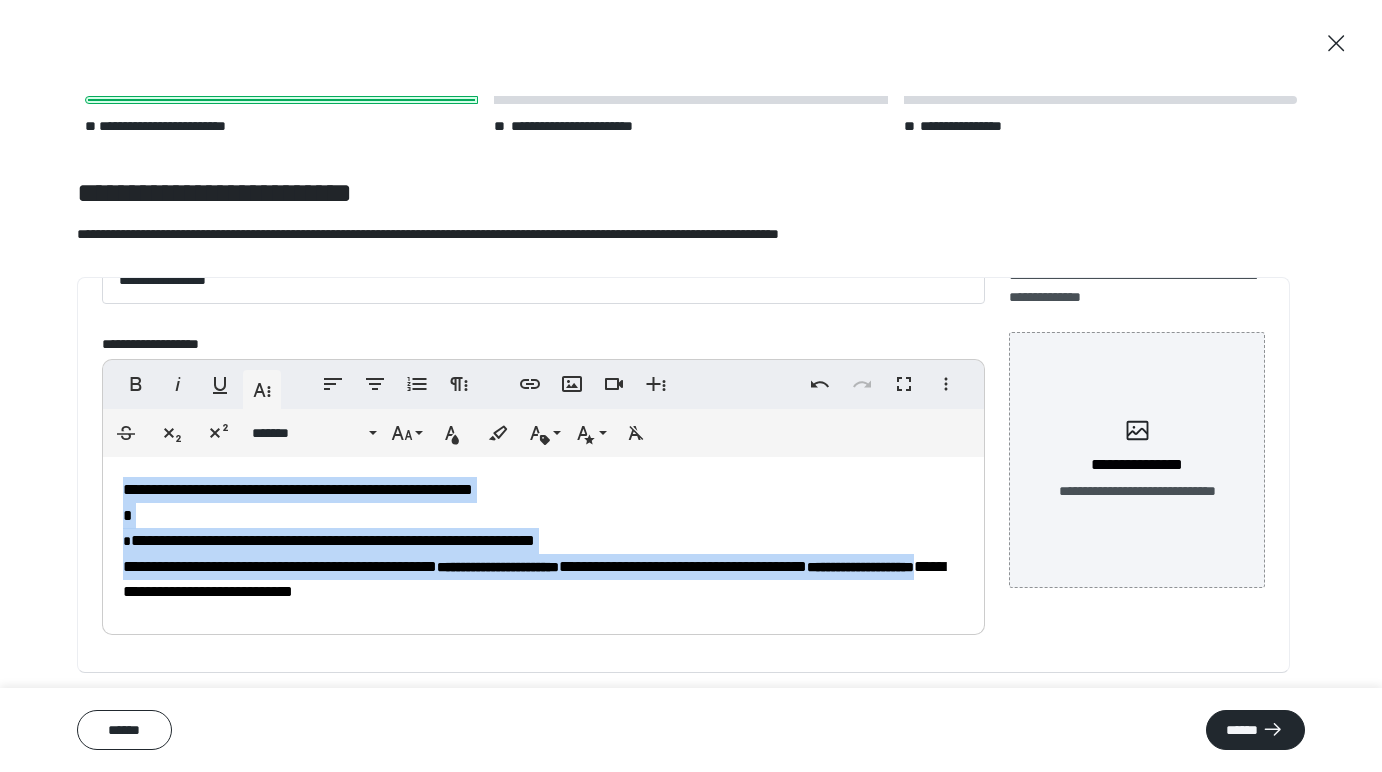 click on "**********" at bounding box center (543, 541) 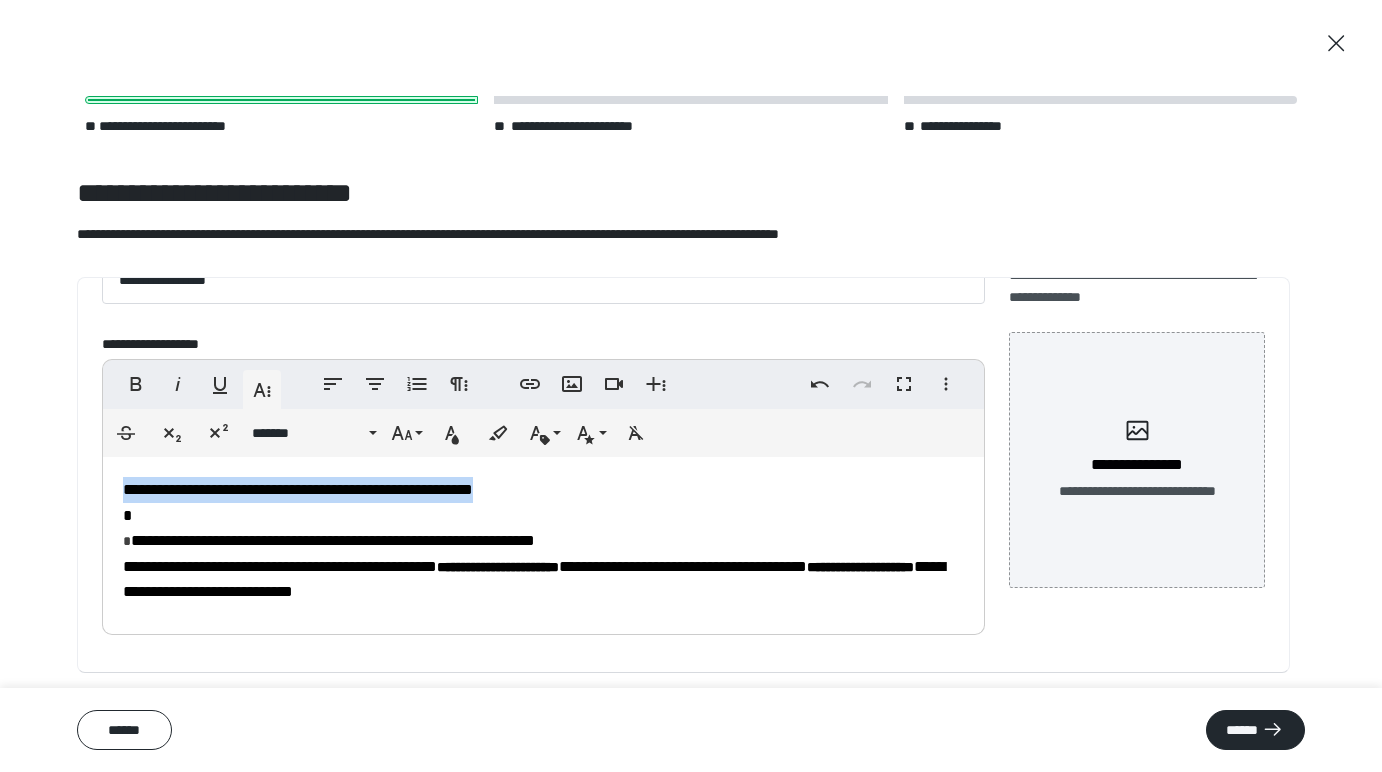 drag, startPoint x: 588, startPoint y: 489, endPoint x: 133, endPoint y: 497, distance: 455.0703 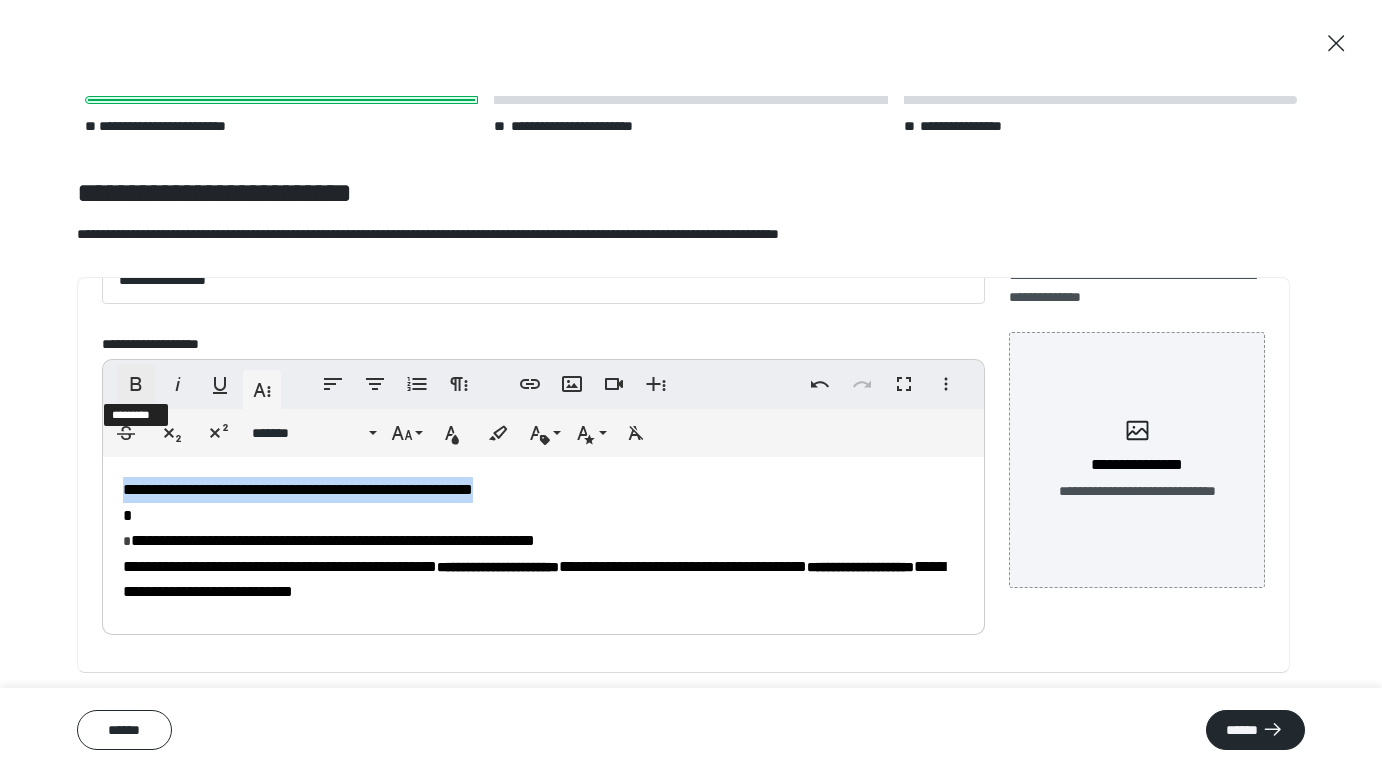 click 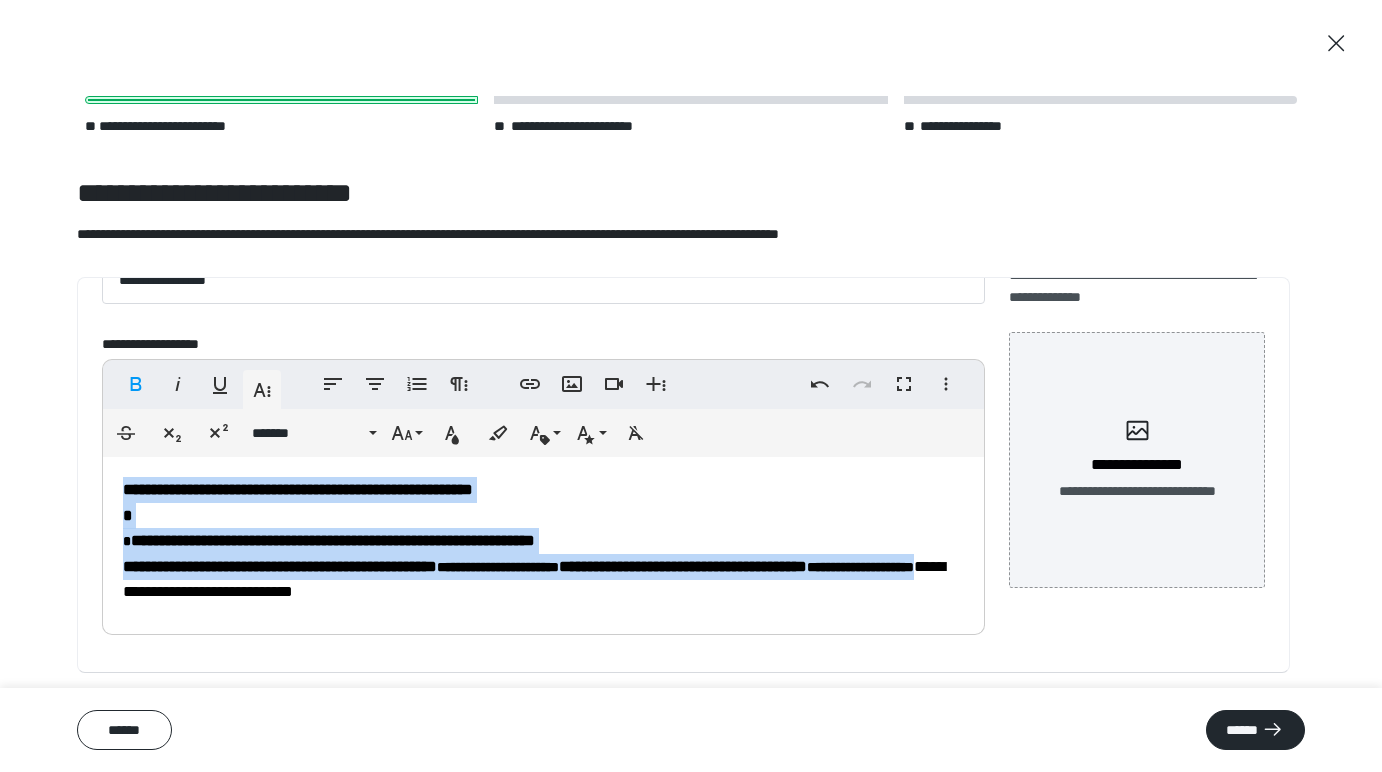 click on "**********" at bounding box center [543, 541] 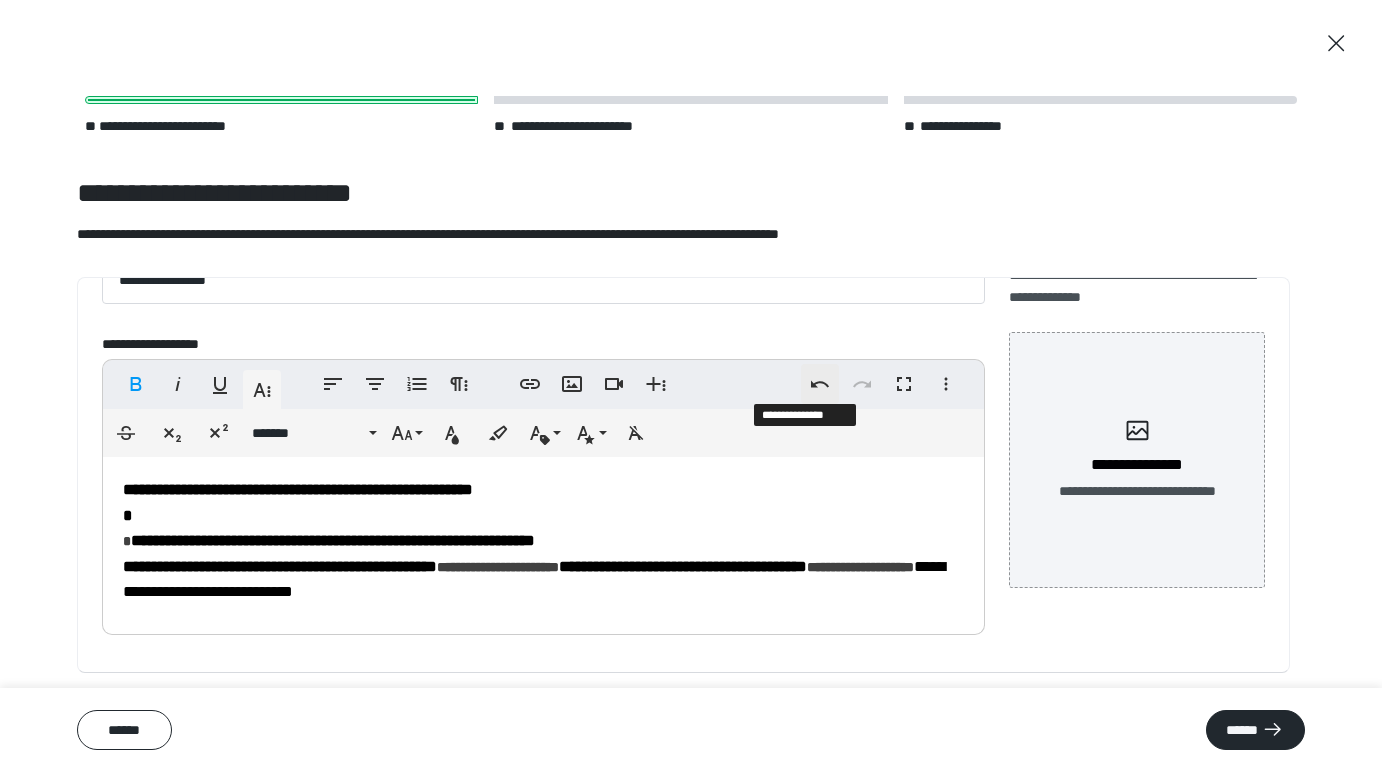 click 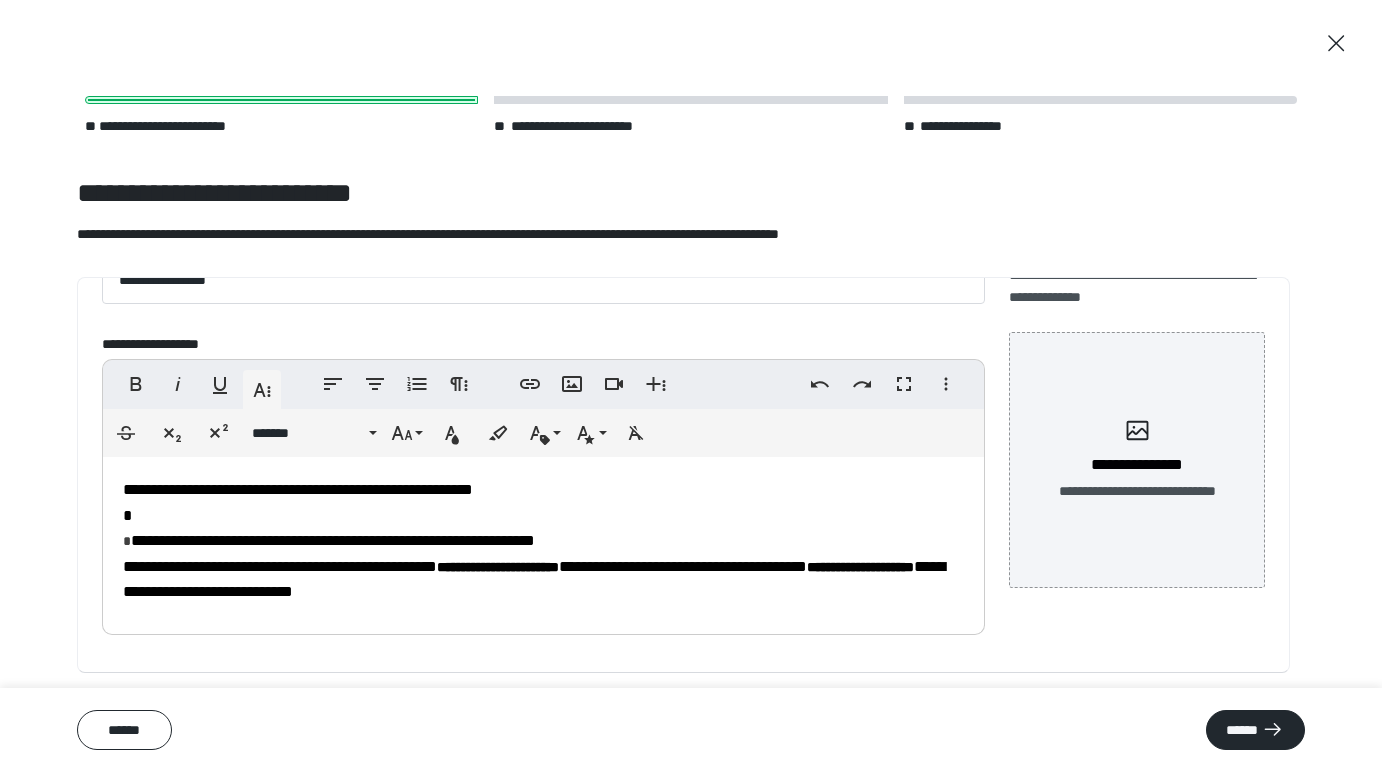 click on "**********" at bounding box center (543, 541) 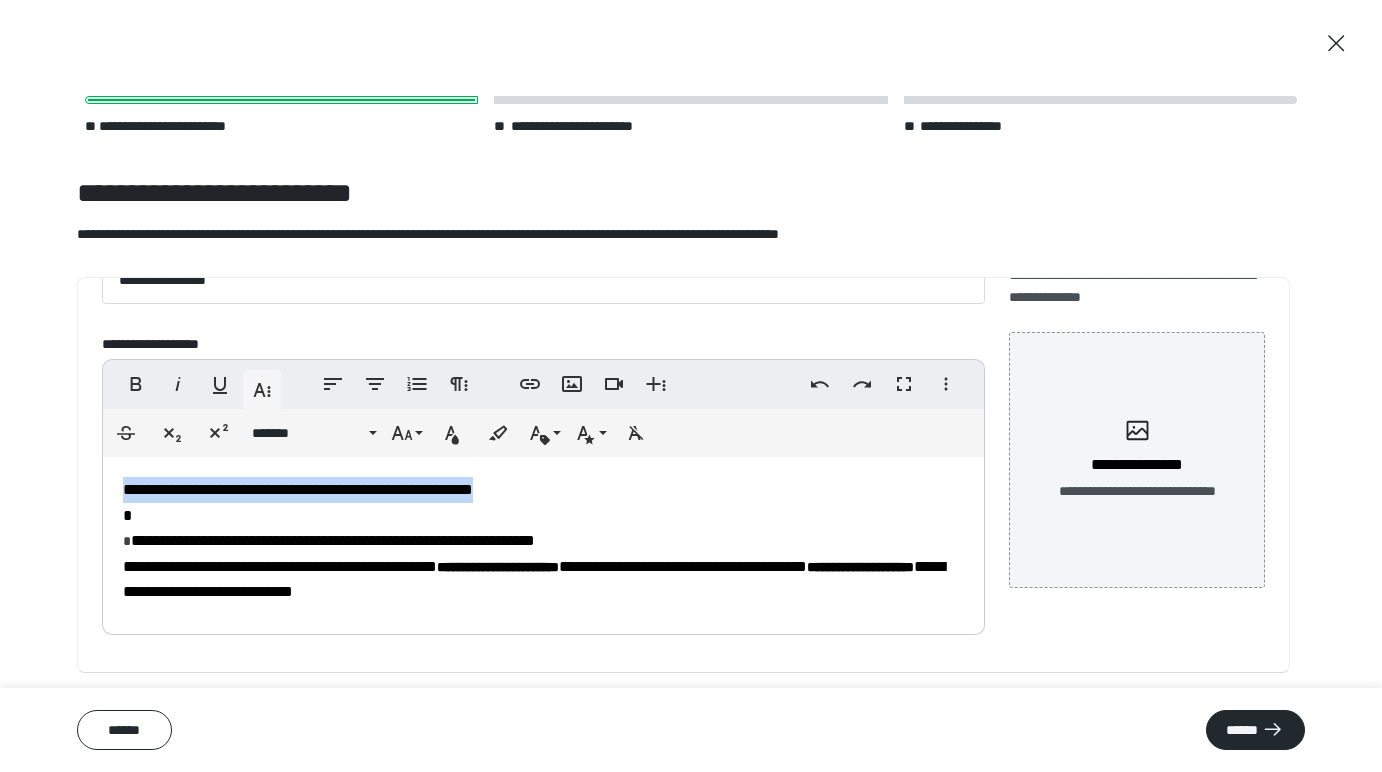 drag, startPoint x: 546, startPoint y: 490, endPoint x: 125, endPoint y: 488, distance: 421.00476 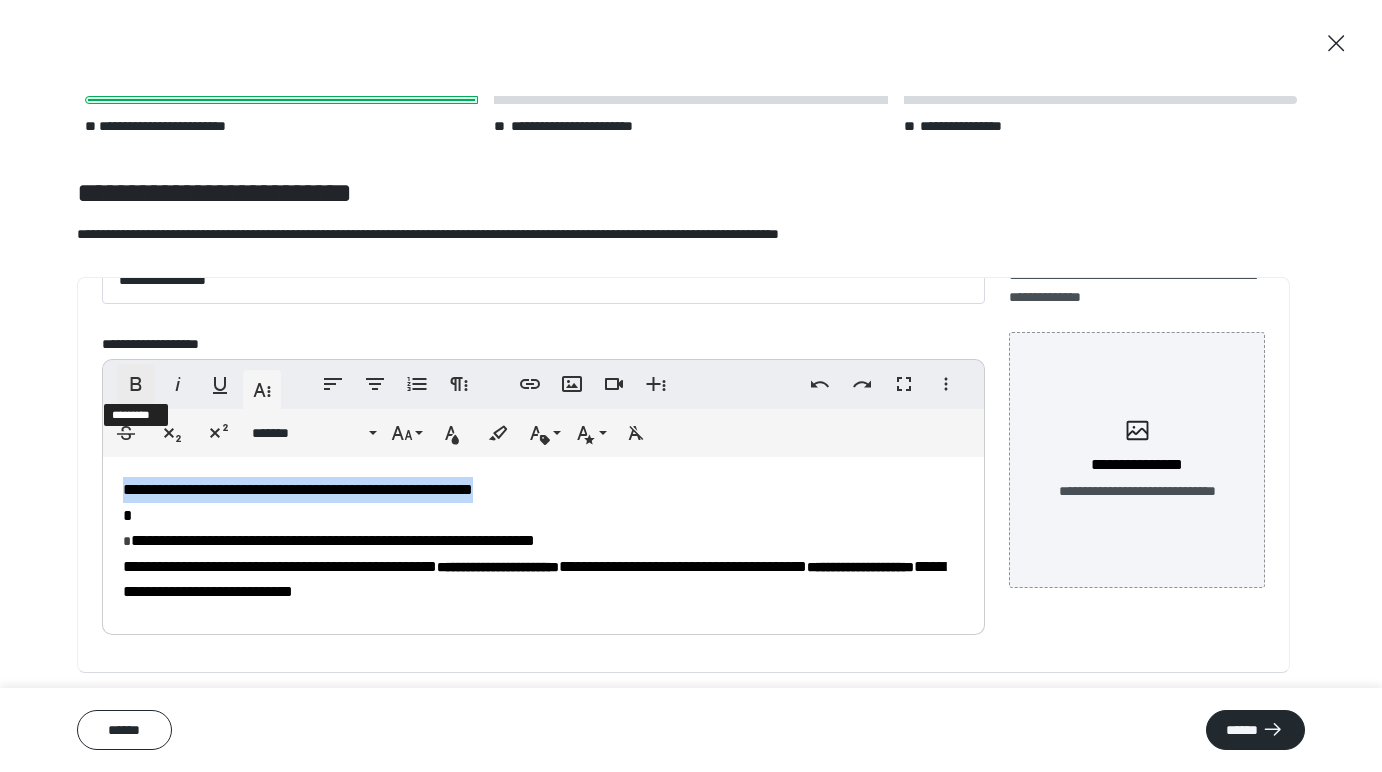 click 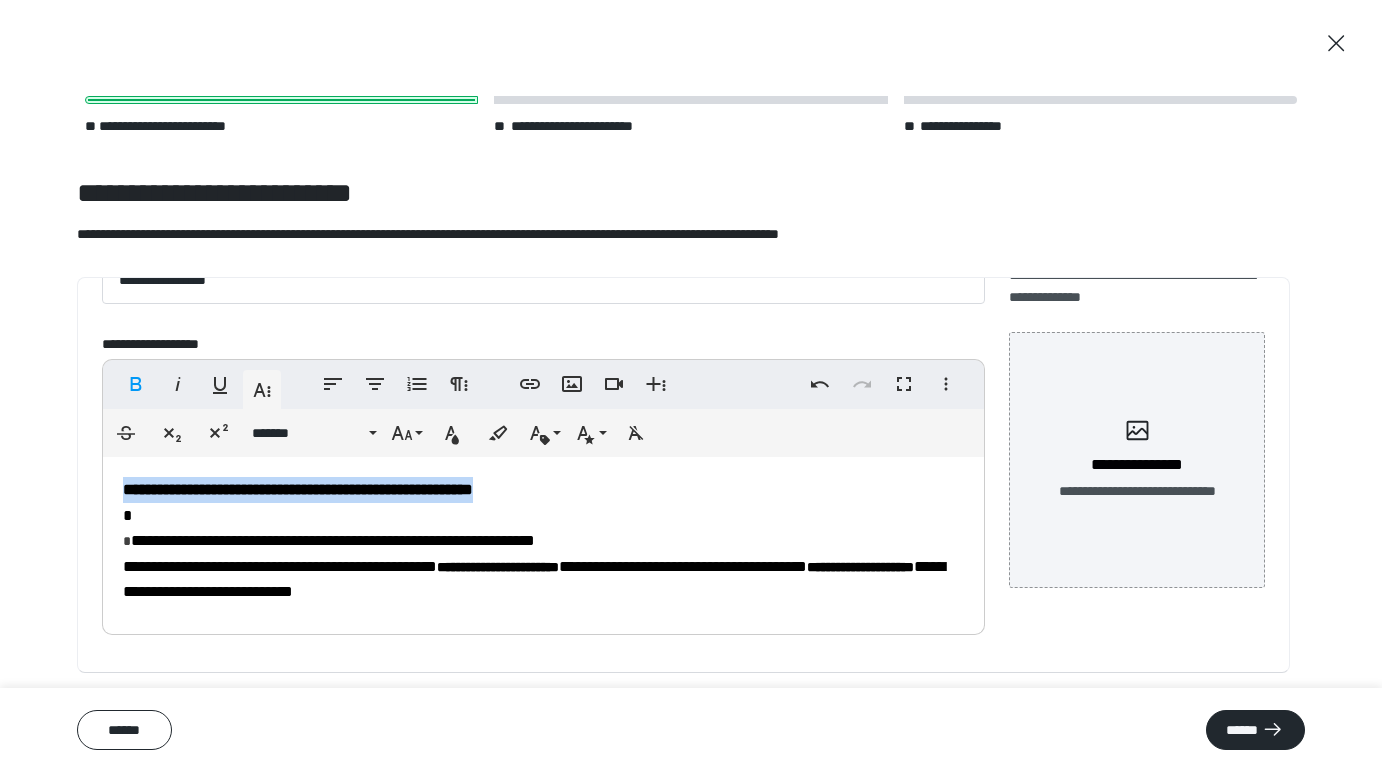 click on "**********" at bounding box center [543, 541] 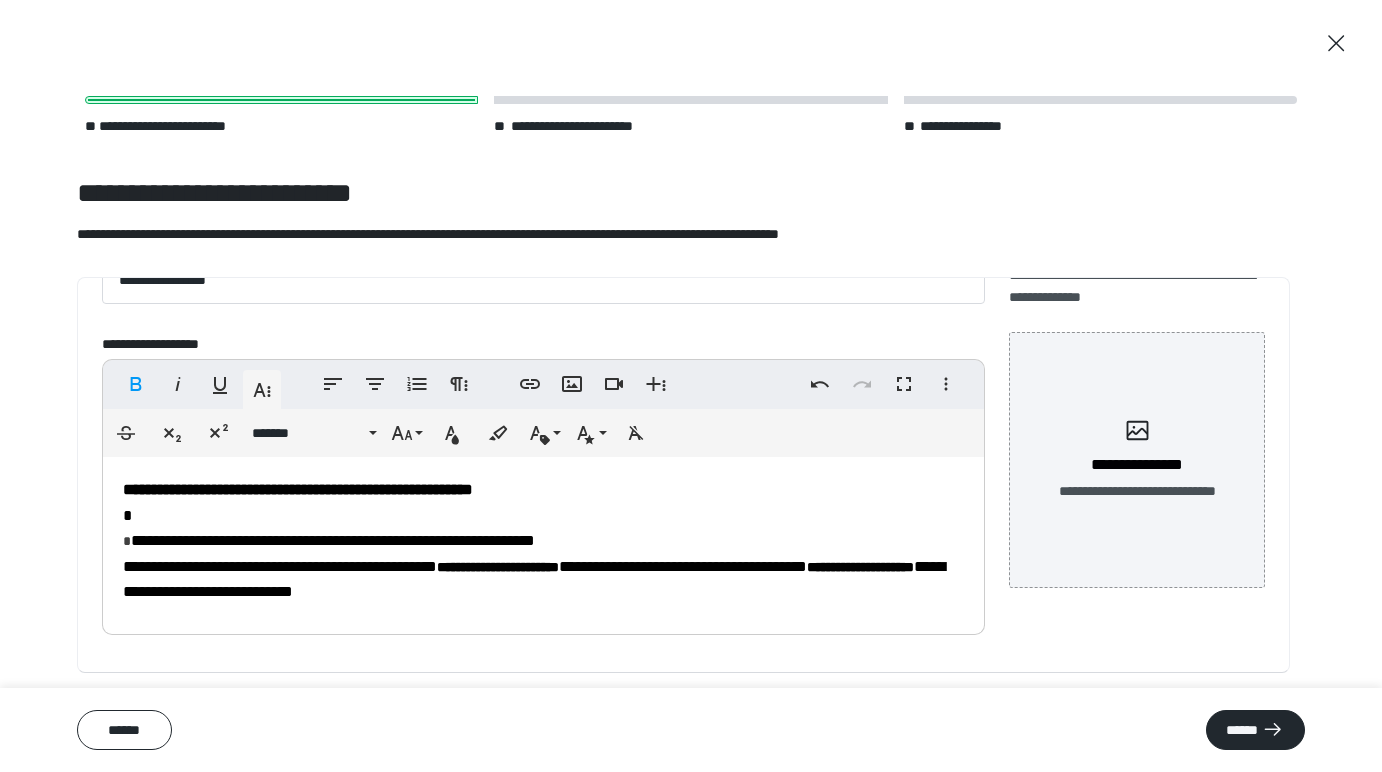 click on "**********" at bounding box center [333, 540] 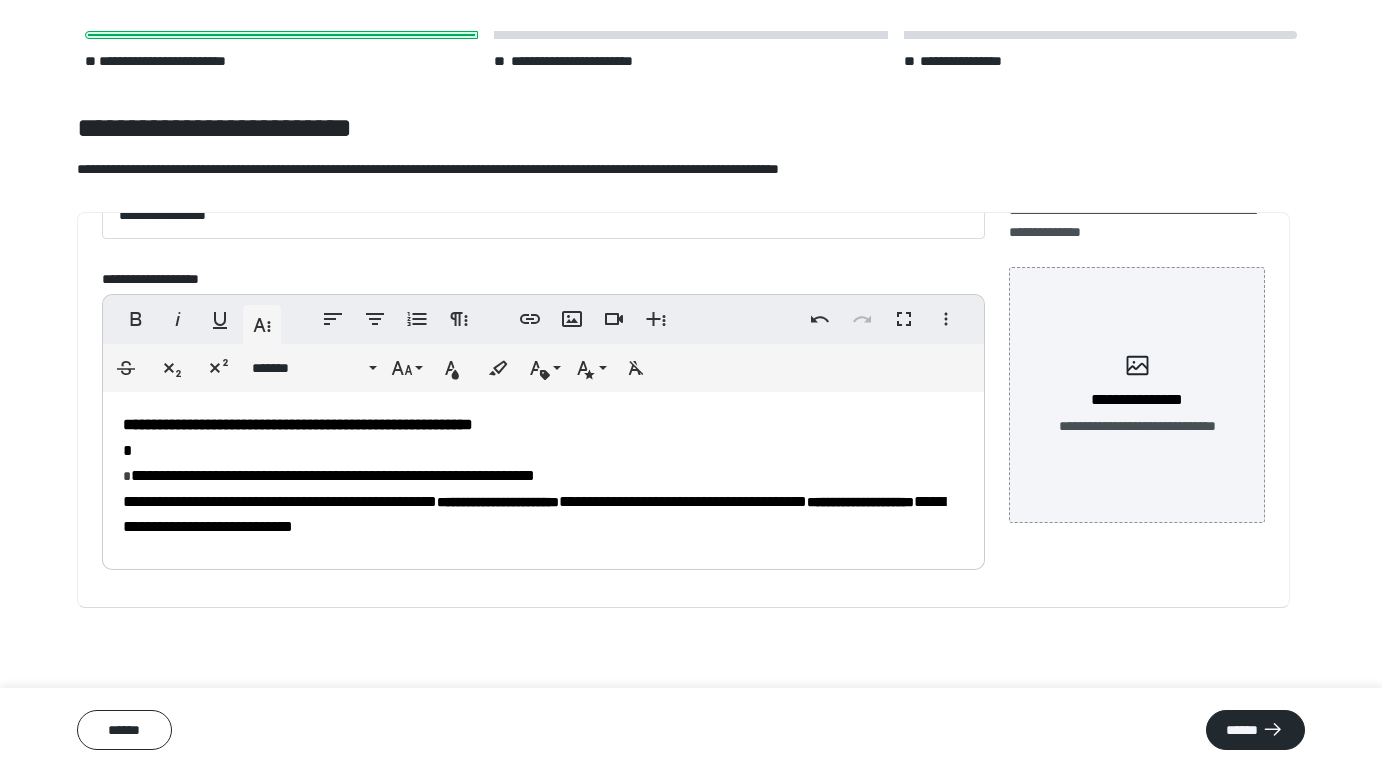 scroll, scrollTop: 65, scrollLeft: 0, axis: vertical 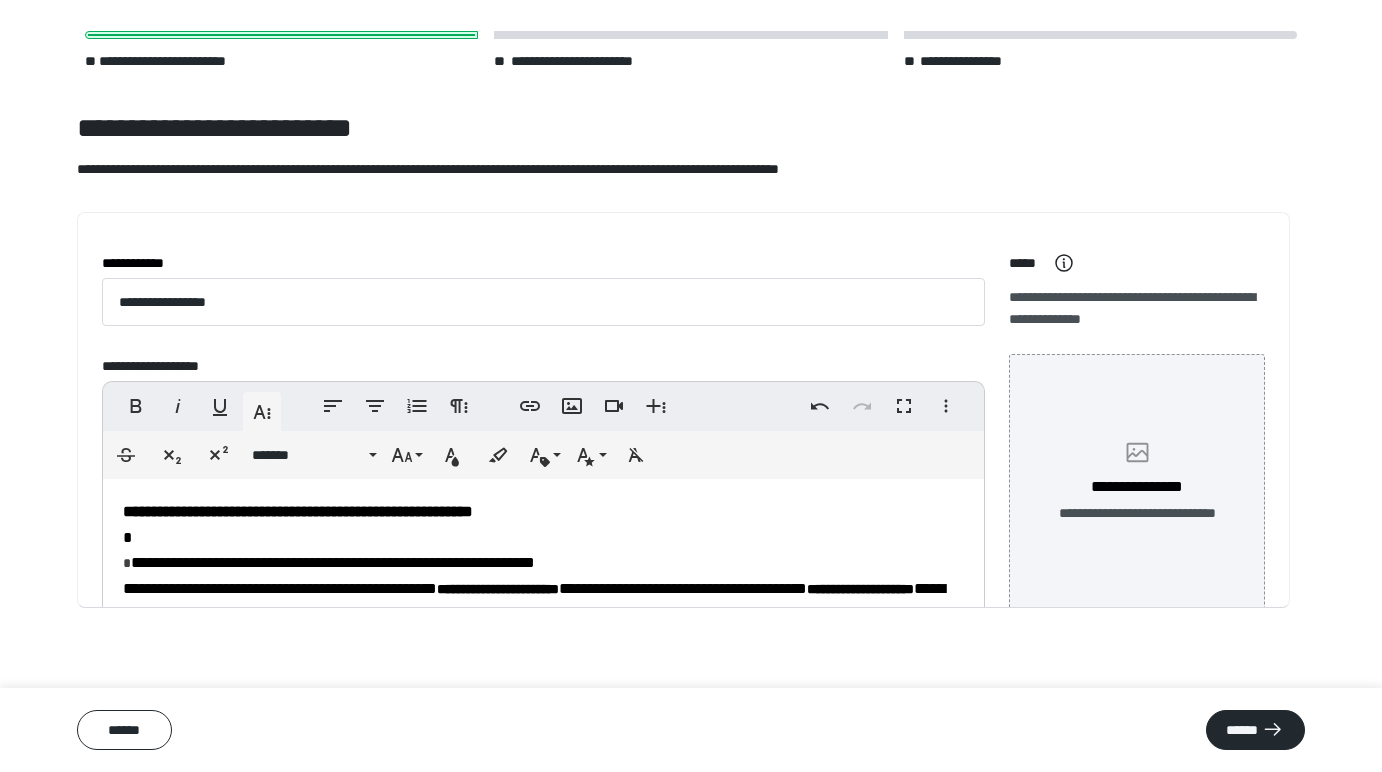 click on "**********" at bounding box center (1137, 482) 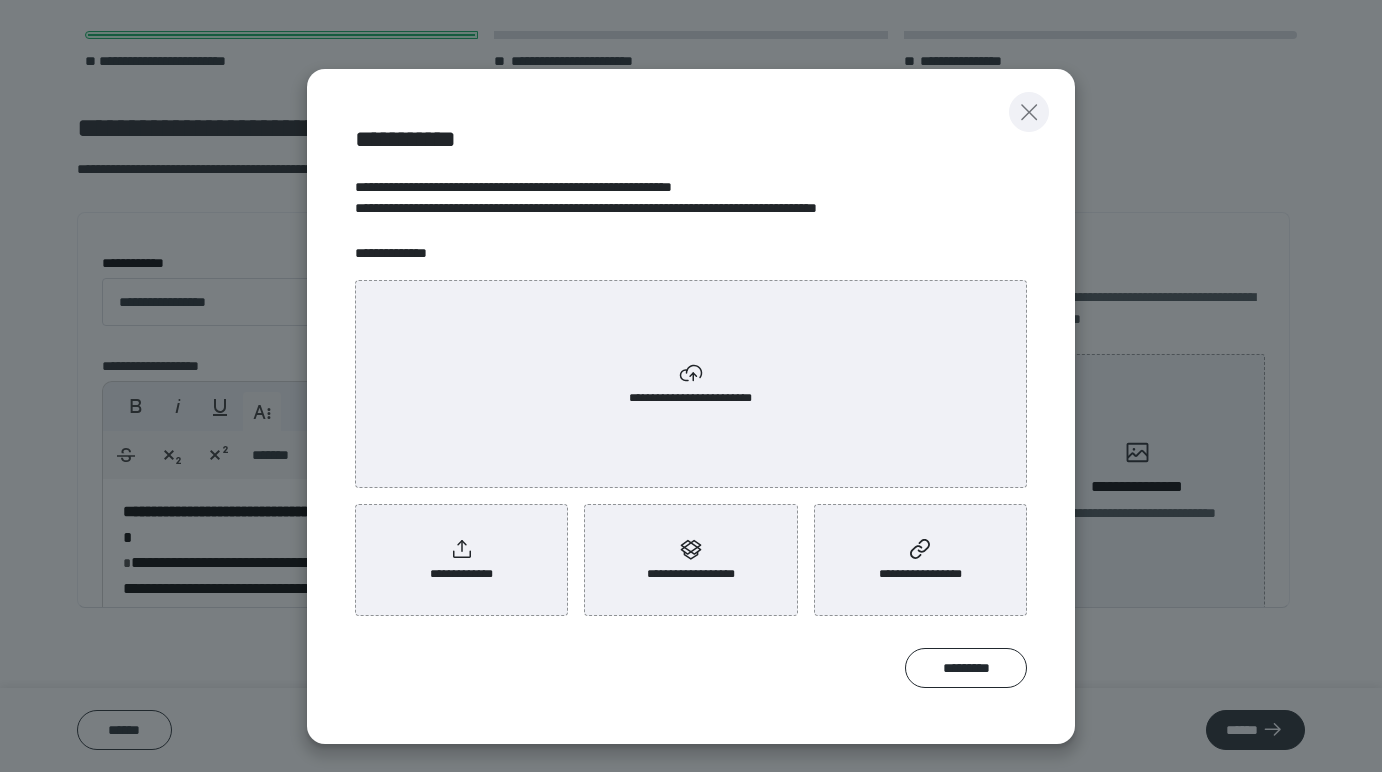 click 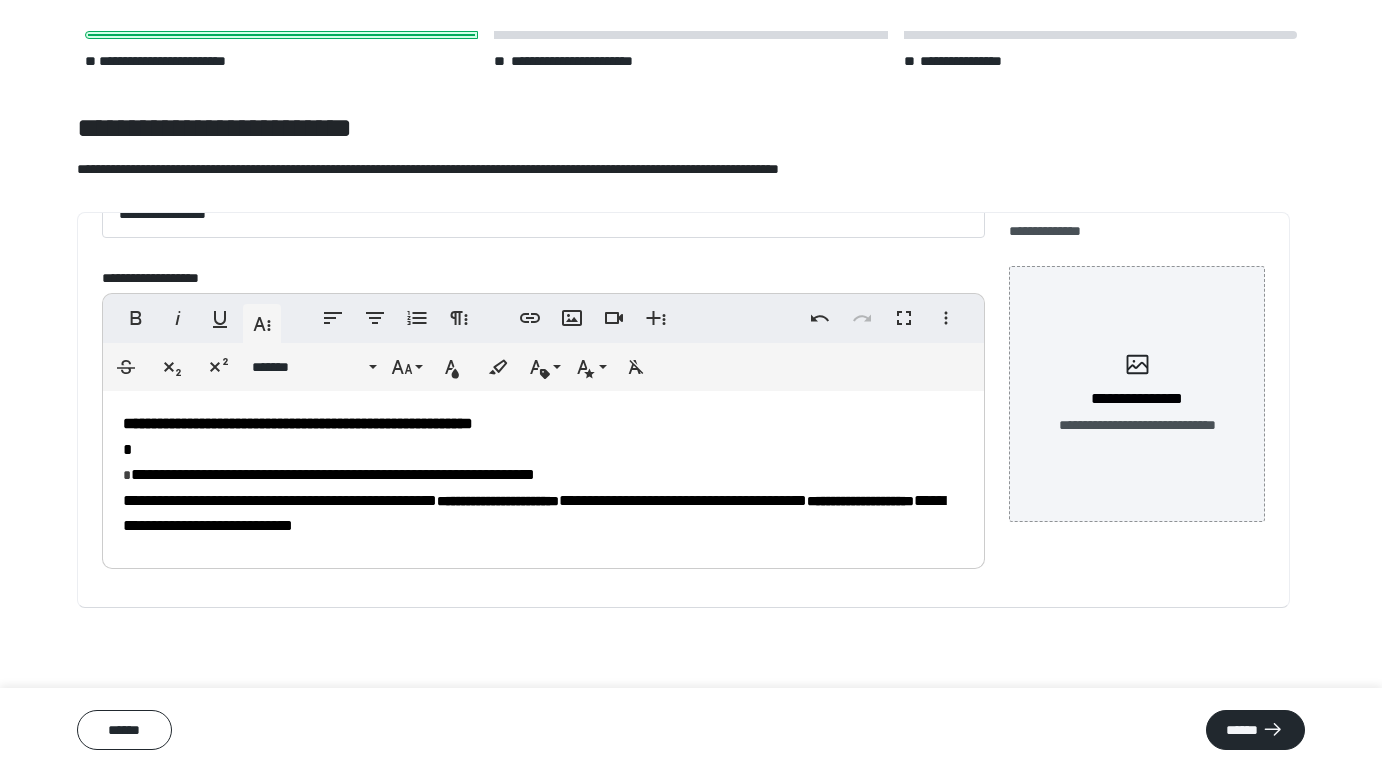 scroll, scrollTop: 87, scrollLeft: 0, axis: vertical 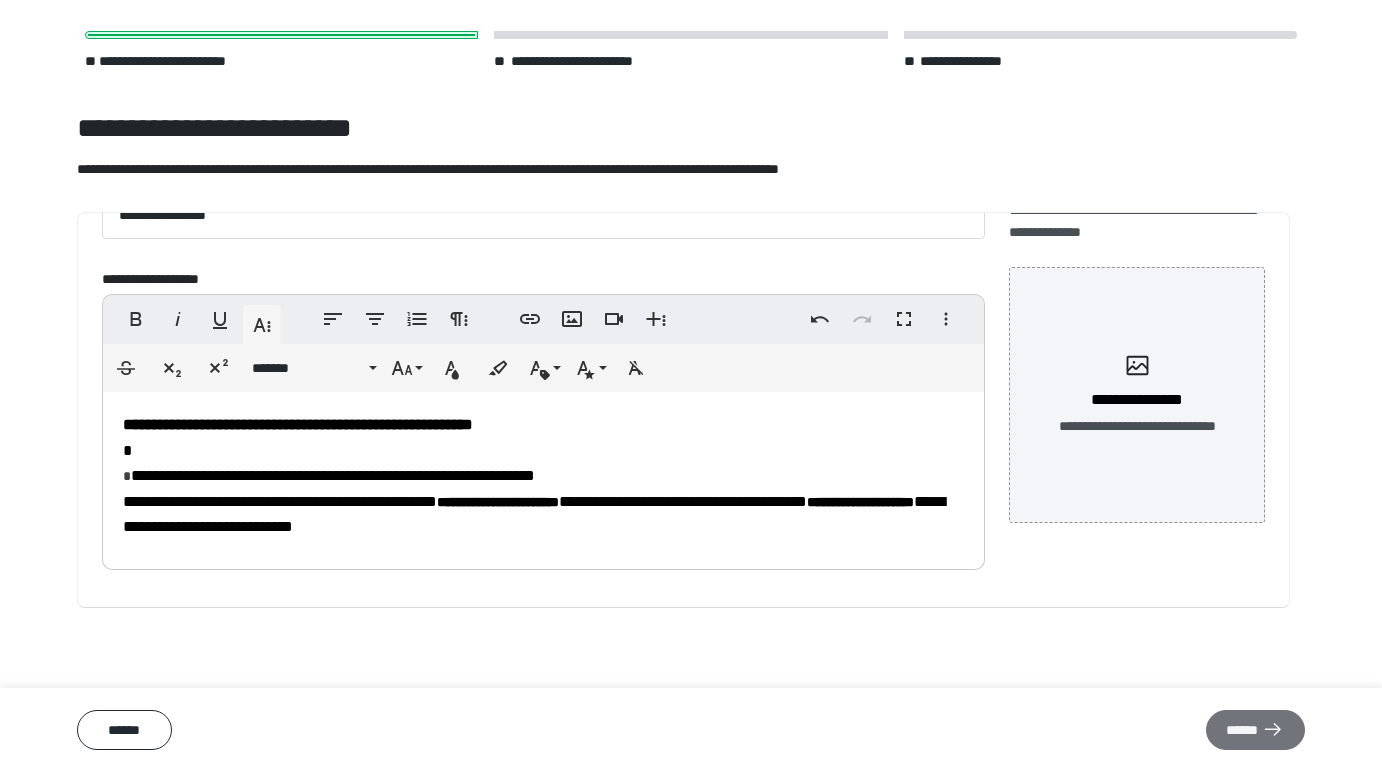 click on "******" at bounding box center (1255, 730) 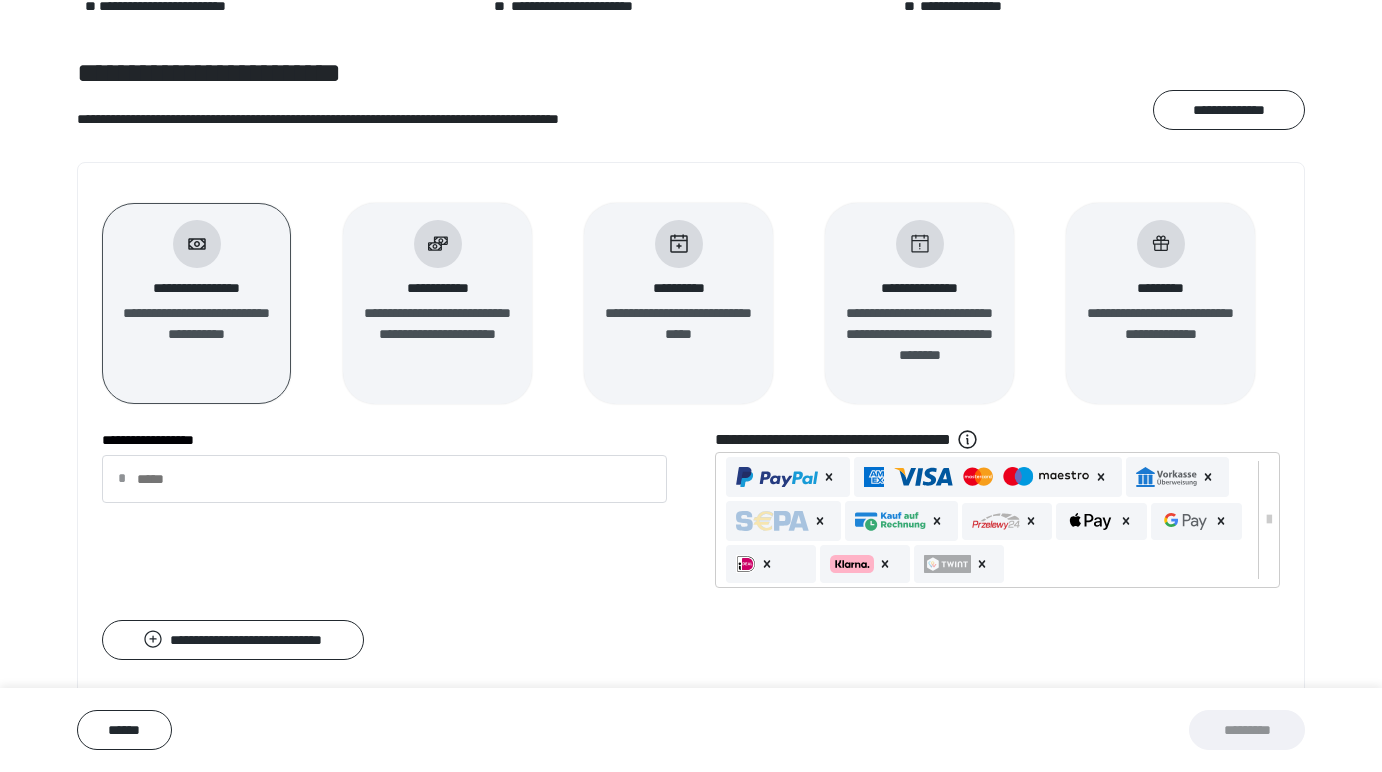 scroll, scrollTop: 124, scrollLeft: 0, axis: vertical 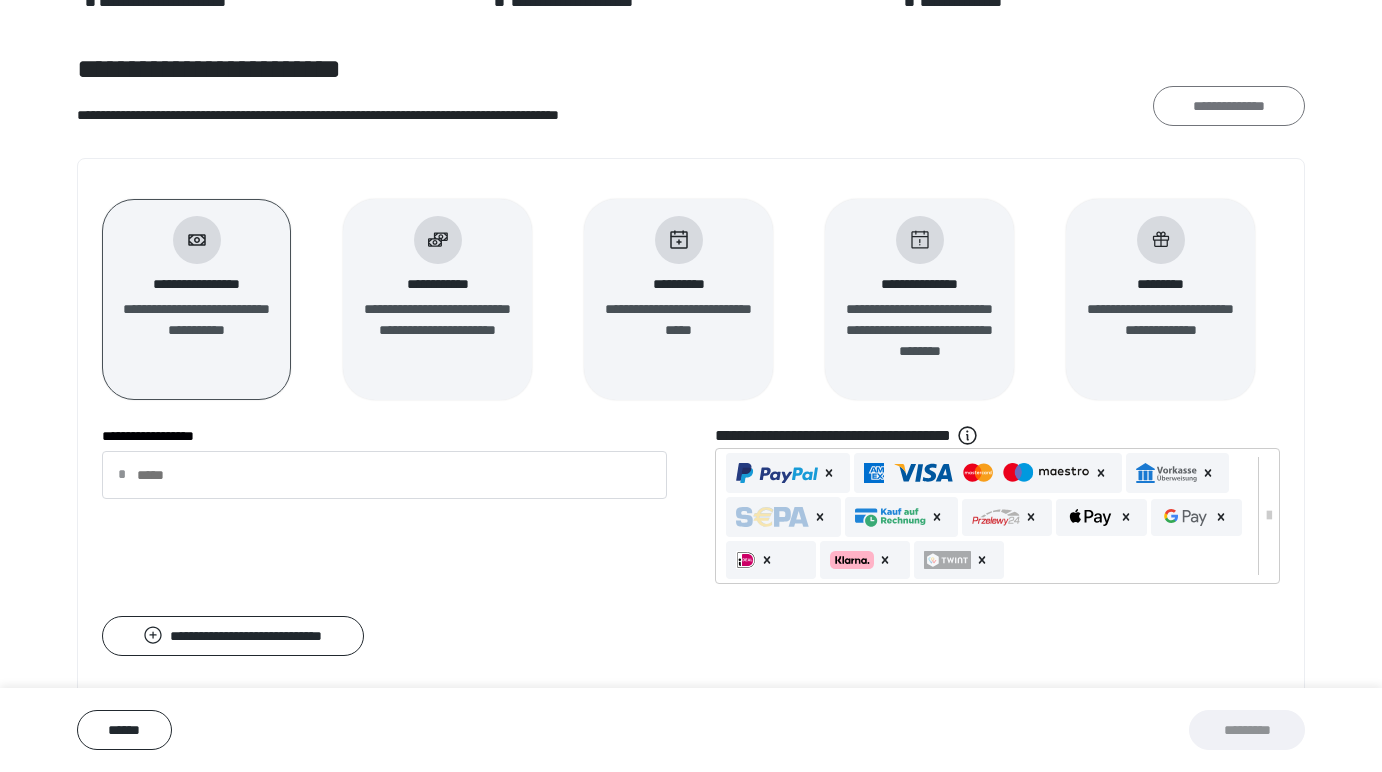 click on "**********" at bounding box center (1229, 106) 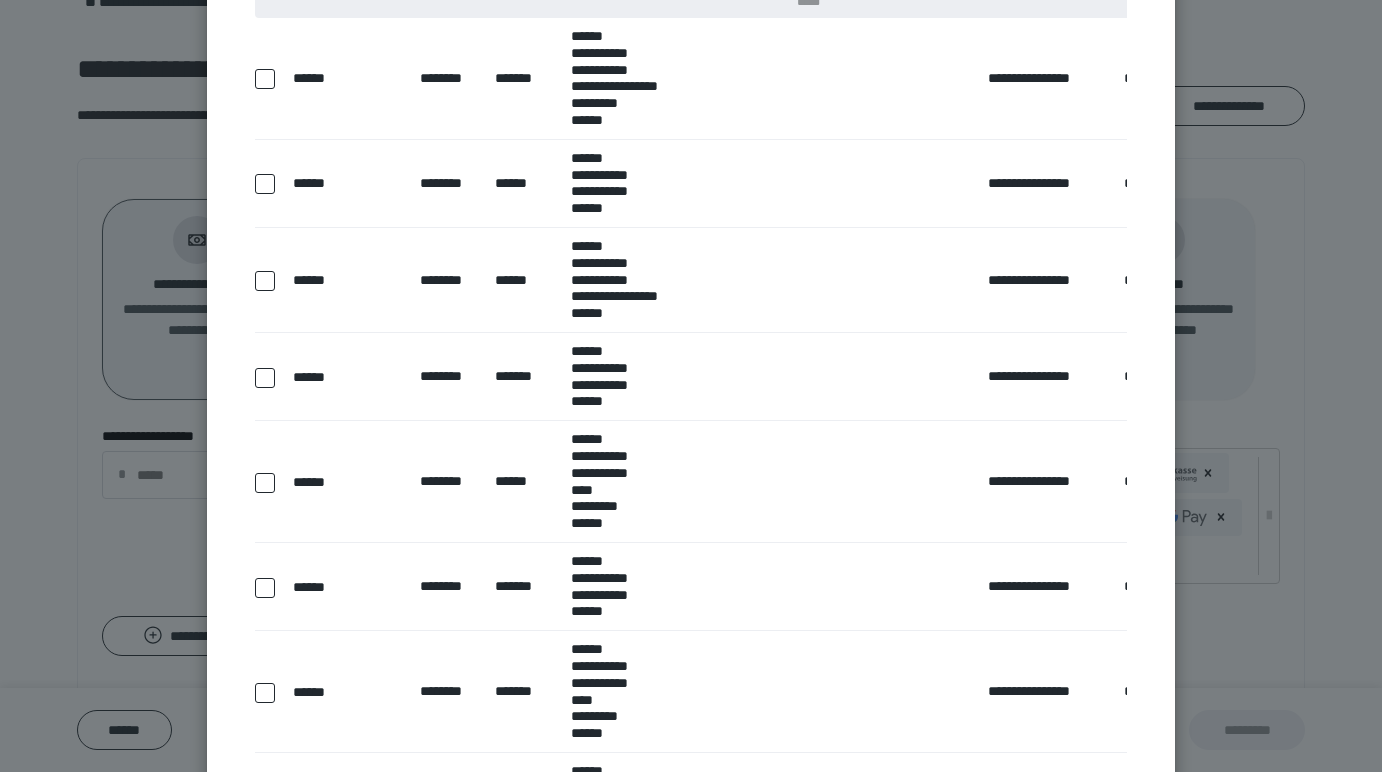 scroll, scrollTop: 253, scrollLeft: 0, axis: vertical 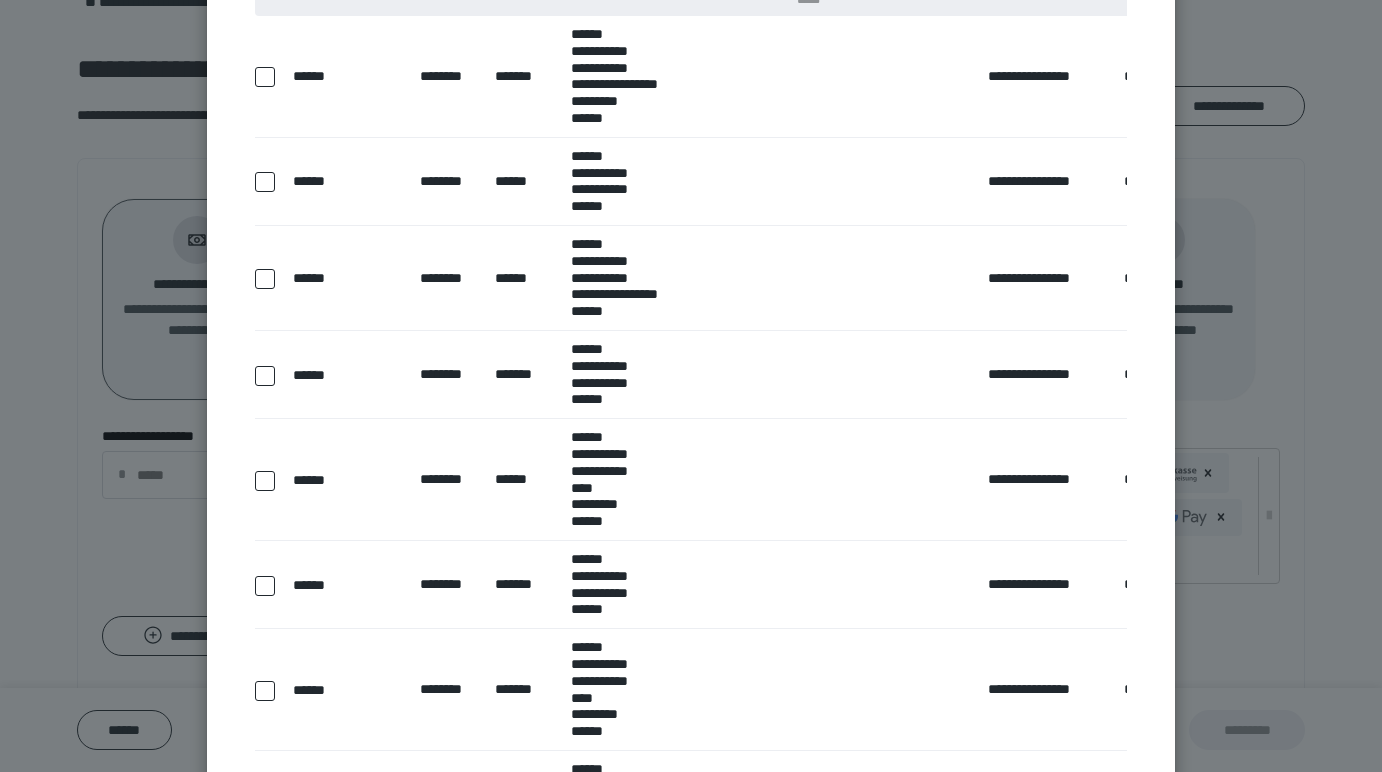 click at bounding box center (265, 481) 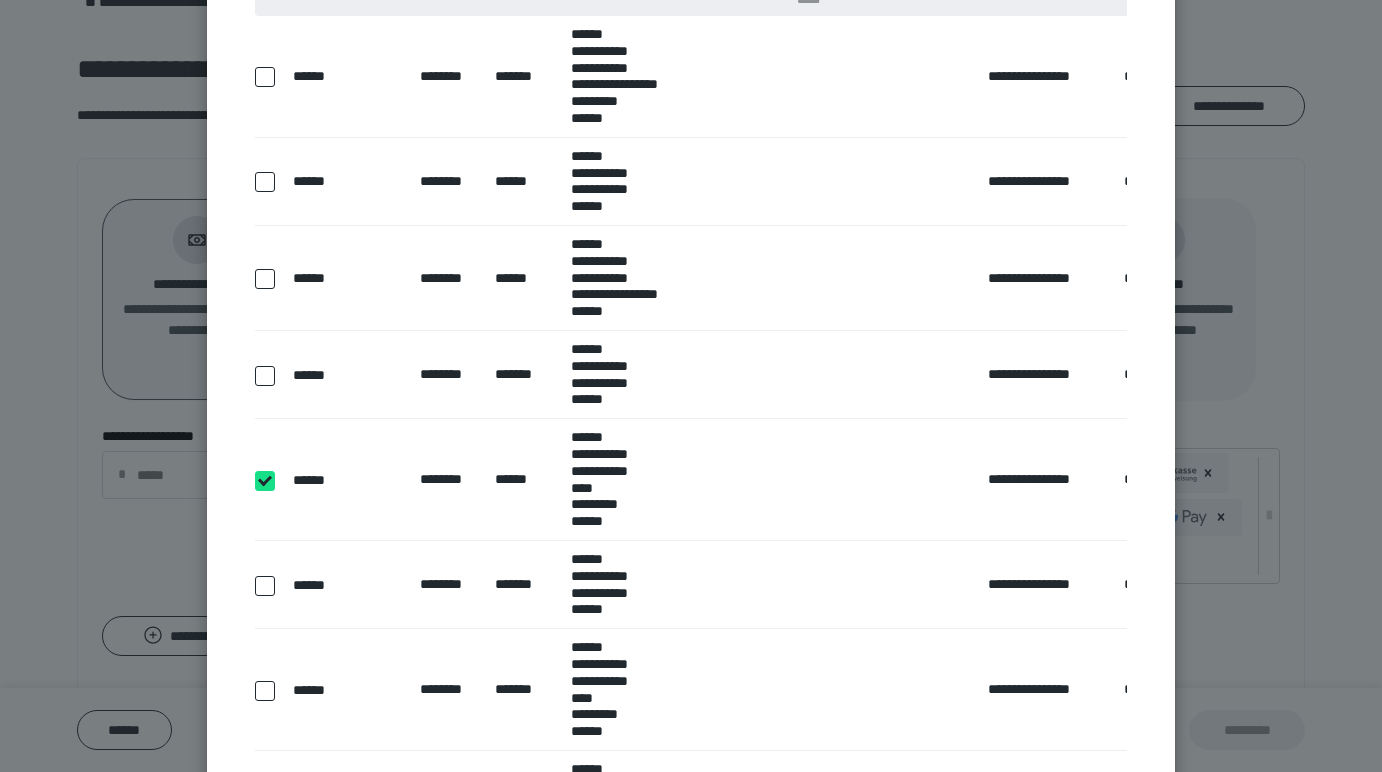 checkbox on "****" 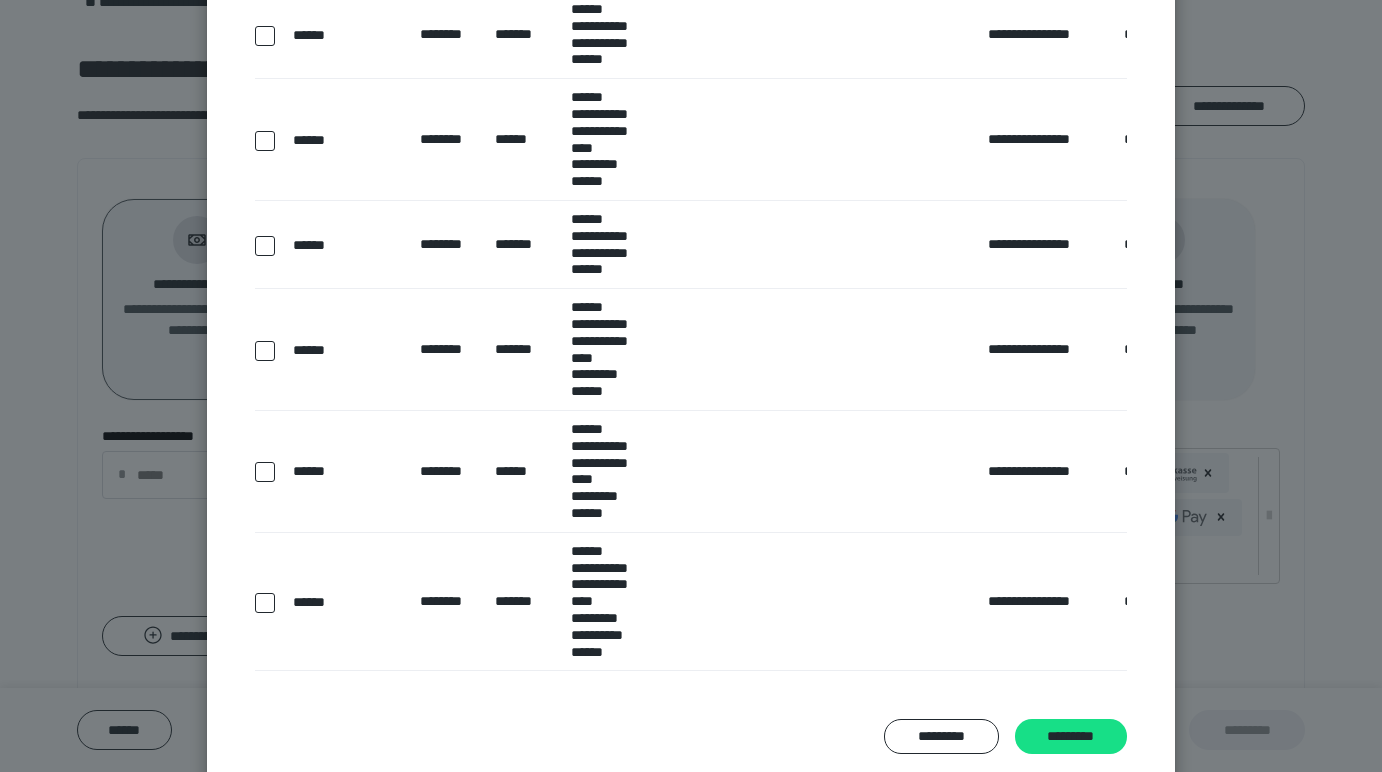 scroll, scrollTop: 592, scrollLeft: 0, axis: vertical 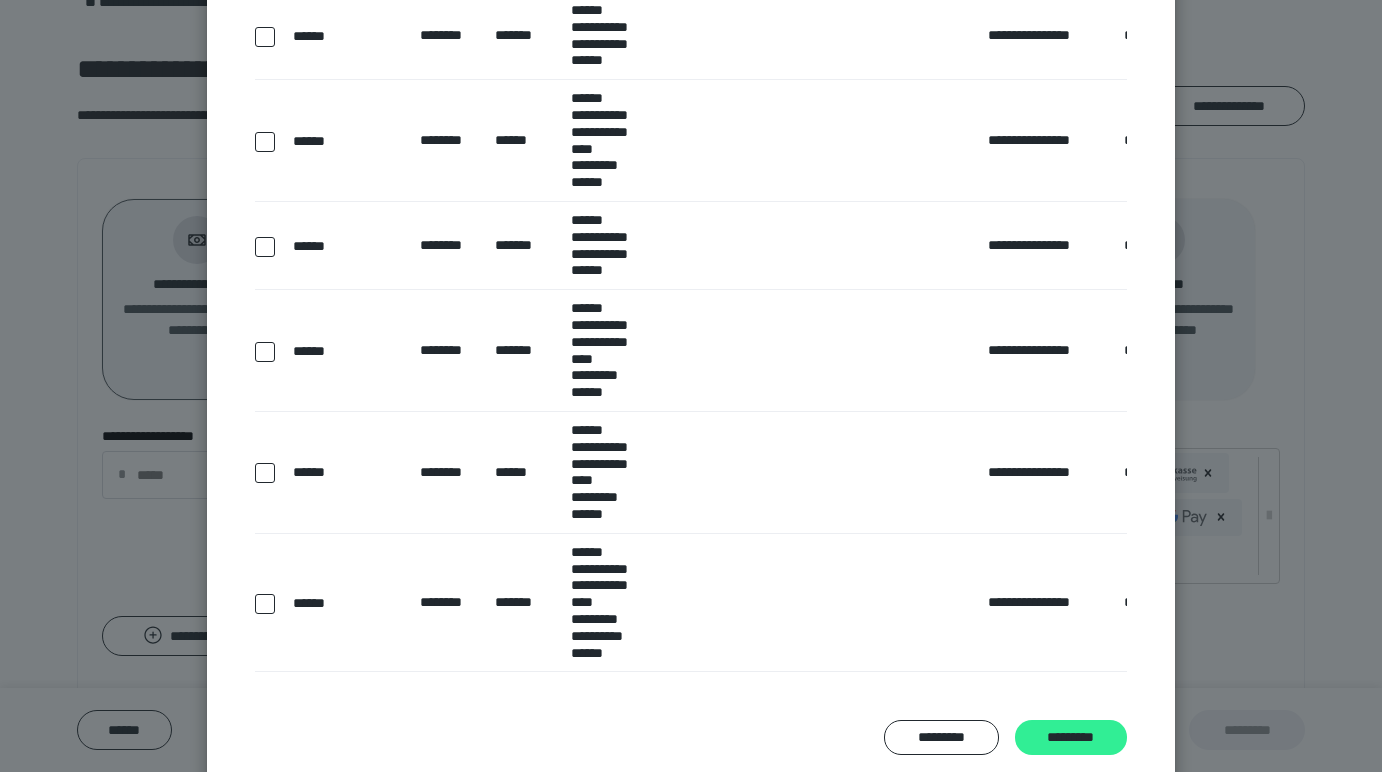 click on "*********" at bounding box center [1071, 737] 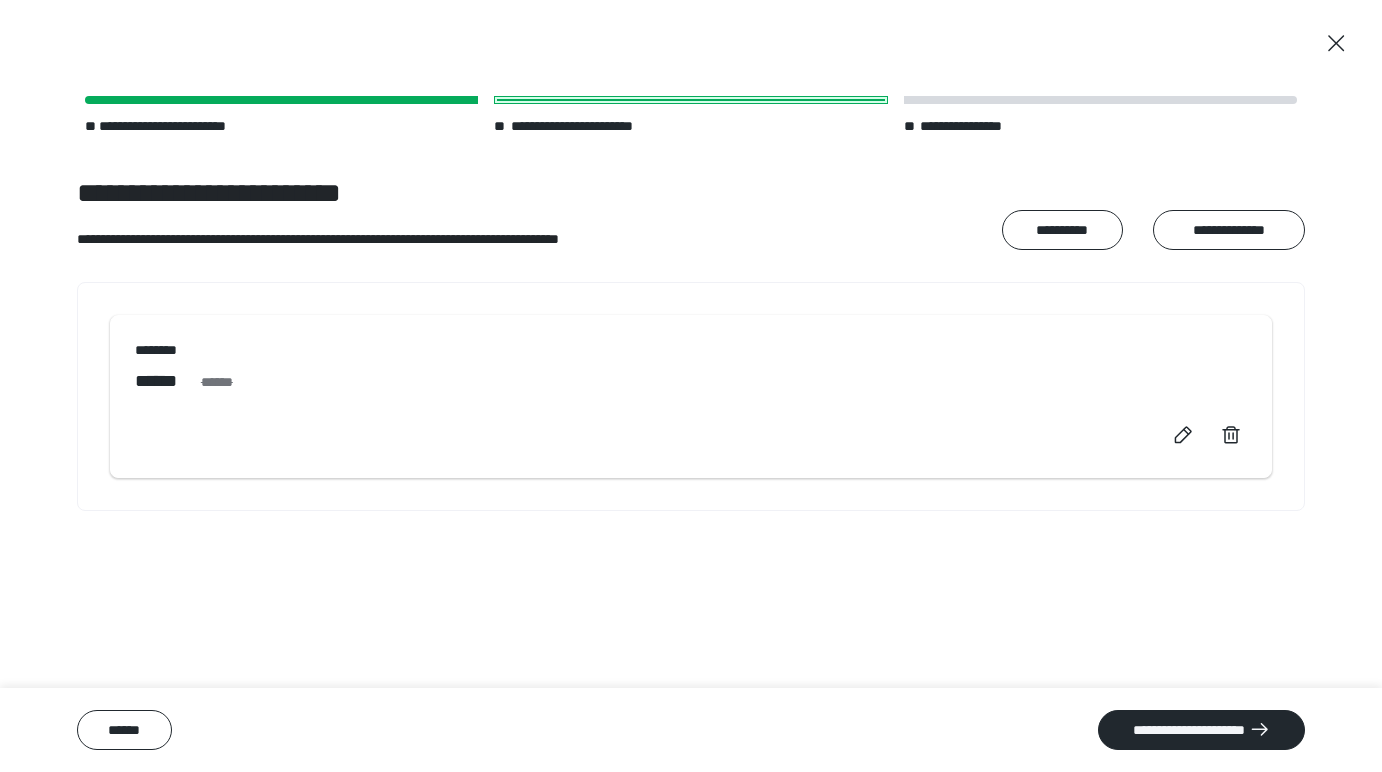 scroll, scrollTop: 0, scrollLeft: 0, axis: both 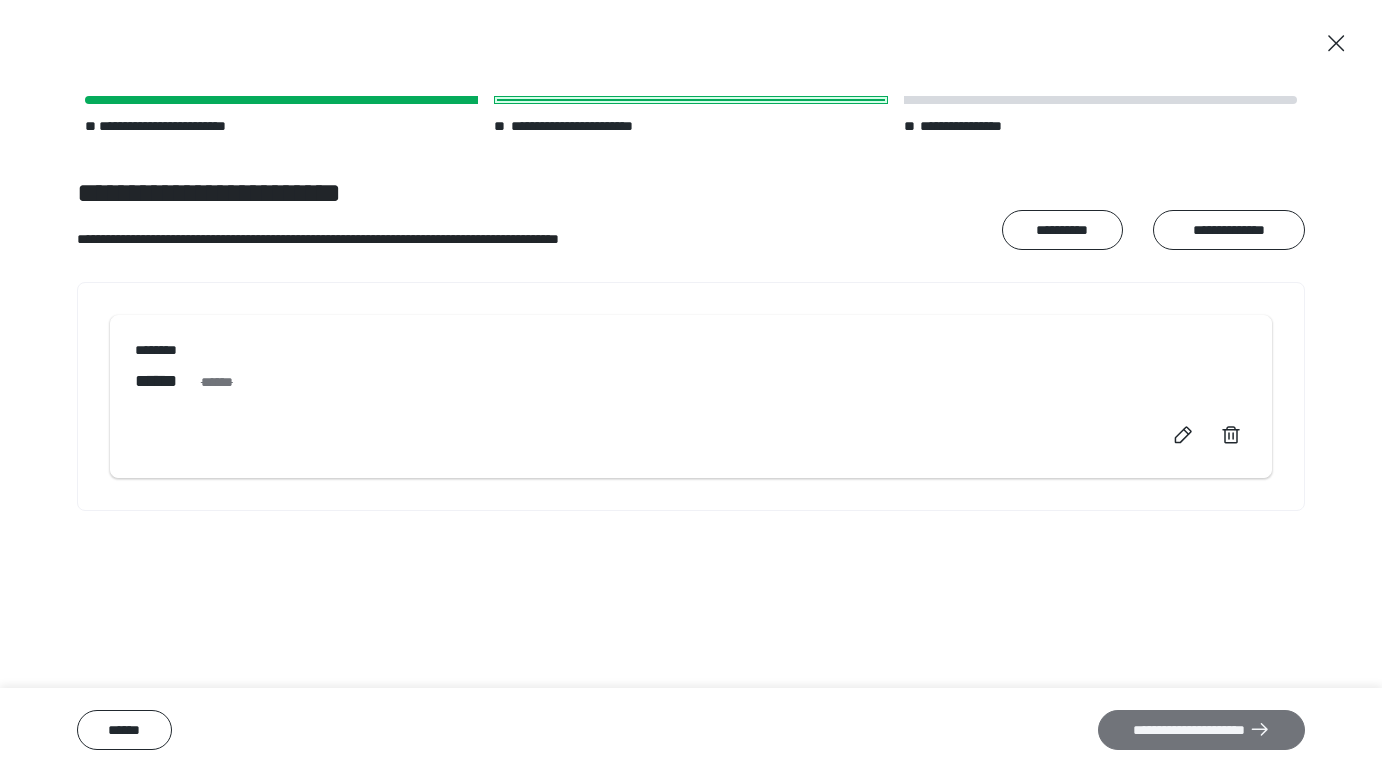 click on "**********" at bounding box center [1201, 730] 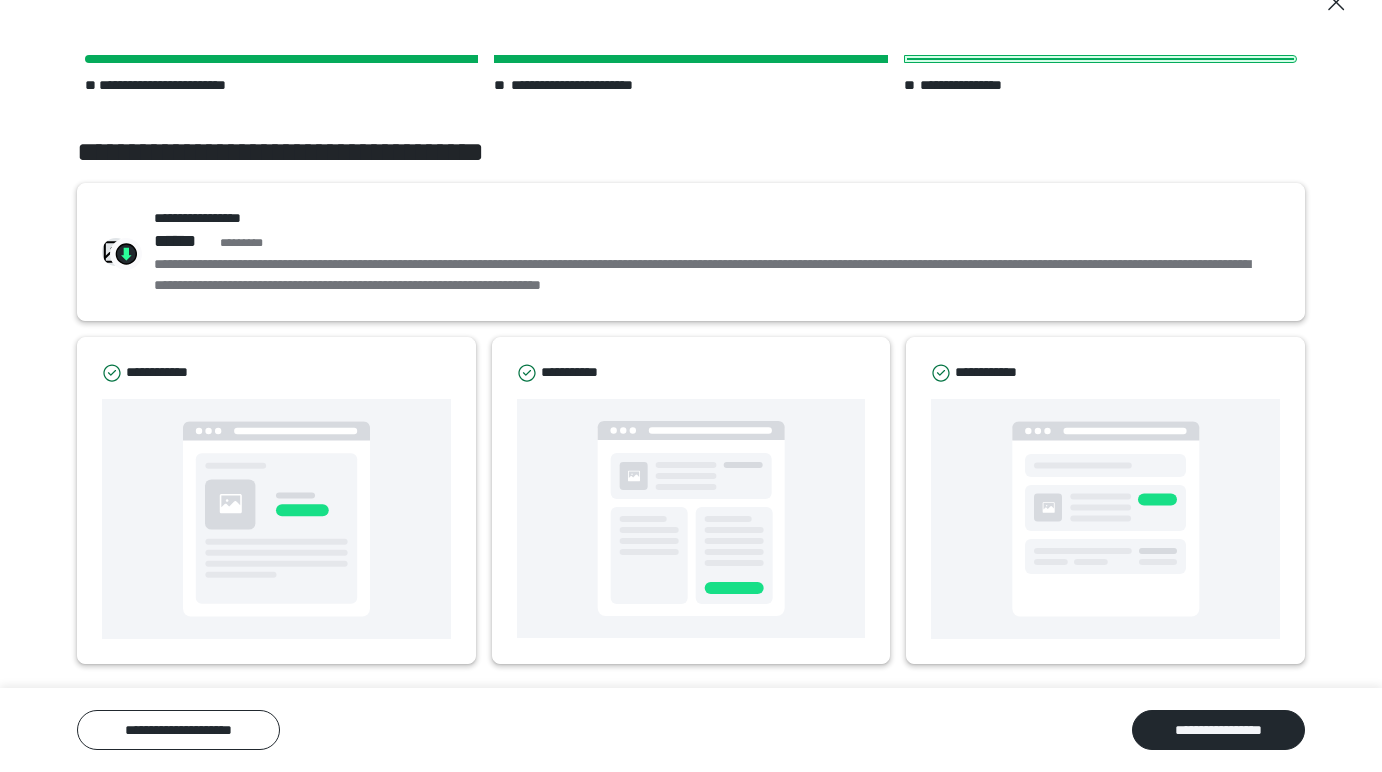 scroll, scrollTop: 41, scrollLeft: 0, axis: vertical 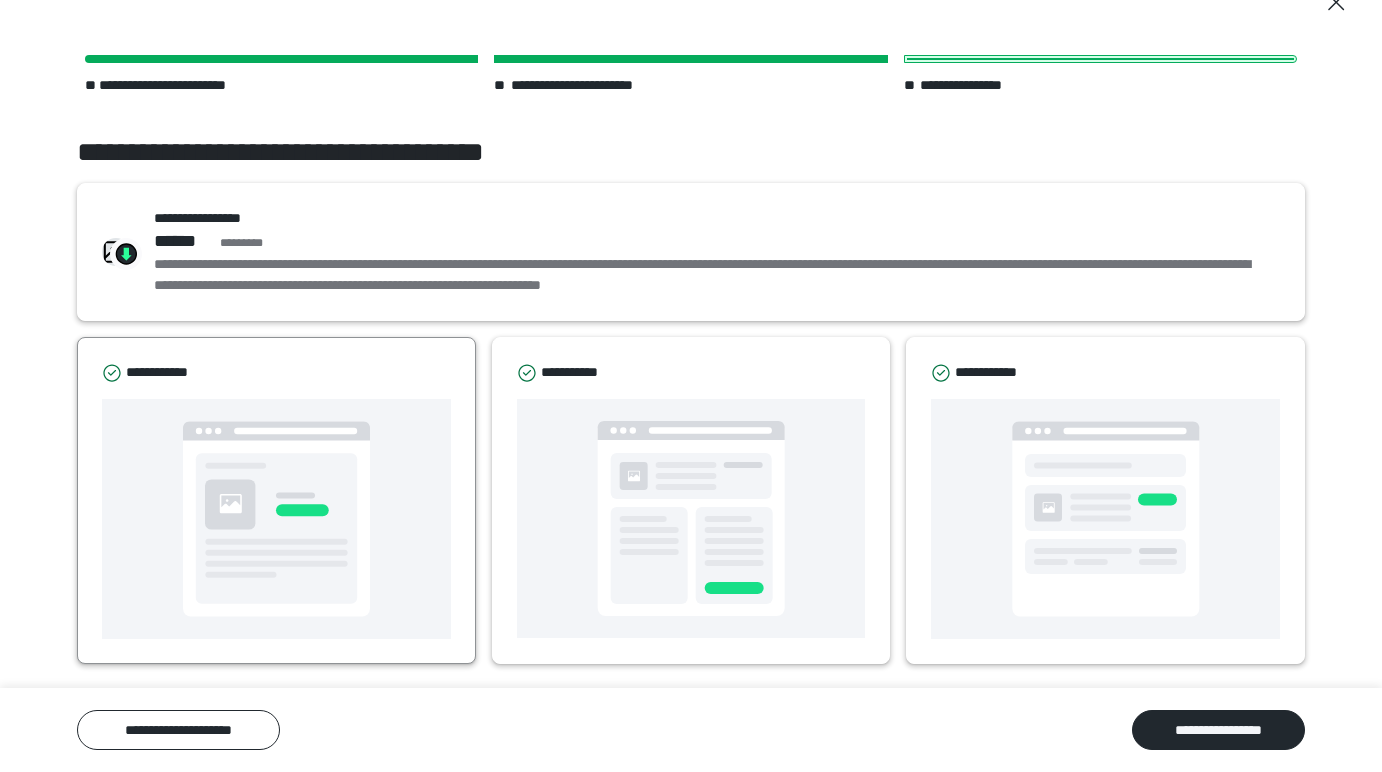 click at bounding box center [276, 519] 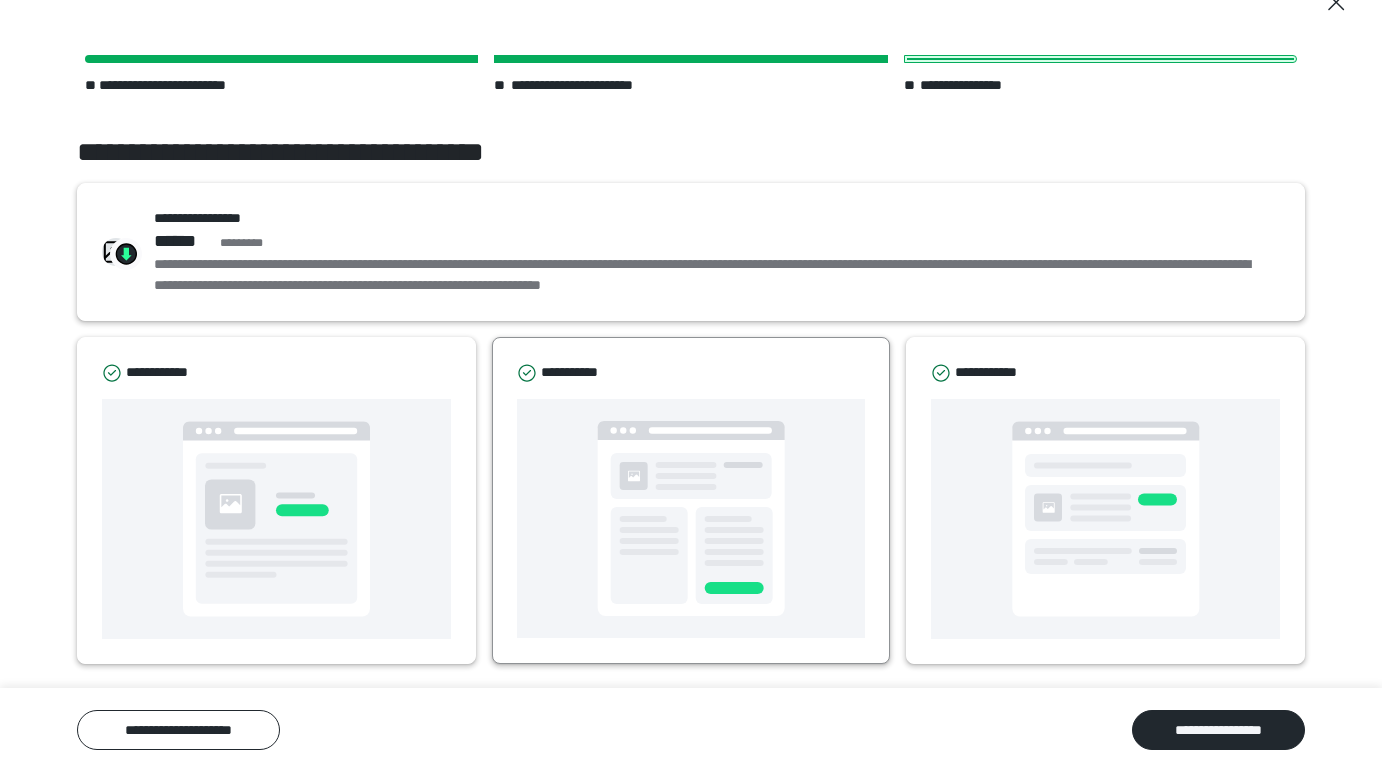 click at bounding box center (691, 518) 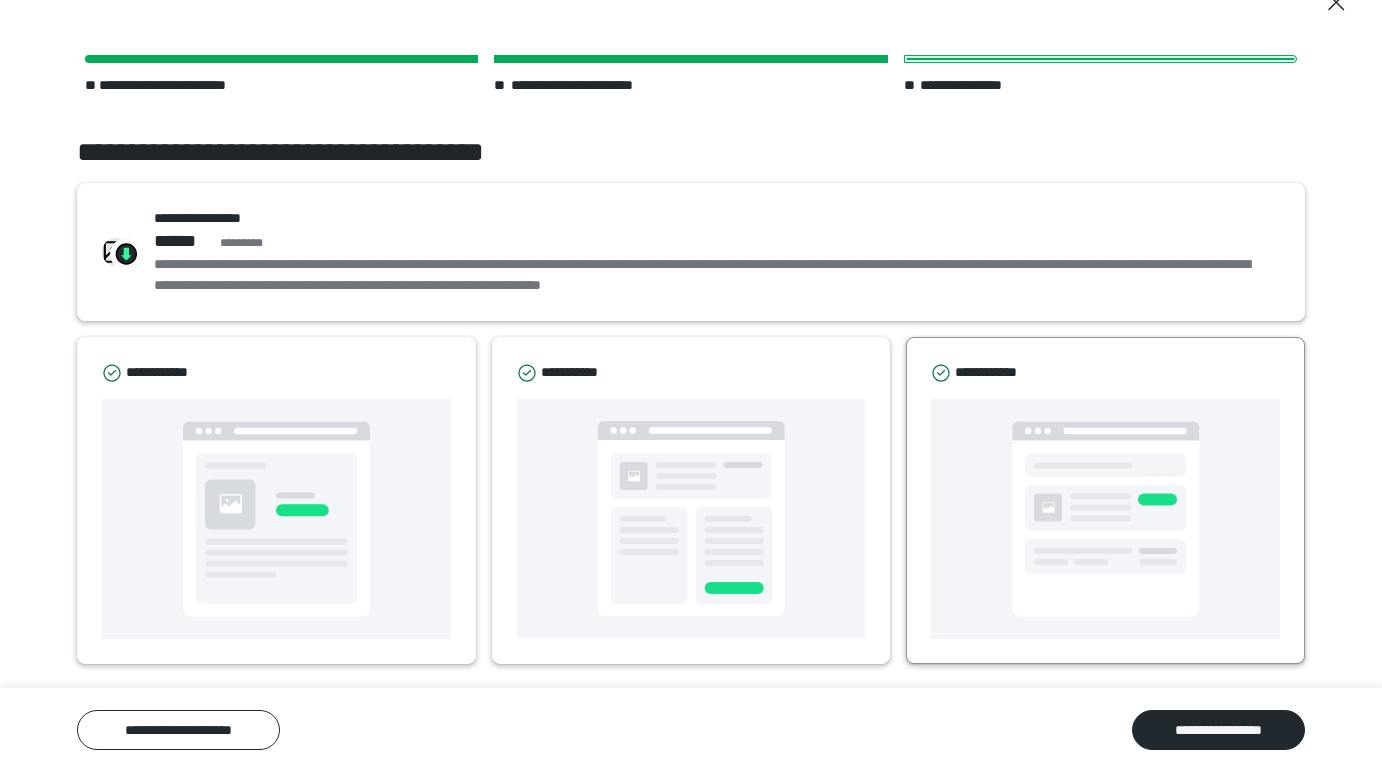 click at bounding box center [1106, 519] 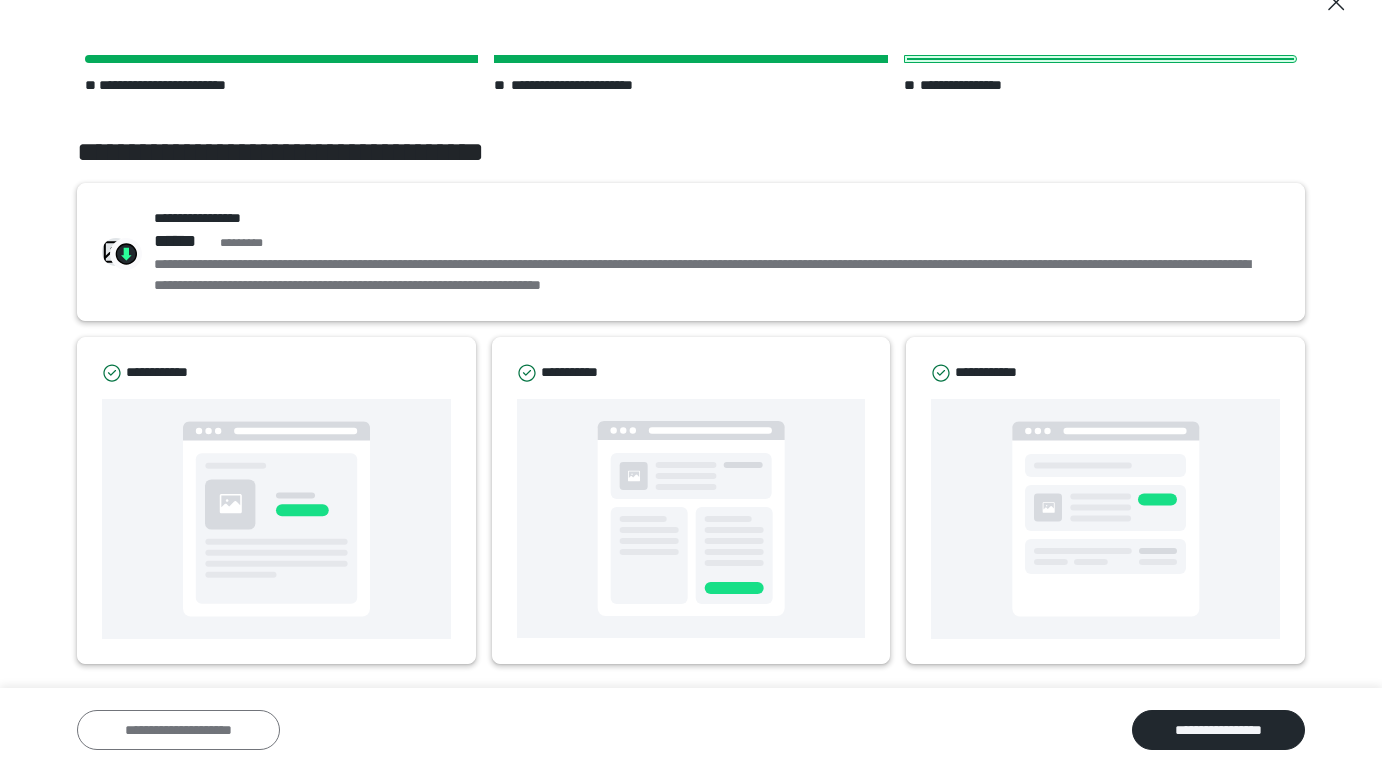 click on "**********" at bounding box center [178, 730] 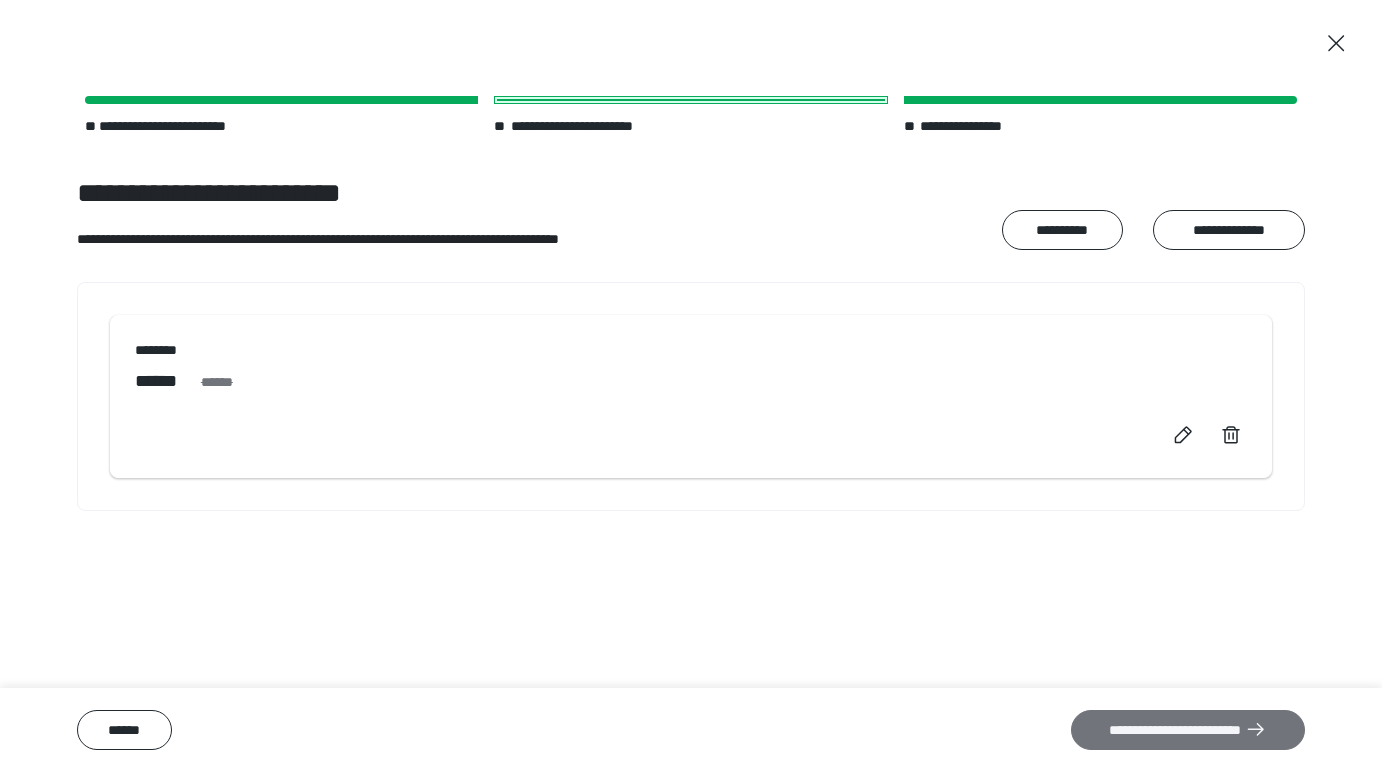 click on "**********" at bounding box center (1188, 730) 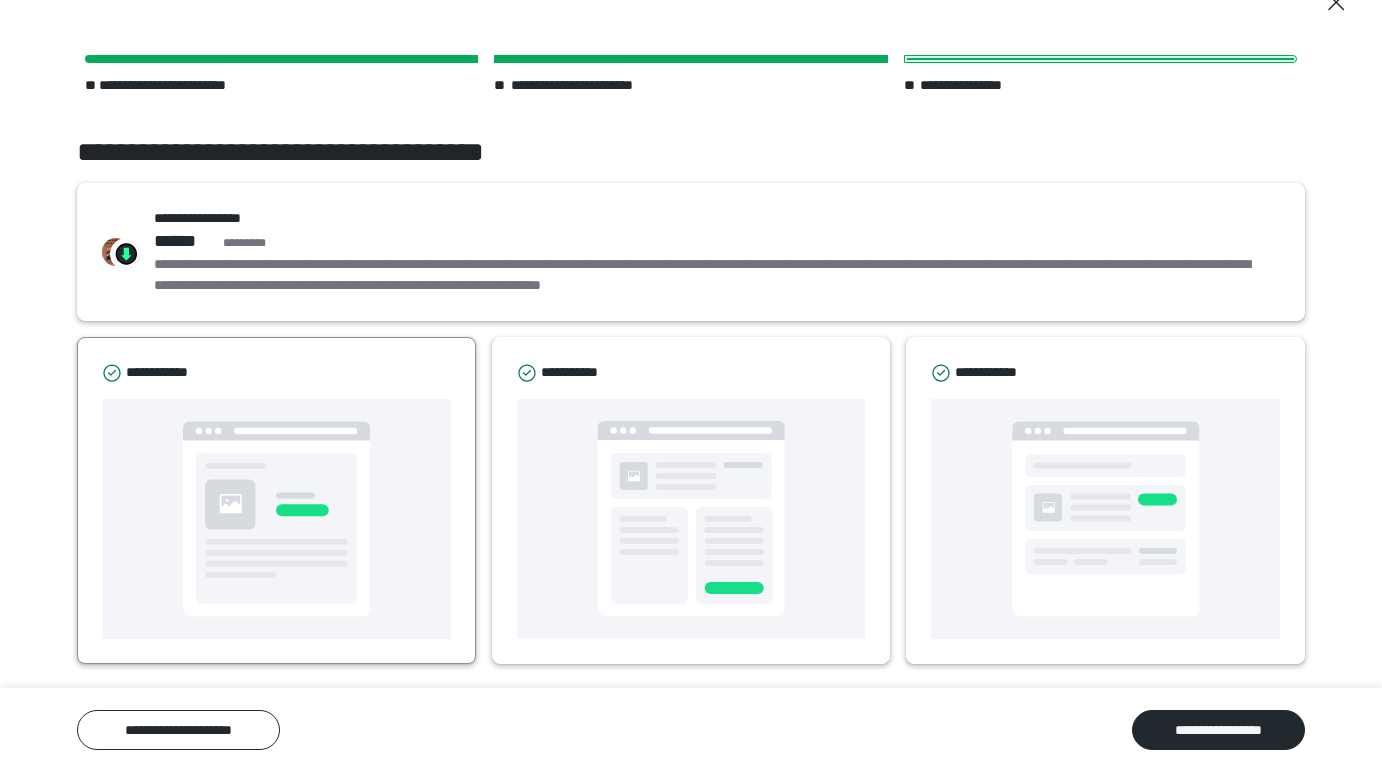 click at bounding box center (276, 519) 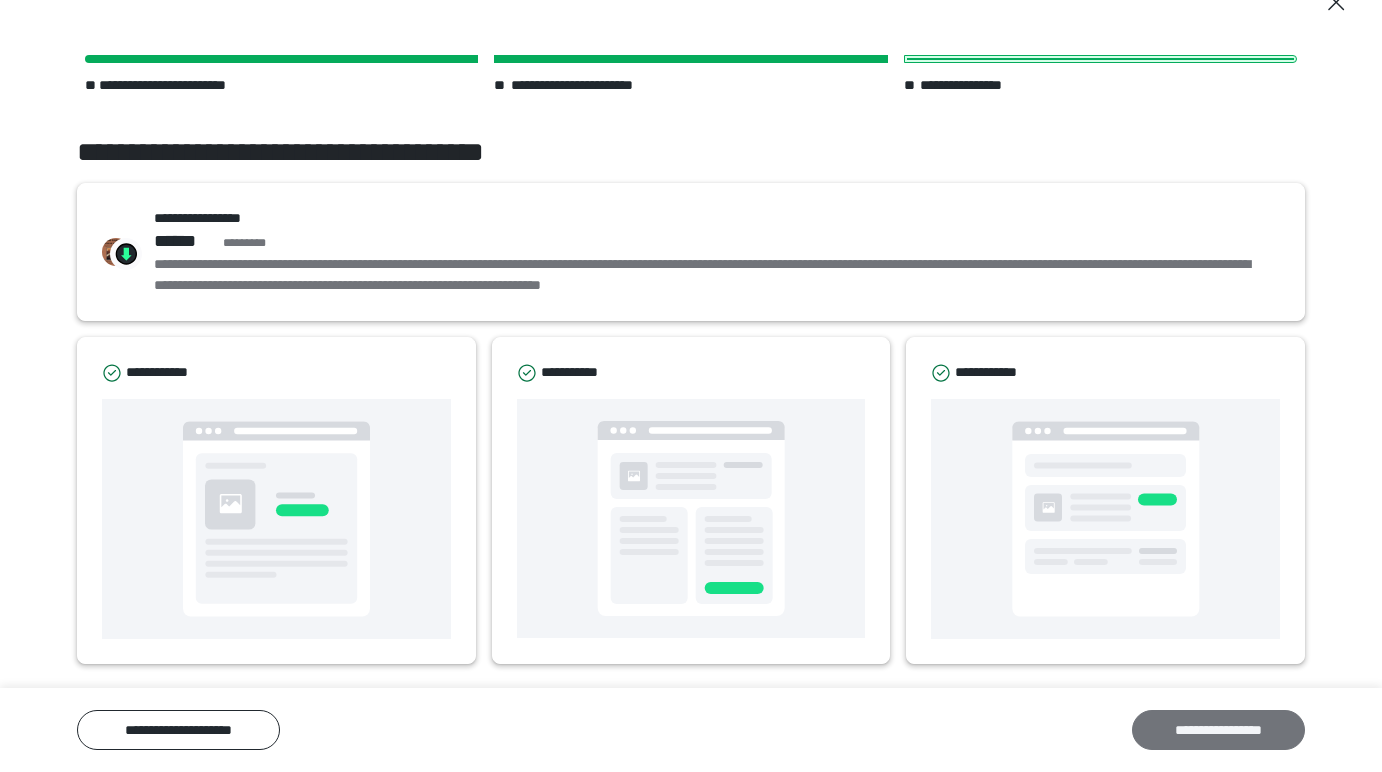 click on "**********" at bounding box center (1218, 730) 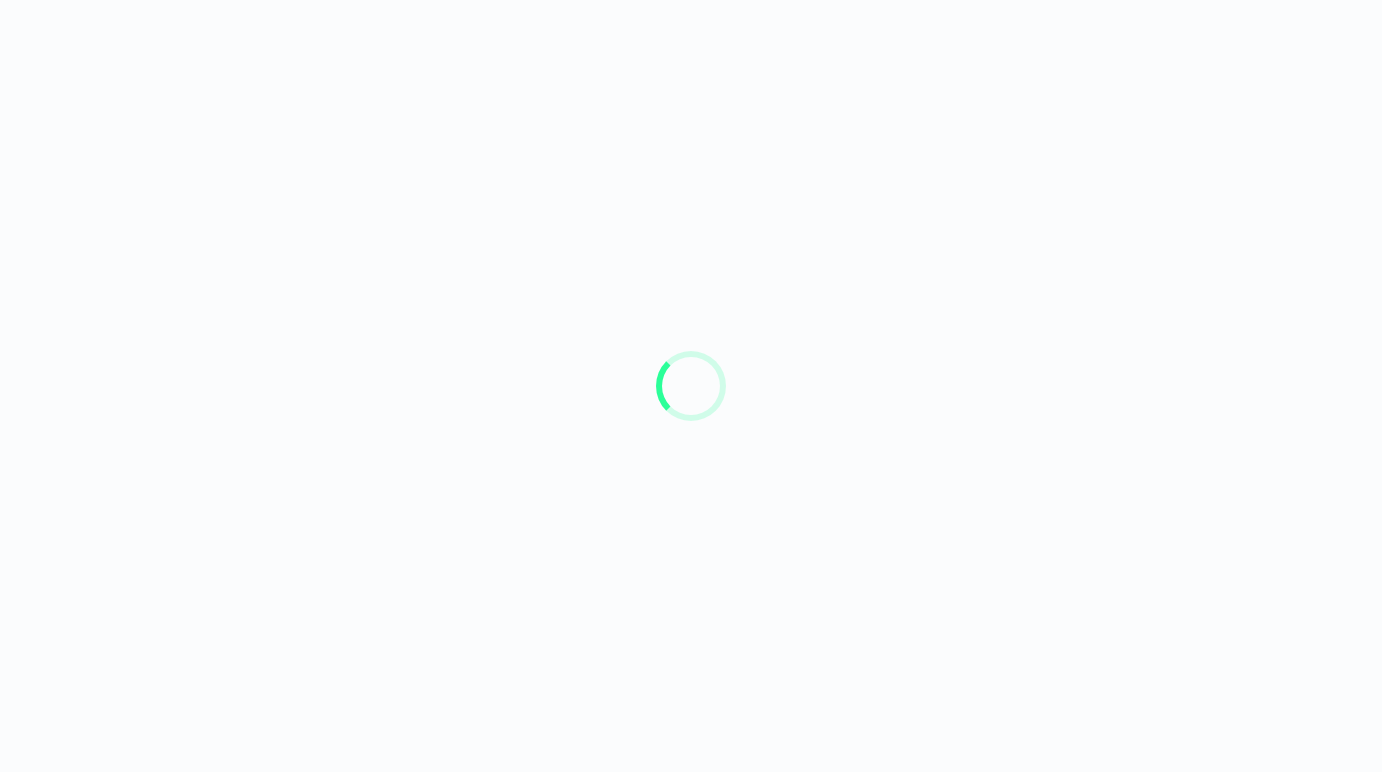 scroll, scrollTop: 0, scrollLeft: 0, axis: both 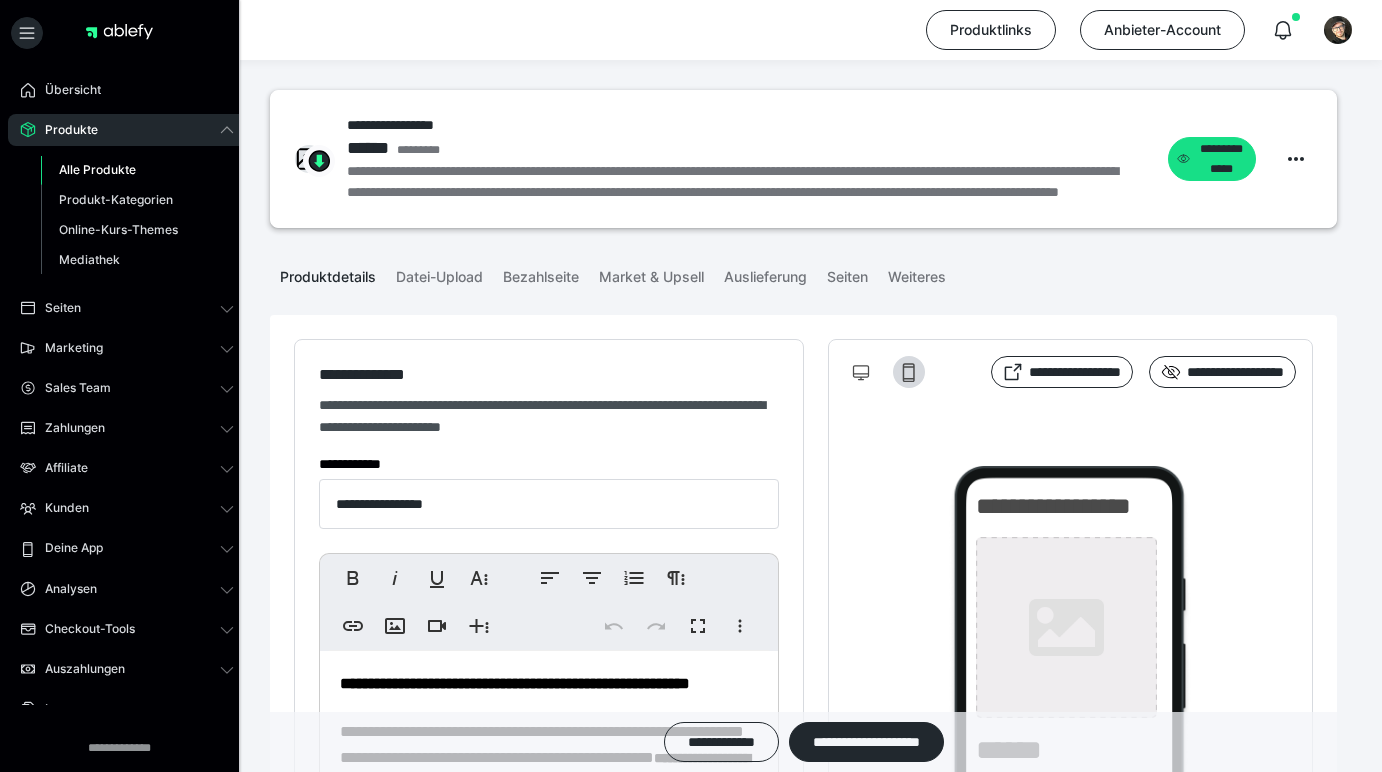 type on "**********" 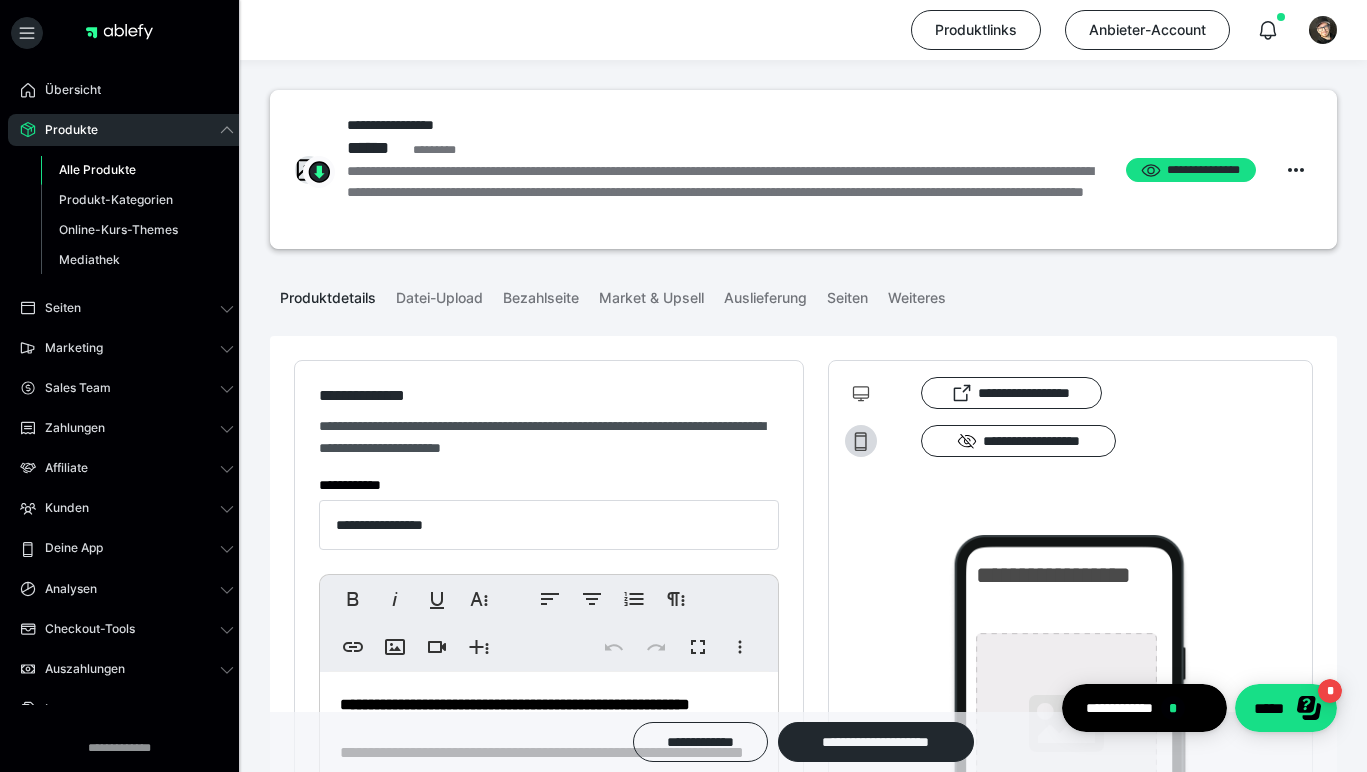 scroll, scrollTop: 0, scrollLeft: 0, axis: both 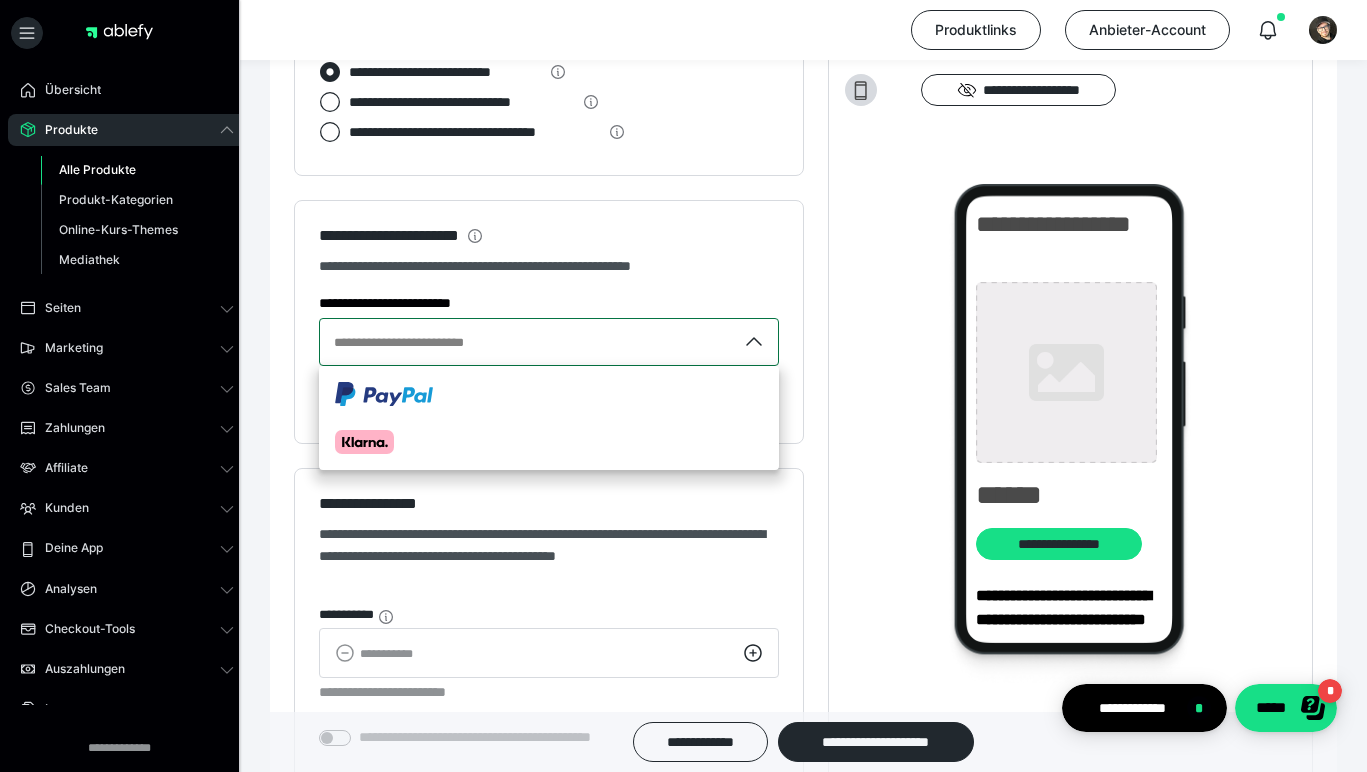 click on "**********" at bounding box center [528, 342] 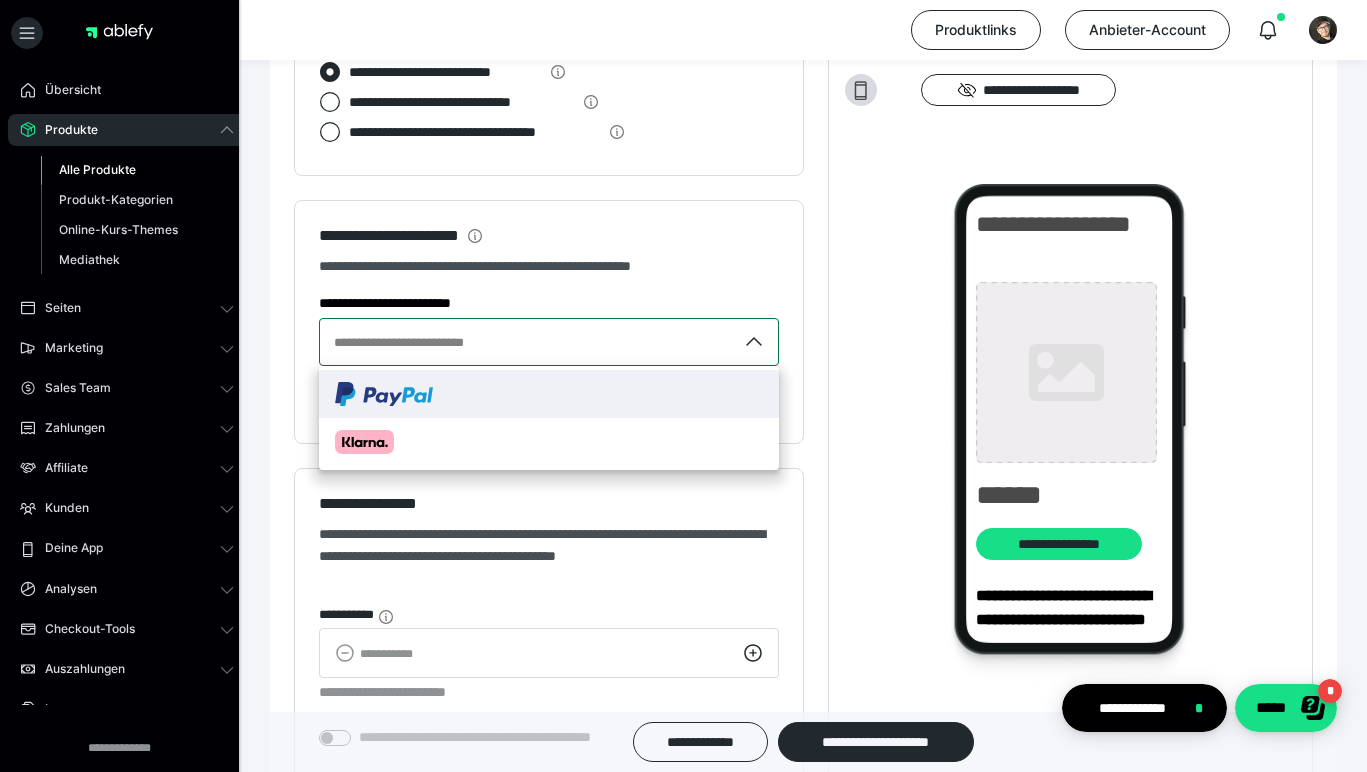 click at bounding box center [549, 394] 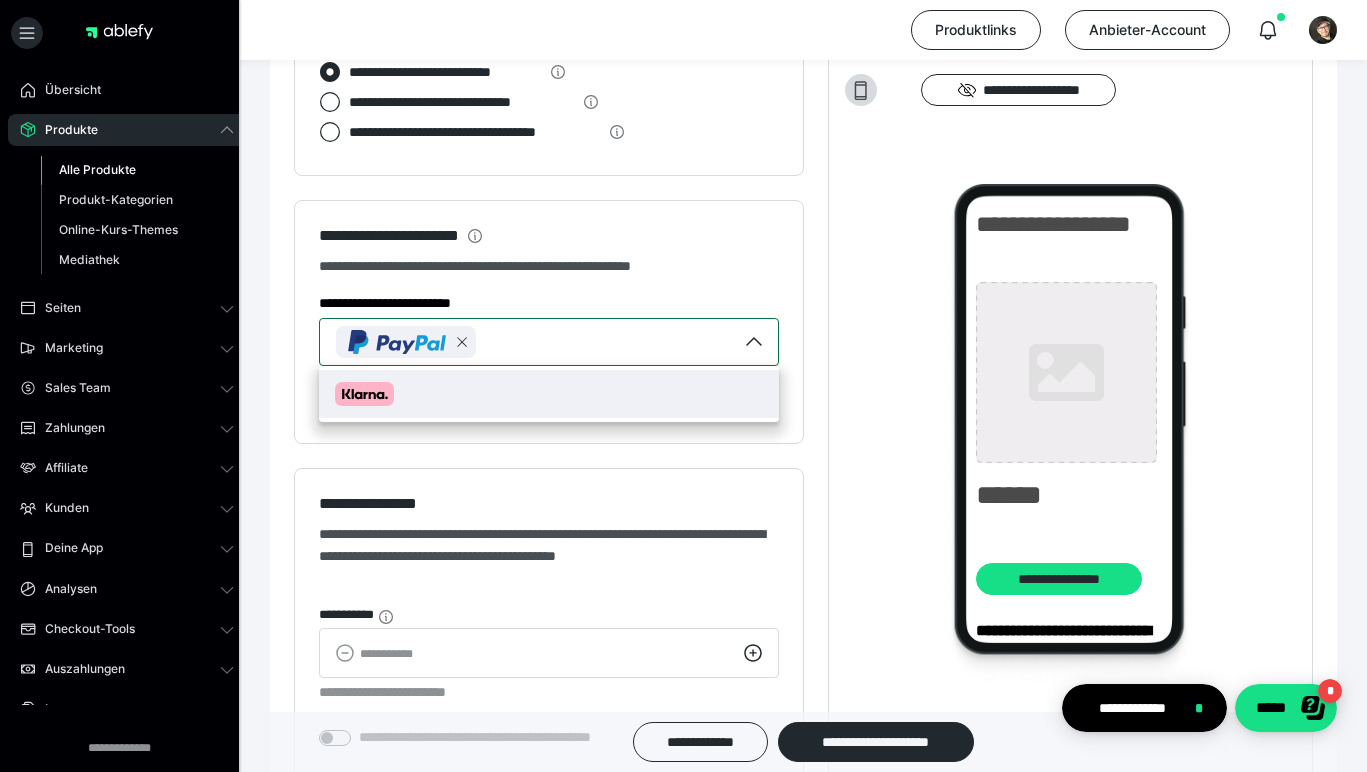 click at bounding box center [549, 394] 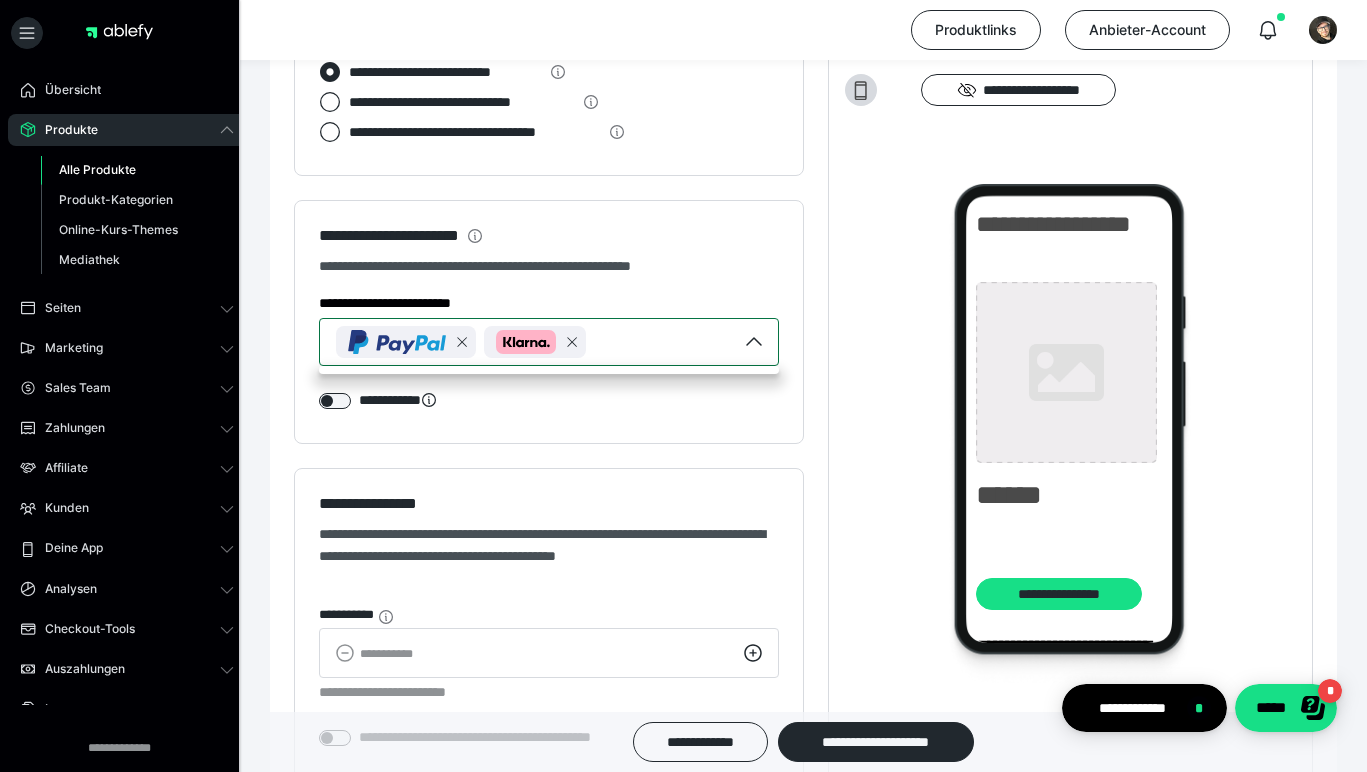click at bounding box center (528, 342) 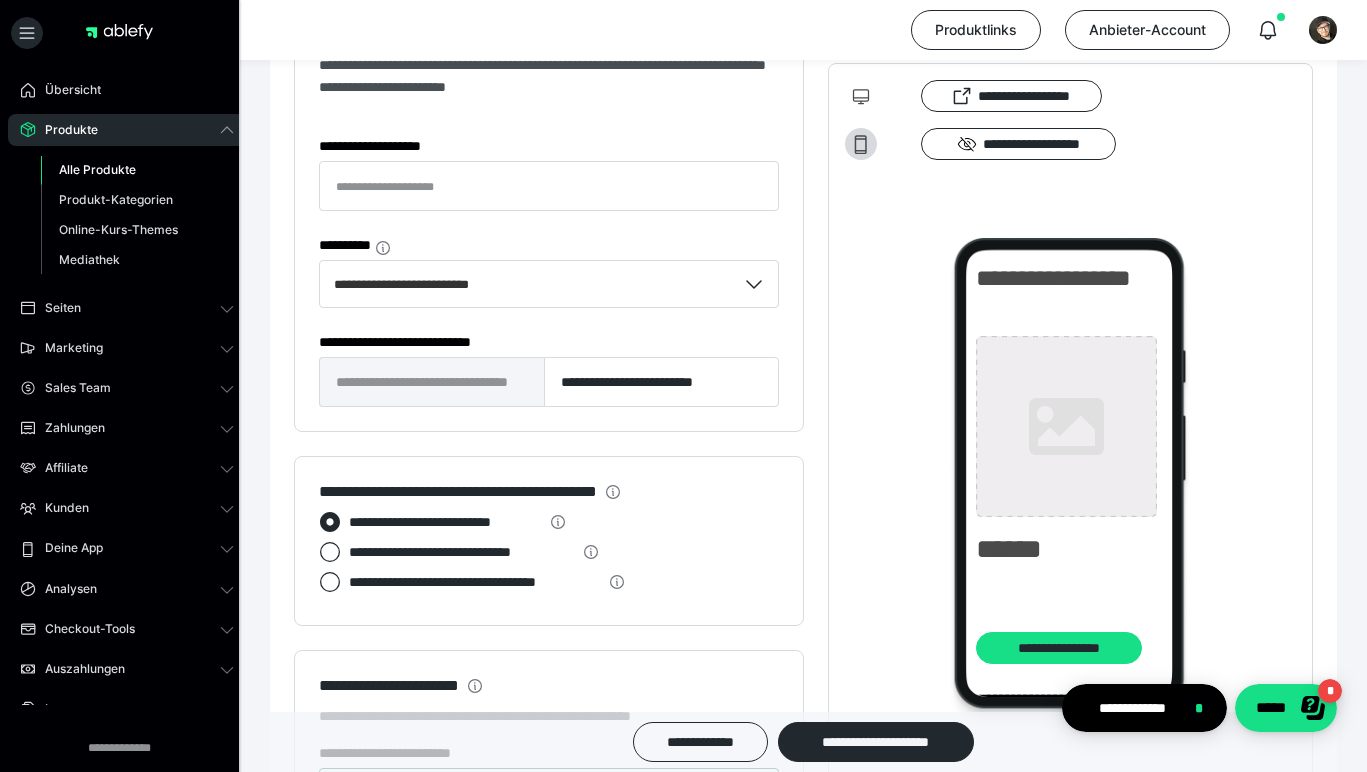 scroll, scrollTop: 1337, scrollLeft: 0, axis: vertical 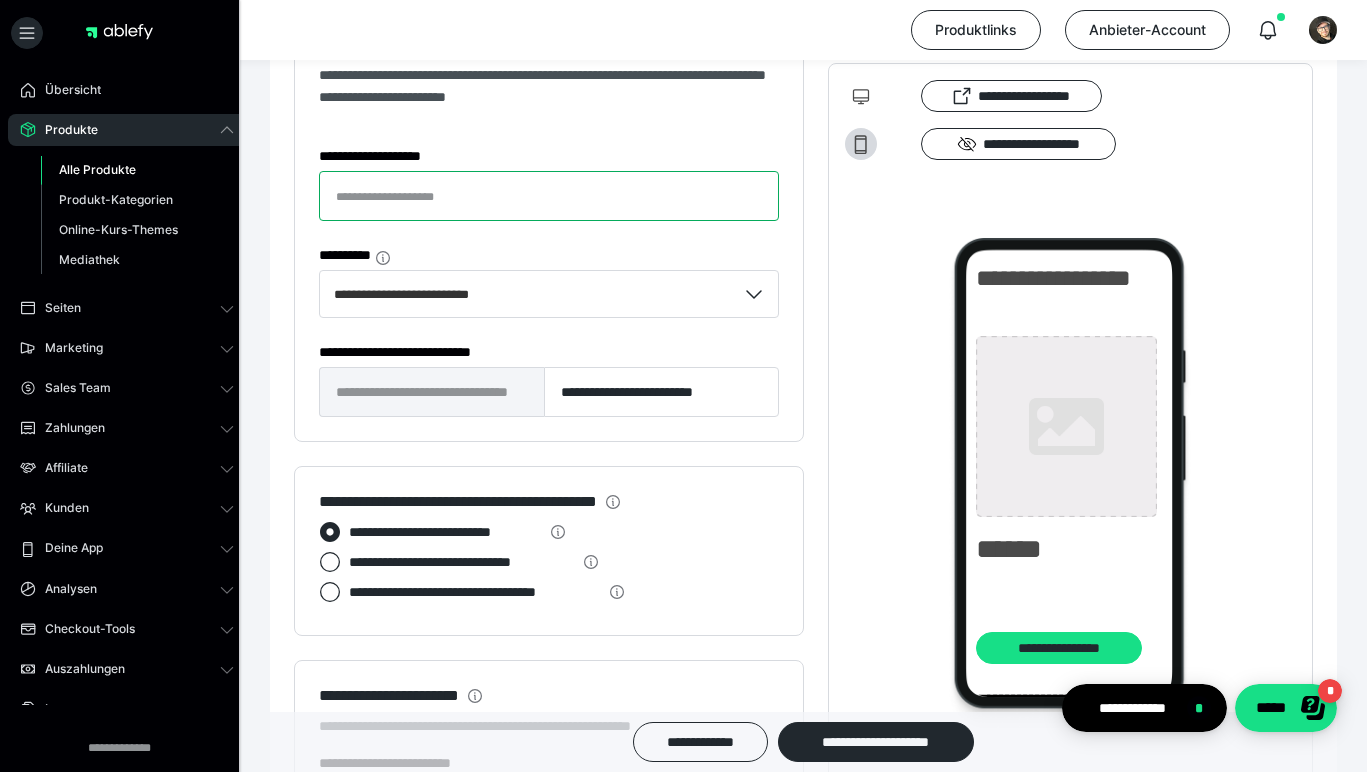 click on "**********" at bounding box center (549, 196) 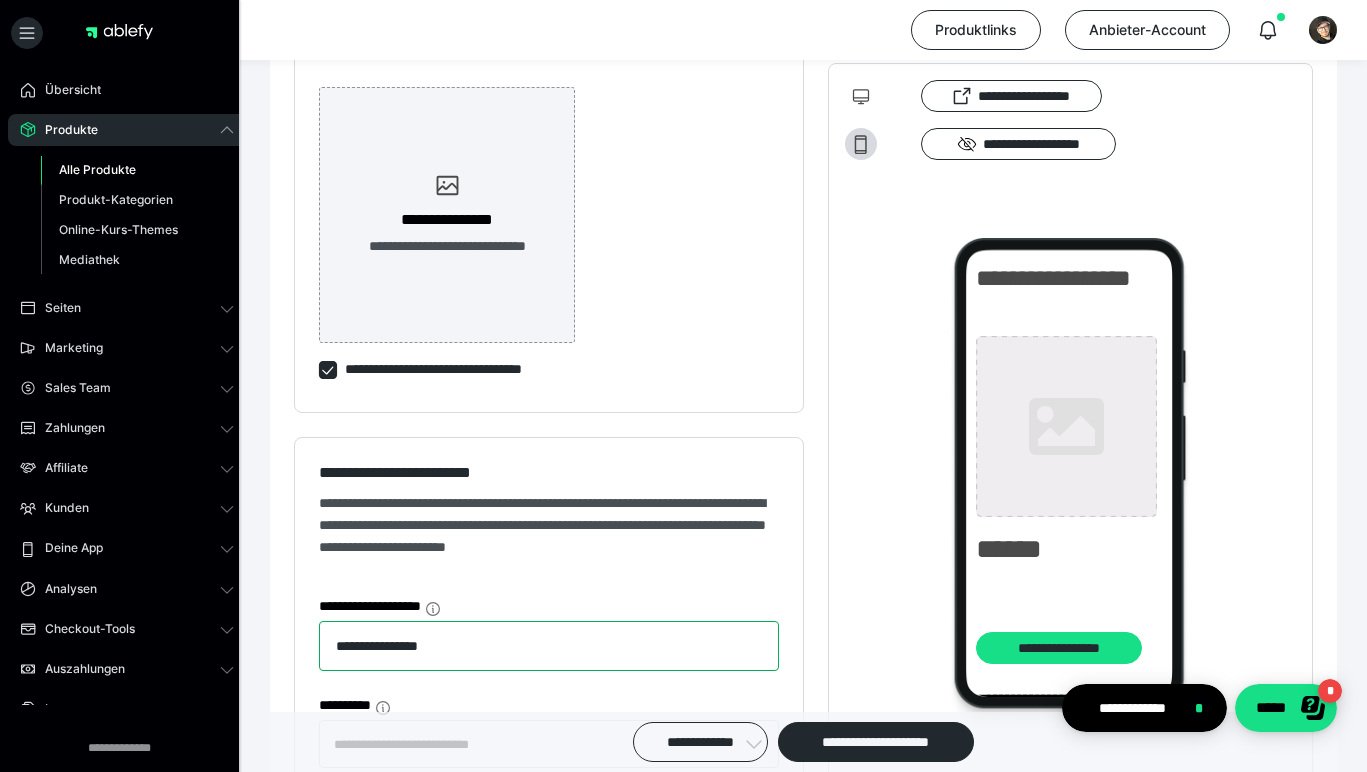 scroll, scrollTop: 838, scrollLeft: 0, axis: vertical 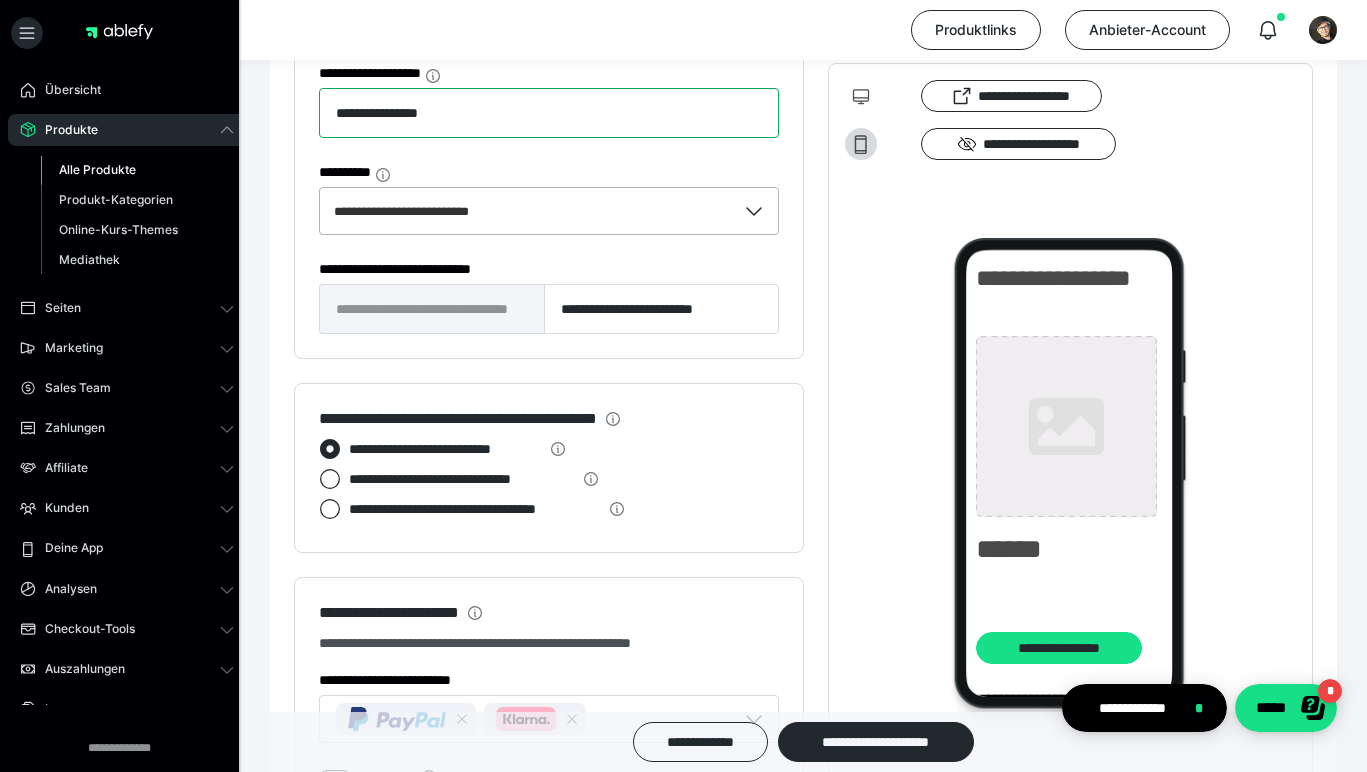 type on "**********" 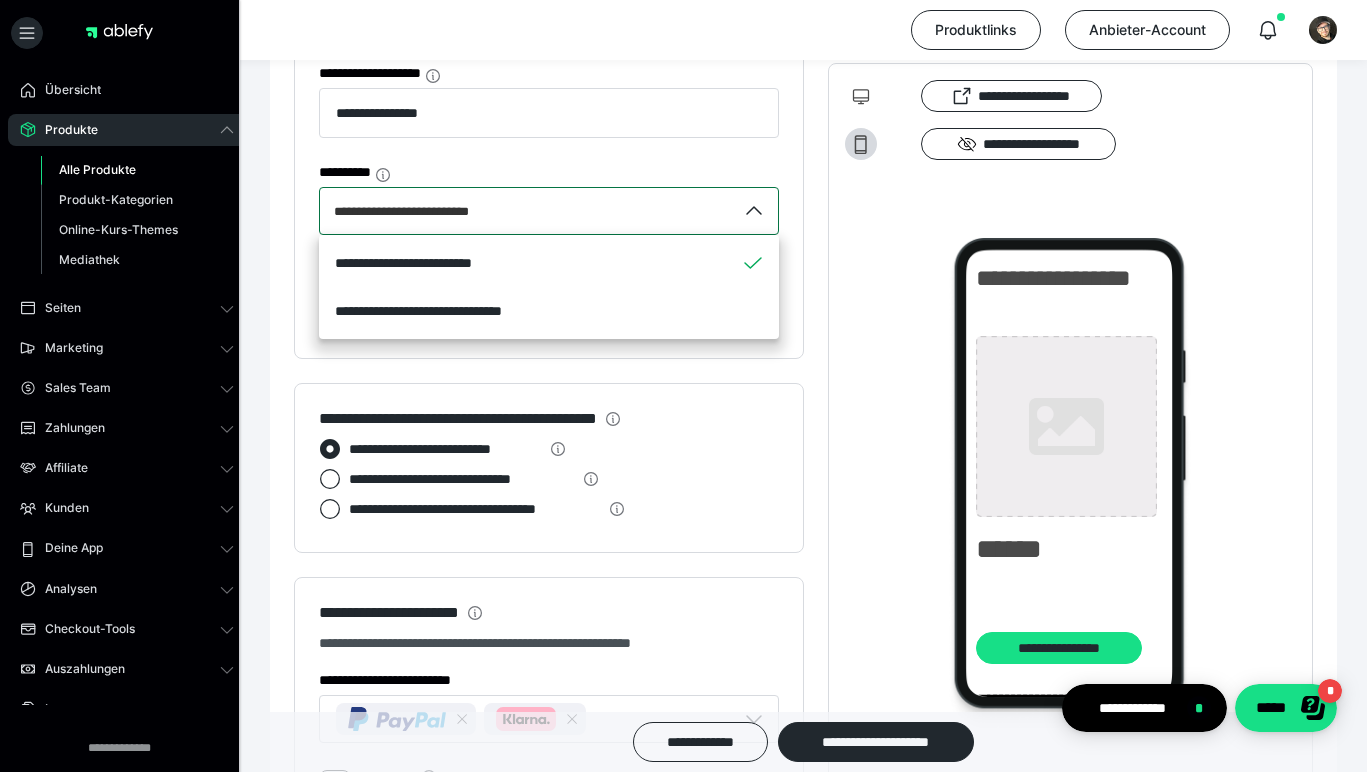 click on "**********" at bounding box center (528, 211) 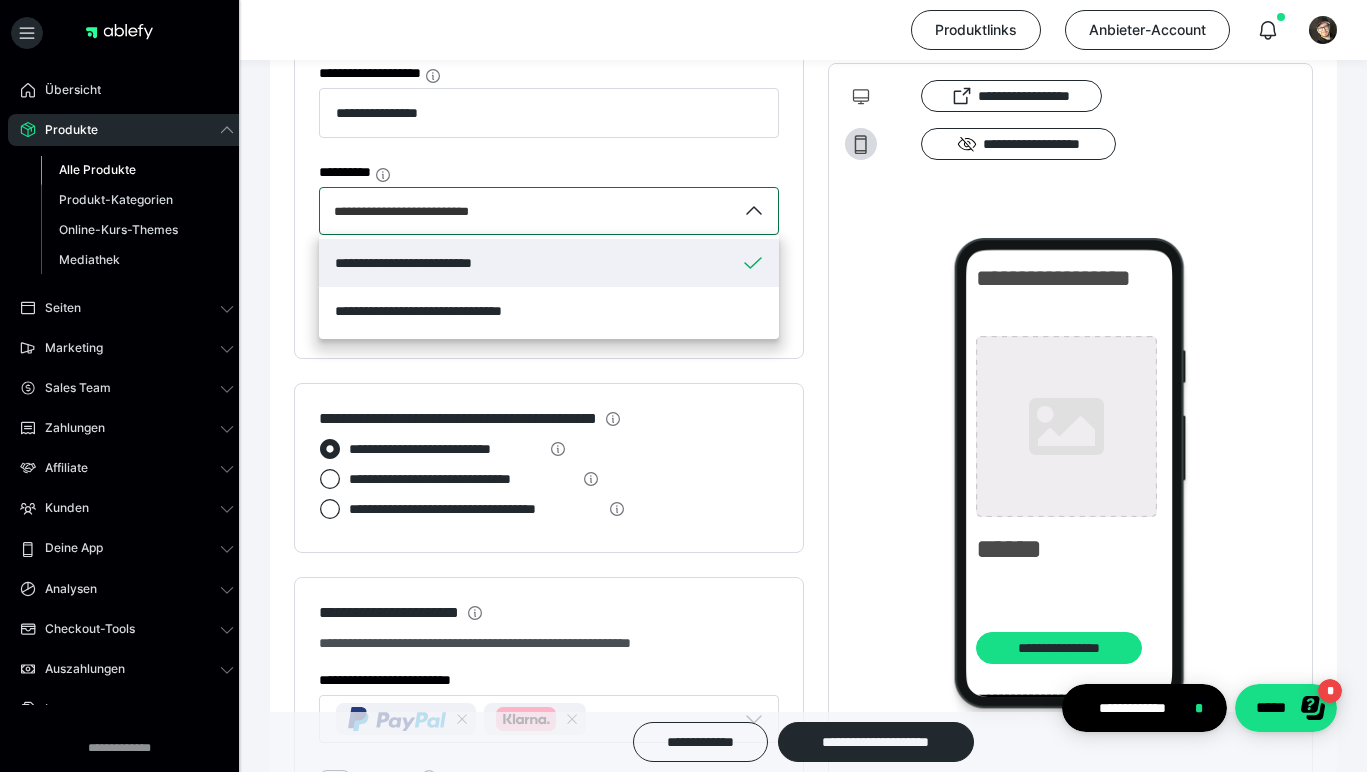 click on "**********" at bounding box center [549, 263] 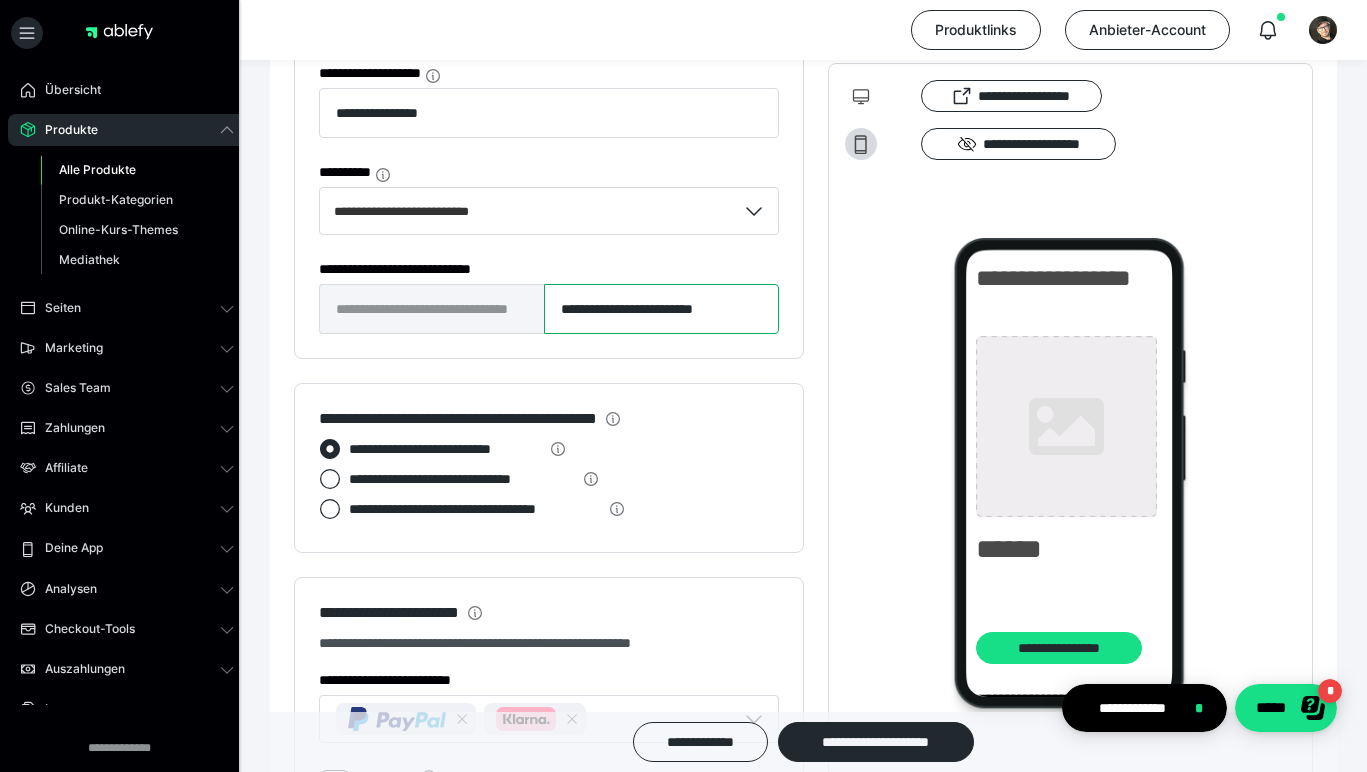 drag, startPoint x: 690, startPoint y: 381, endPoint x: 775, endPoint y: 386, distance: 85.146935 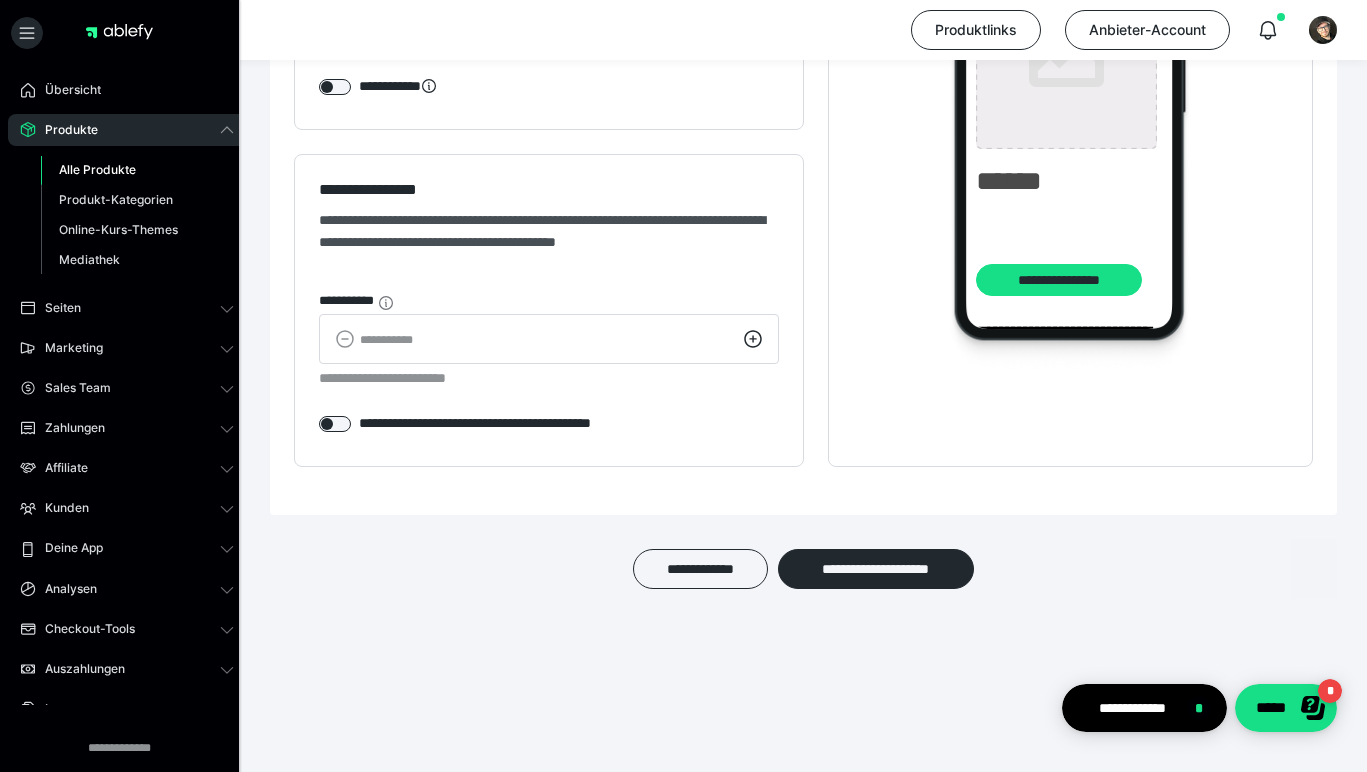 scroll, scrollTop: 2111, scrollLeft: 0, axis: vertical 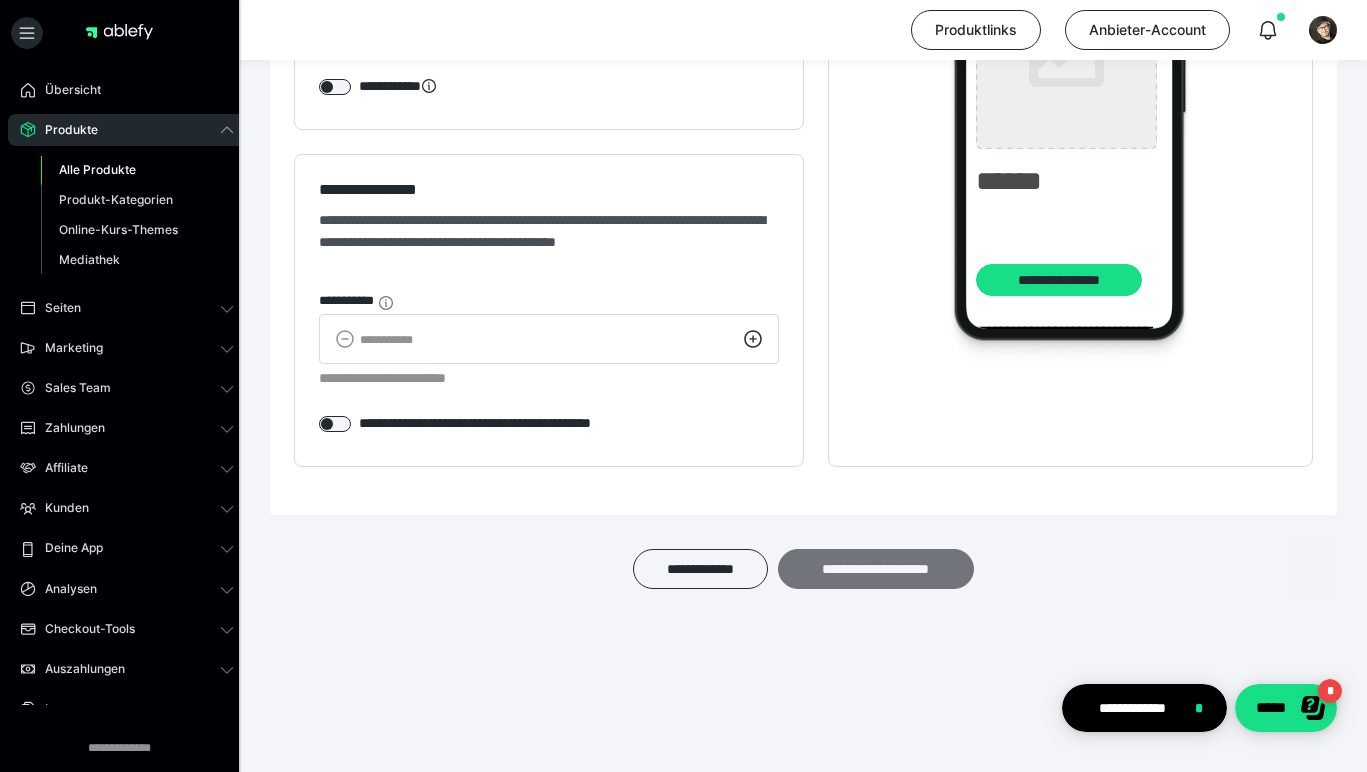 type on "**********" 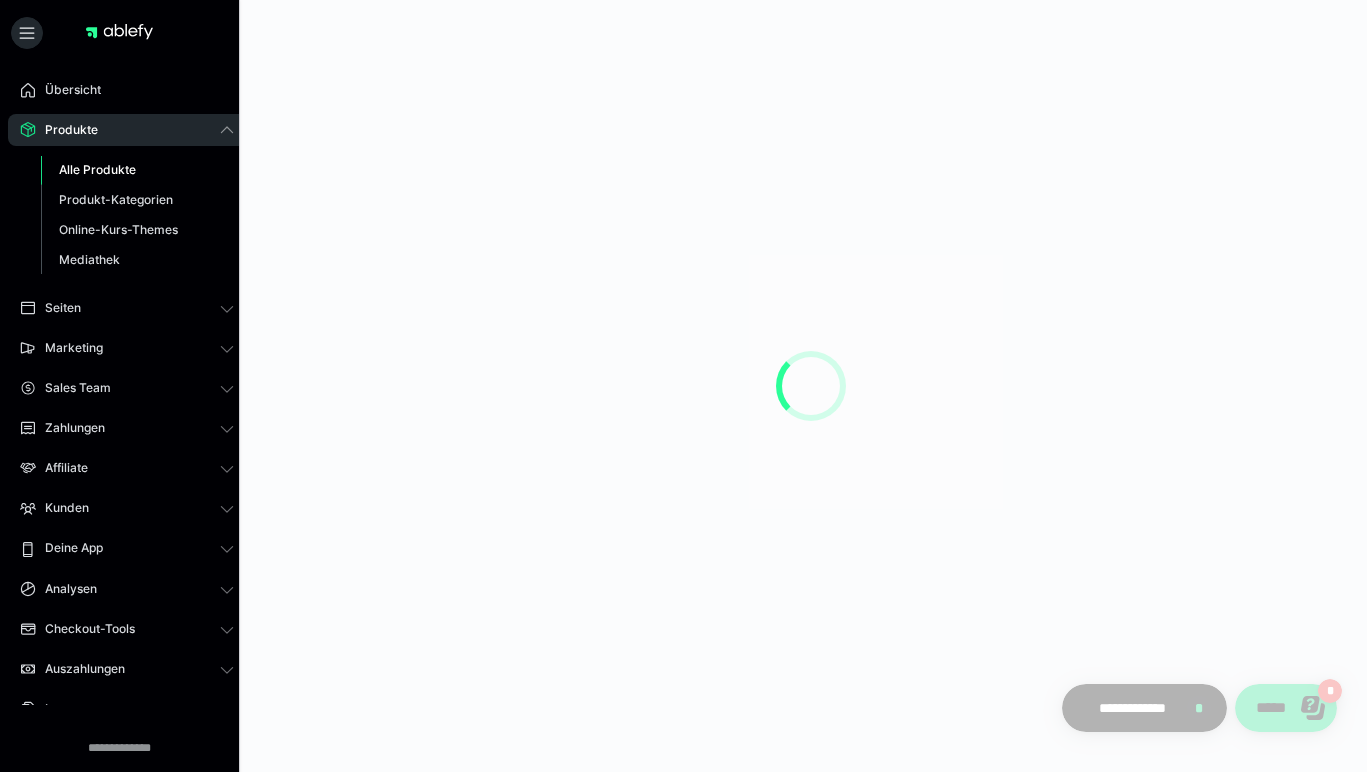 scroll, scrollTop: 0, scrollLeft: 0, axis: both 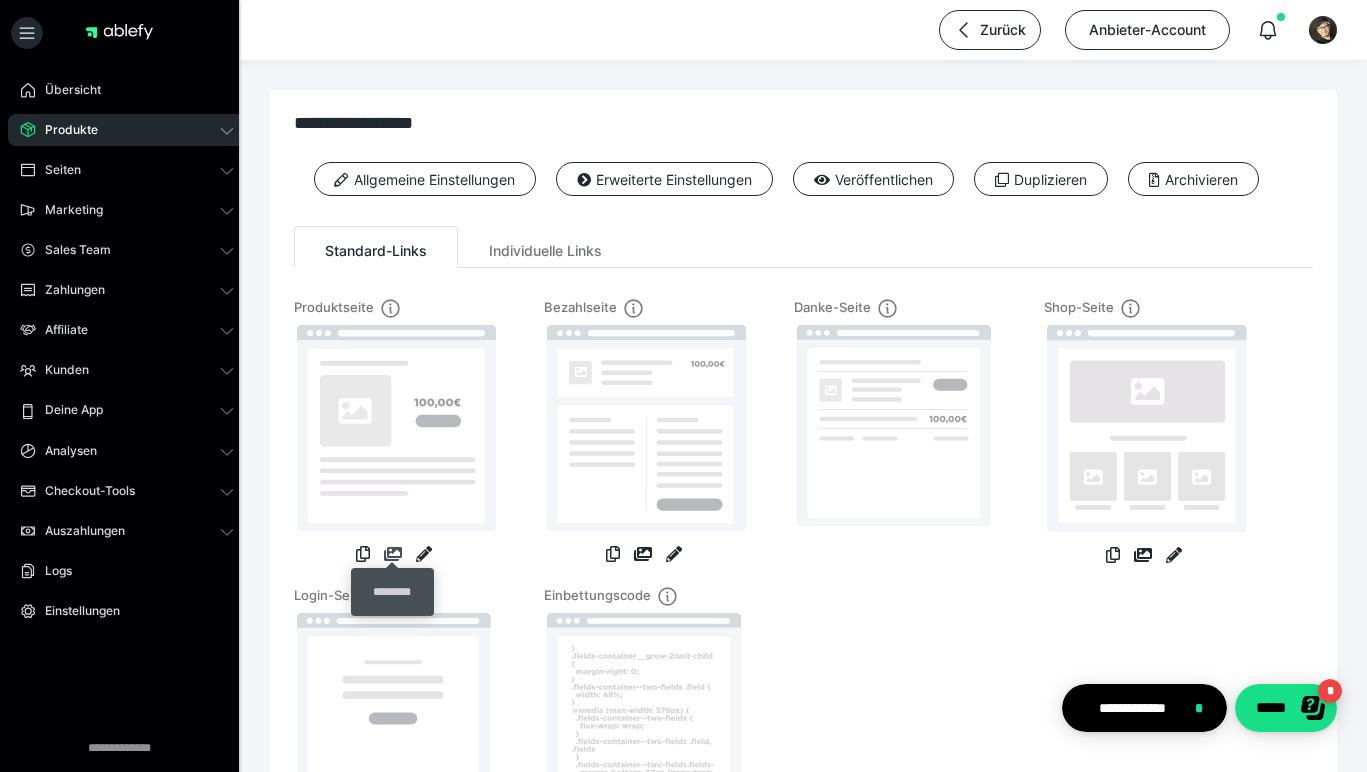 click at bounding box center (393, 554) 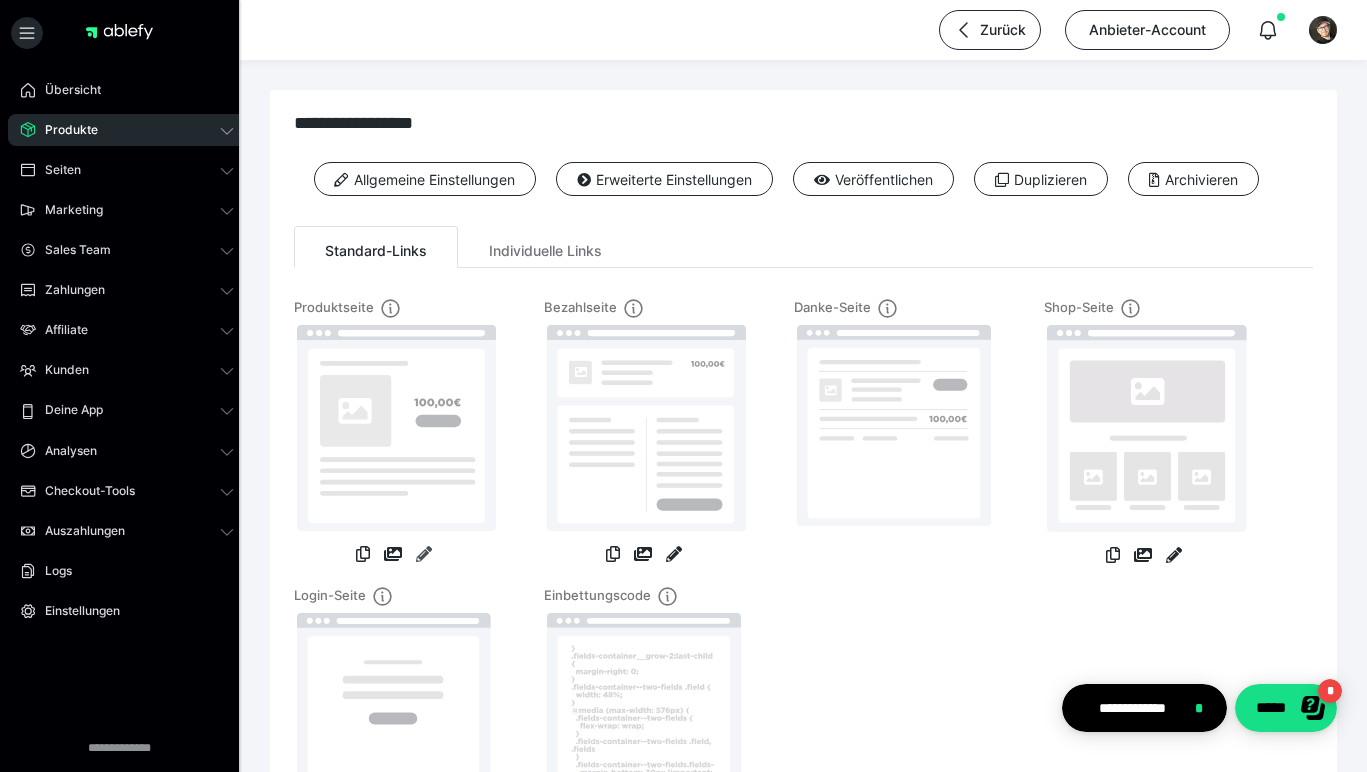 click at bounding box center [424, 554] 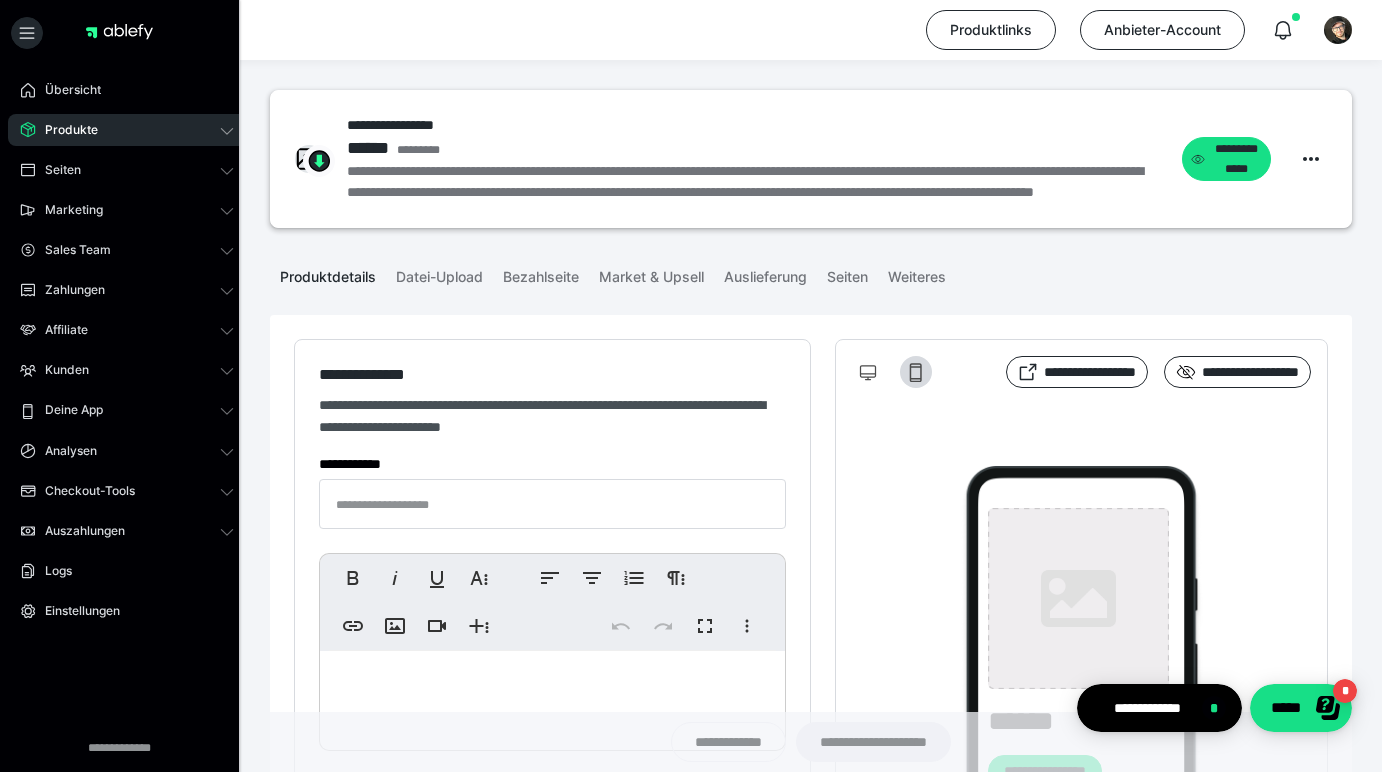 type on "**********" 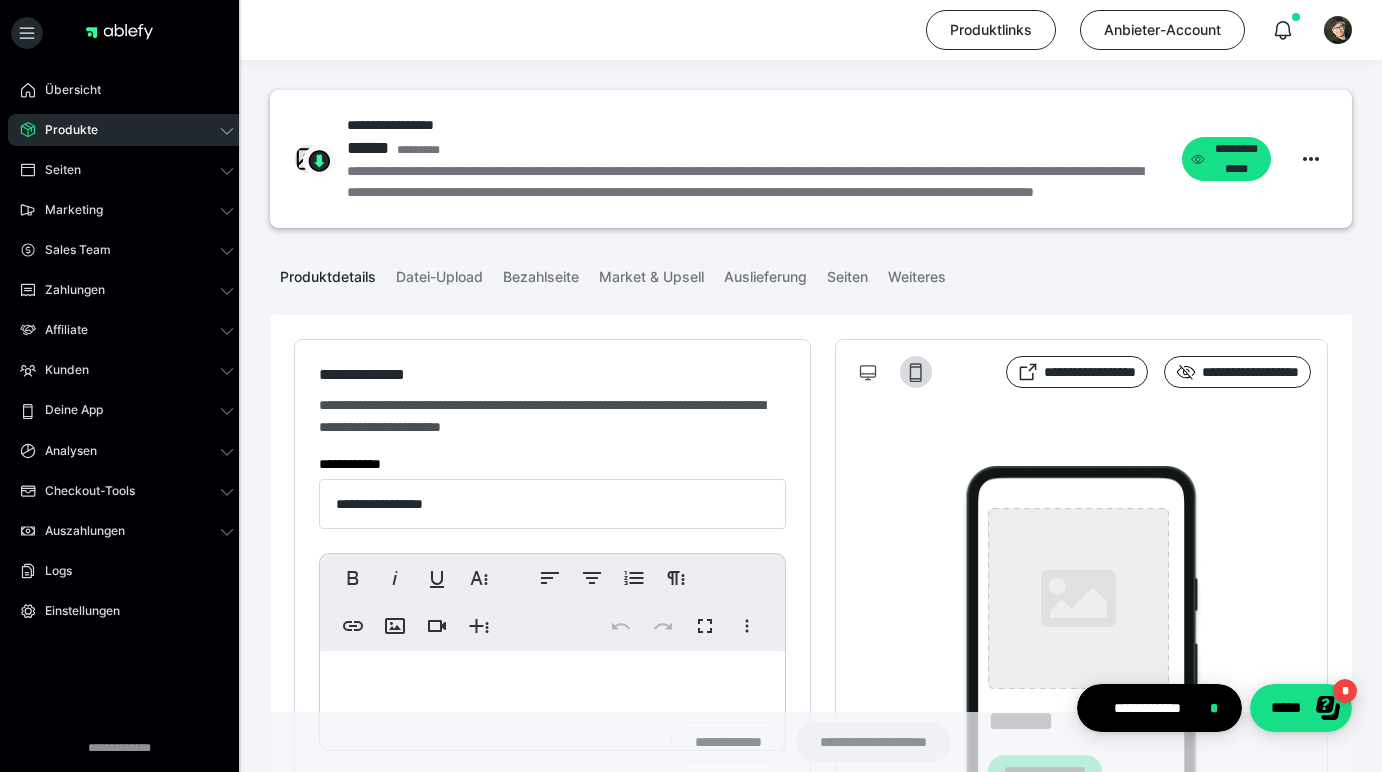type on "**********" 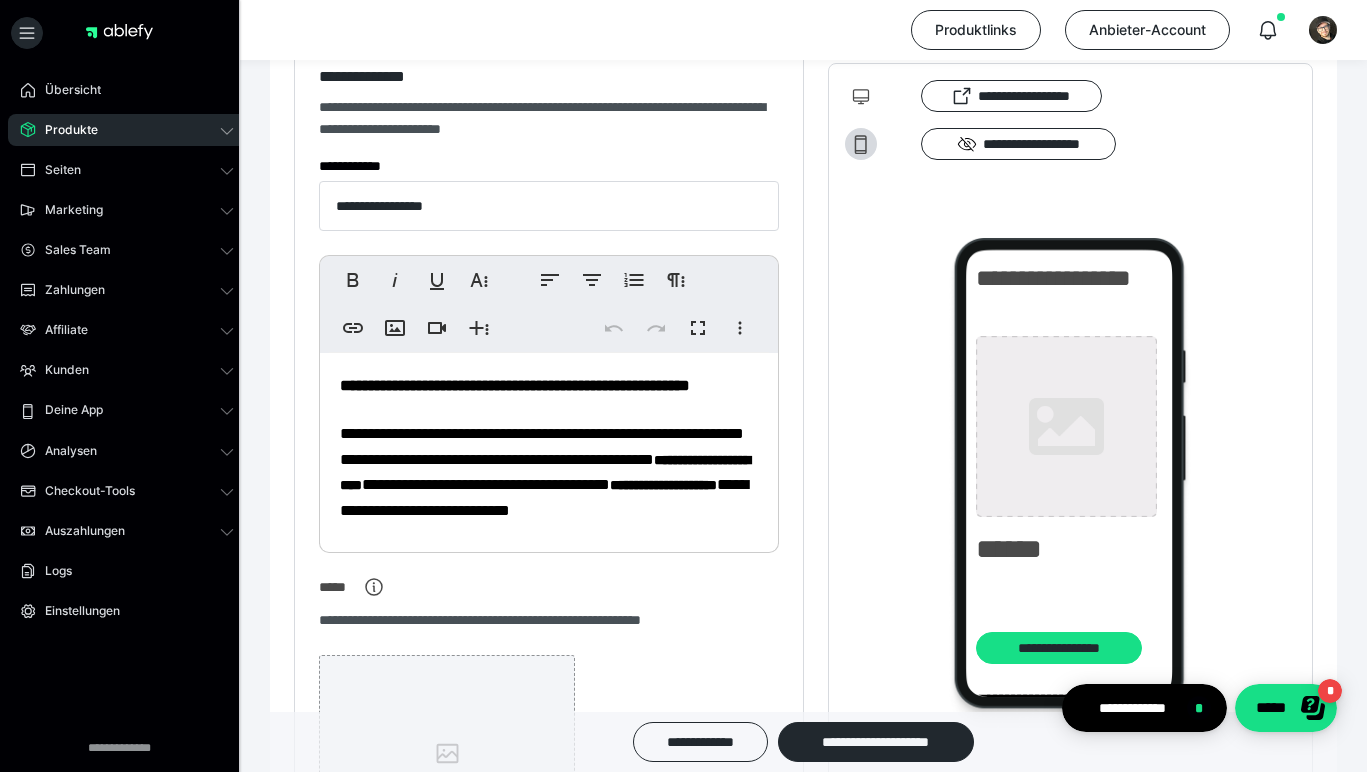 scroll, scrollTop: 323, scrollLeft: 0, axis: vertical 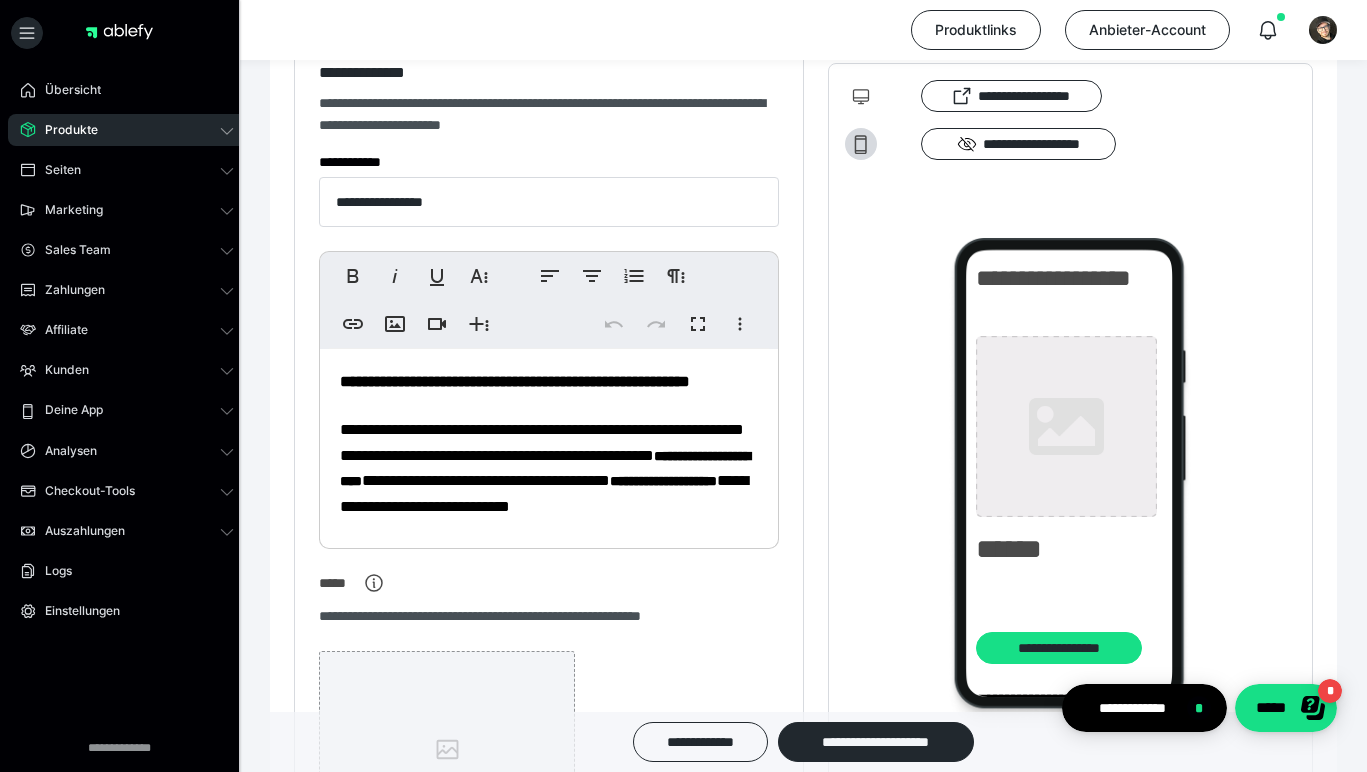 click on "**********" at bounding box center (545, 469) 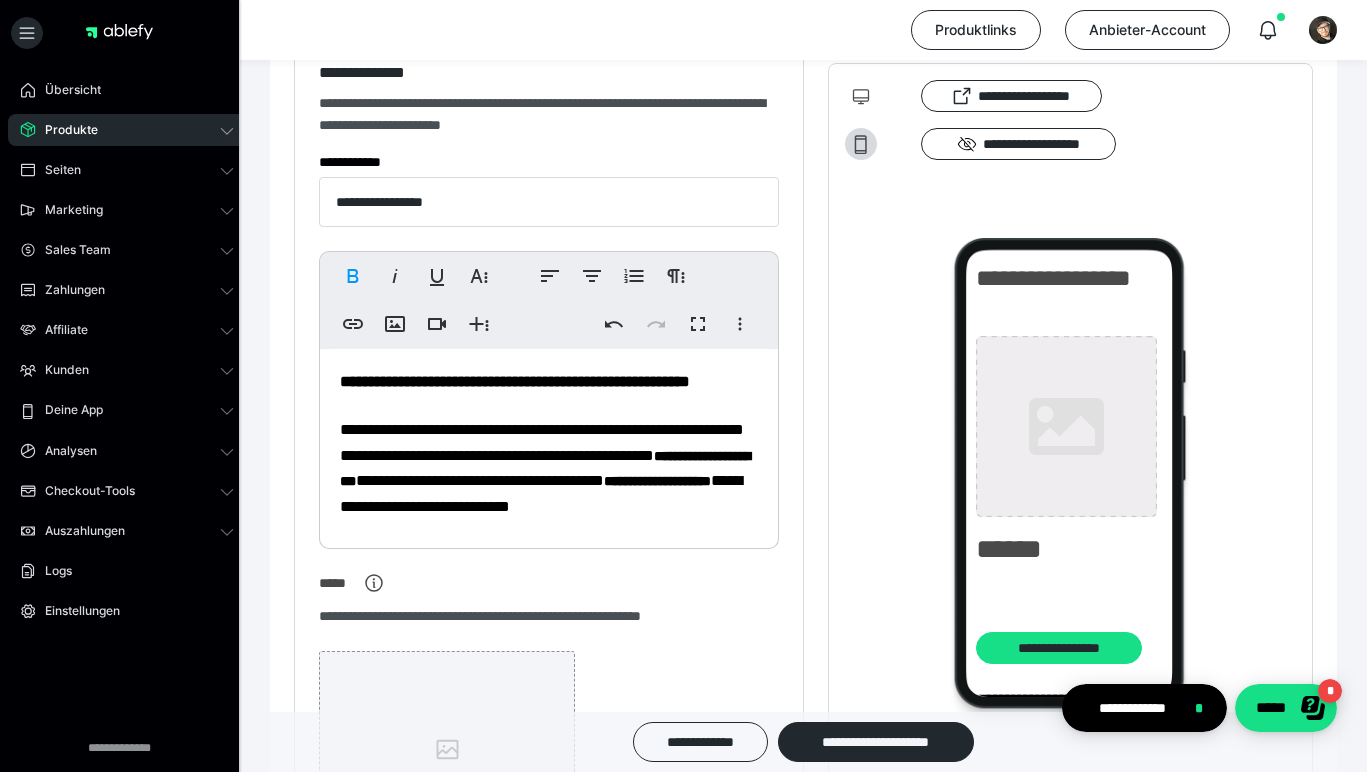 type 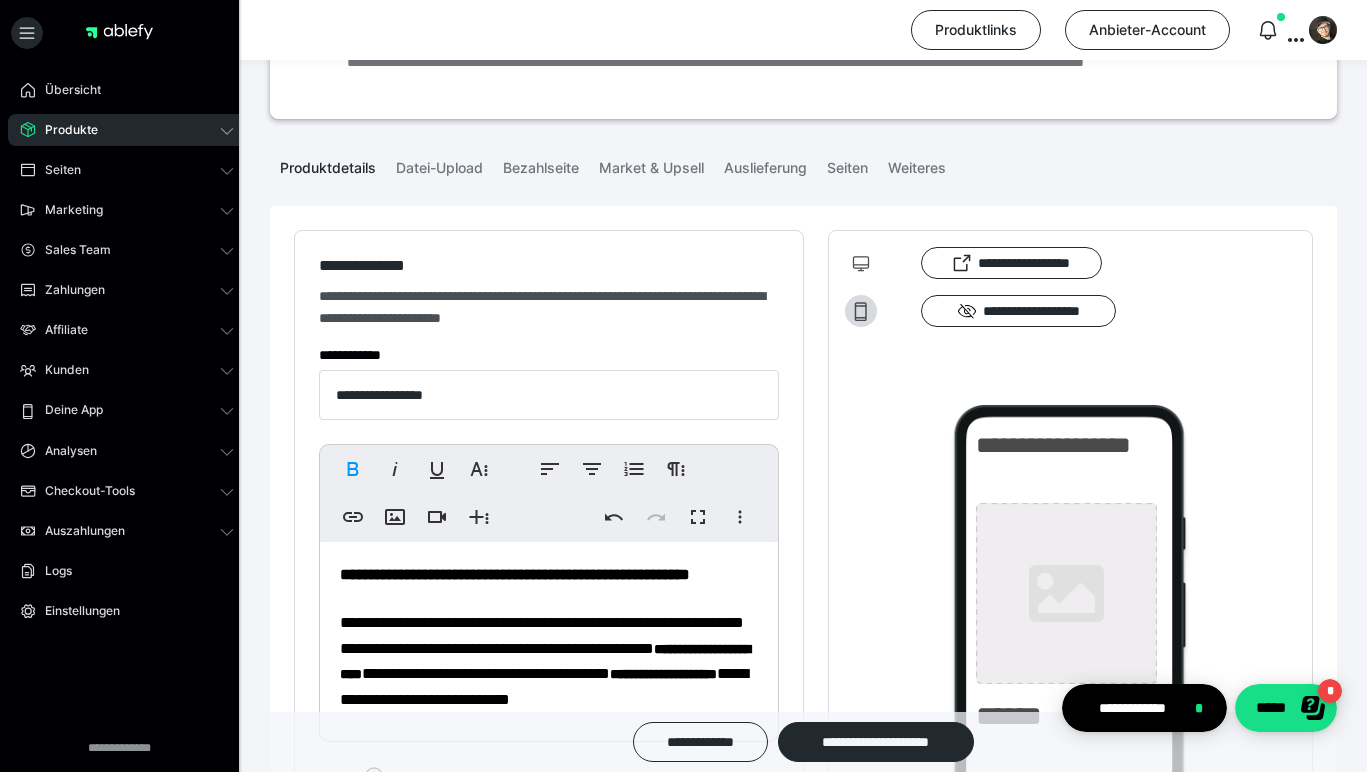 scroll, scrollTop: 122, scrollLeft: 0, axis: vertical 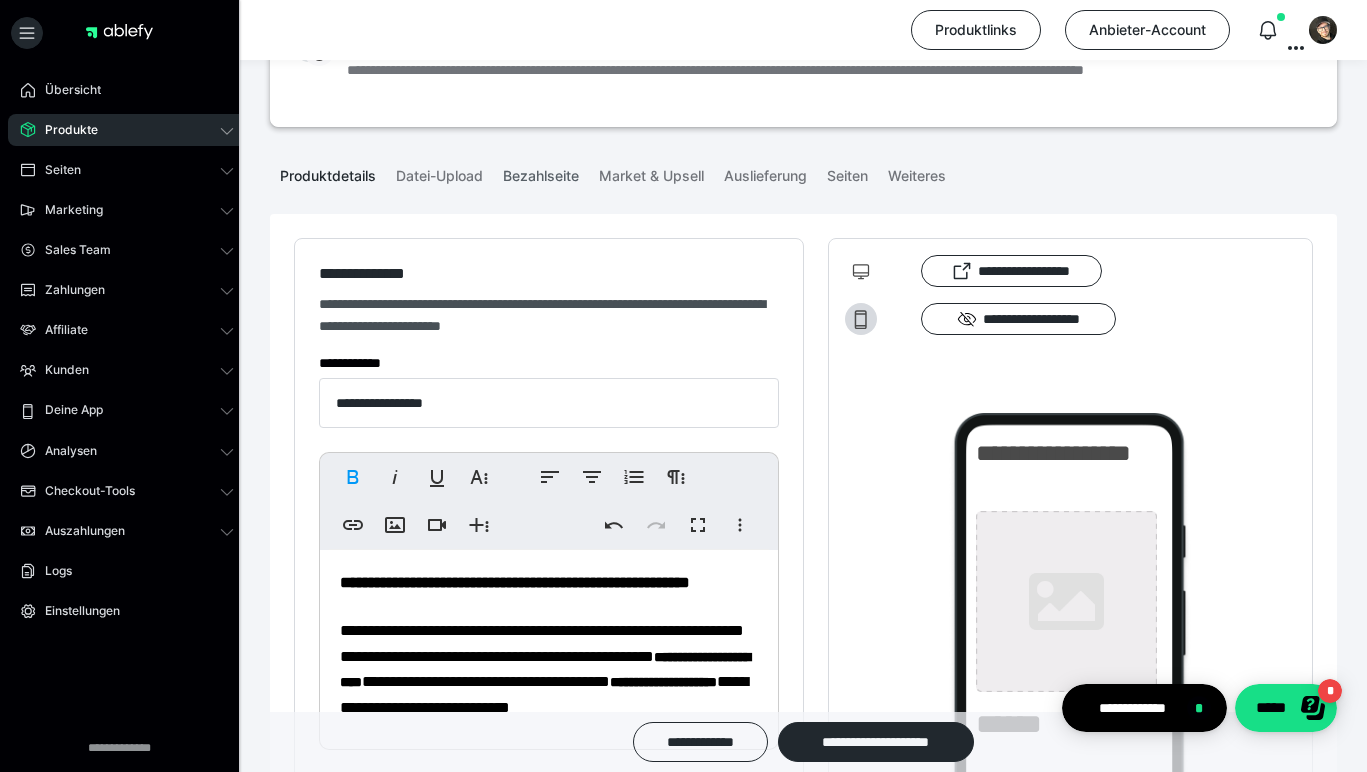 click on "Bezahlseite" at bounding box center (541, 172) 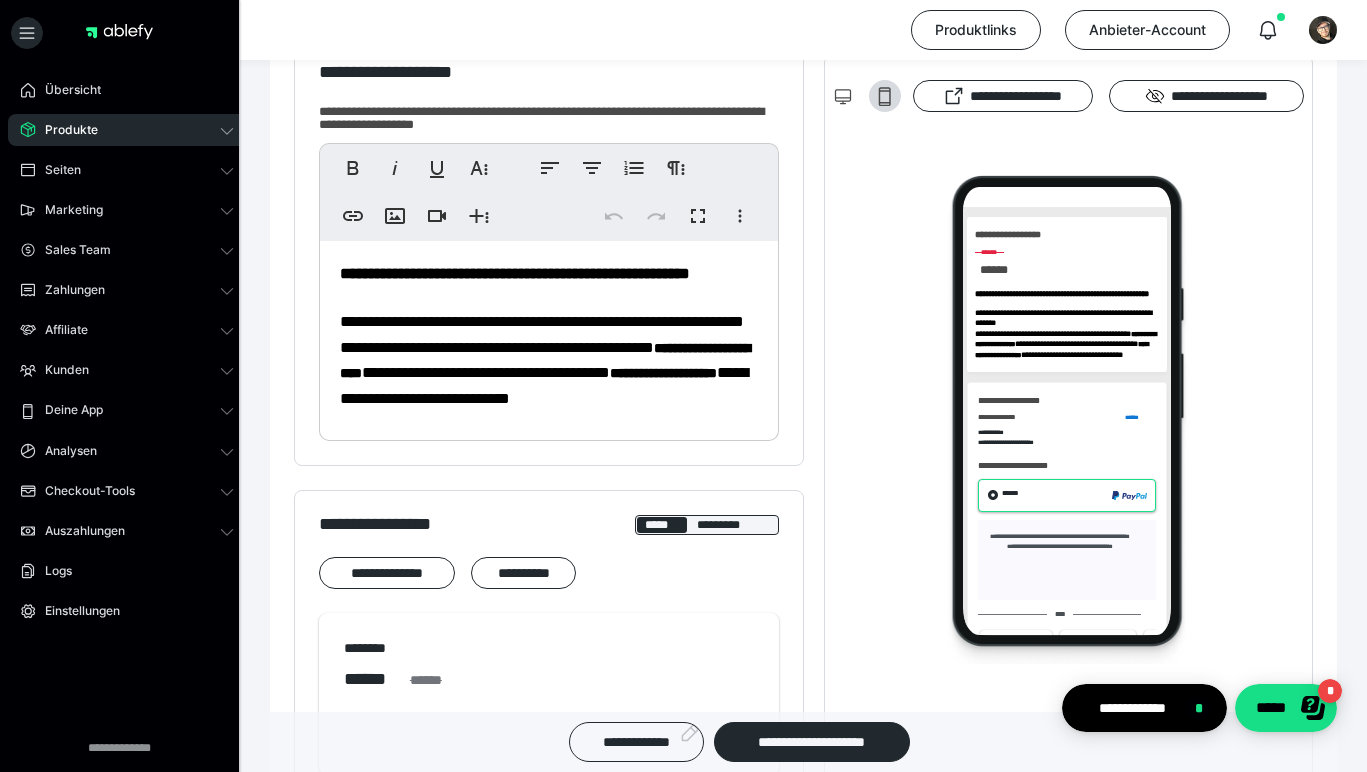 scroll, scrollTop: 498, scrollLeft: 0, axis: vertical 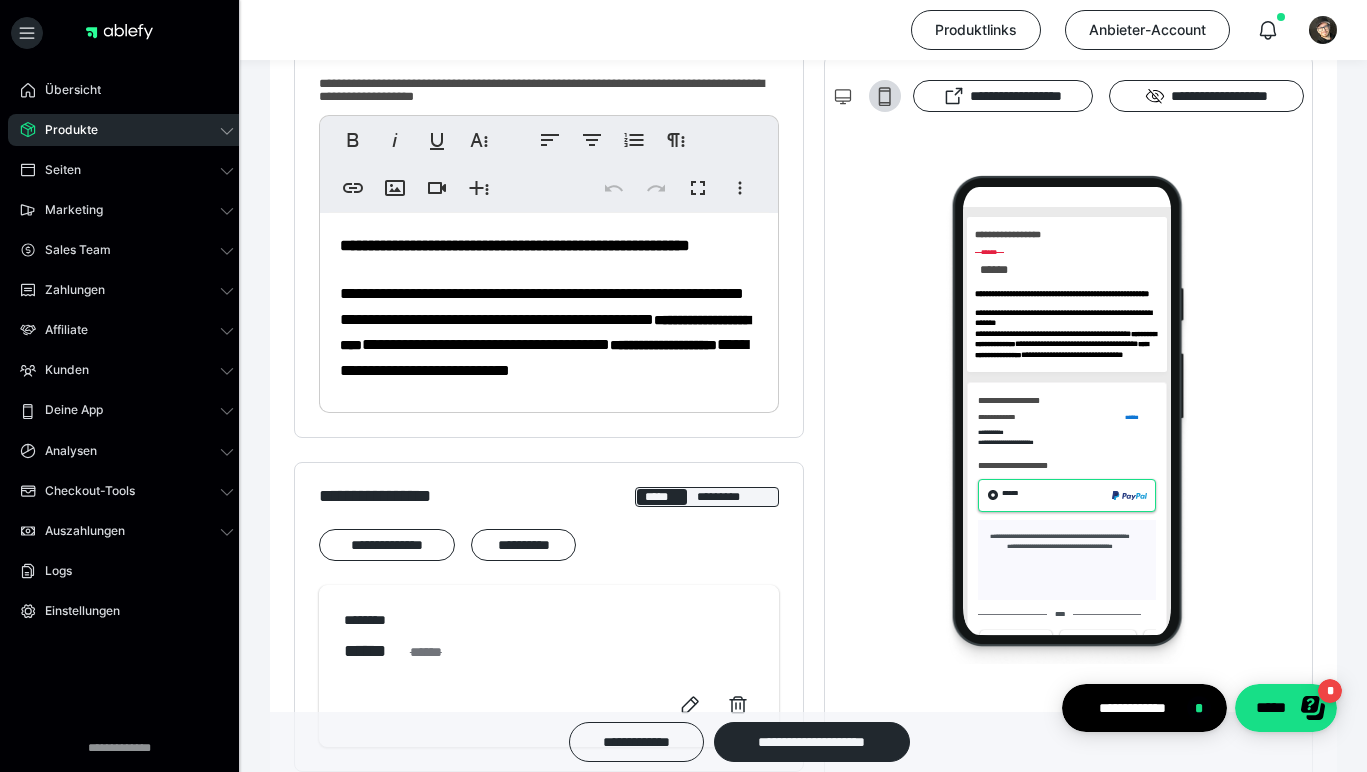 click on "**********" at bounding box center [545, 333] 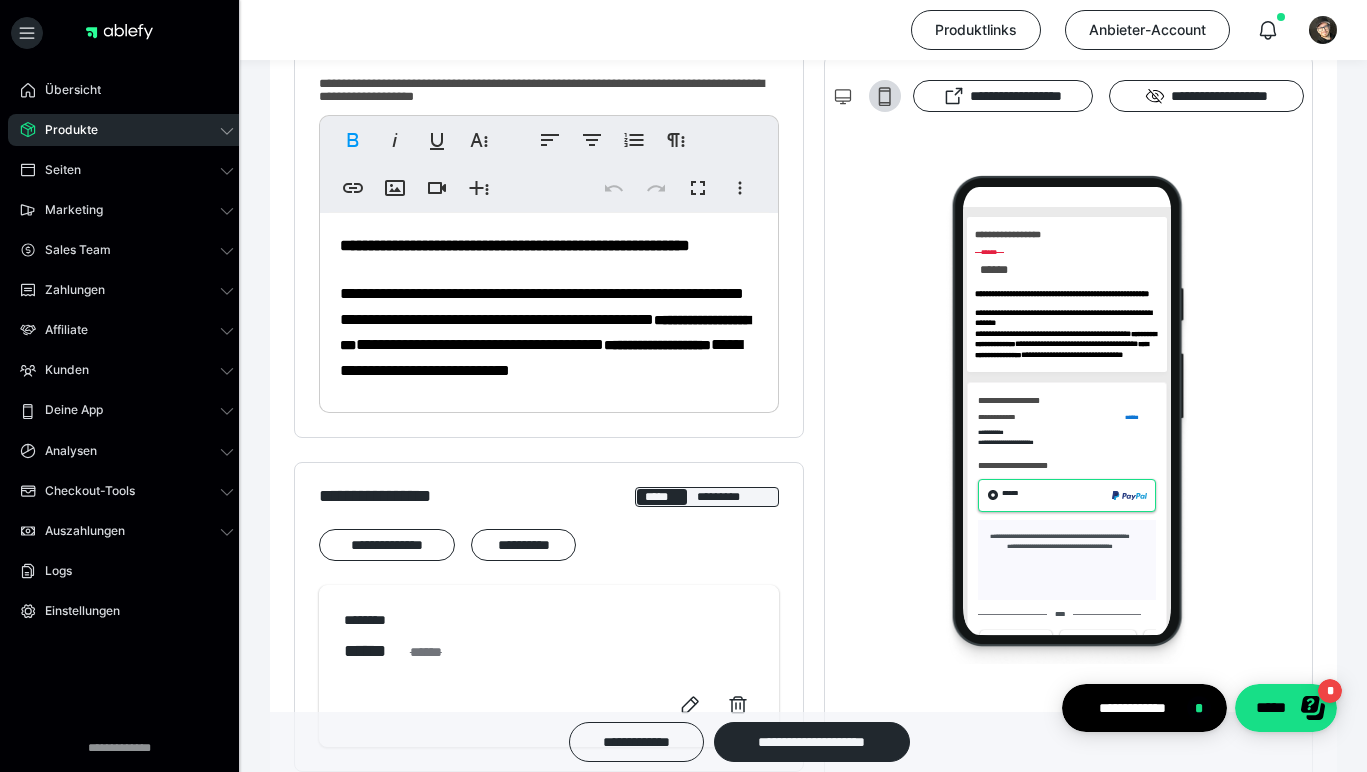 type 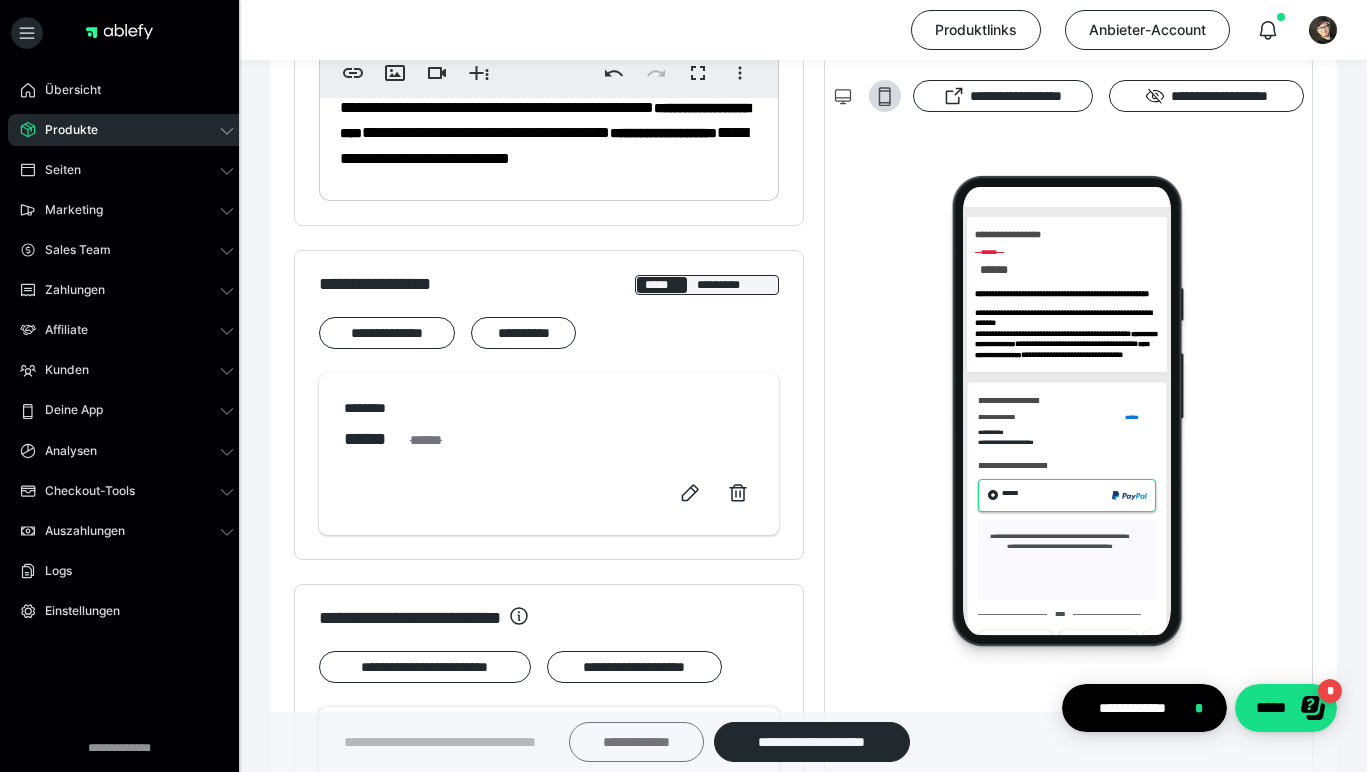 scroll, scrollTop: 712, scrollLeft: 0, axis: vertical 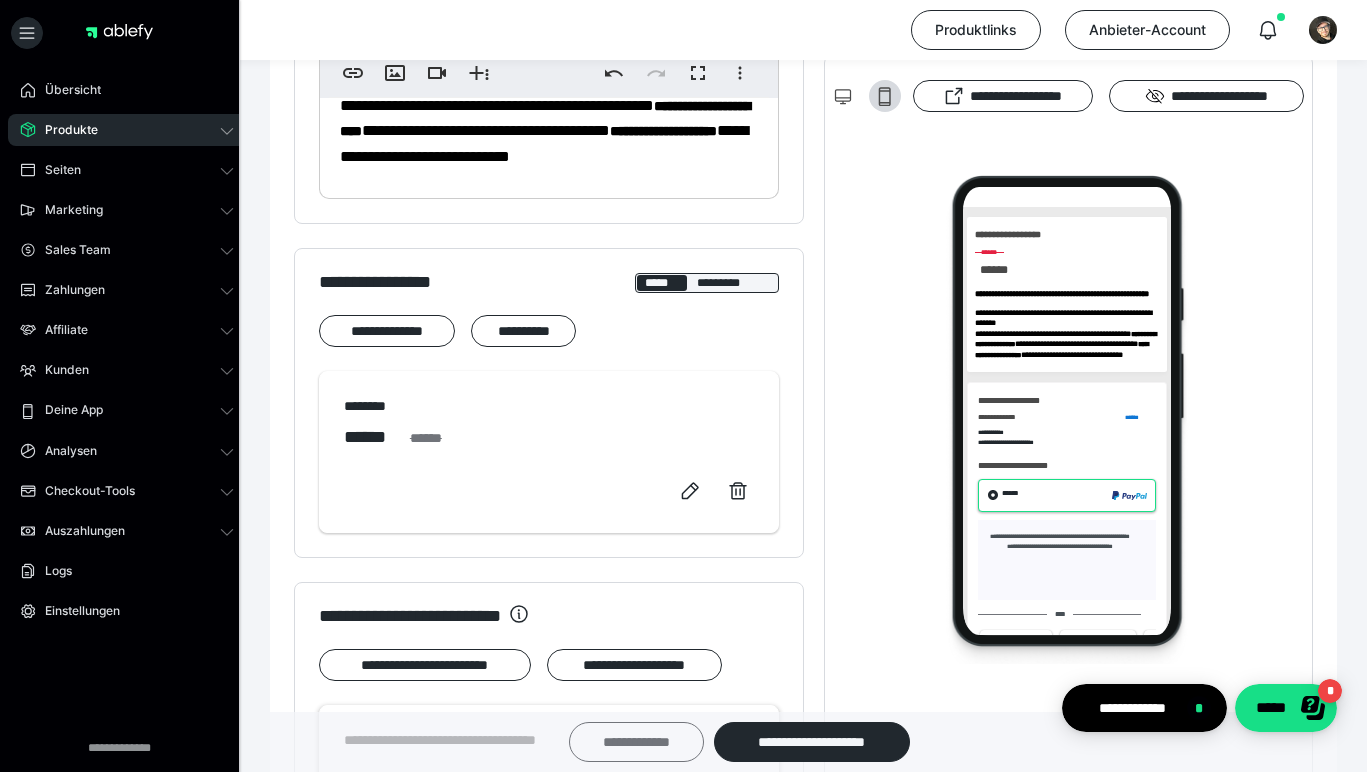 click on "**********" at bounding box center (636, 742) 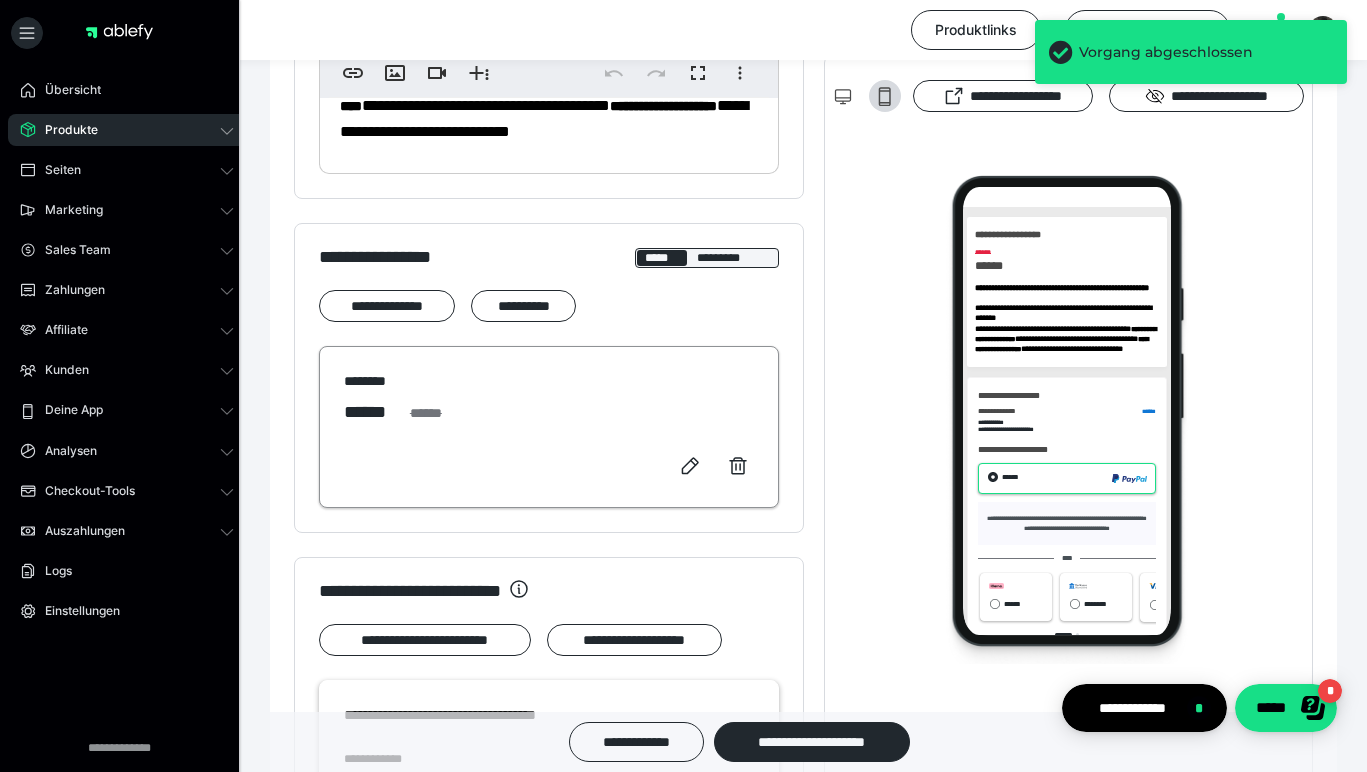 scroll, scrollTop: 0, scrollLeft: 0, axis: both 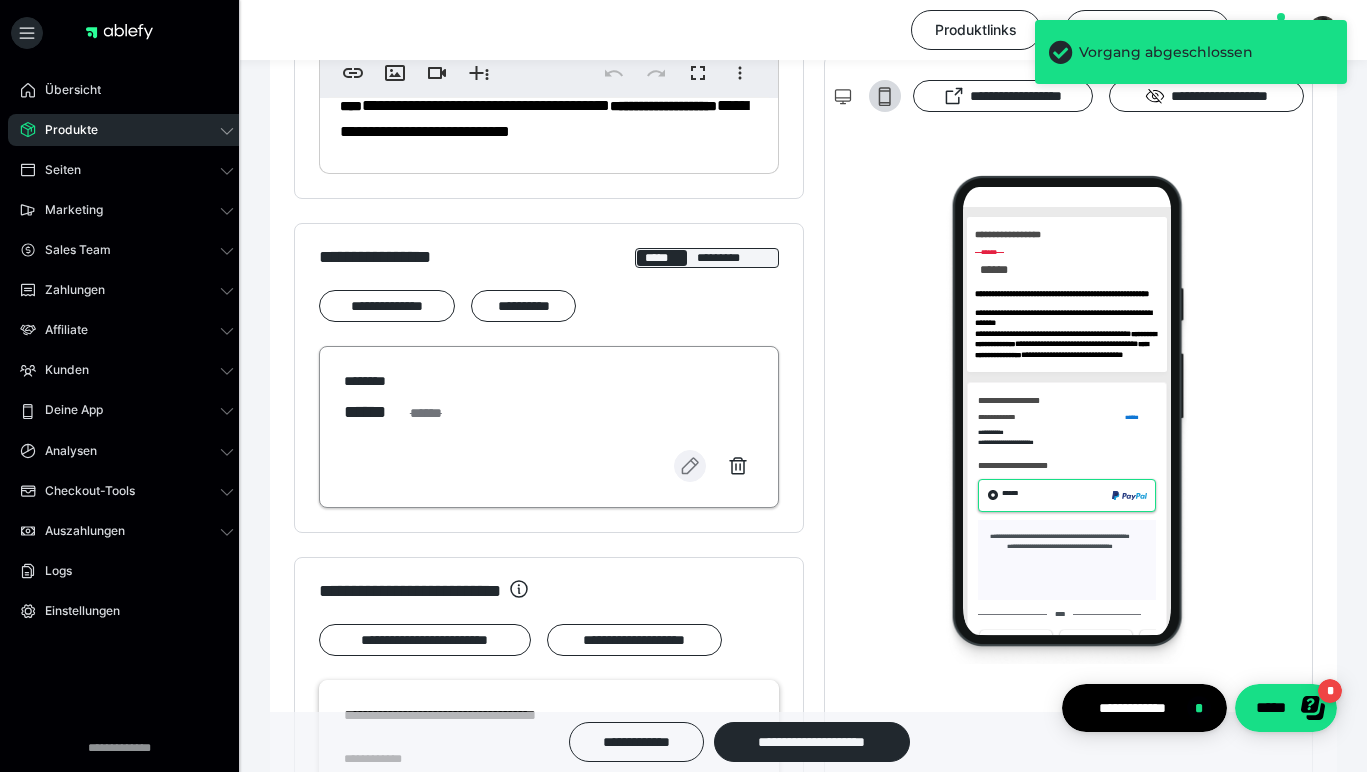 click 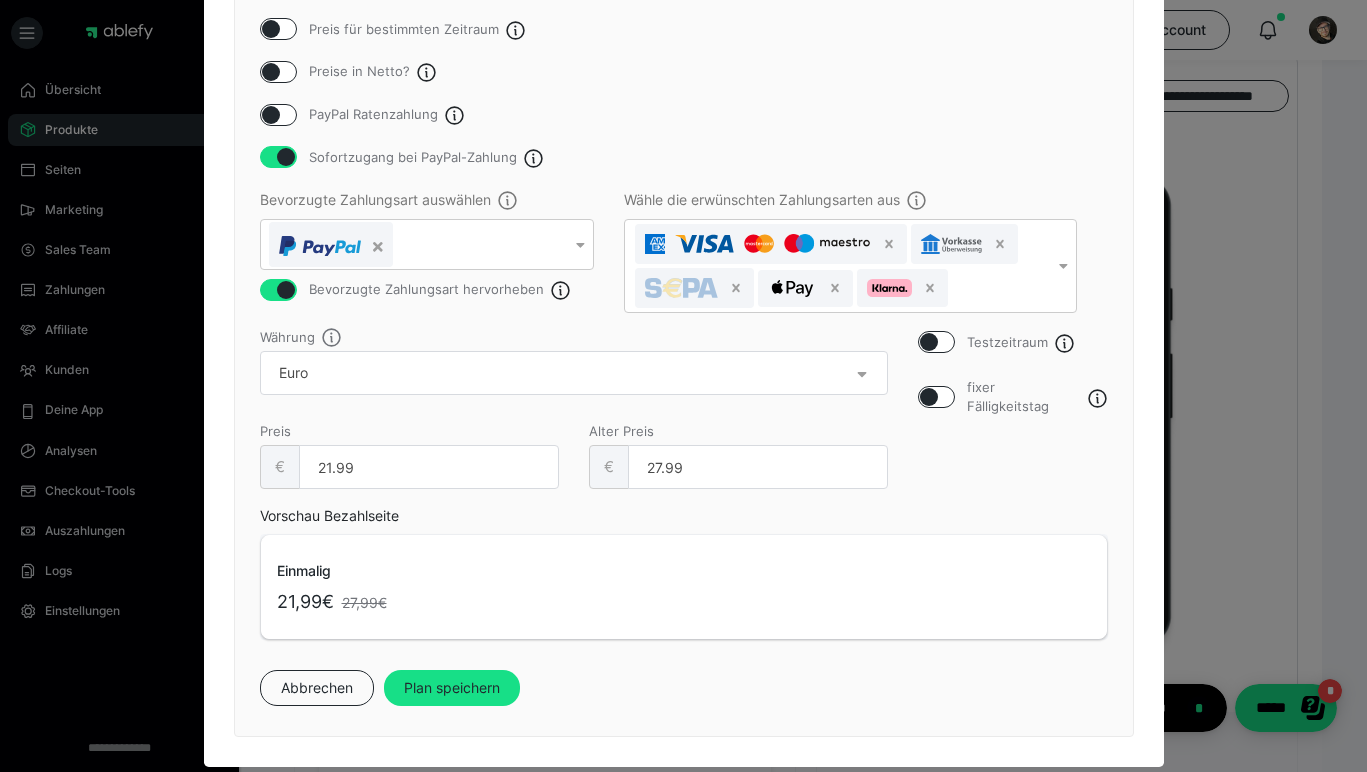 scroll, scrollTop: 316, scrollLeft: 0, axis: vertical 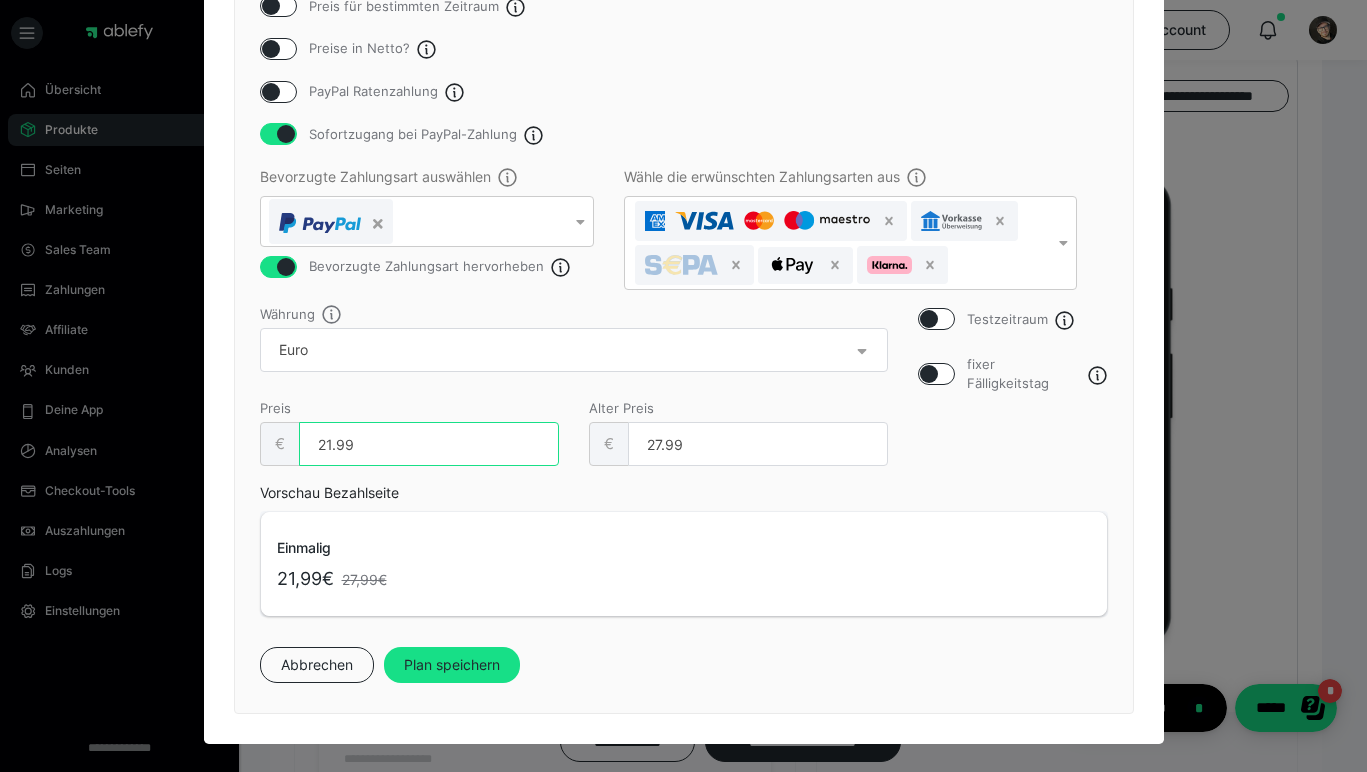 click on "21.99" at bounding box center (429, 444) 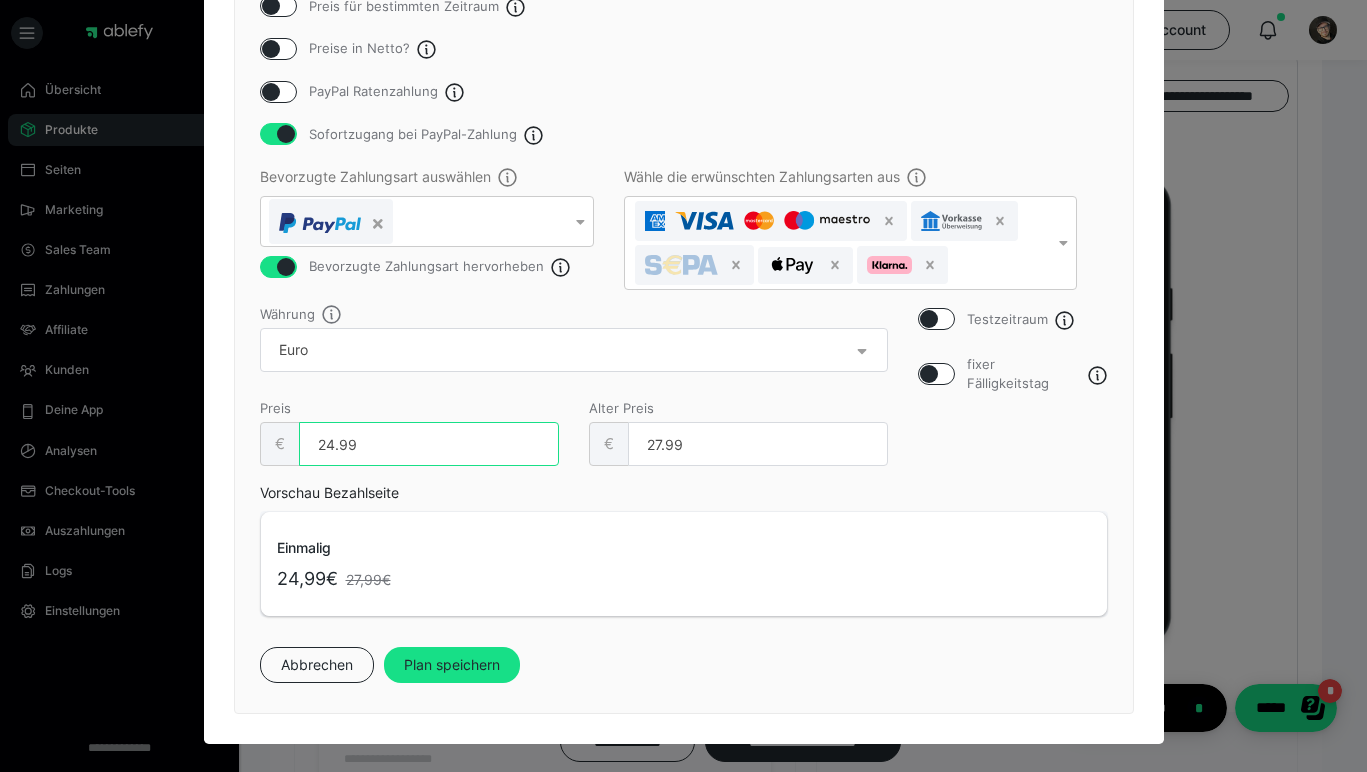 type on "24.99" 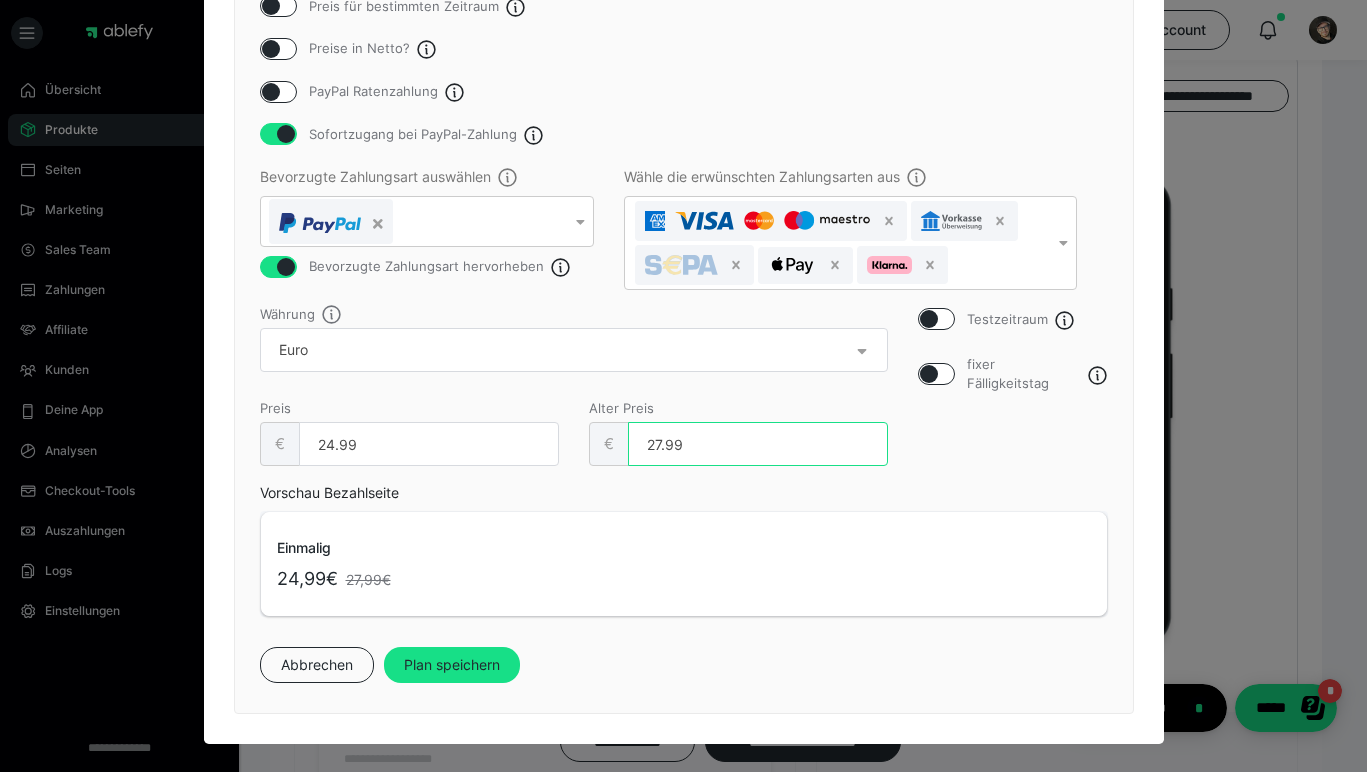 click on "27.99" at bounding box center [758, 444] 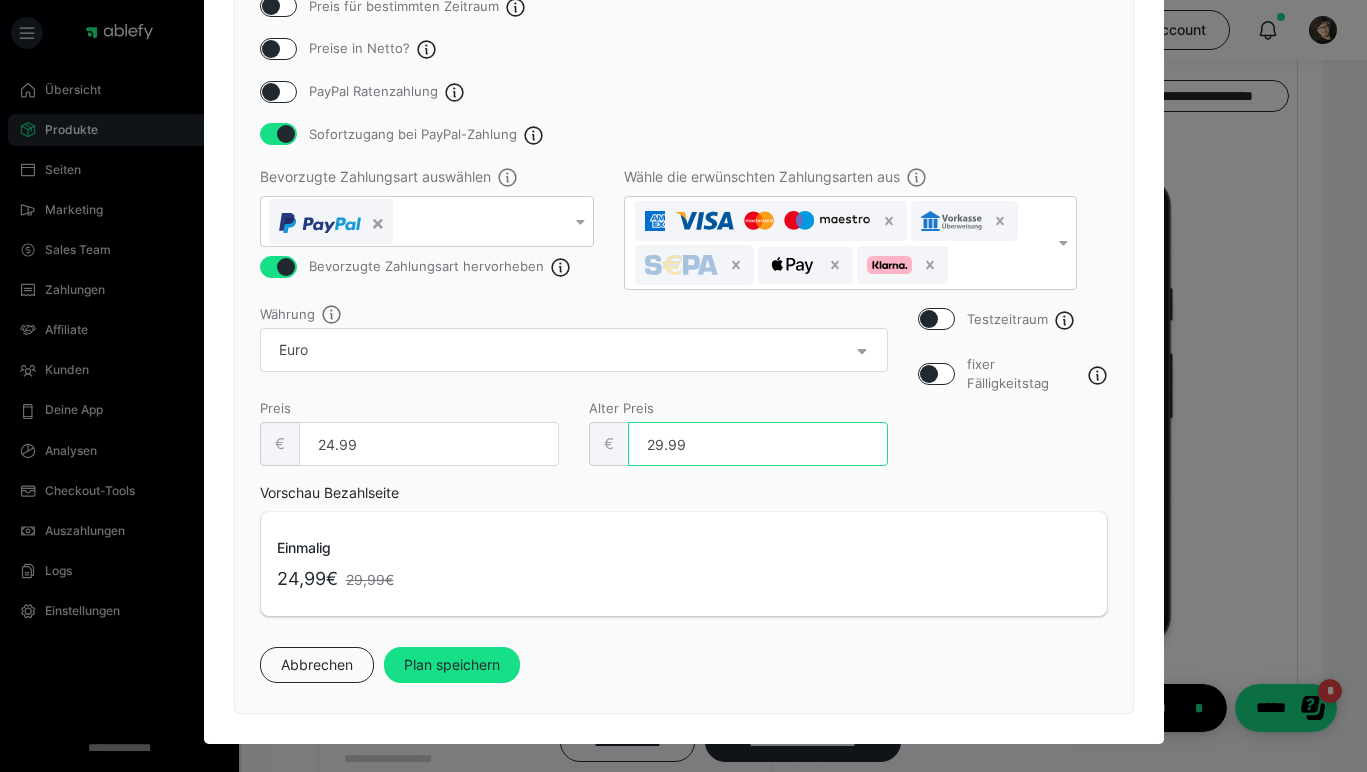 type on "29.99" 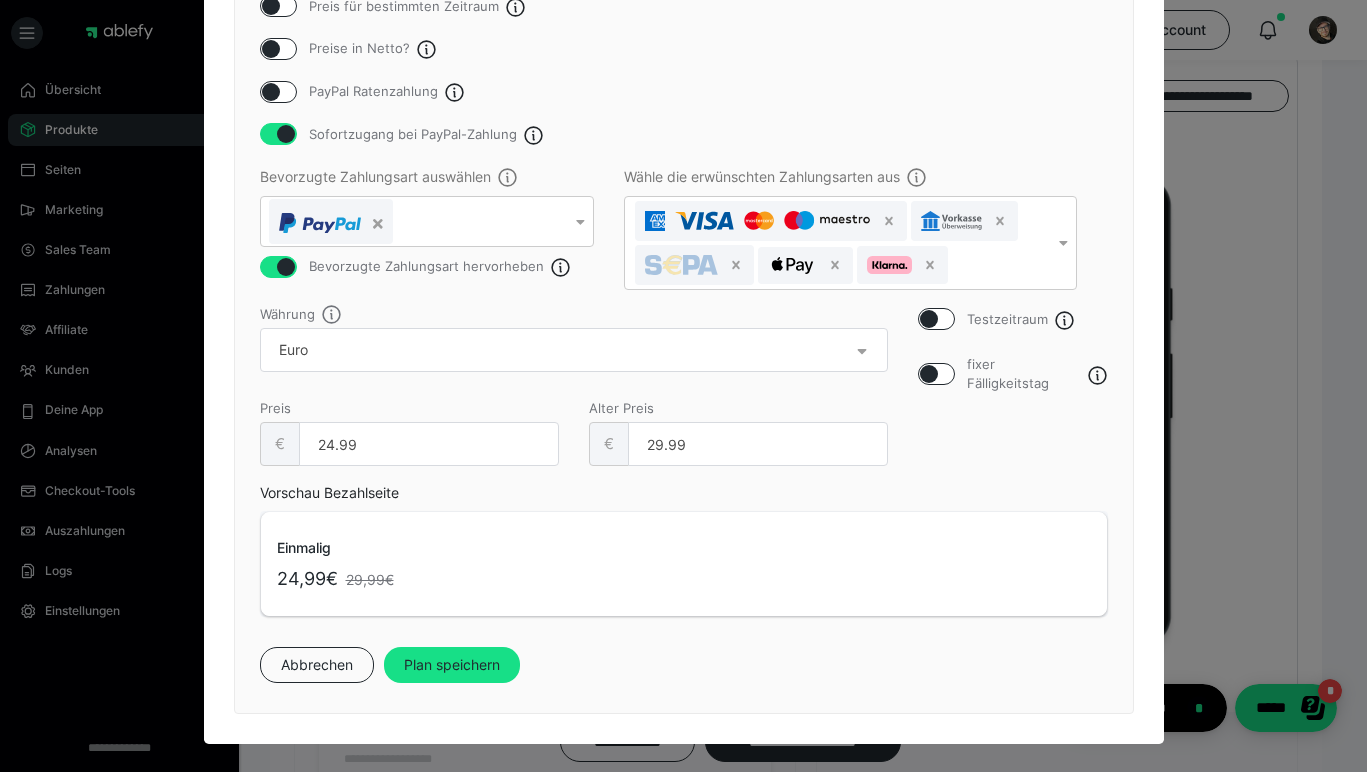 click on "Vorschau Bezahlseite Einmalig 24,99€ 29,99€" at bounding box center [684, 549] 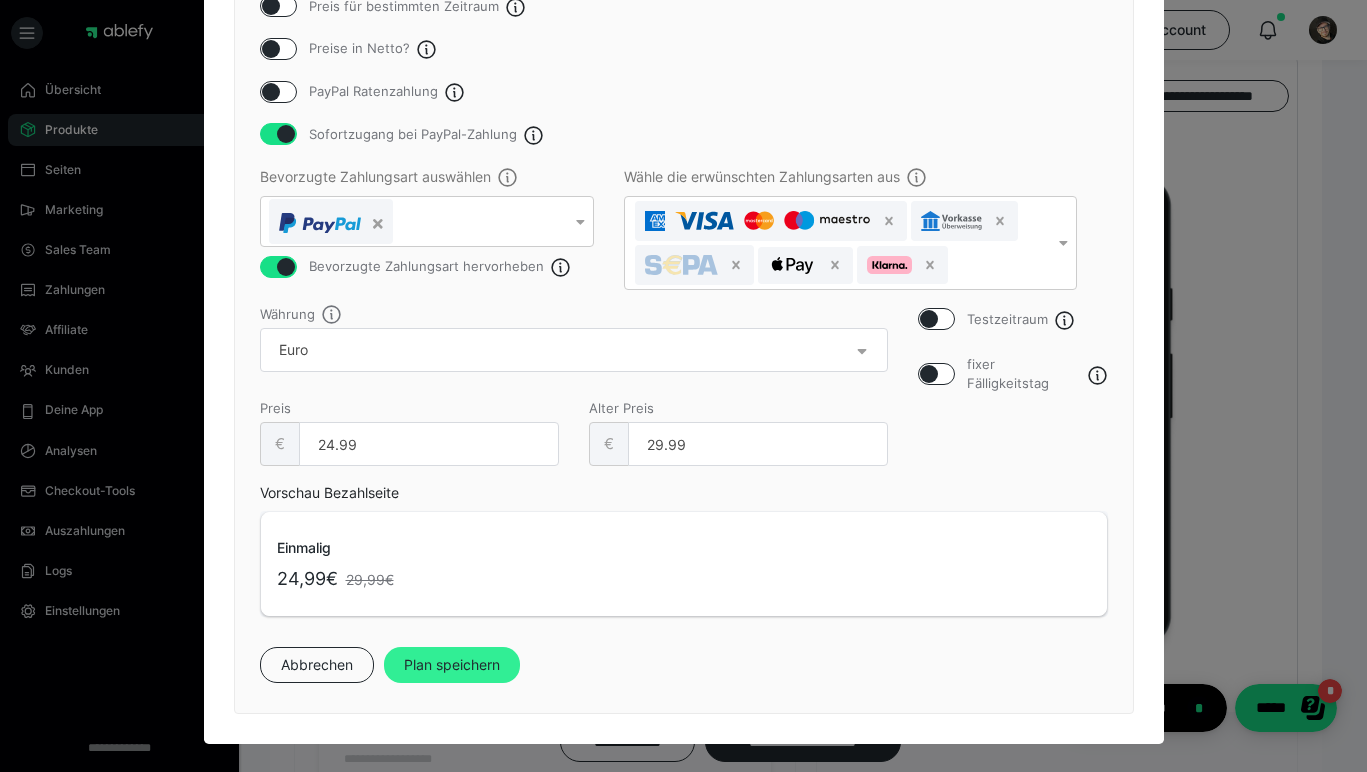 click on "Plan speichern" at bounding box center (452, 665) 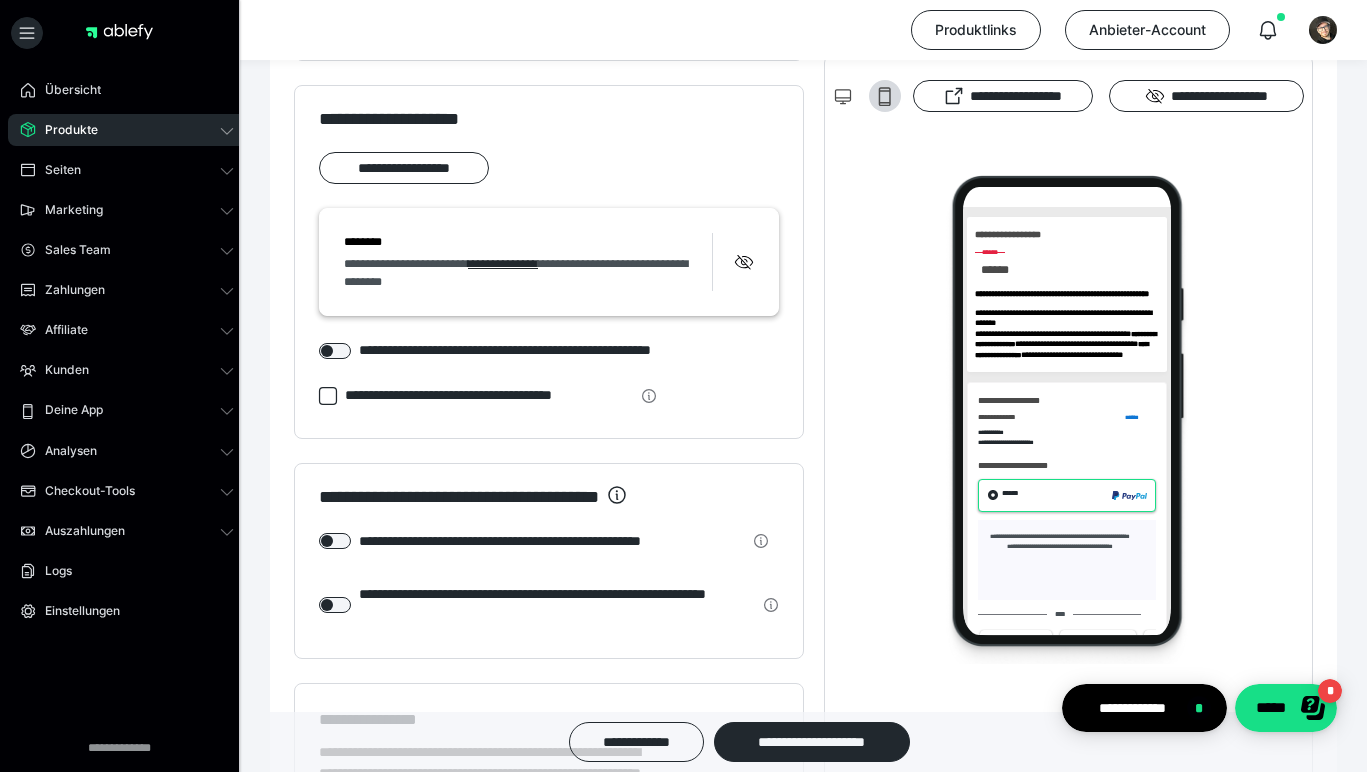 scroll, scrollTop: 1826, scrollLeft: 0, axis: vertical 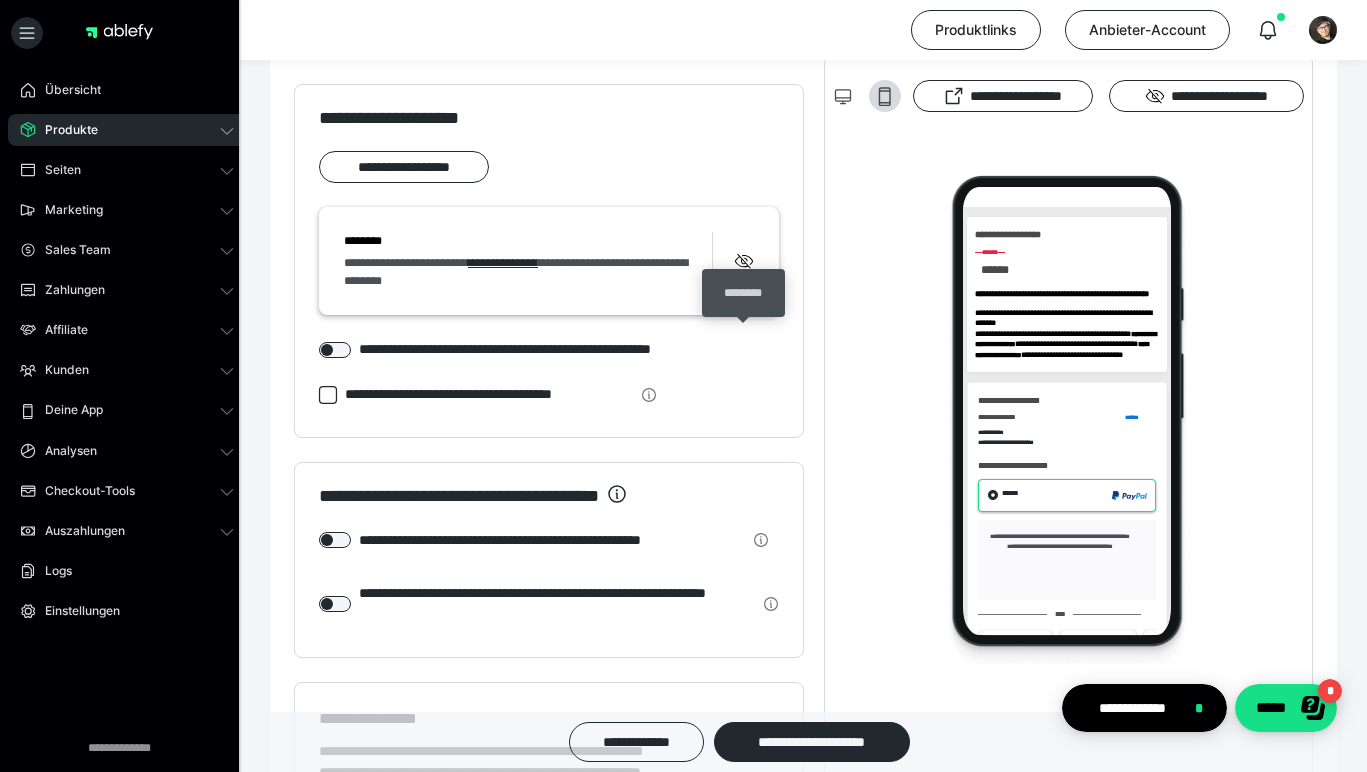 click 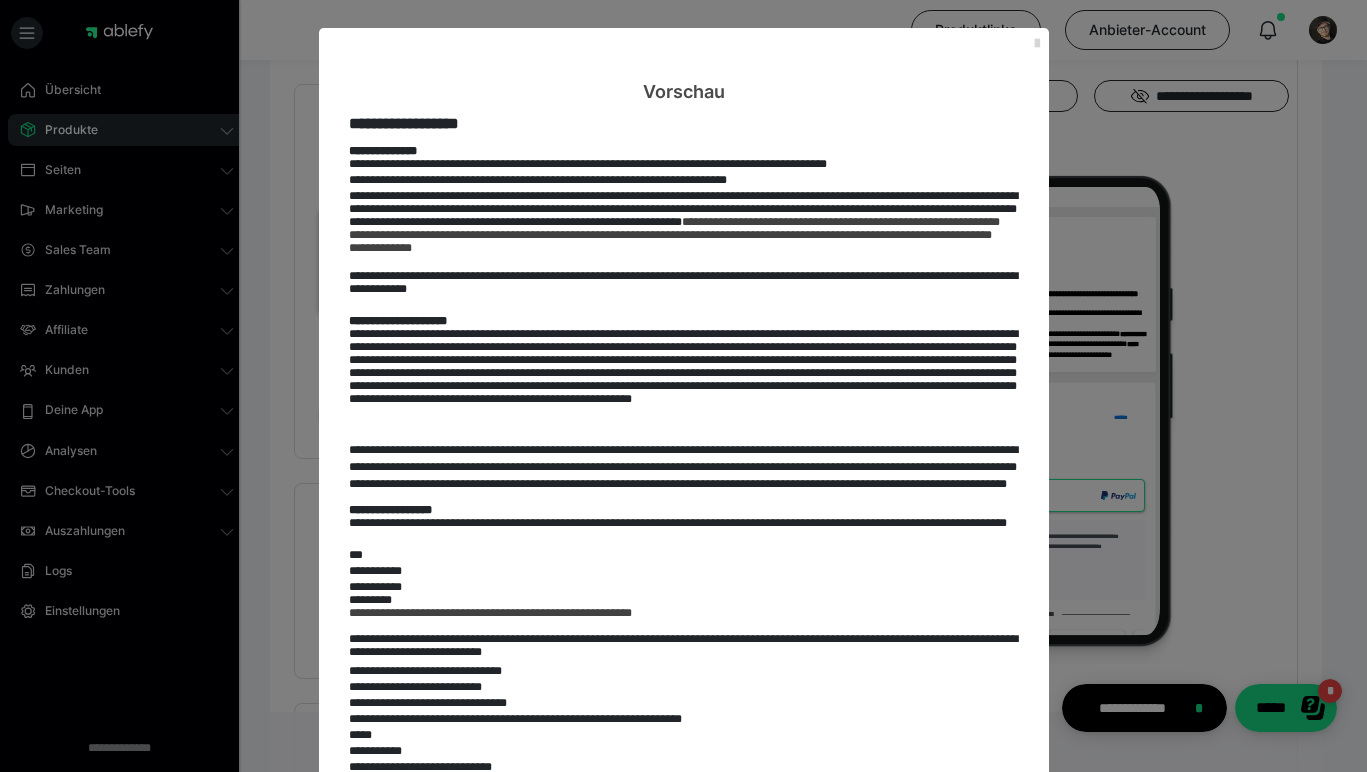 click at bounding box center [1037, 44] 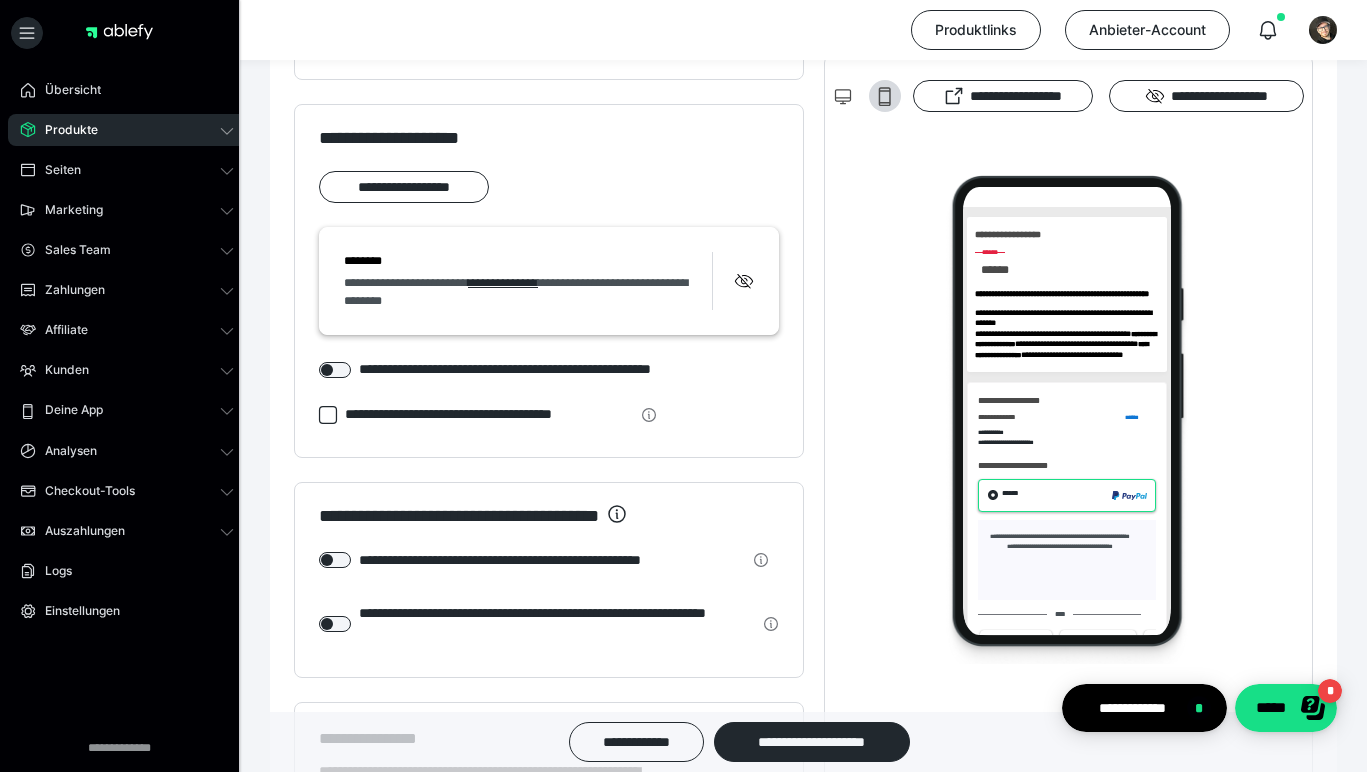 scroll, scrollTop: 1806, scrollLeft: 0, axis: vertical 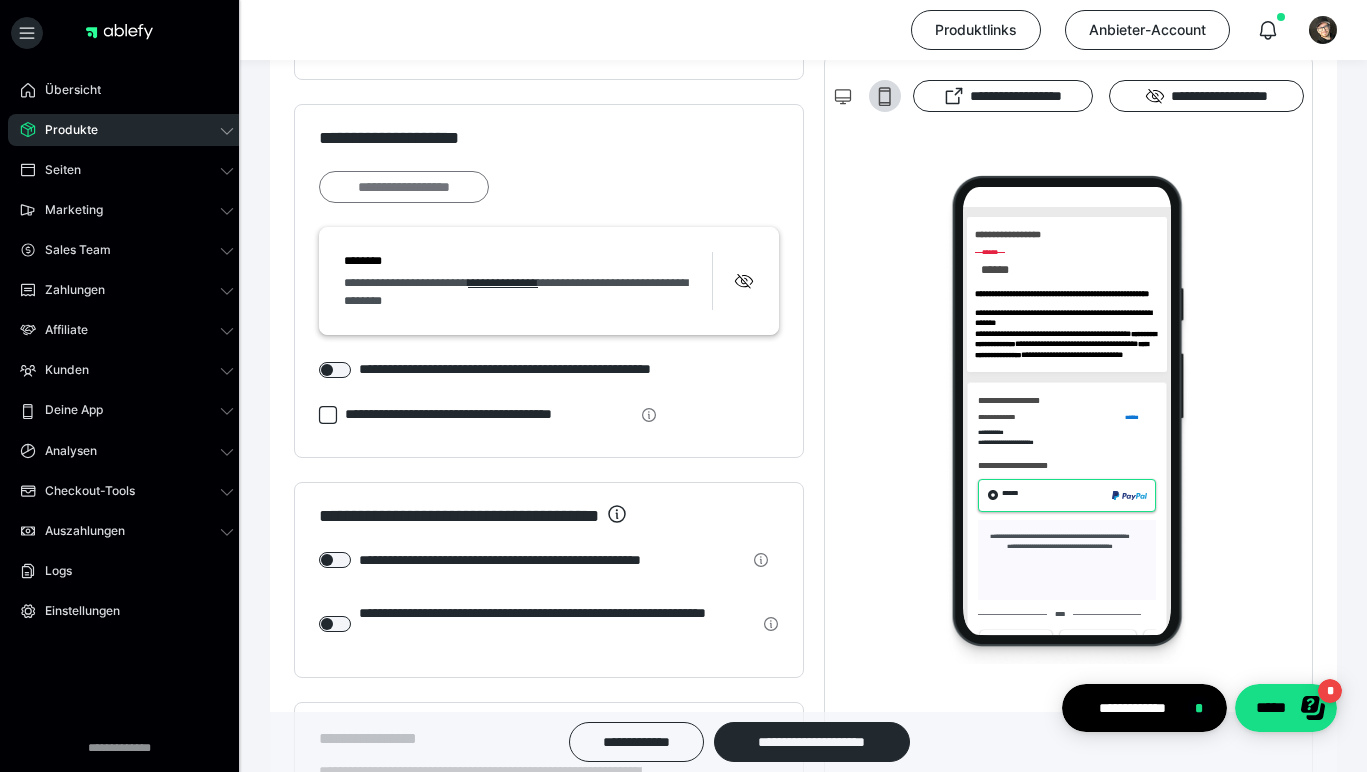 click on "**********" at bounding box center (404, 187) 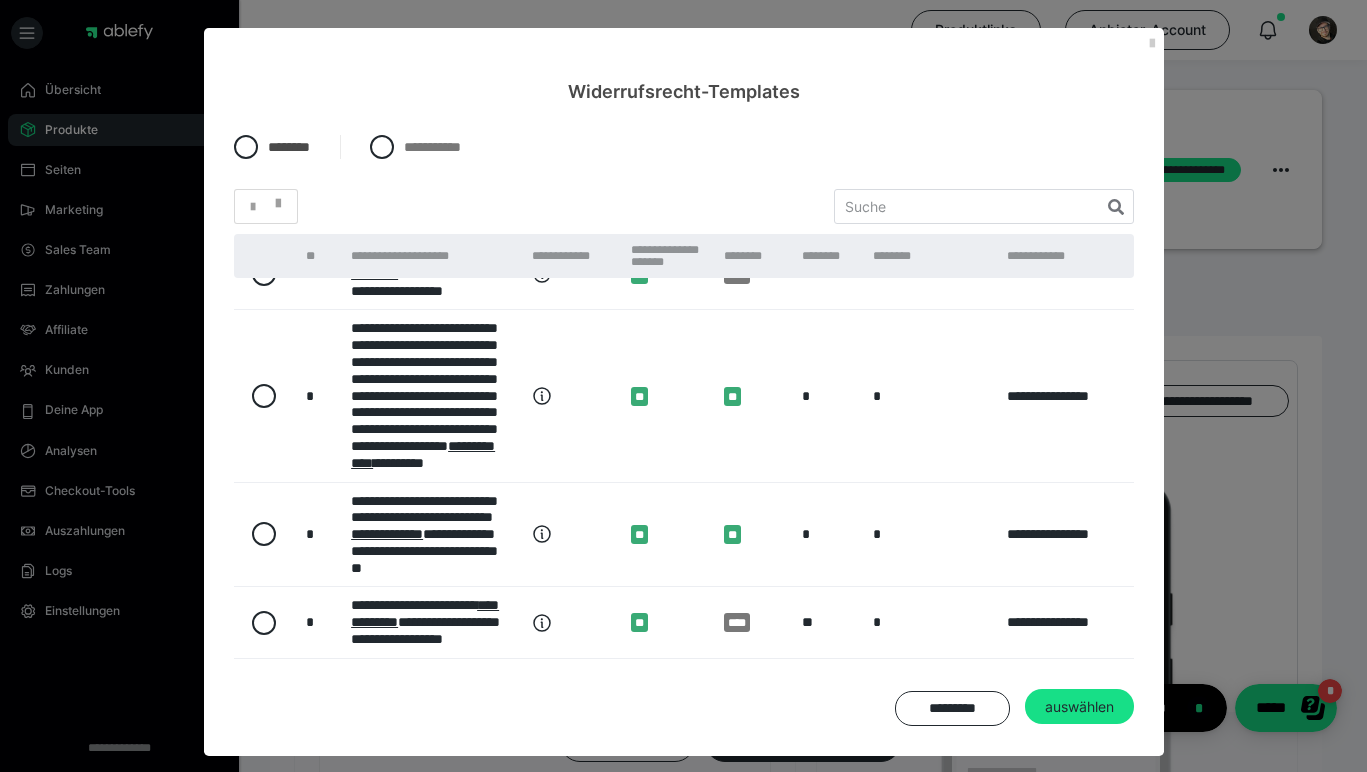 scroll, scrollTop: 992, scrollLeft: 0, axis: vertical 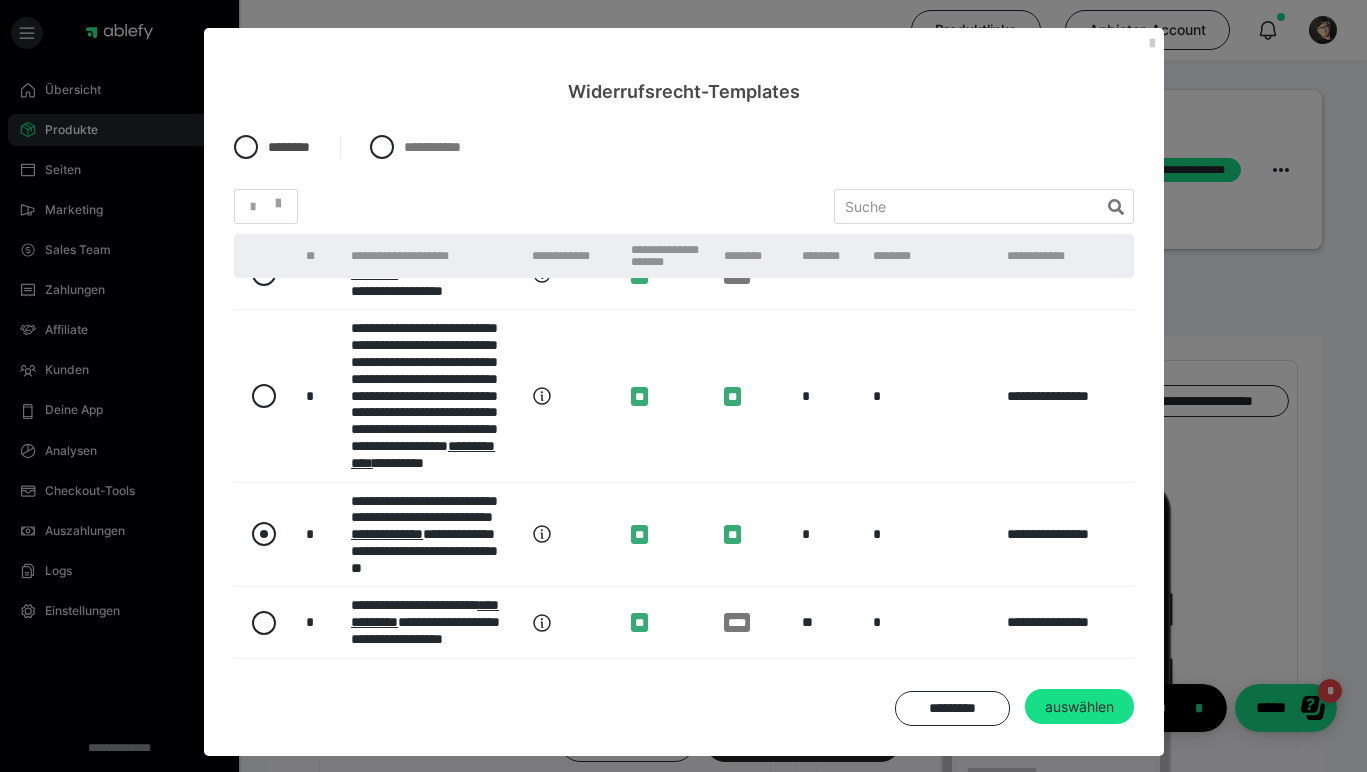 click at bounding box center (264, 534) 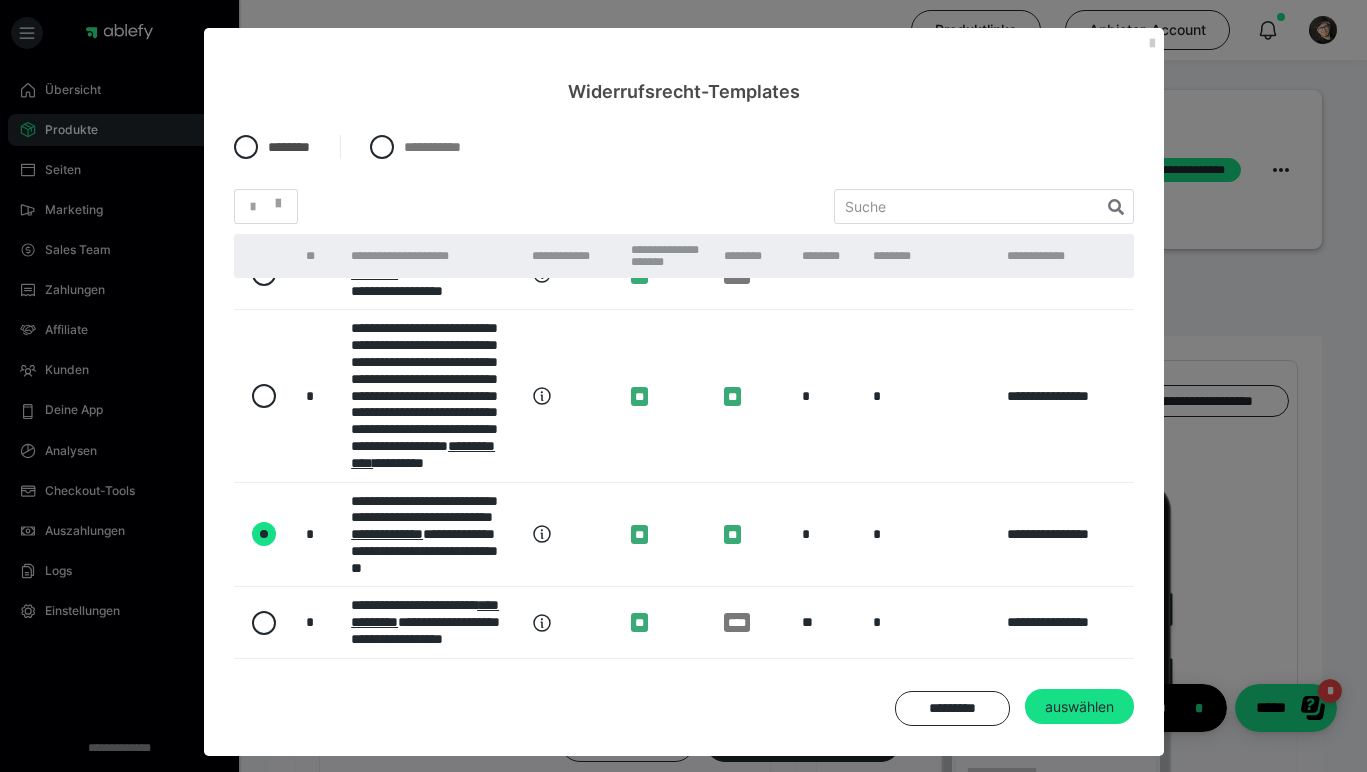 radio on "true" 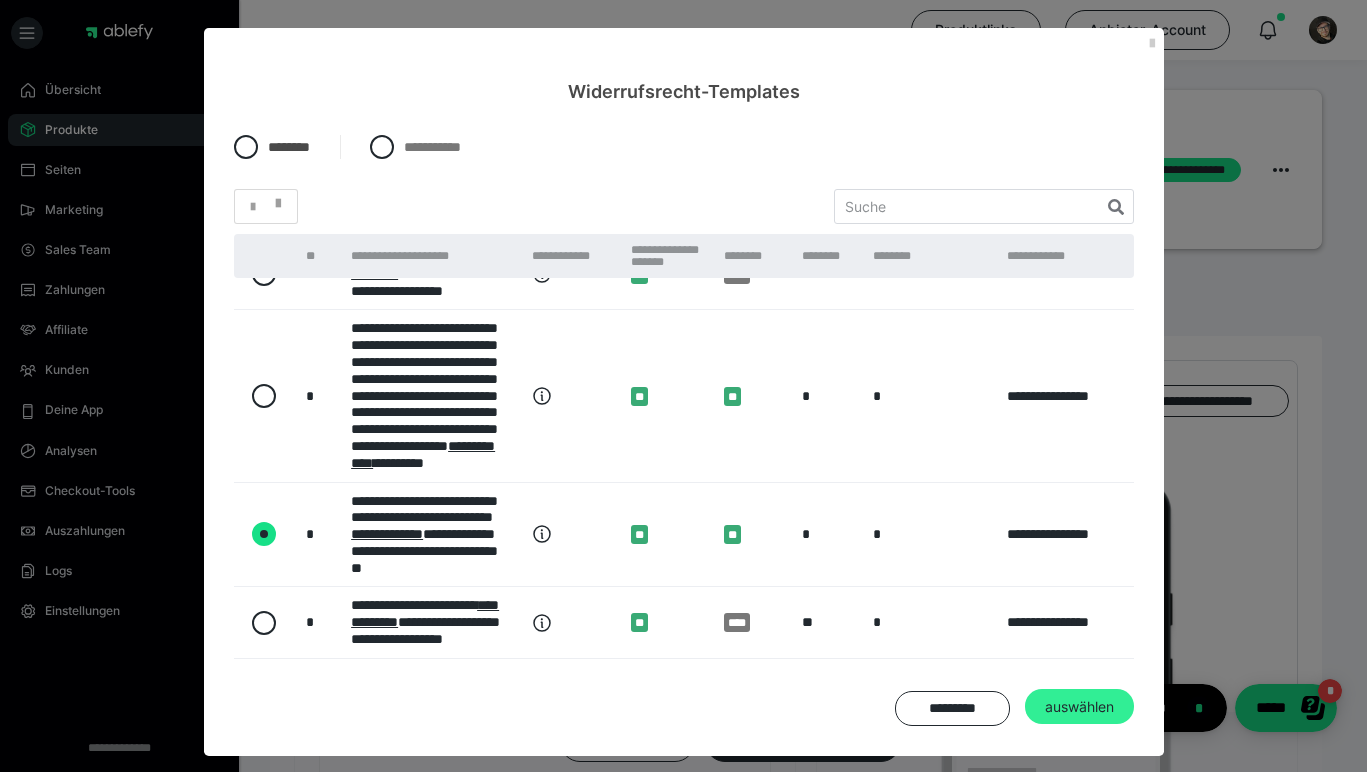 click on "auswählen" at bounding box center [1079, 707] 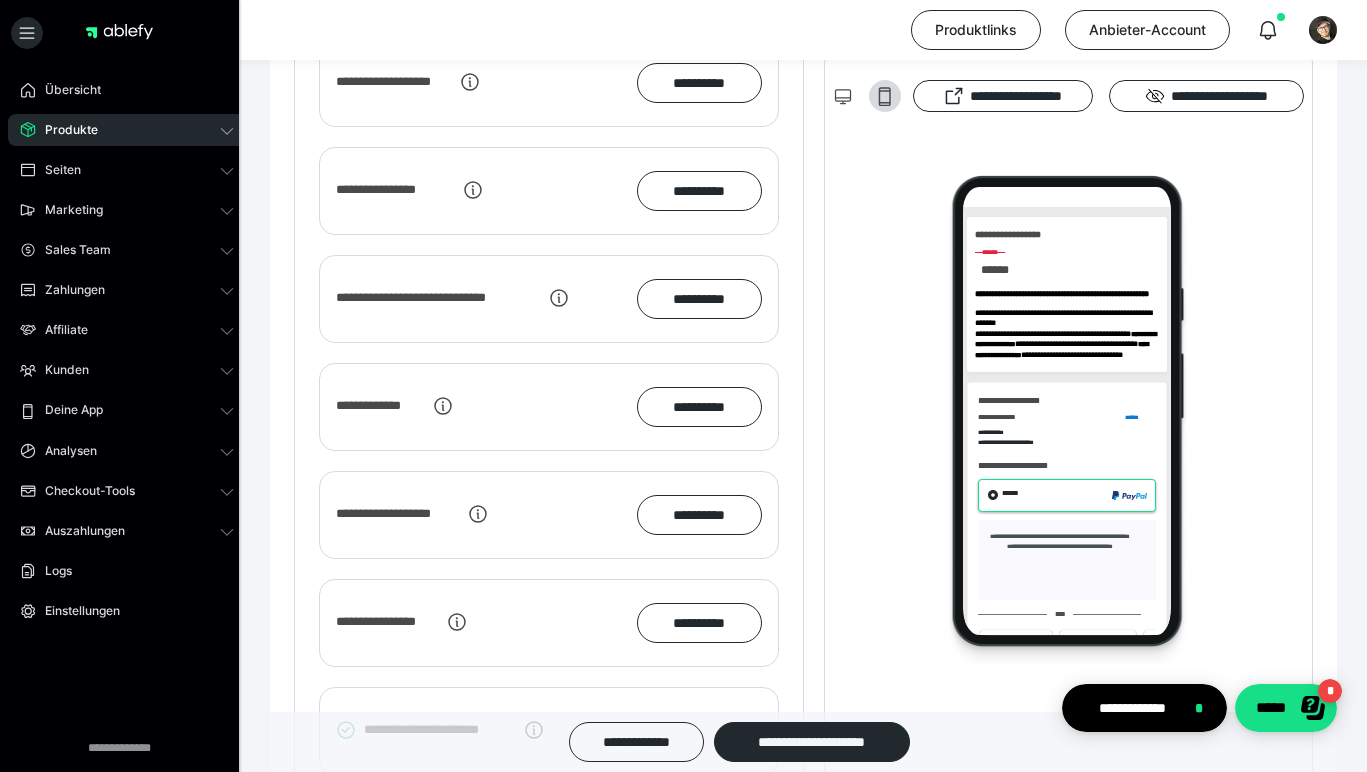 scroll, scrollTop: 2663, scrollLeft: 0, axis: vertical 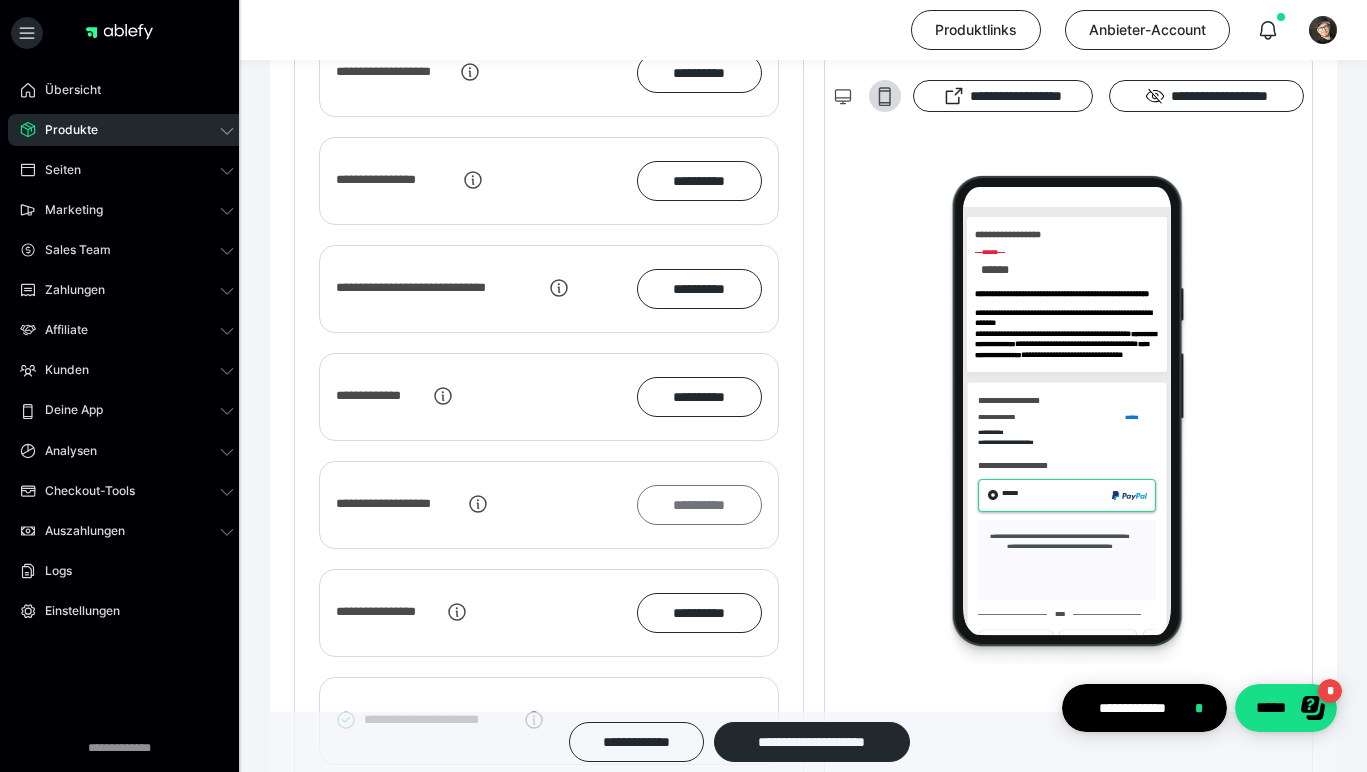 click on "**********" at bounding box center [699, 505] 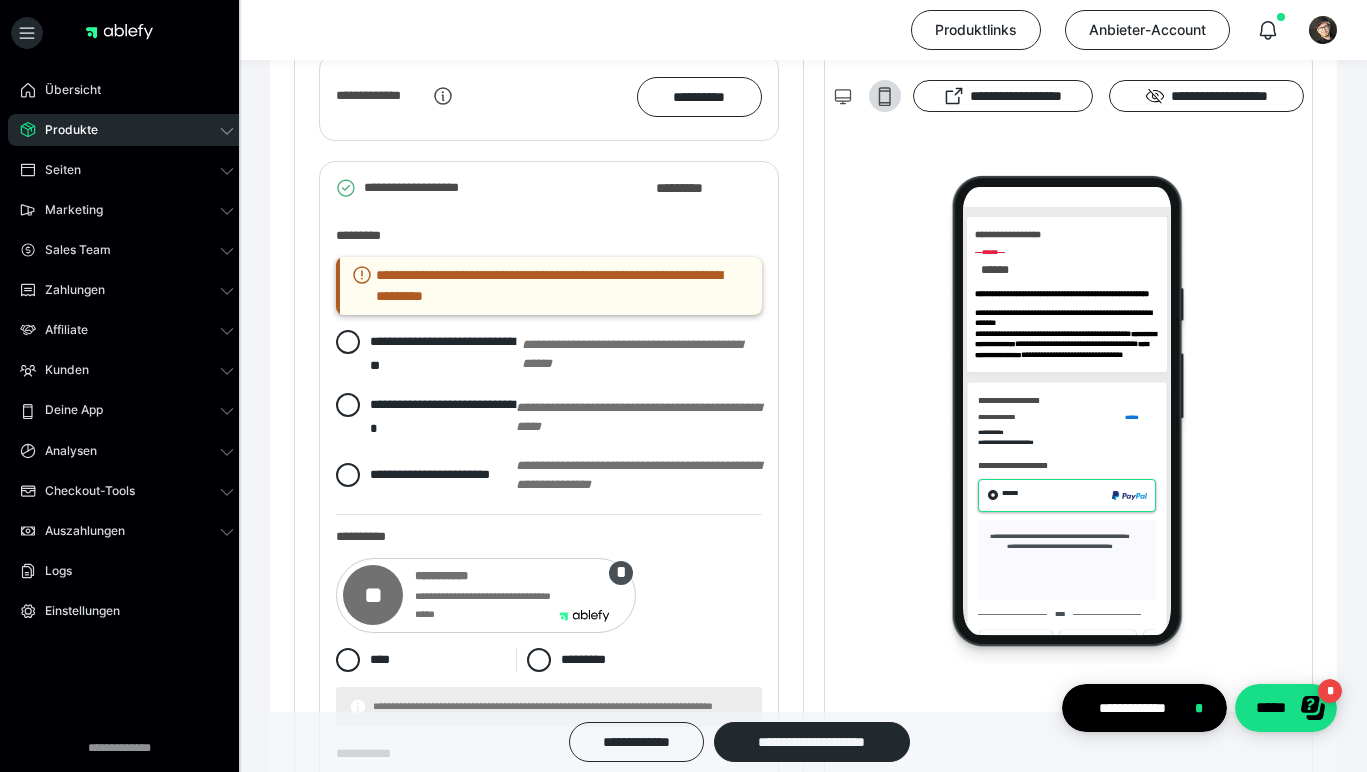 scroll, scrollTop: 3079, scrollLeft: 0, axis: vertical 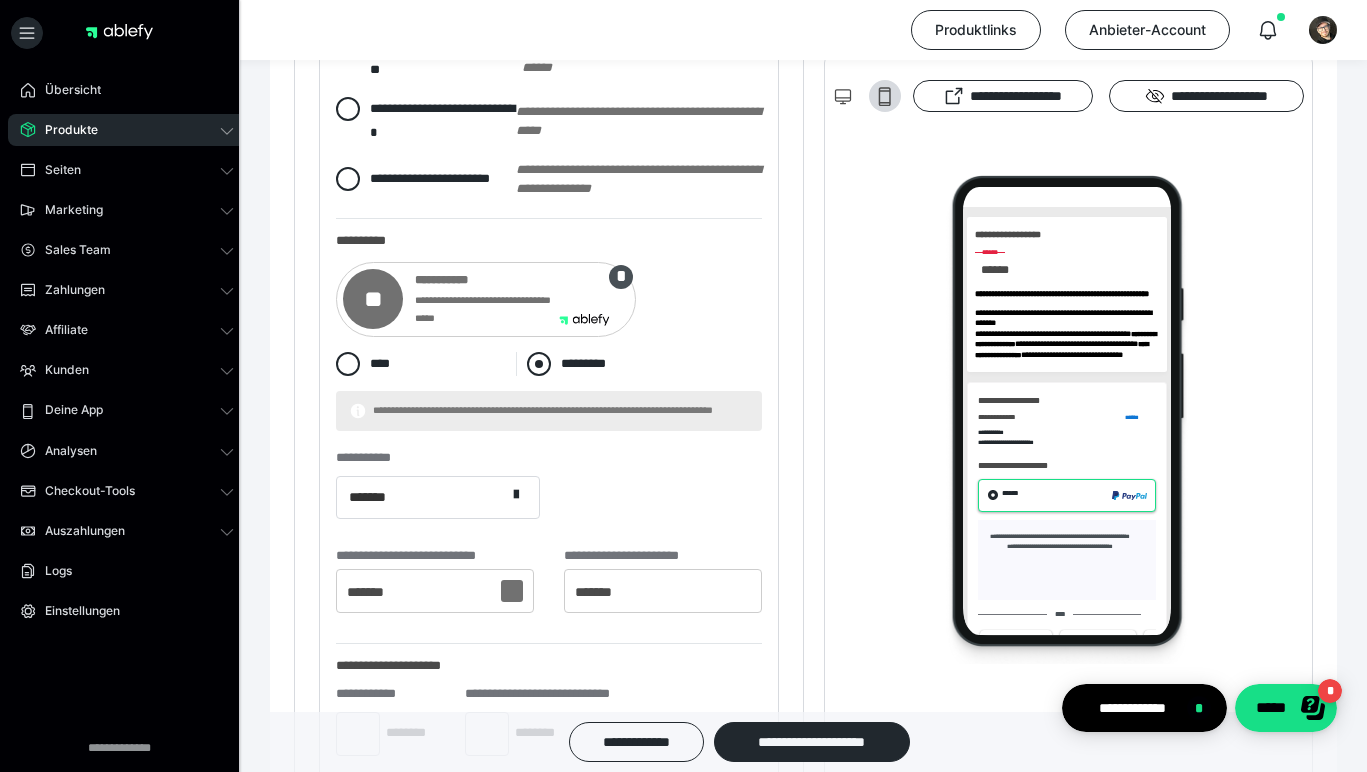 click at bounding box center (539, 364) 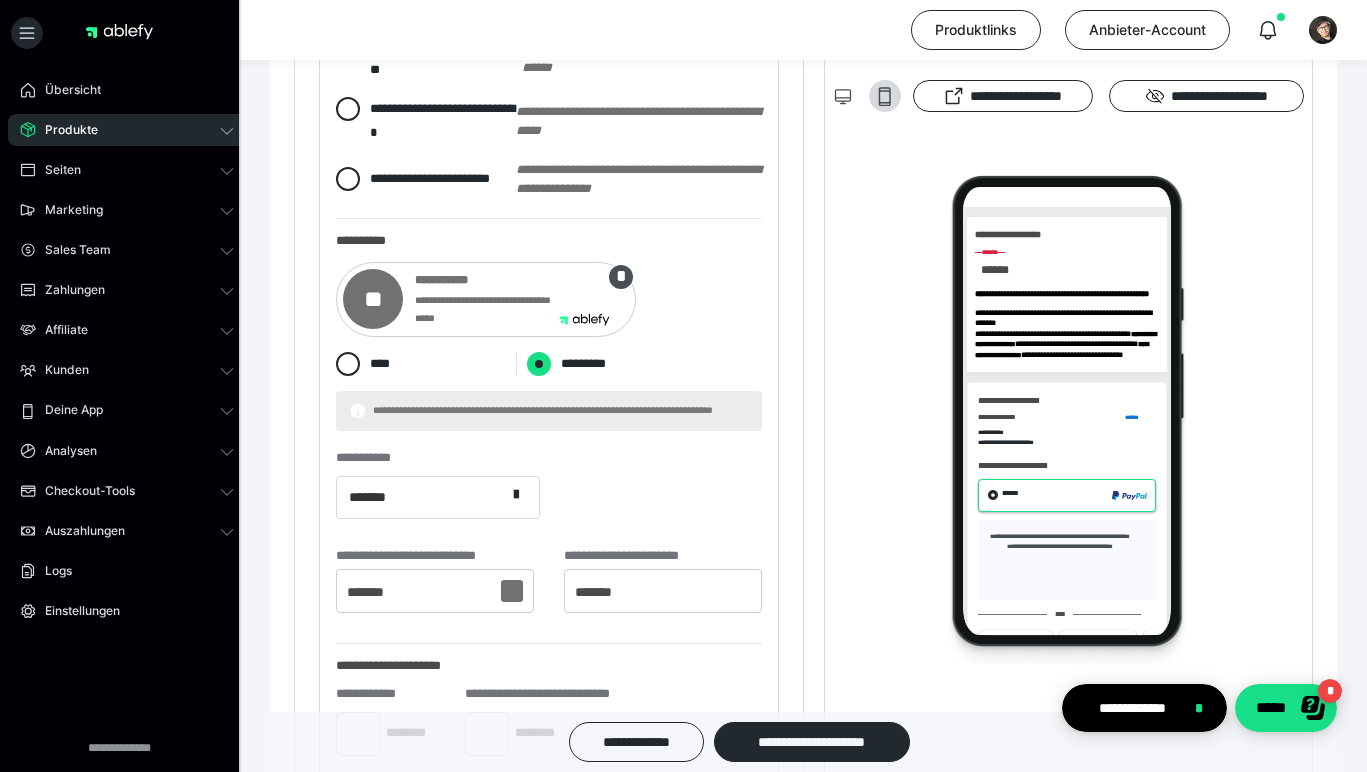 radio on "****" 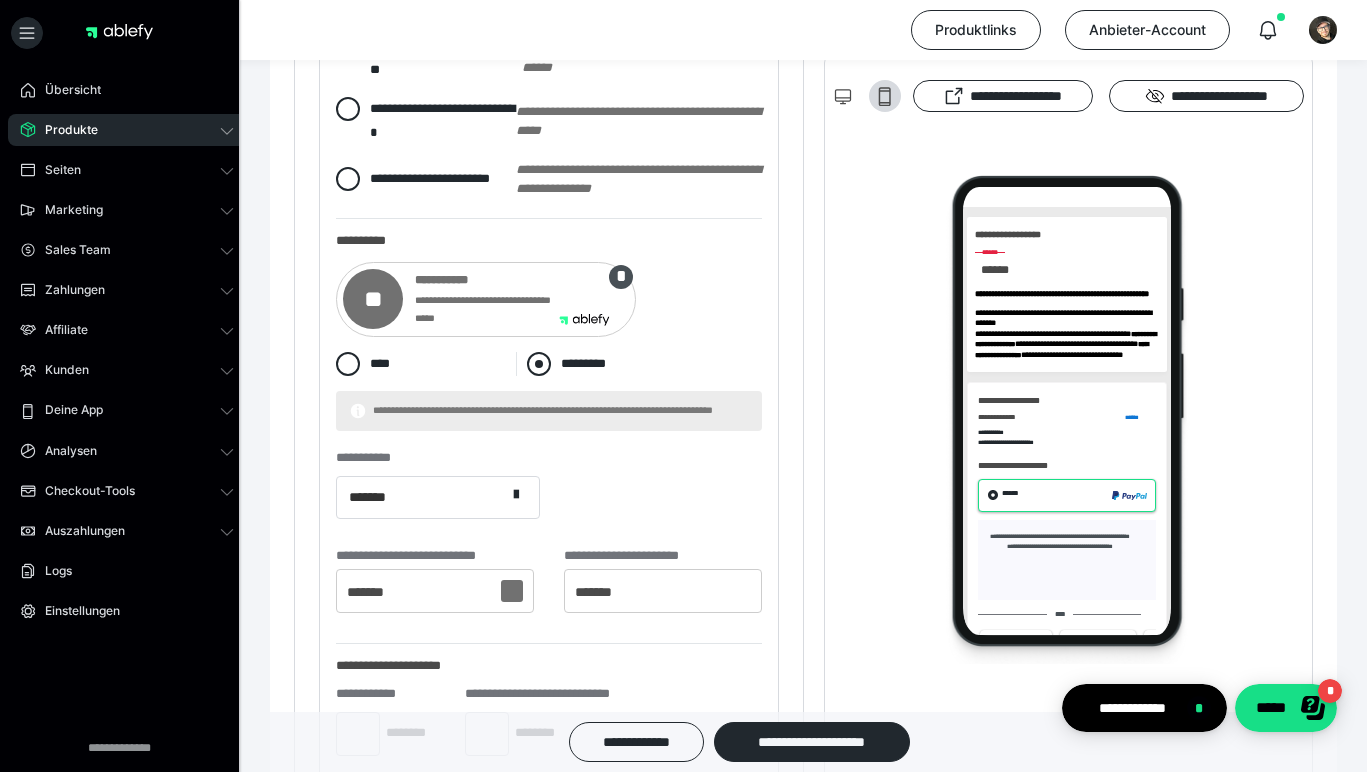 radio on "*****" 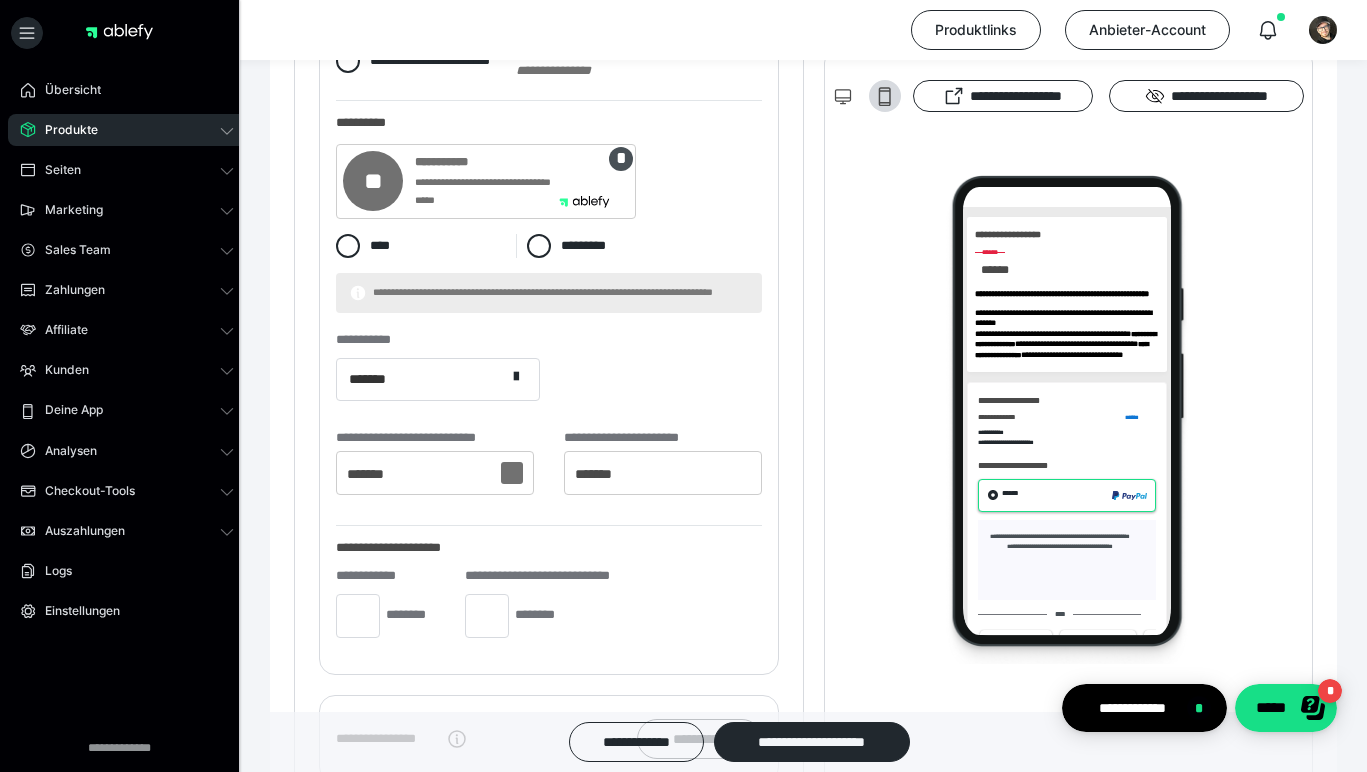 scroll, scrollTop: 3382, scrollLeft: 0, axis: vertical 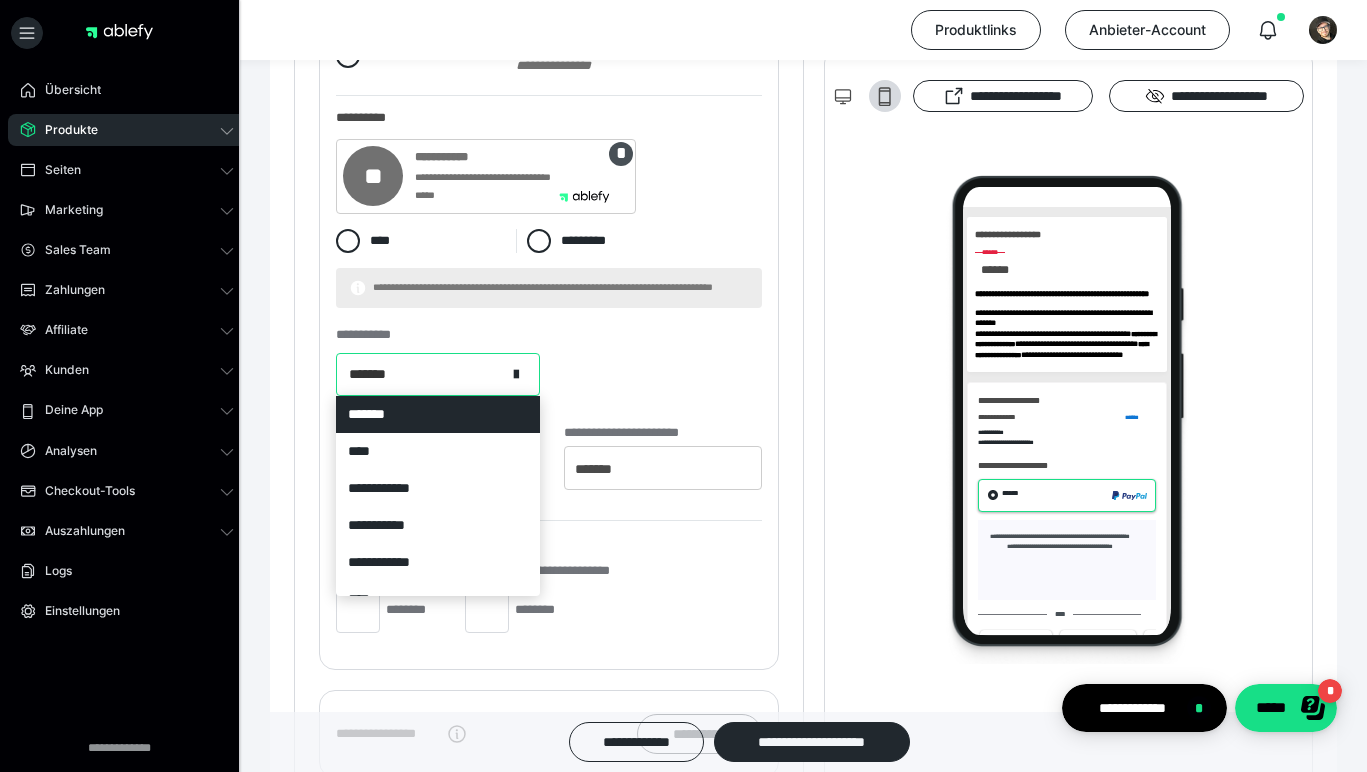 click on "*******" at bounding box center (421, 374) 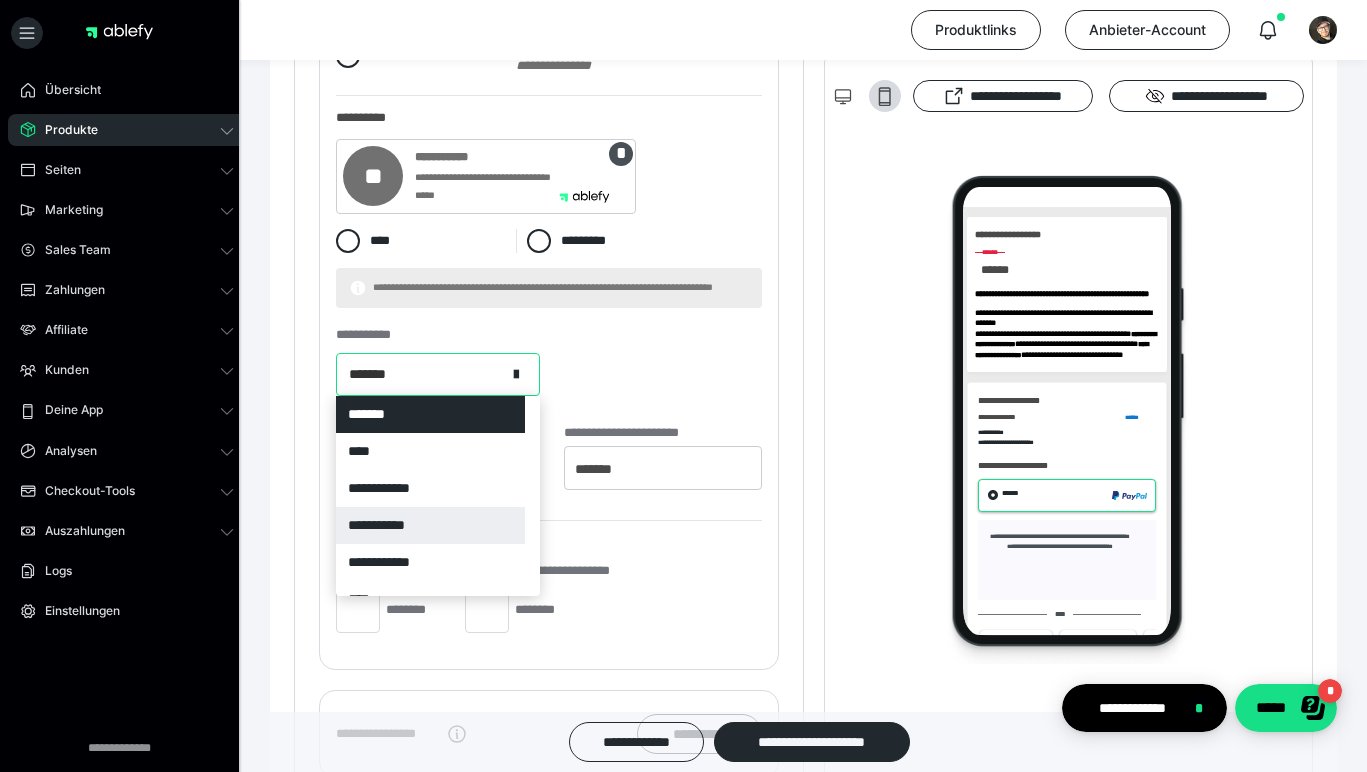 click on "**********" at bounding box center [430, 525] 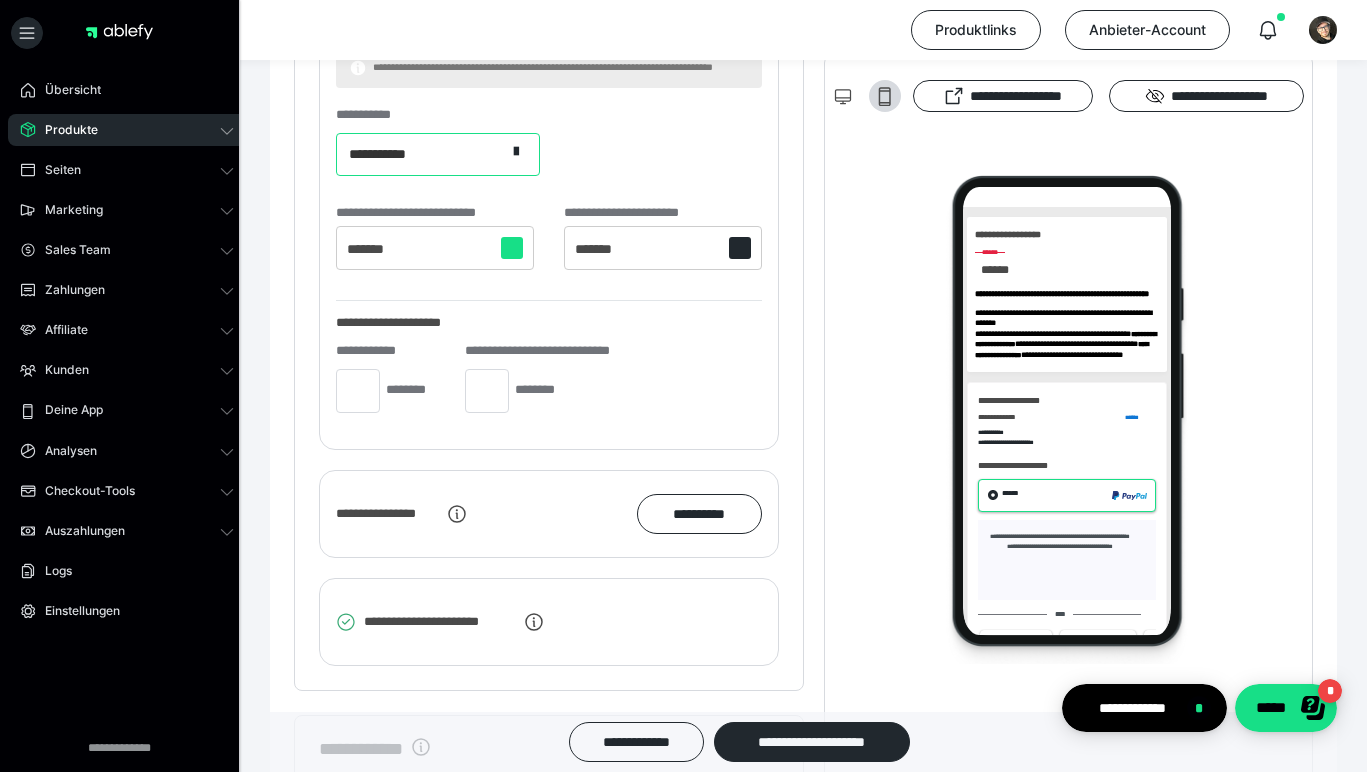 scroll, scrollTop: 3609, scrollLeft: 0, axis: vertical 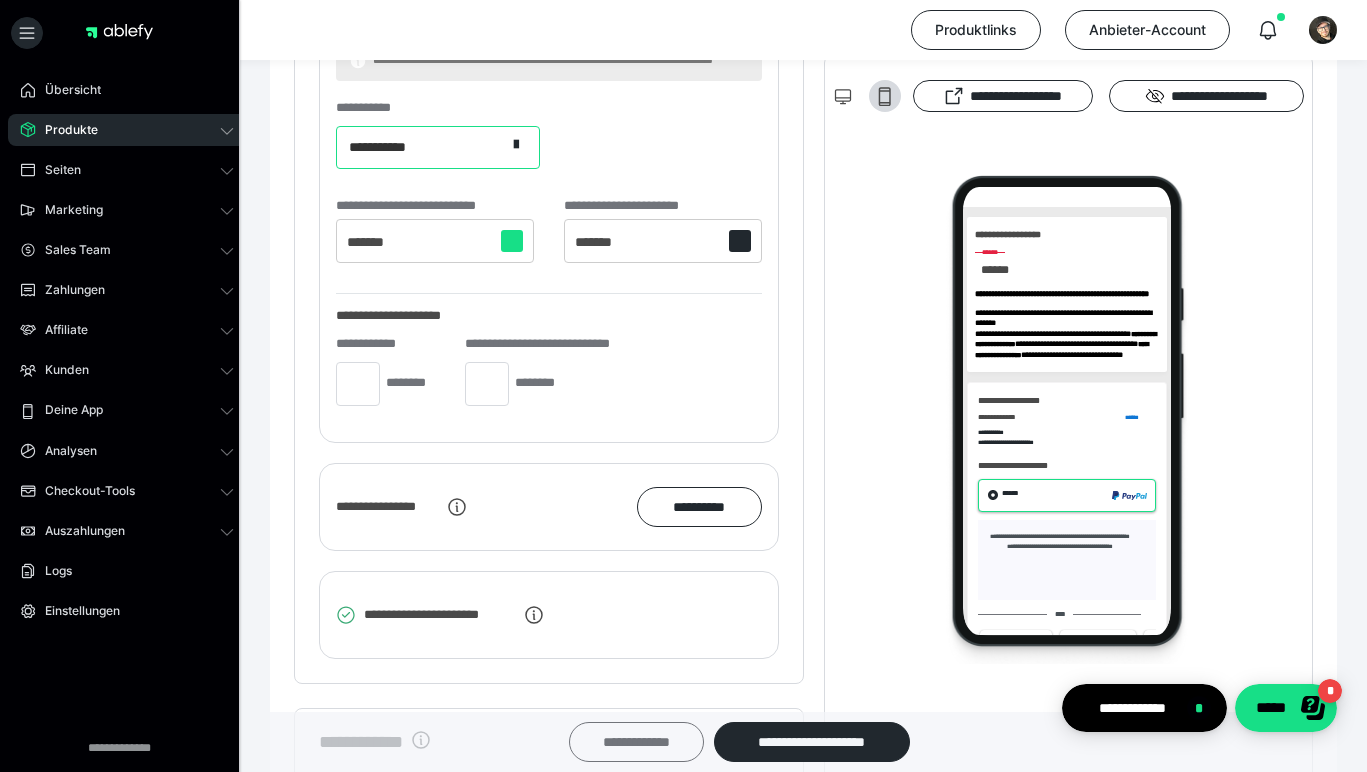 click on "**********" at bounding box center [636, 742] 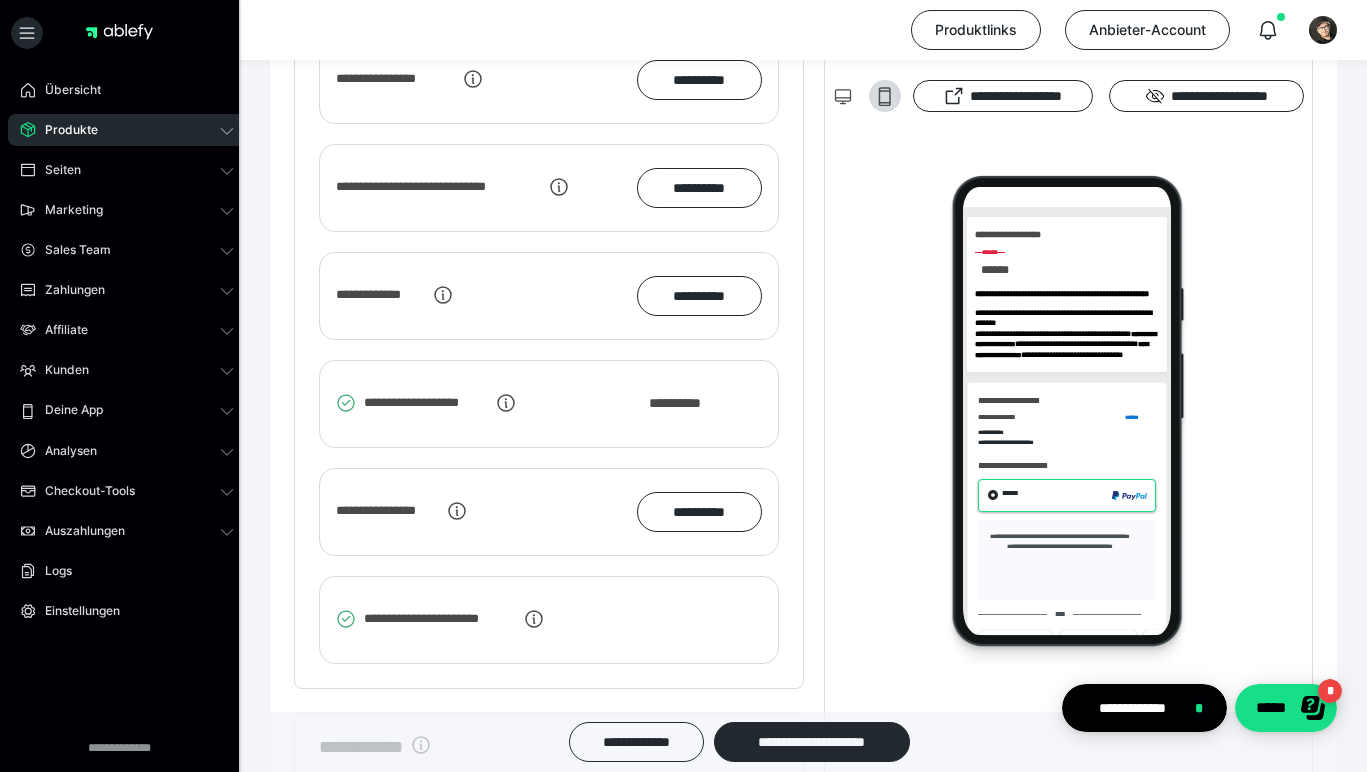 scroll, scrollTop: 2194, scrollLeft: 0, axis: vertical 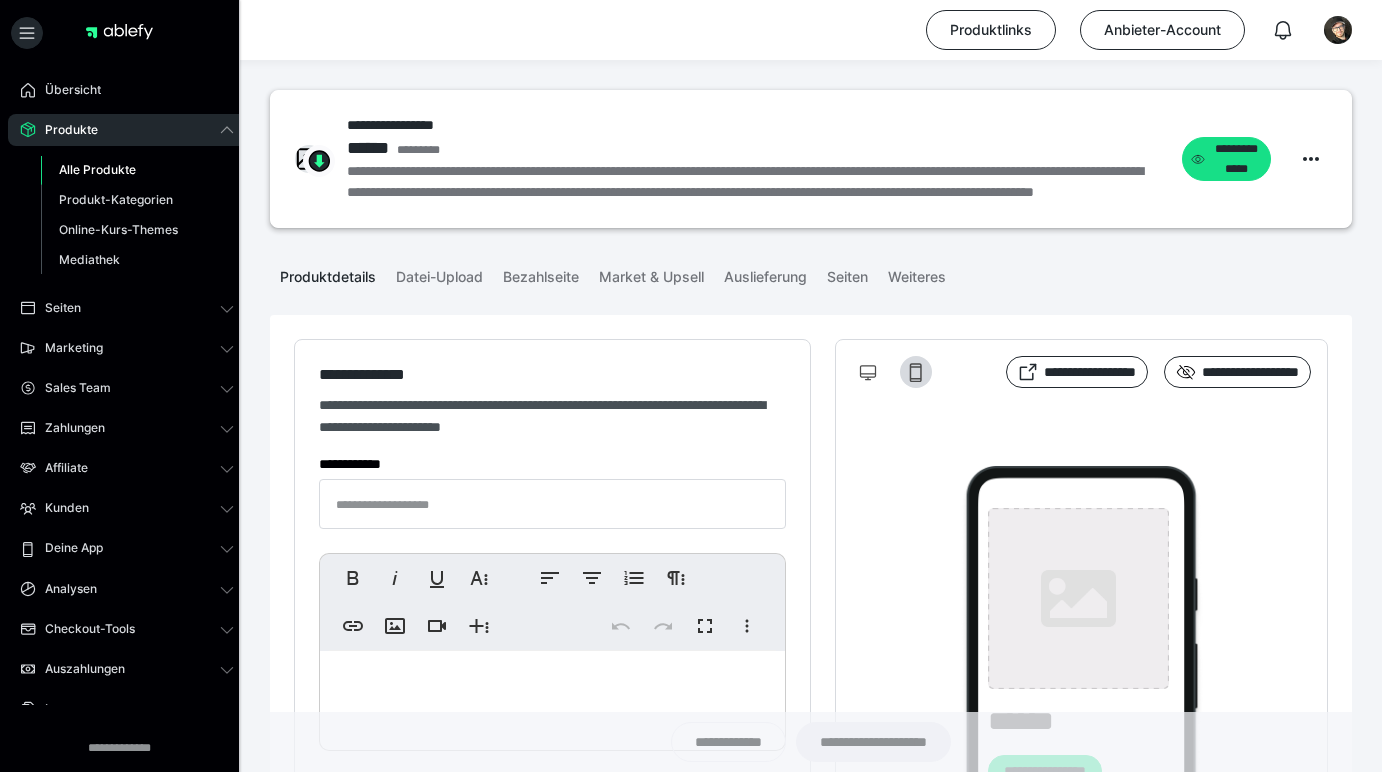 type on "**********" 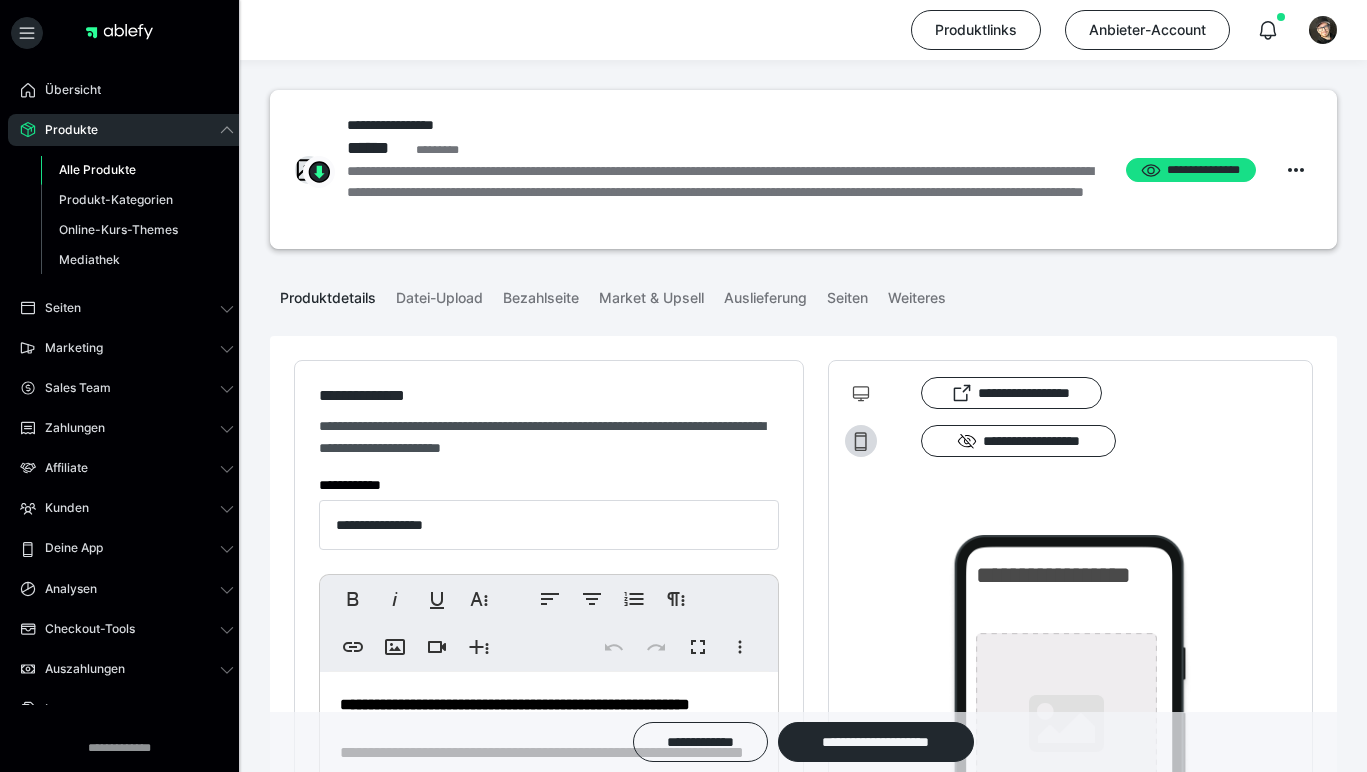 scroll, scrollTop: 0, scrollLeft: 0, axis: both 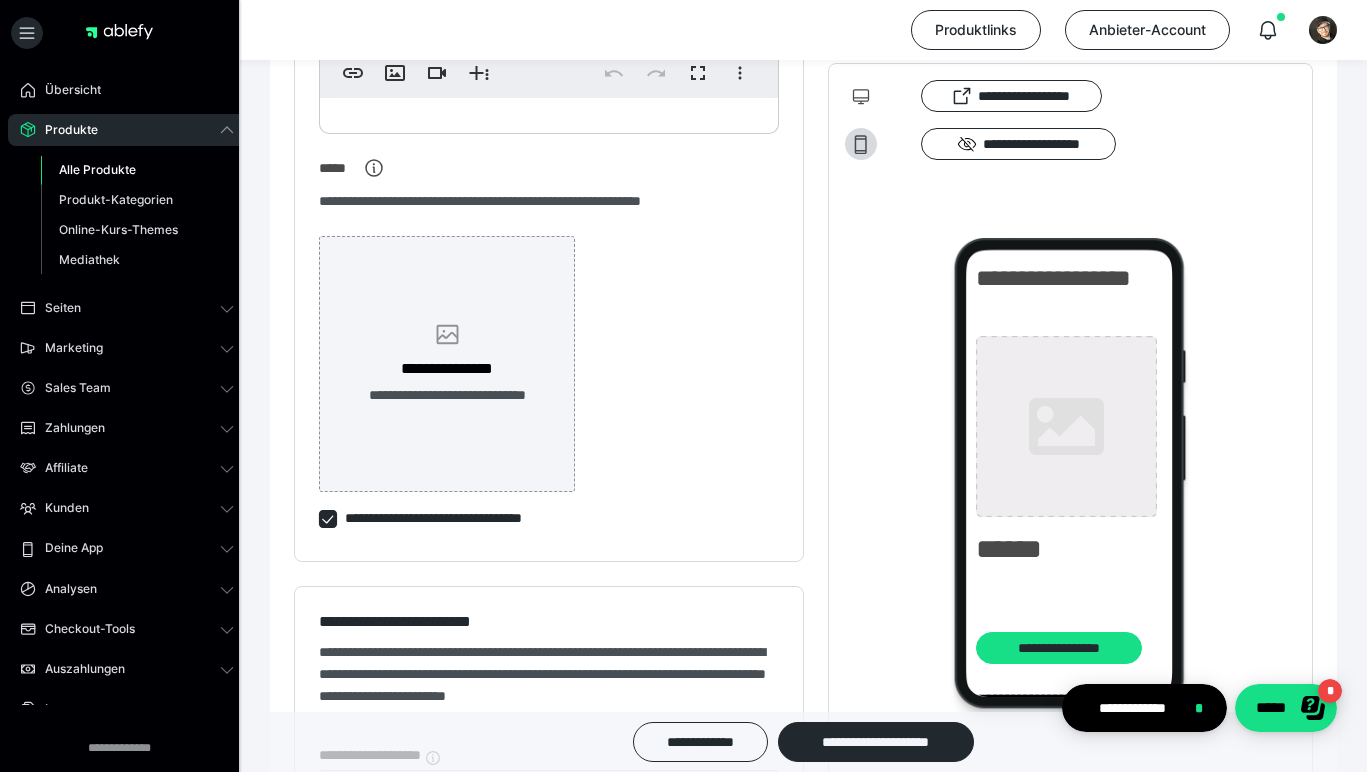 click on "**********" at bounding box center [447, 364] 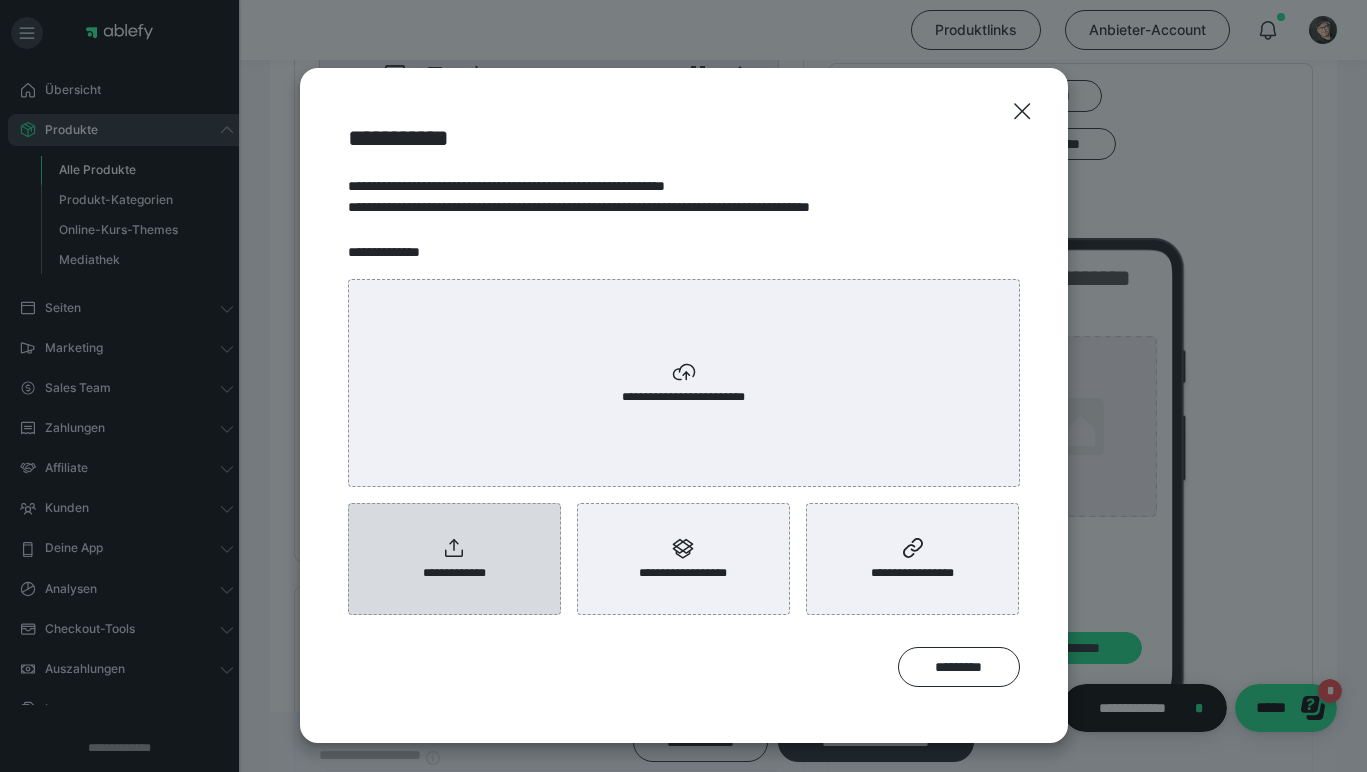 click on "**********" at bounding box center [454, 559] 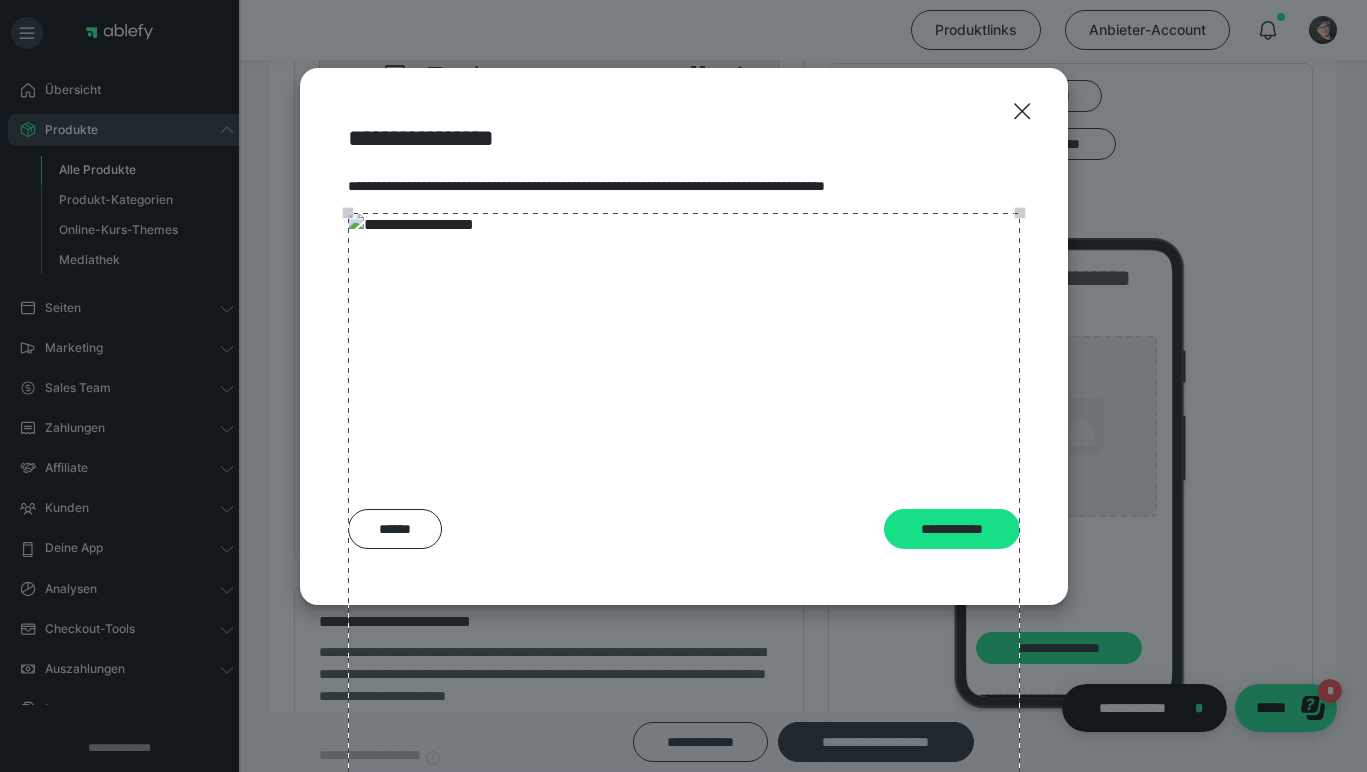 scroll, scrollTop: 247, scrollLeft: 0, axis: vertical 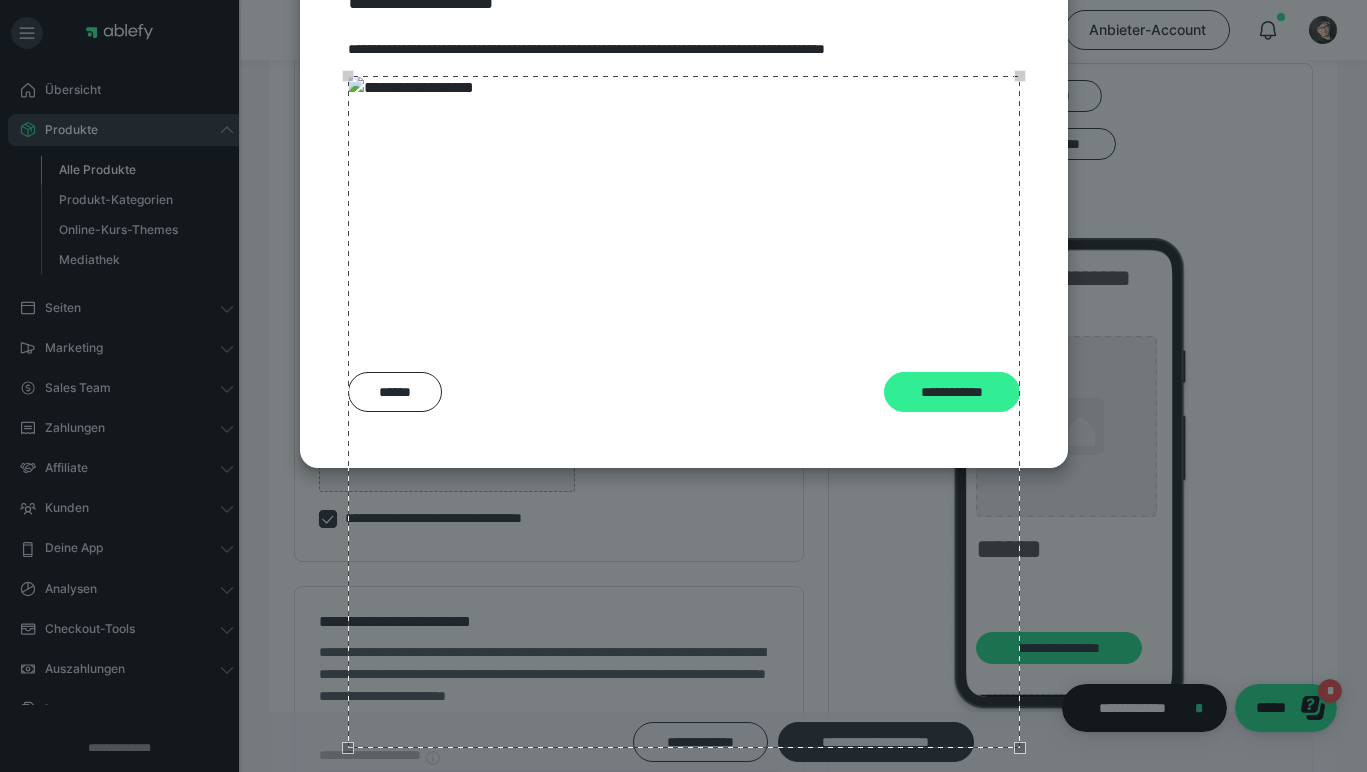 click on "**********" at bounding box center [952, 392] 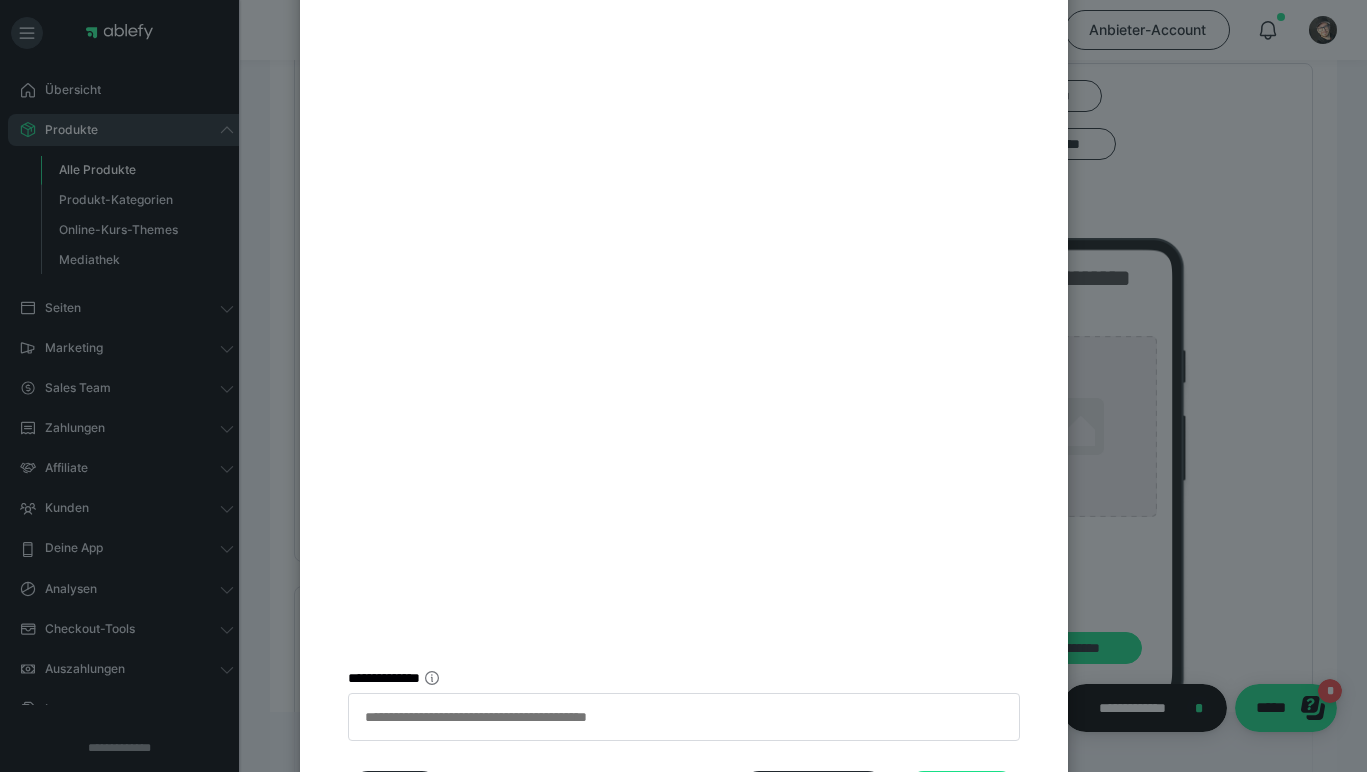 scroll, scrollTop: 342, scrollLeft: 0, axis: vertical 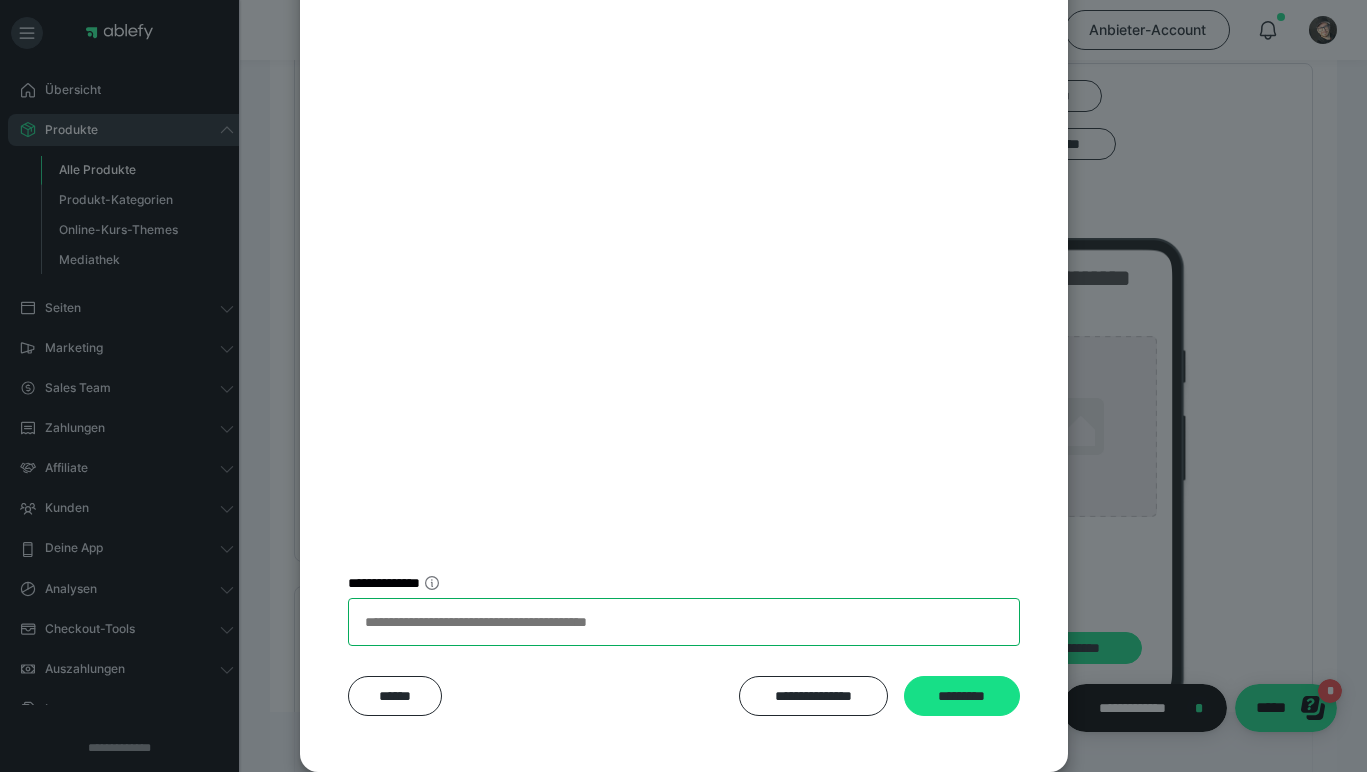 click on "**********" at bounding box center [684, 622] 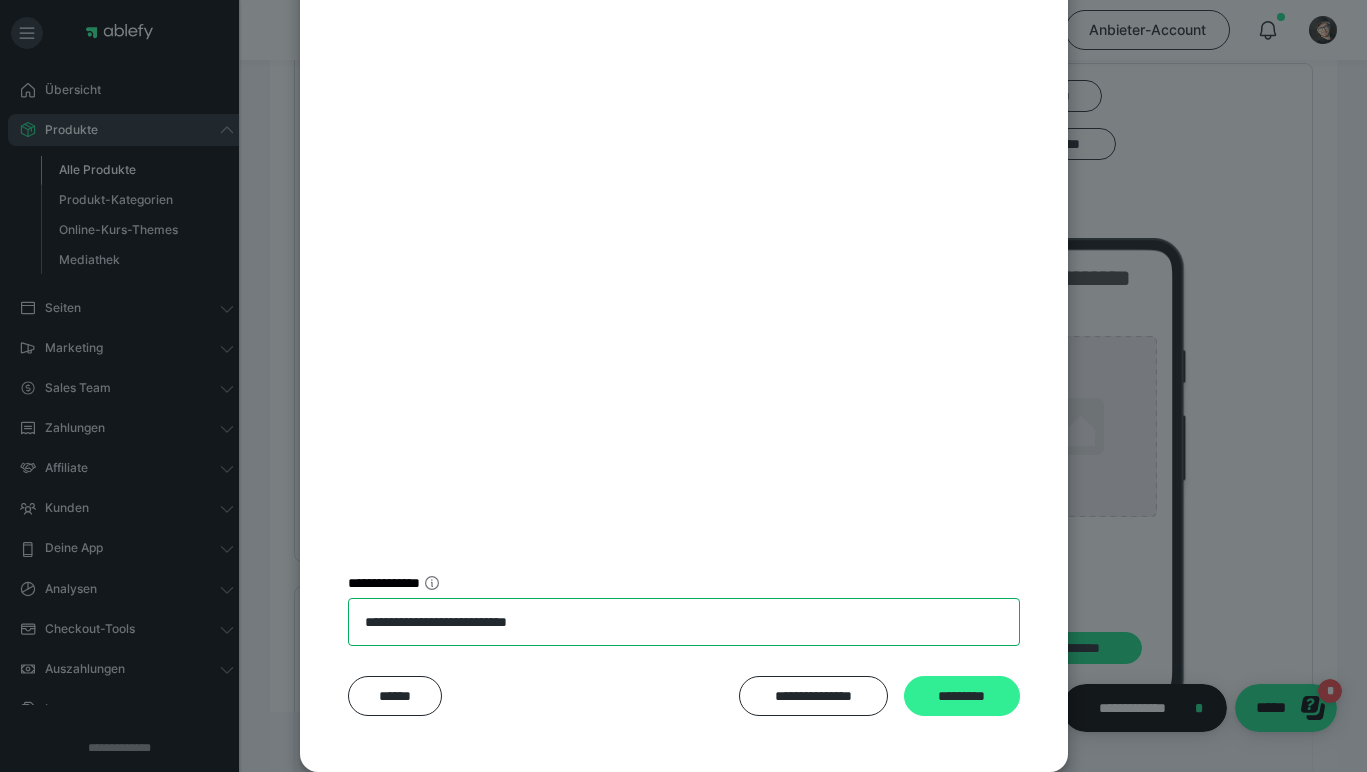 type on "**********" 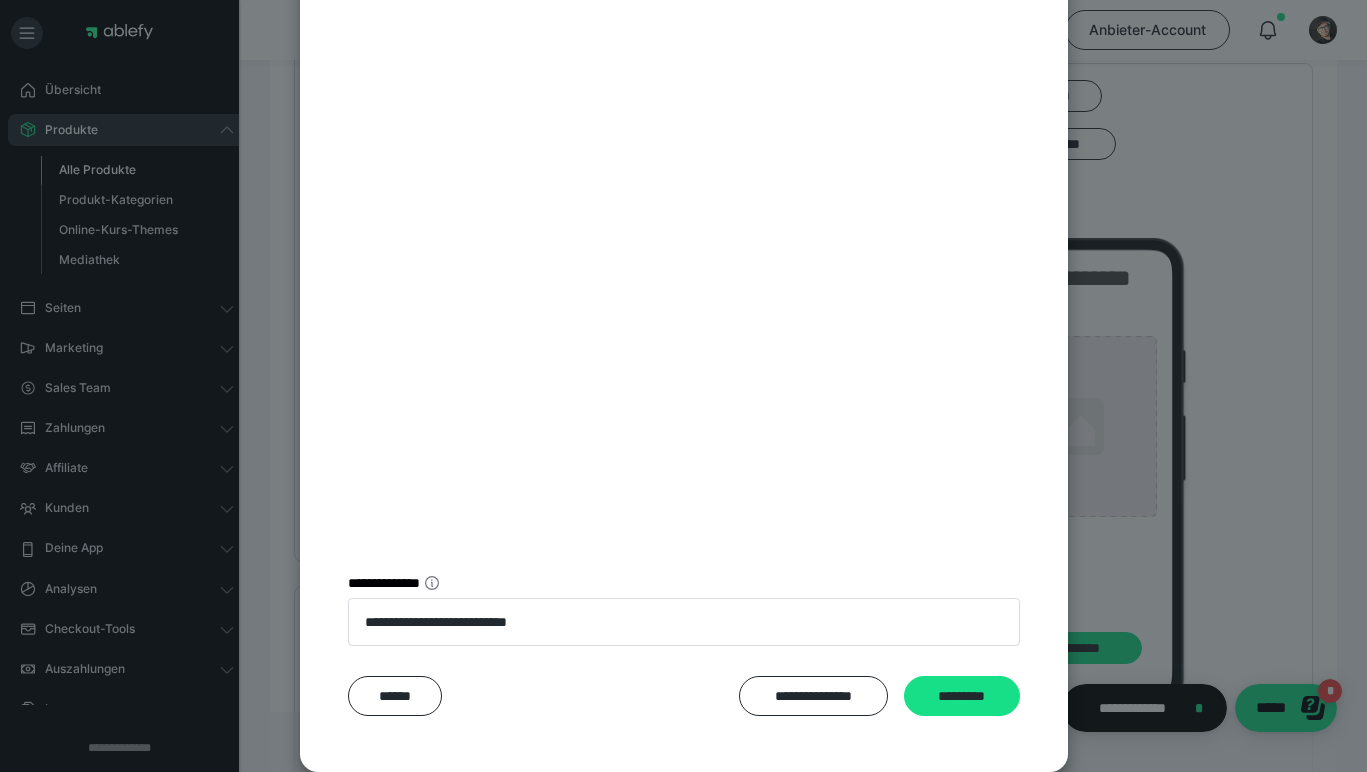 click on "*********" at bounding box center [962, 696] 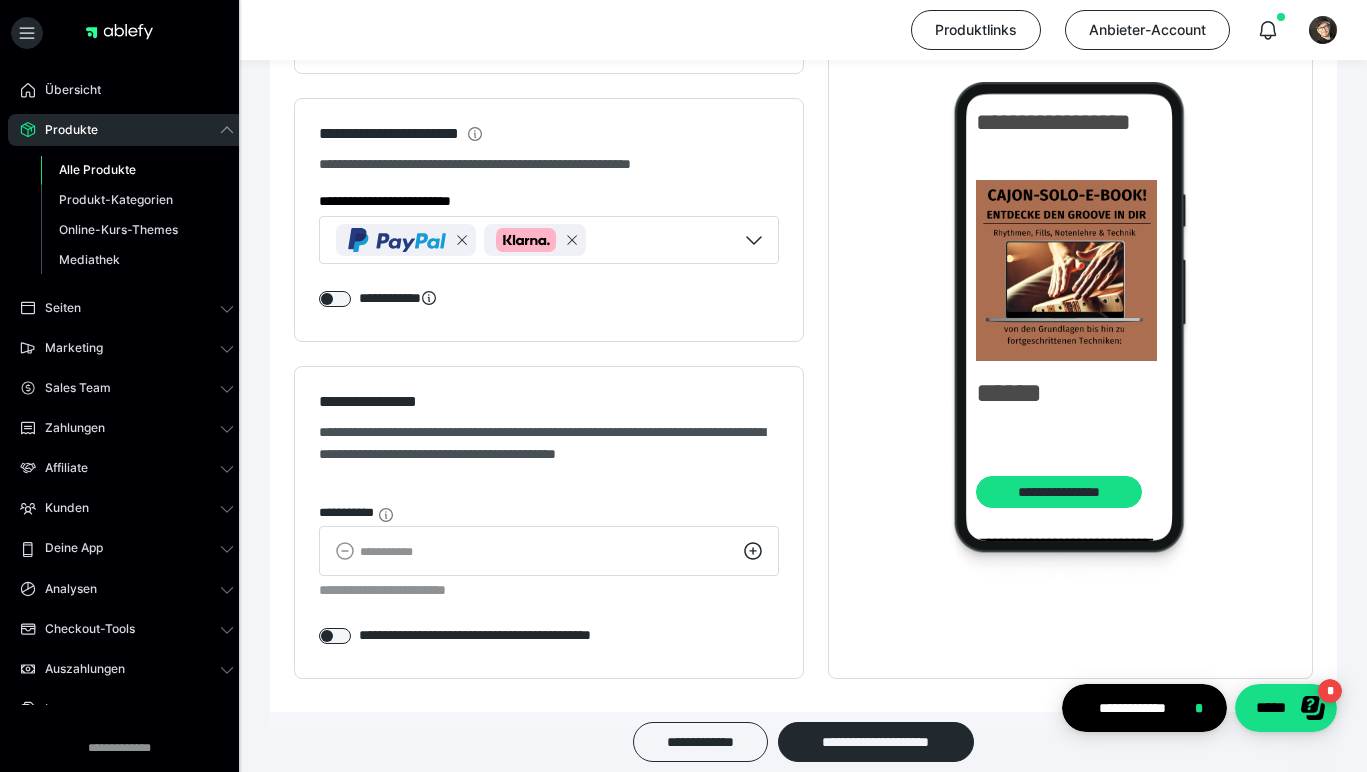 scroll, scrollTop: 2111, scrollLeft: 0, axis: vertical 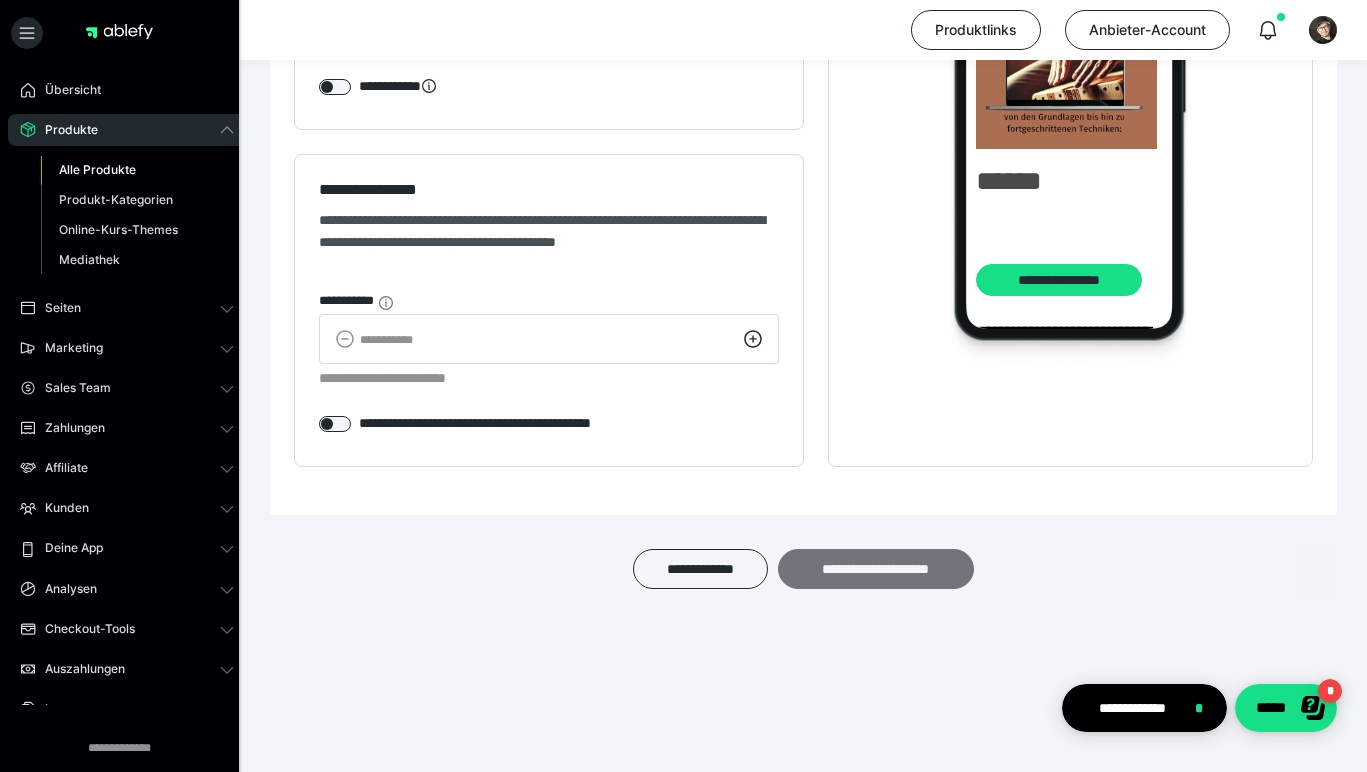 click on "**********" at bounding box center (876, 569) 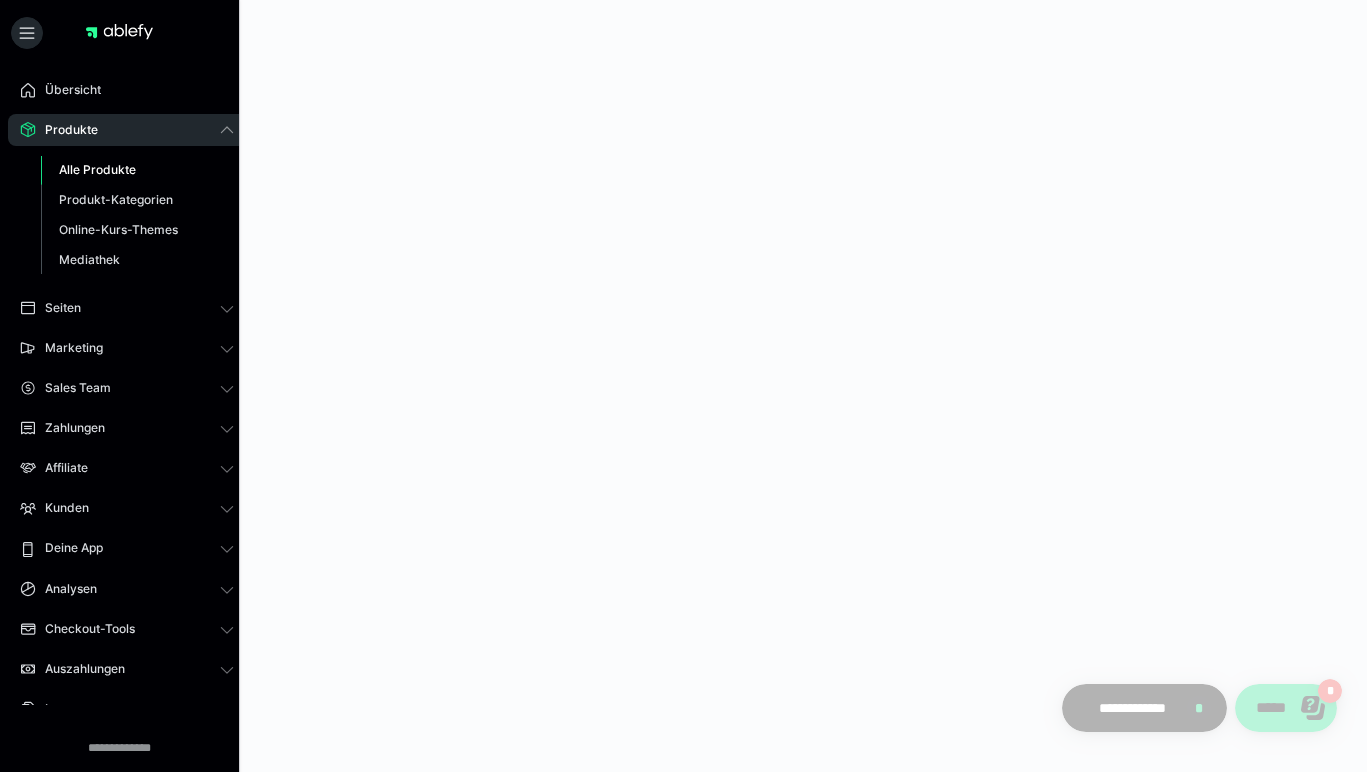 scroll, scrollTop: 0, scrollLeft: 0, axis: both 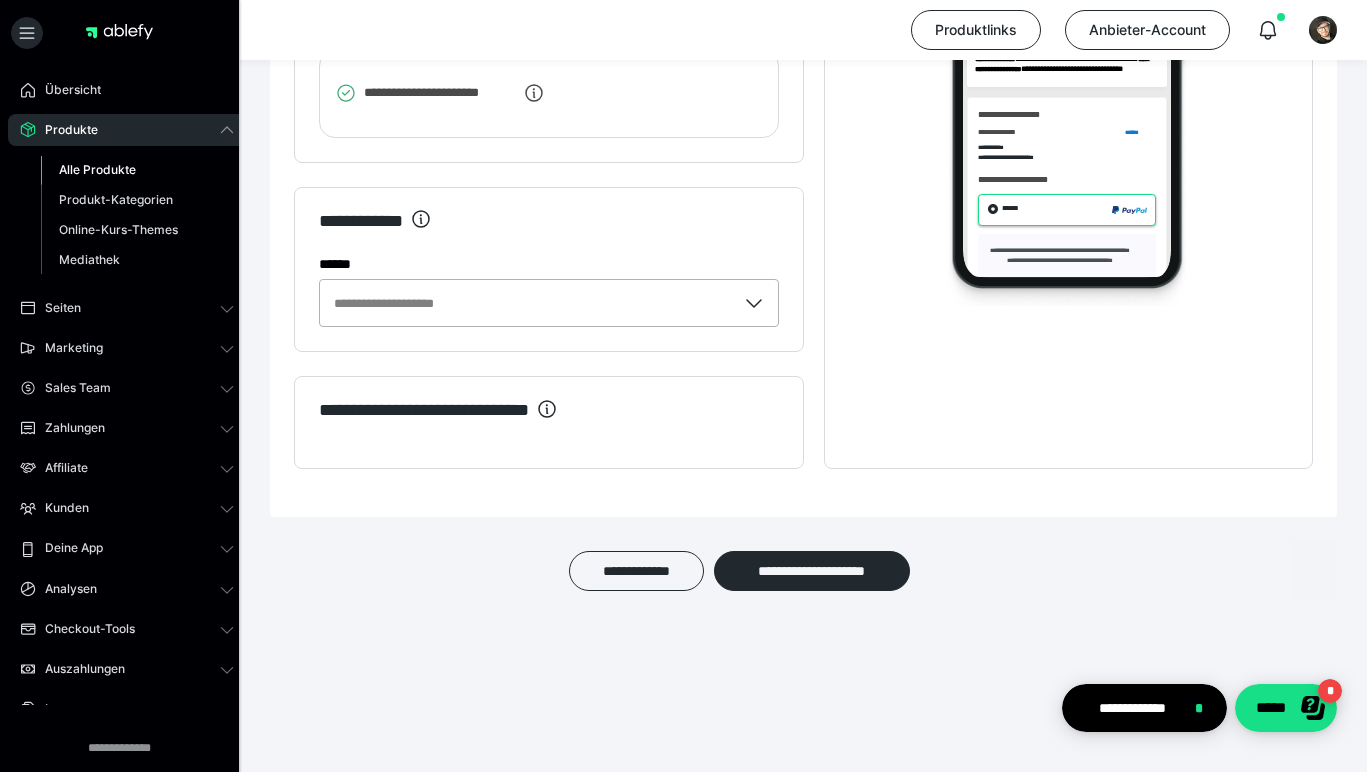 click on "**********" at bounding box center (528, 303) 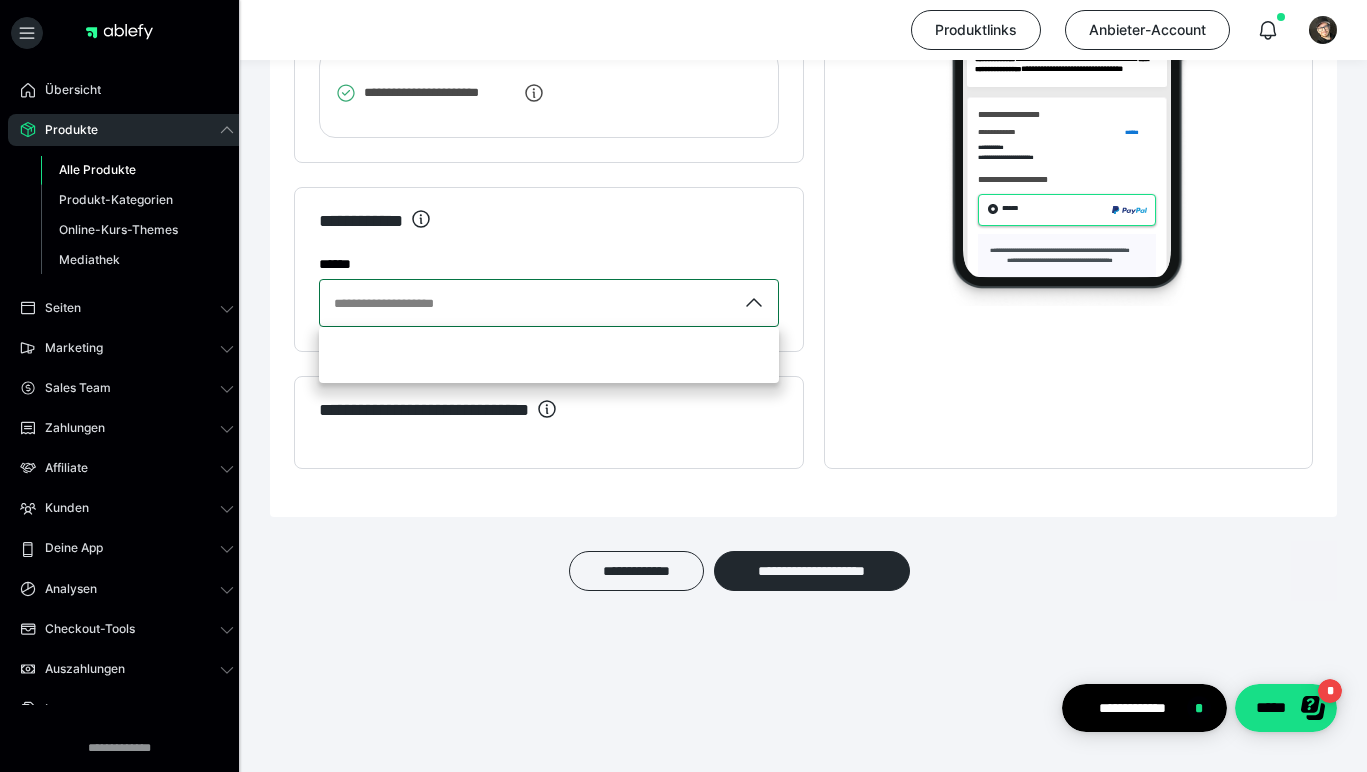 click on "**********" at bounding box center (528, 303) 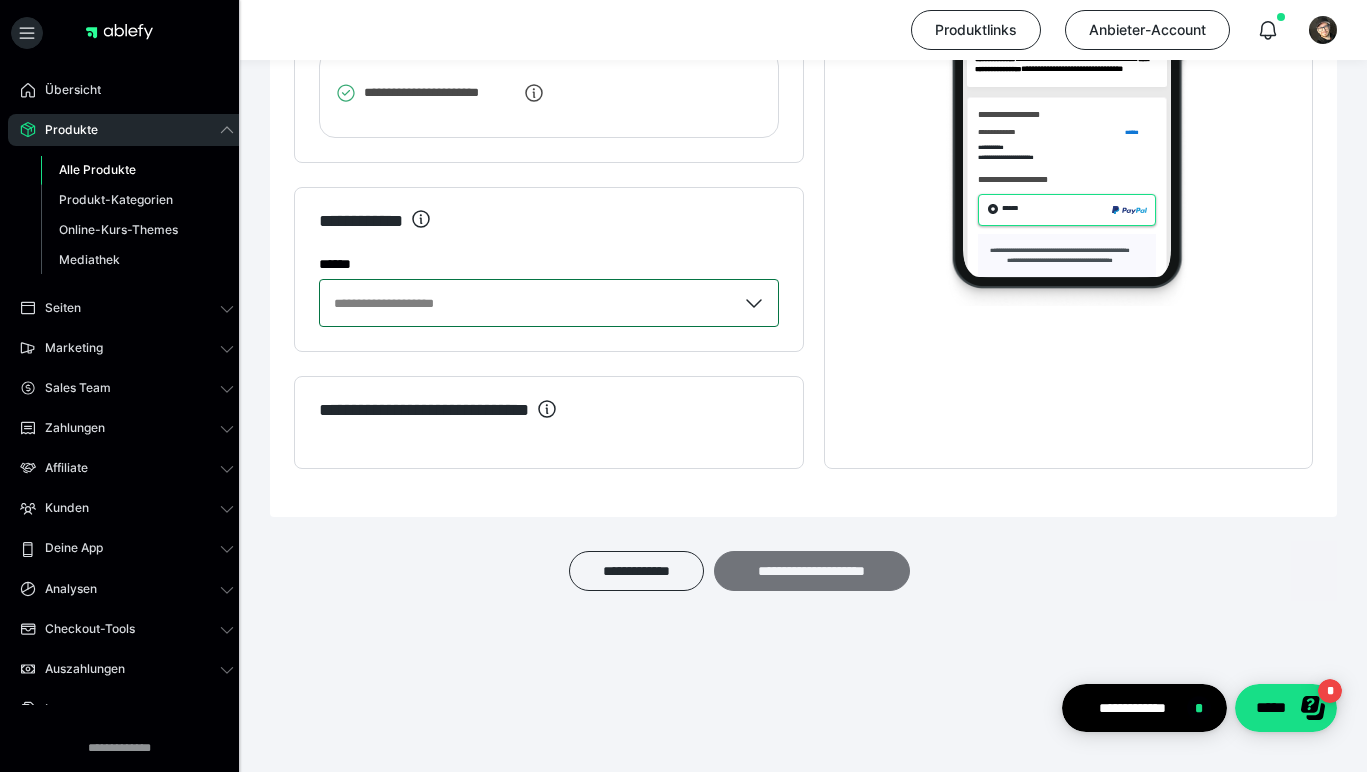 click on "**********" at bounding box center [812, 571] 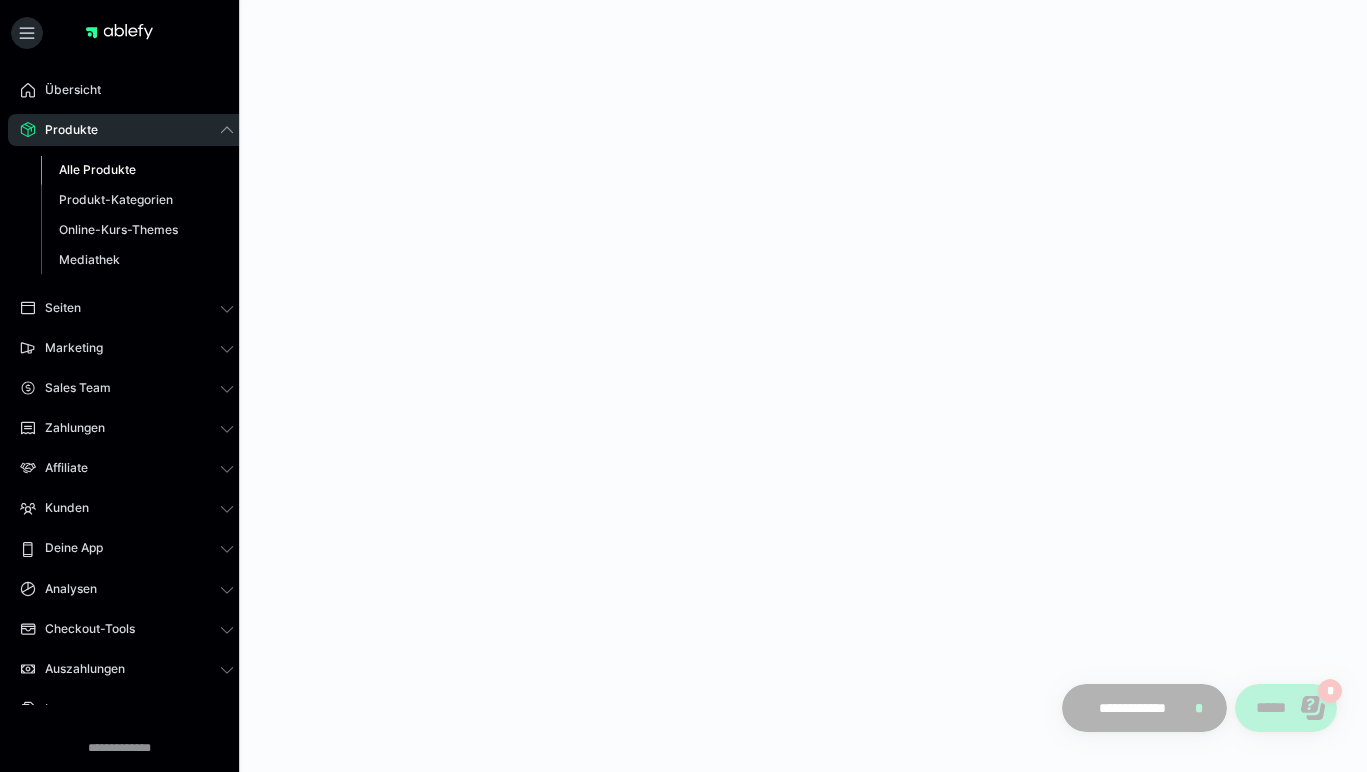 scroll, scrollTop: 0, scrollLeft: 0, axis: both 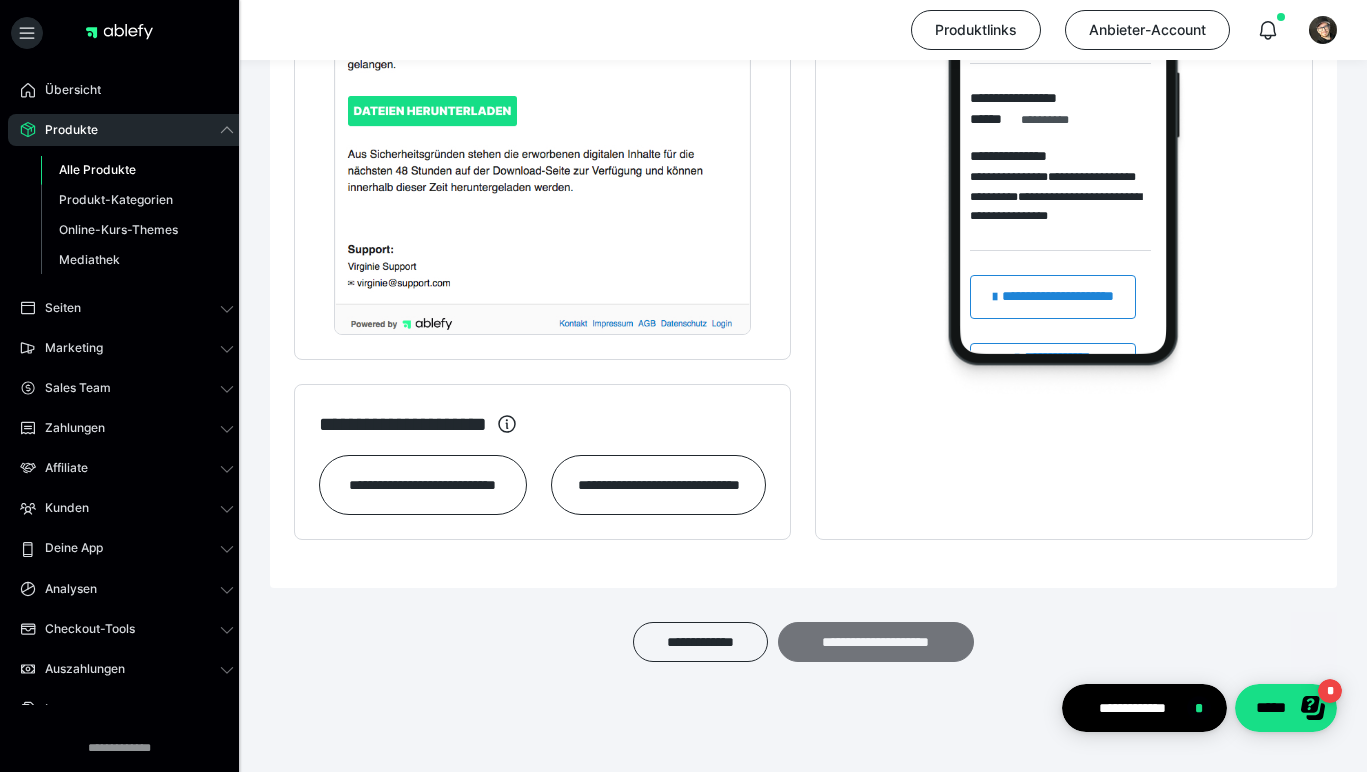 click on "**********" at bounding box center [876, 642] 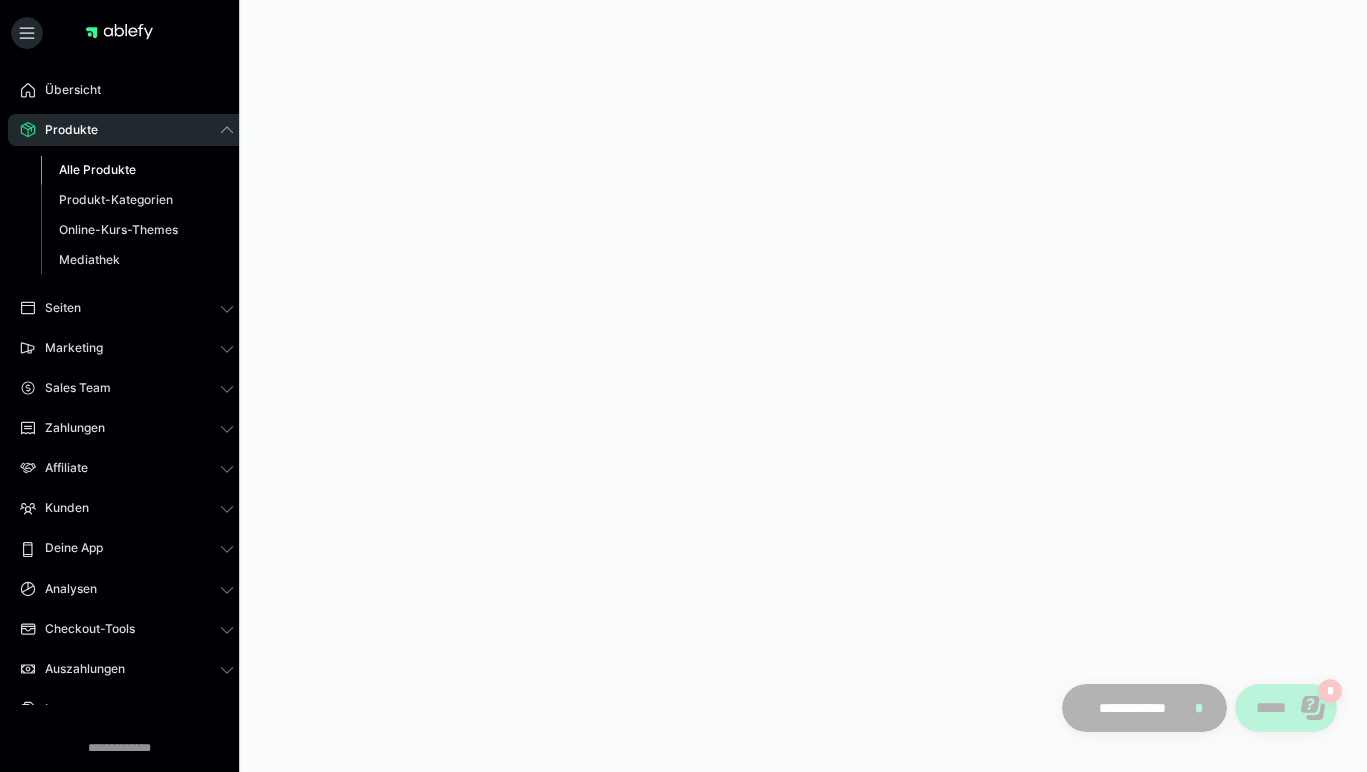 scroll, scrollTop: 0, scrollLeft: 0, axis: both 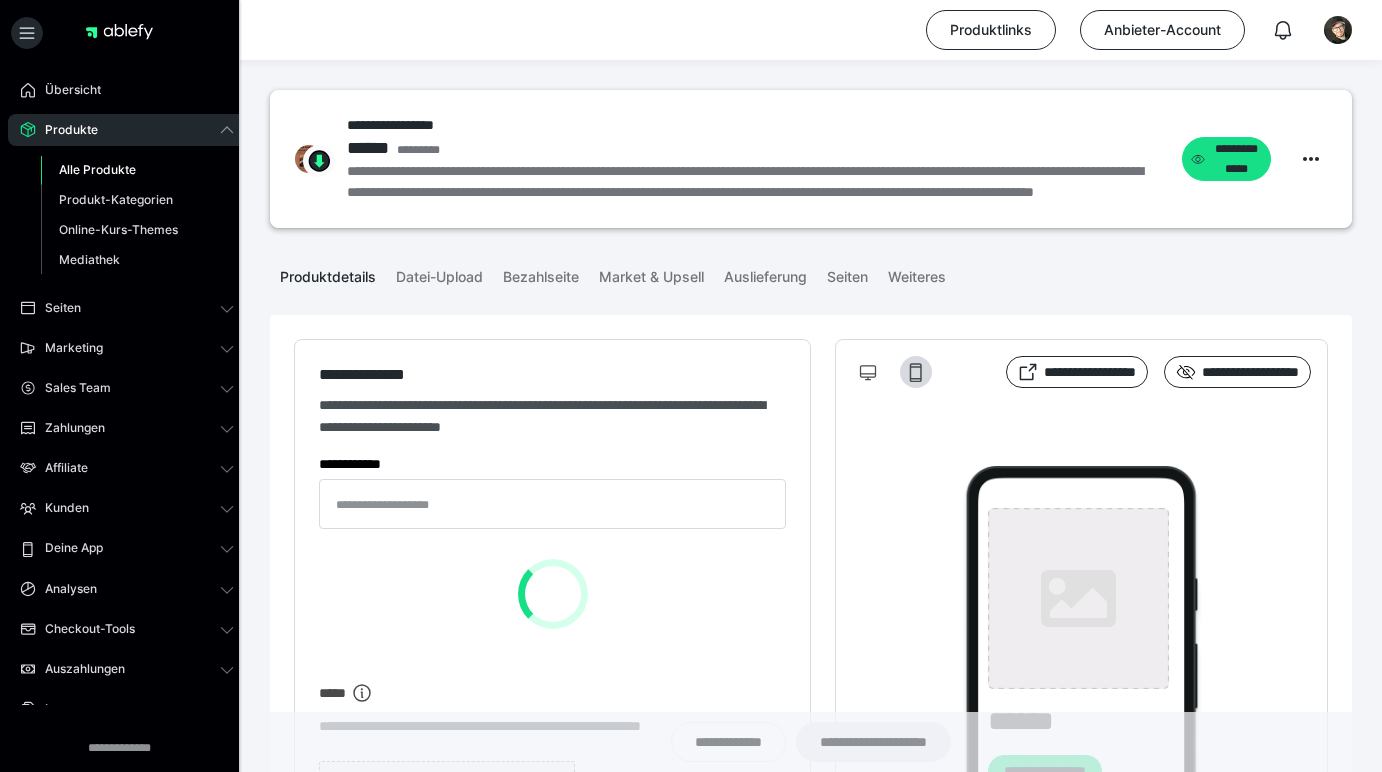 type on "**********" 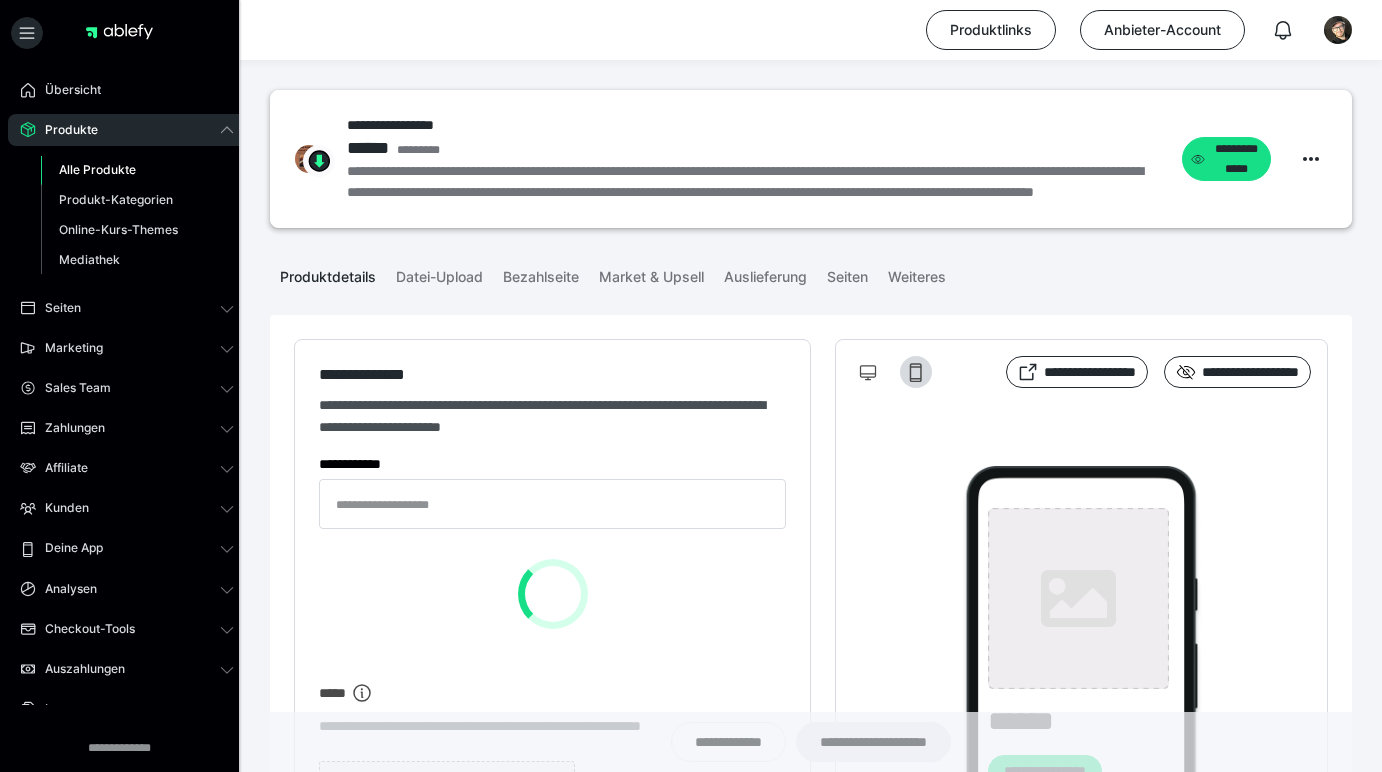 type on "**********" 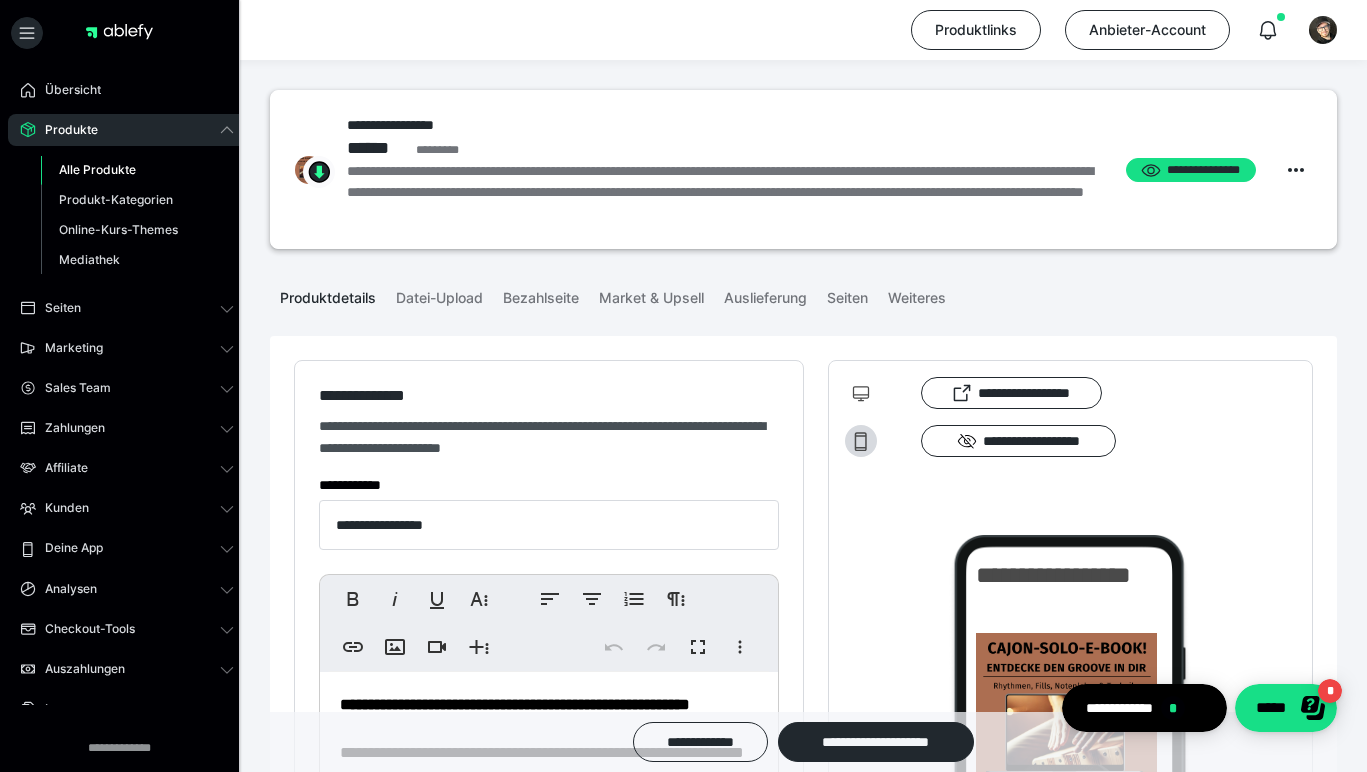 scroll, scrollTop: 0, scrollLeft: 0, axis: both 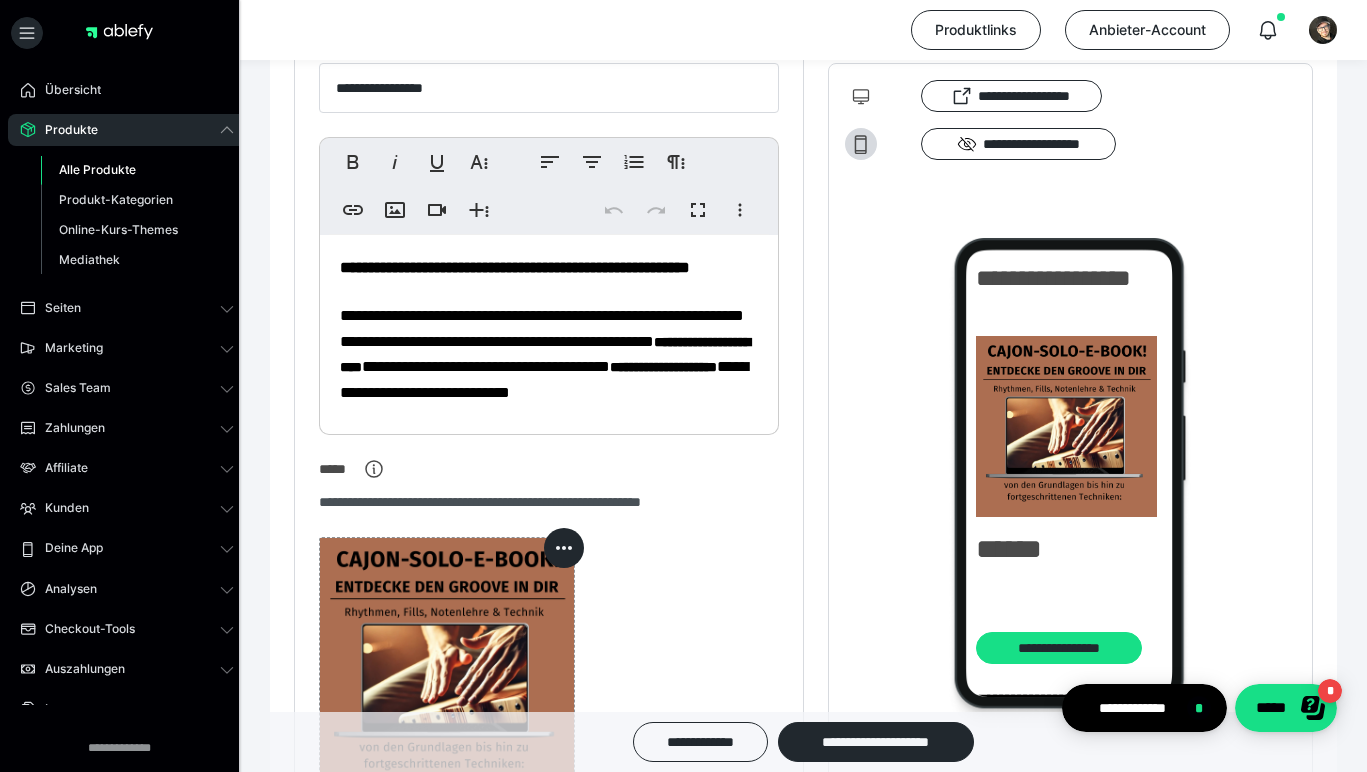 click on "**********" at bounding box center (545, 355) 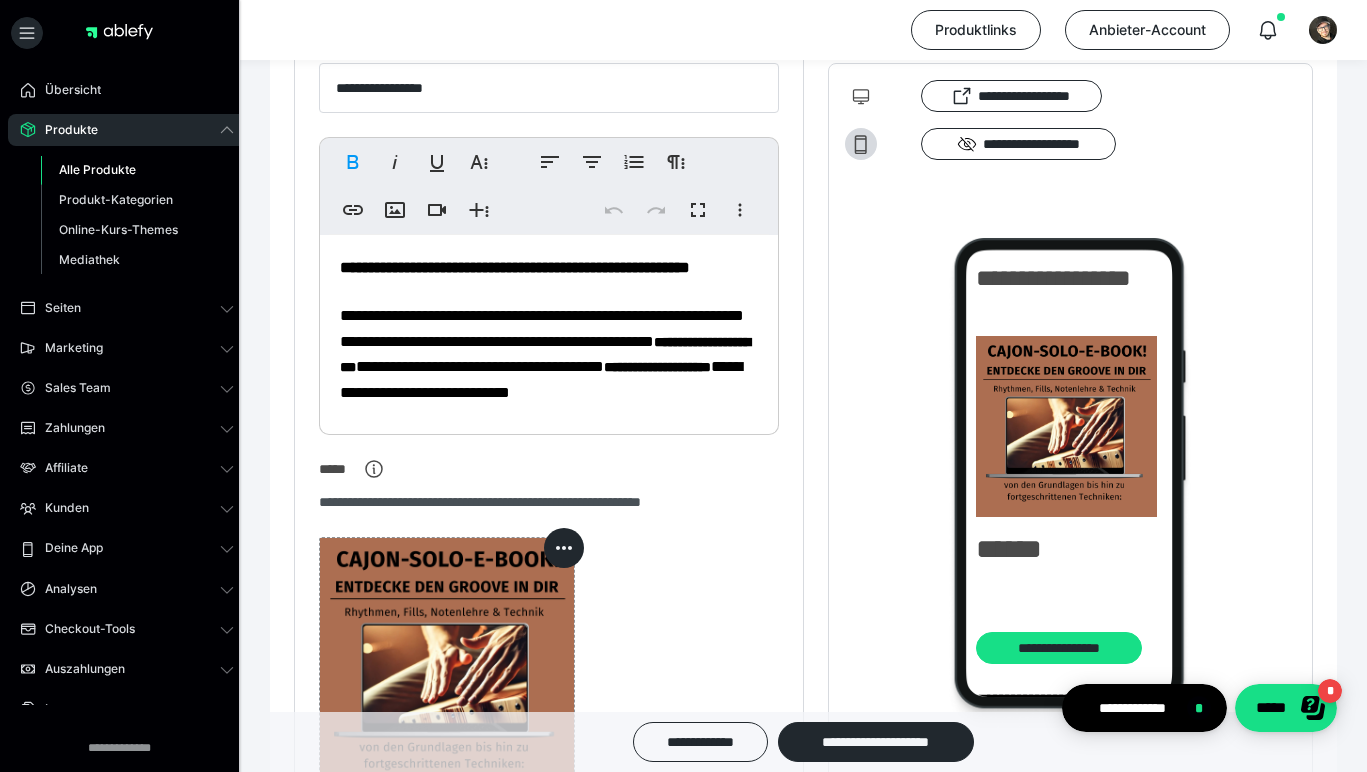 type 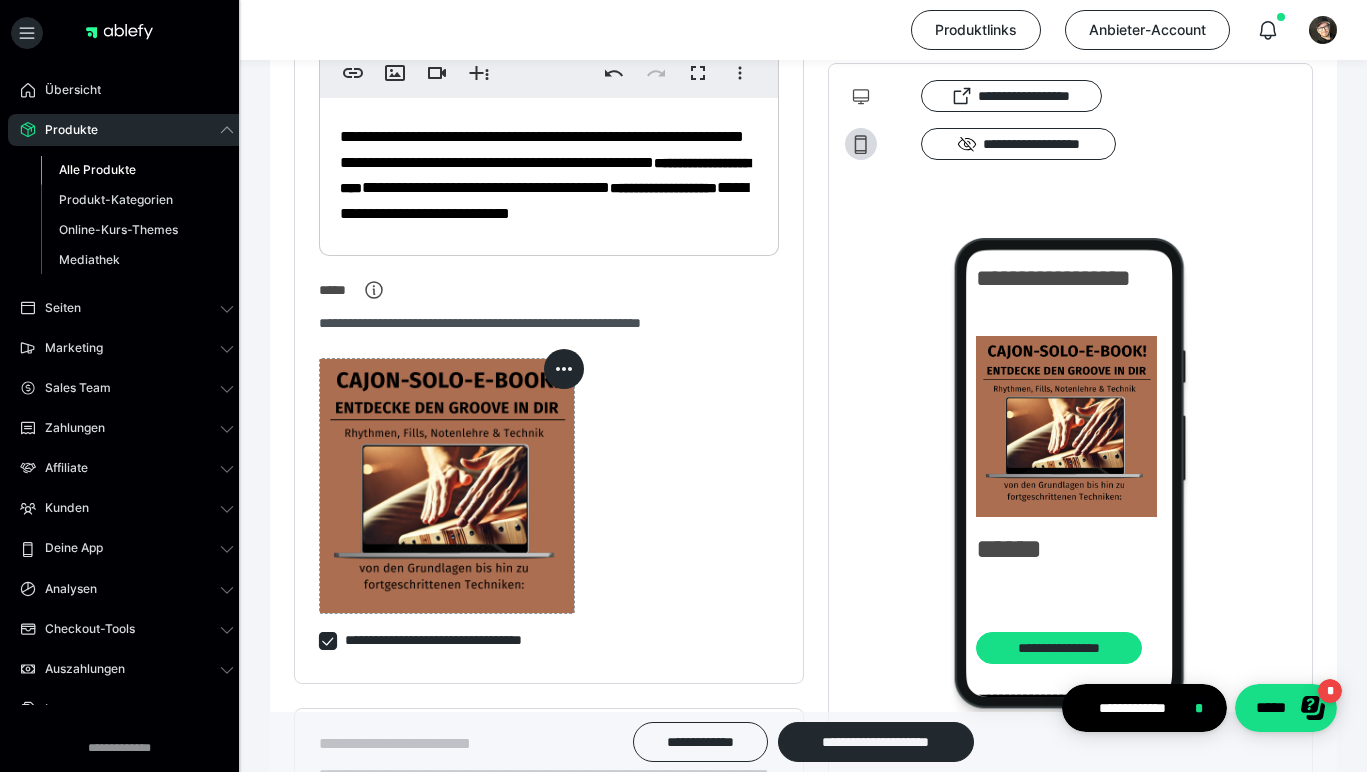 scroll, scrollTop: 620, scrollLeft: 0, axis: vertical 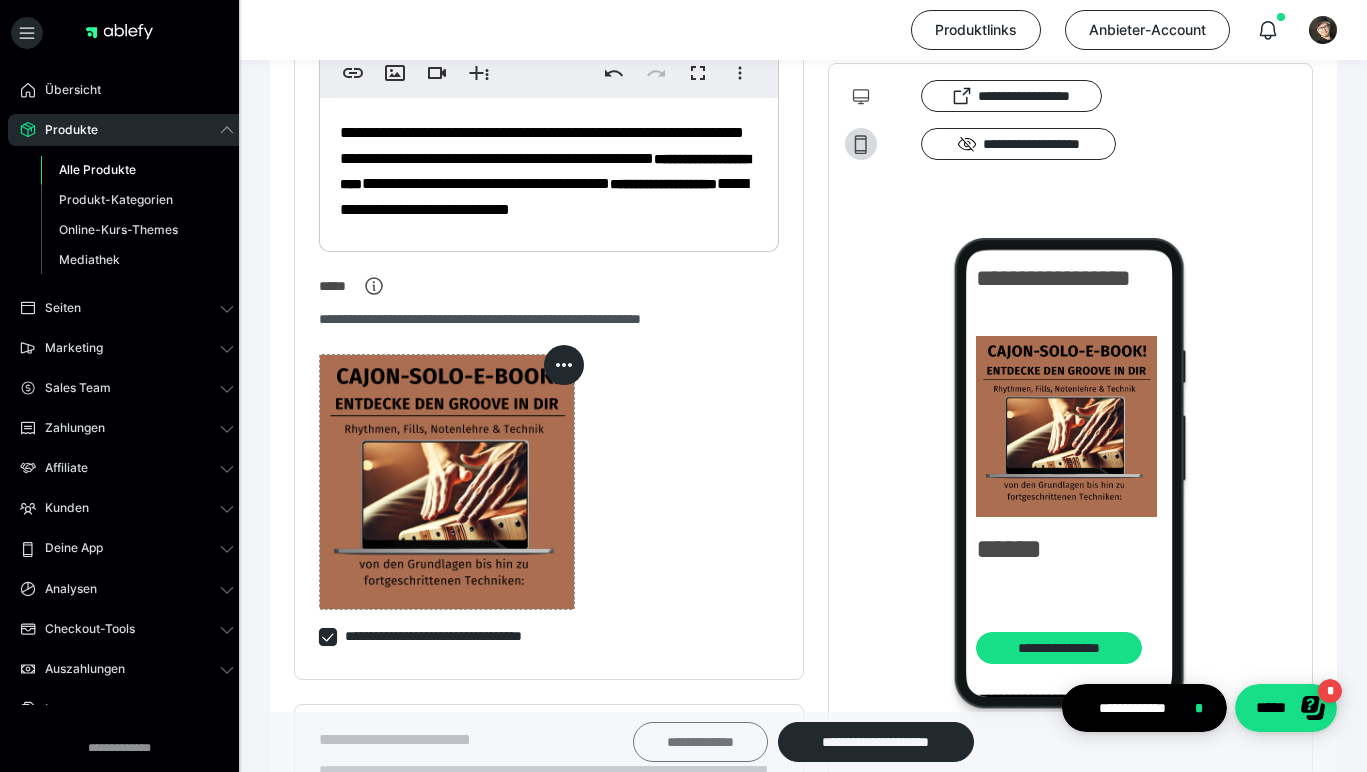 click on "**********" at bounding box center (700, 742) 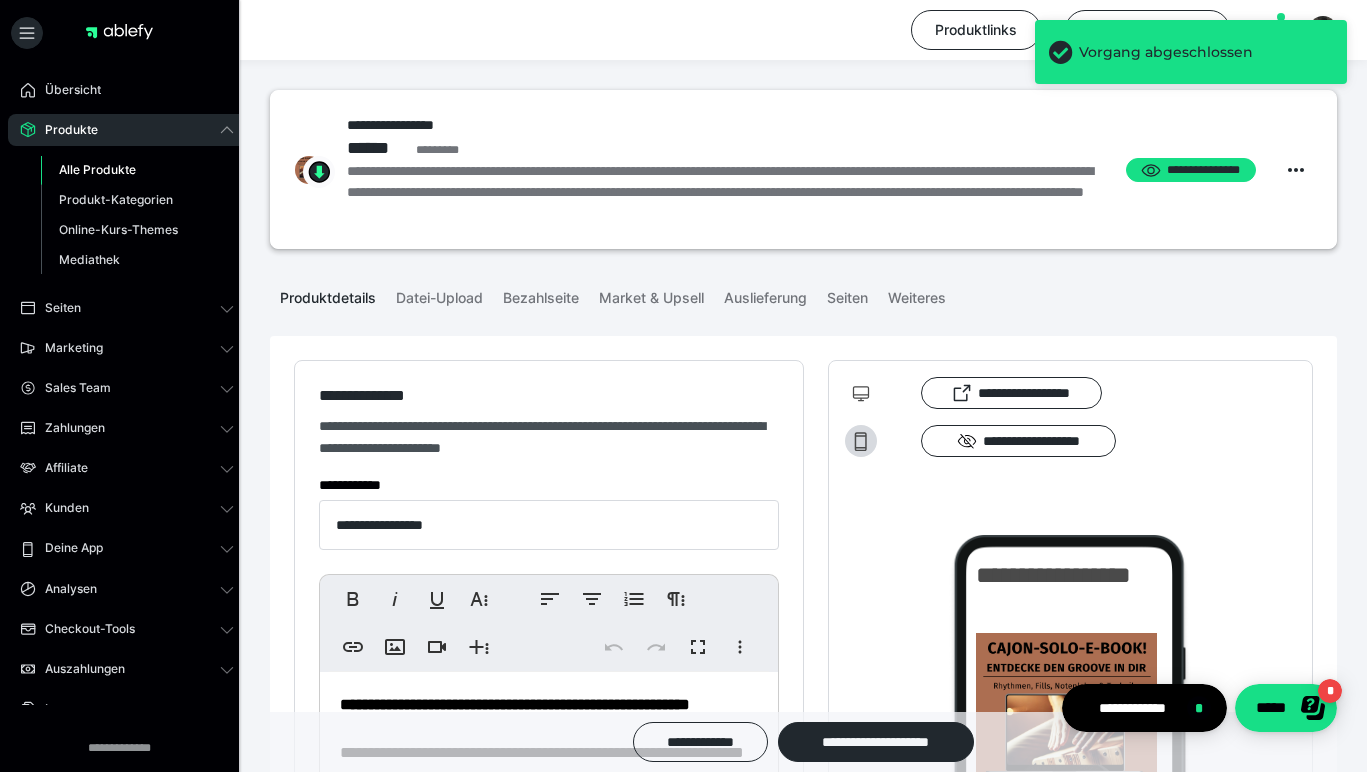 scroll, scrollTop: 36, scrollLeft: 0, axis: vertical 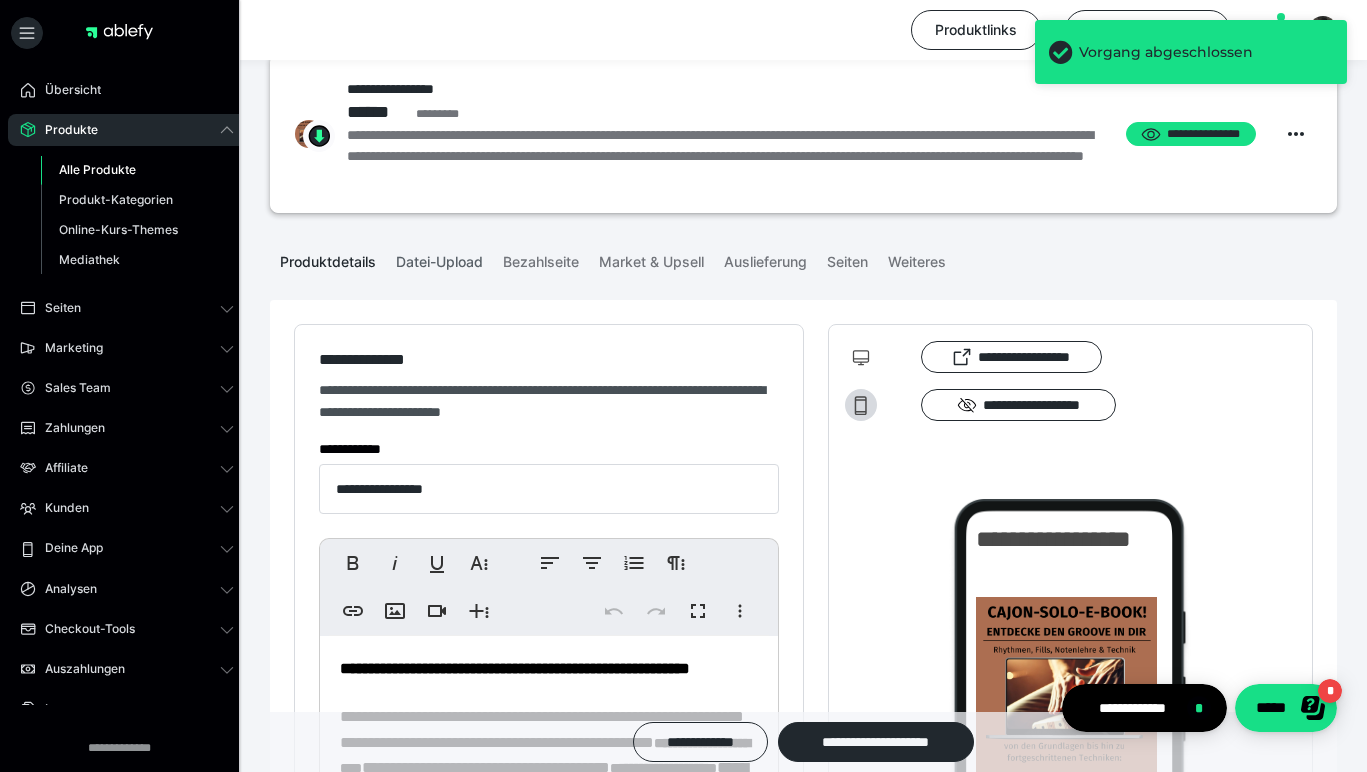click on "Datei-Upload" at bounding box center (439, 258) 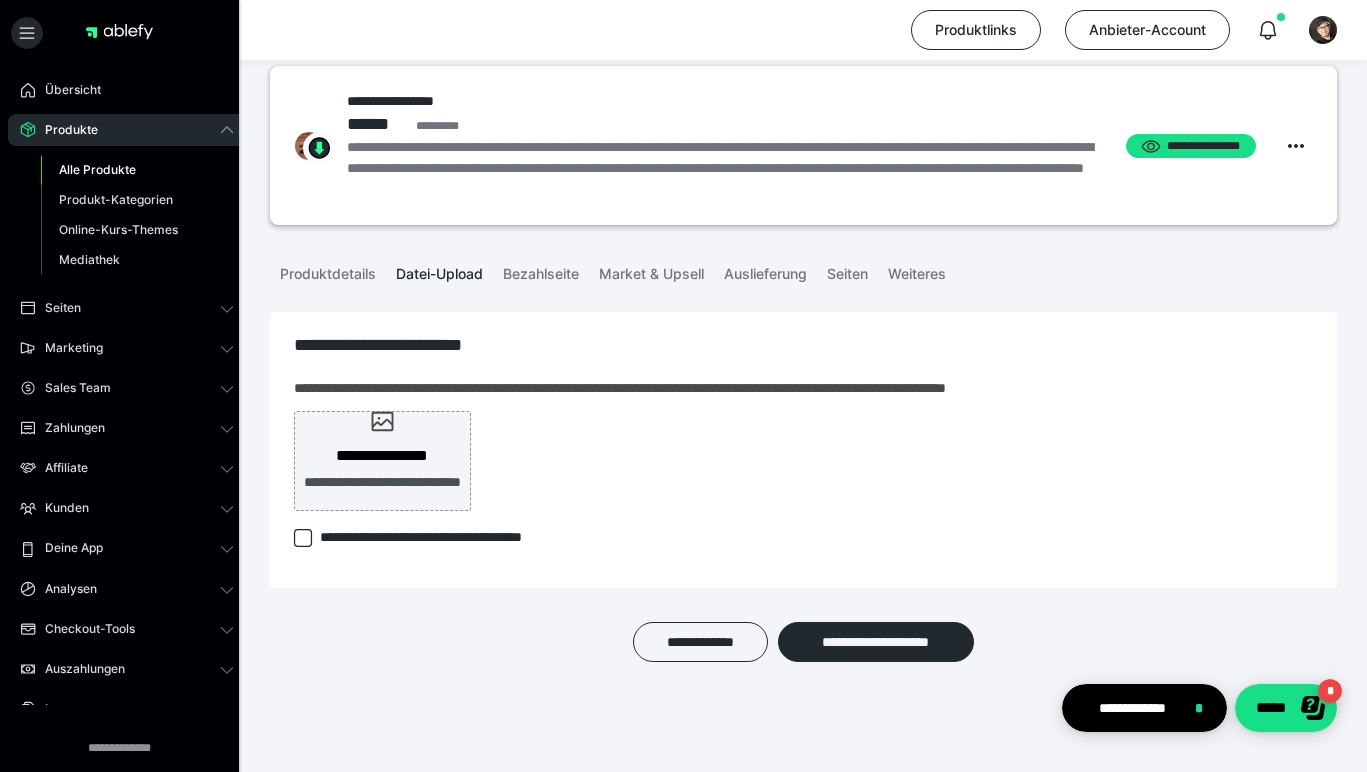 scroll, scrollTop: 24, scrollLeft: 0, axis: vertical 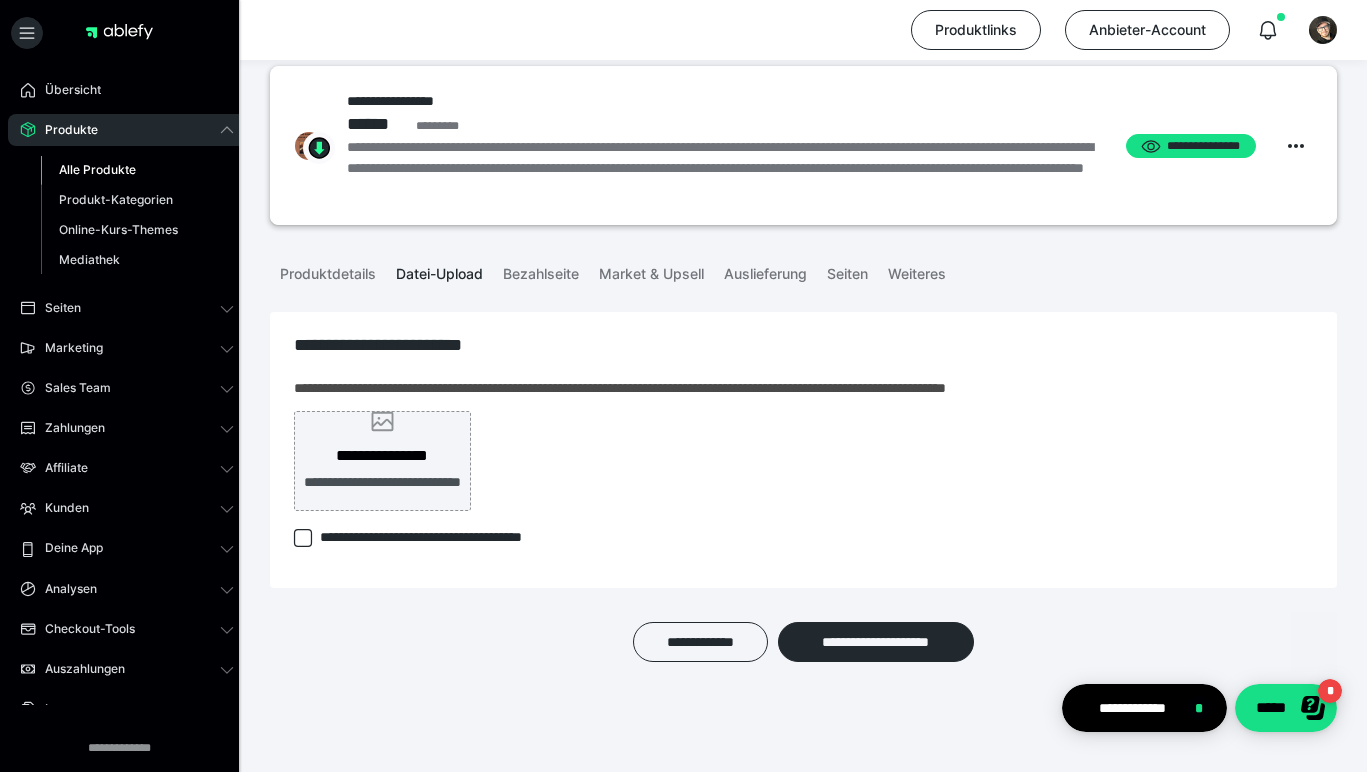 click on "**********" at bounding box center [382, 456] 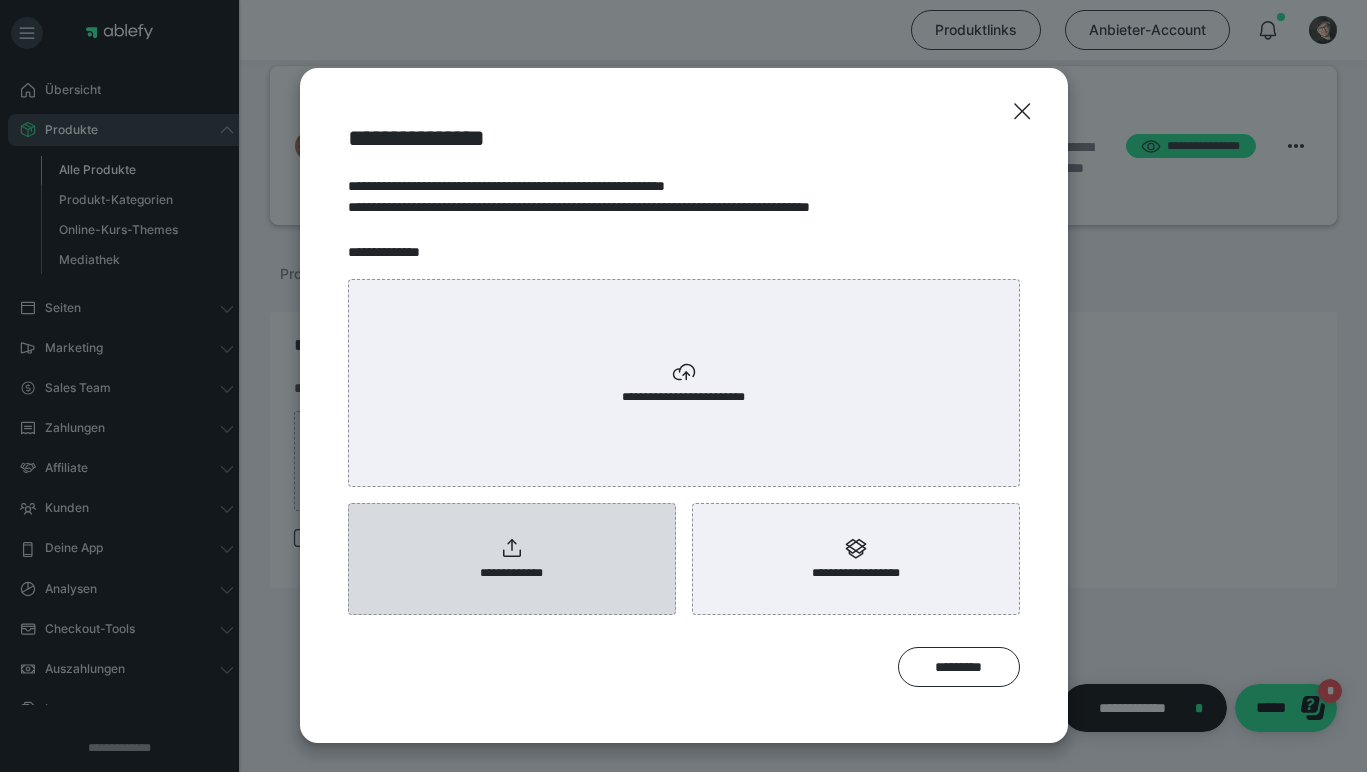 click on "**********" at bounding box center [512, 559] 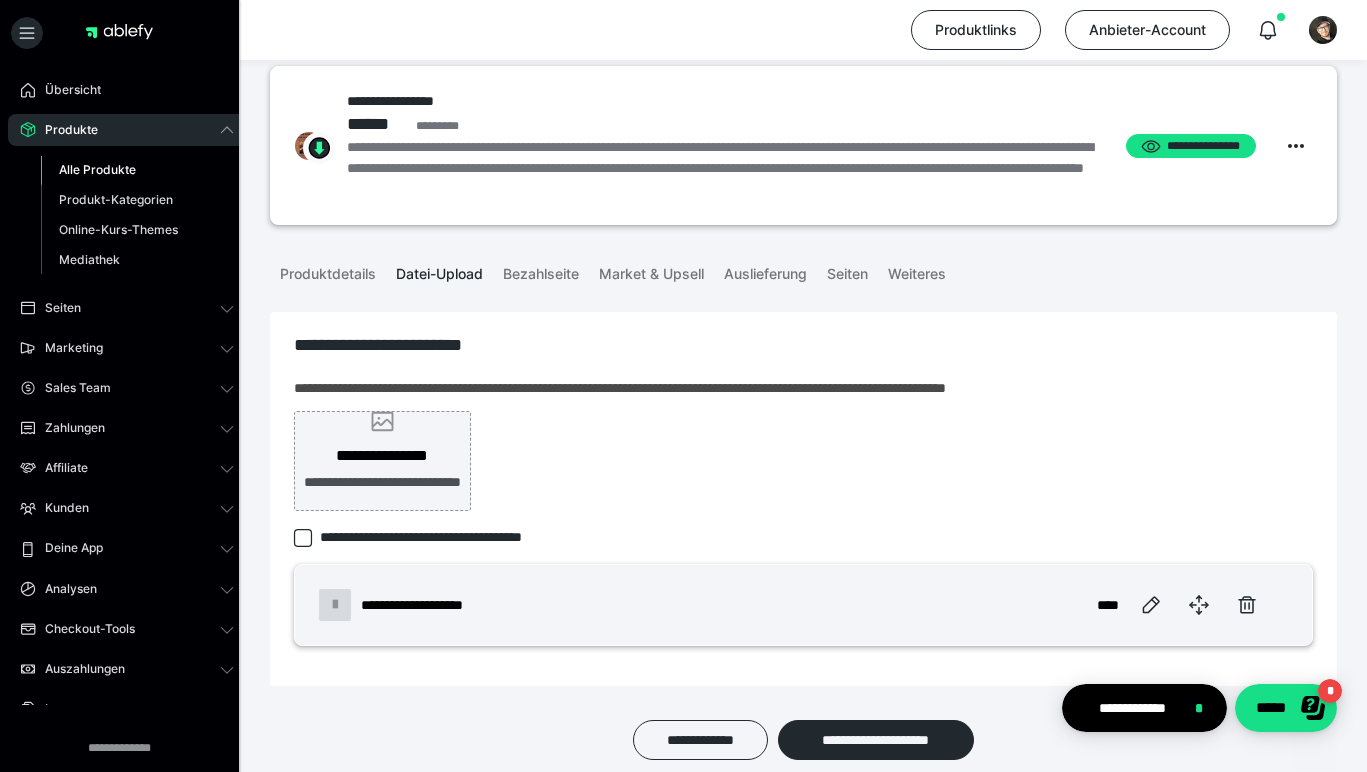 click on "**********" at bounding box center (383, 493) 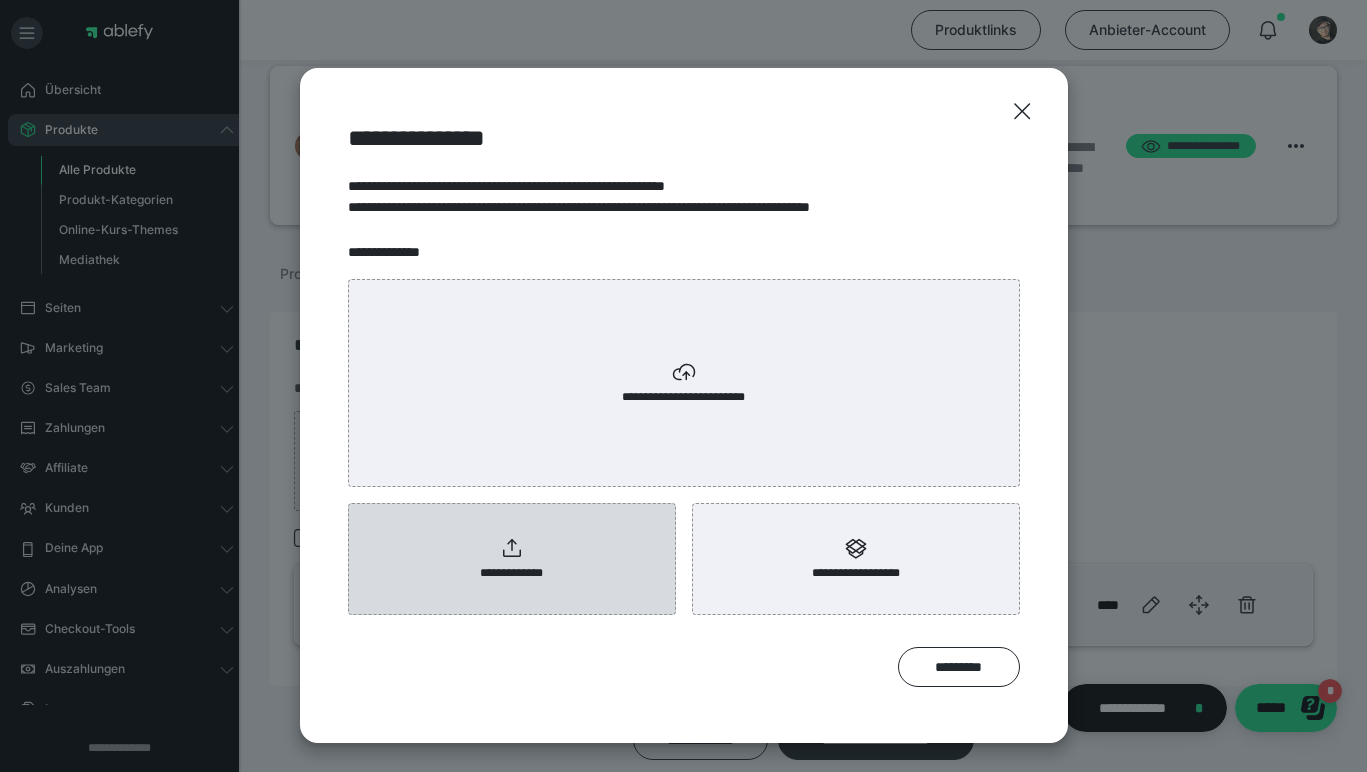 click on "**********" at bounding box center [512, 559] 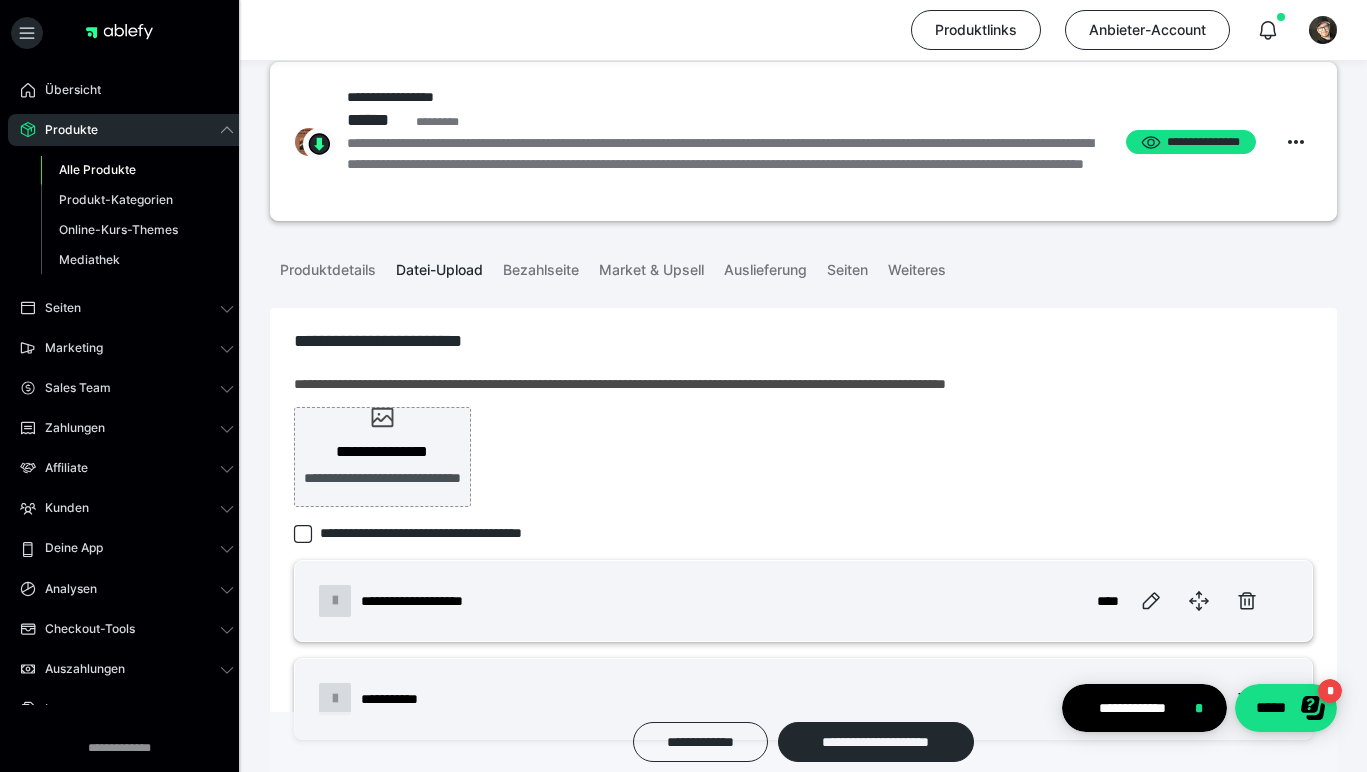 scroll, scrollTop: 162, scrollLeft: 0, axis: vertical 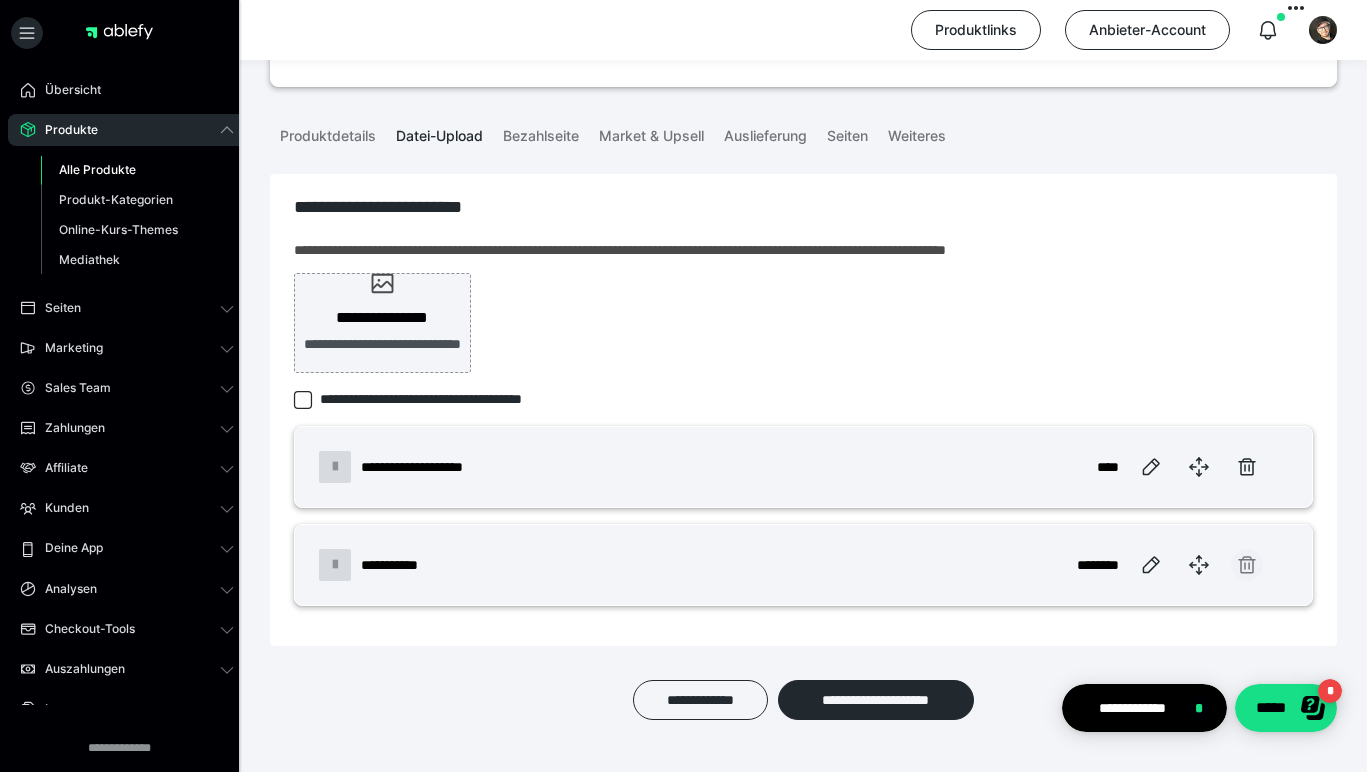 click 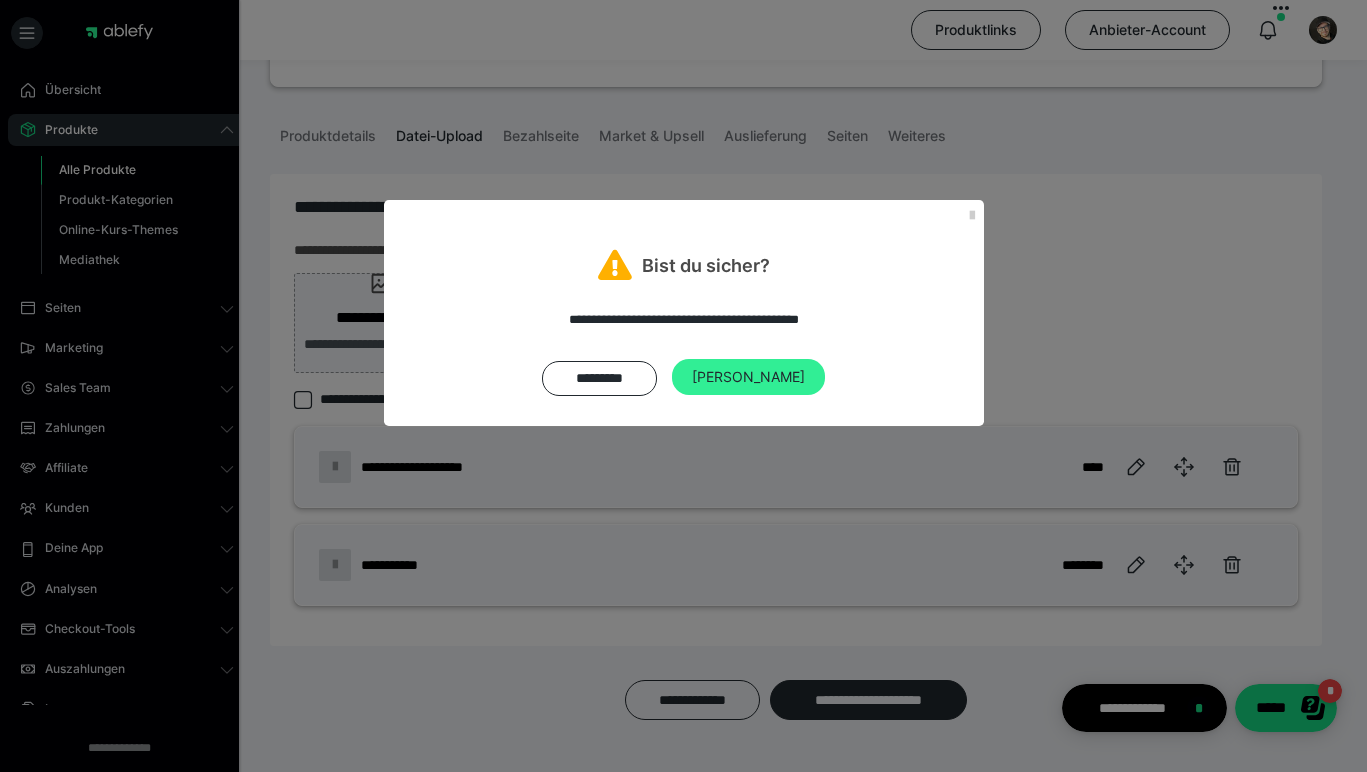 click on "Ja" at bounding box center (748, 377) 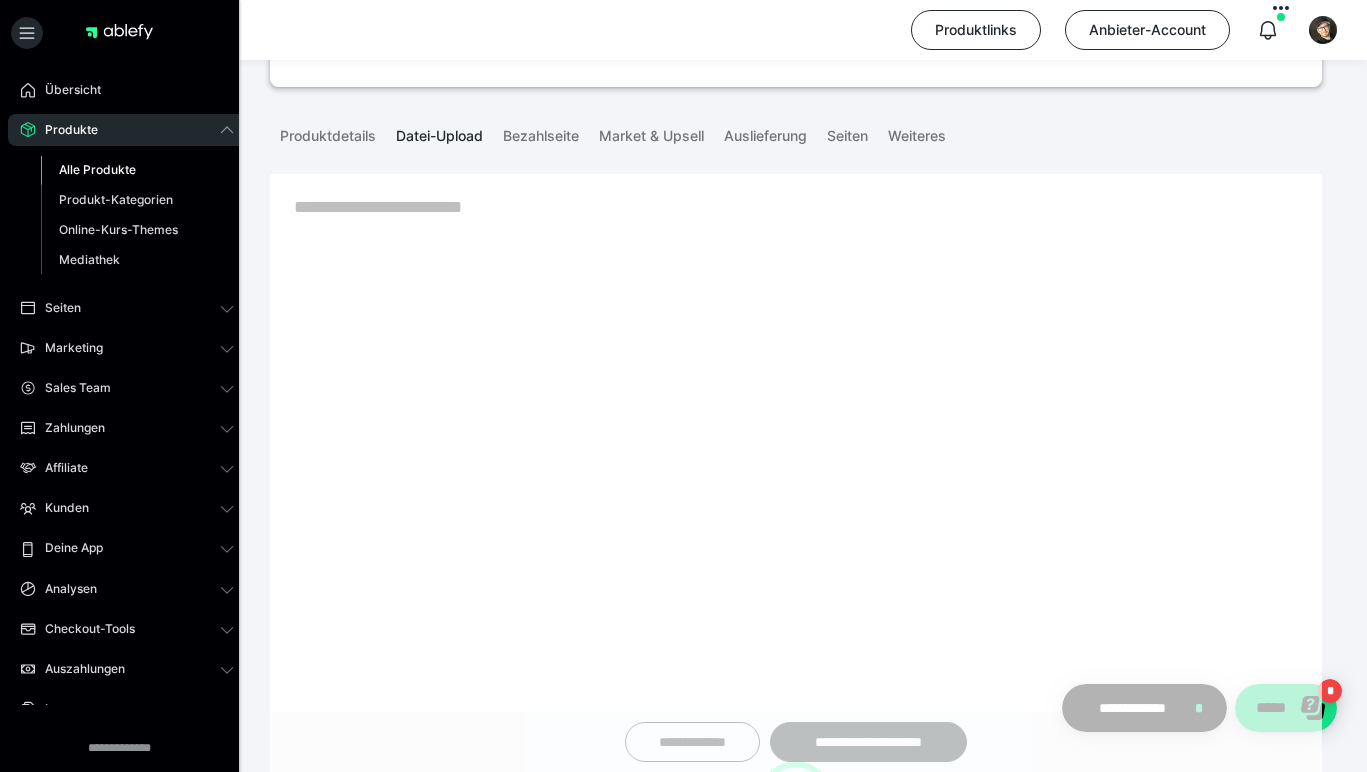 scroll, scrollTop: 123, scrollLeft: 0, axis: vertical 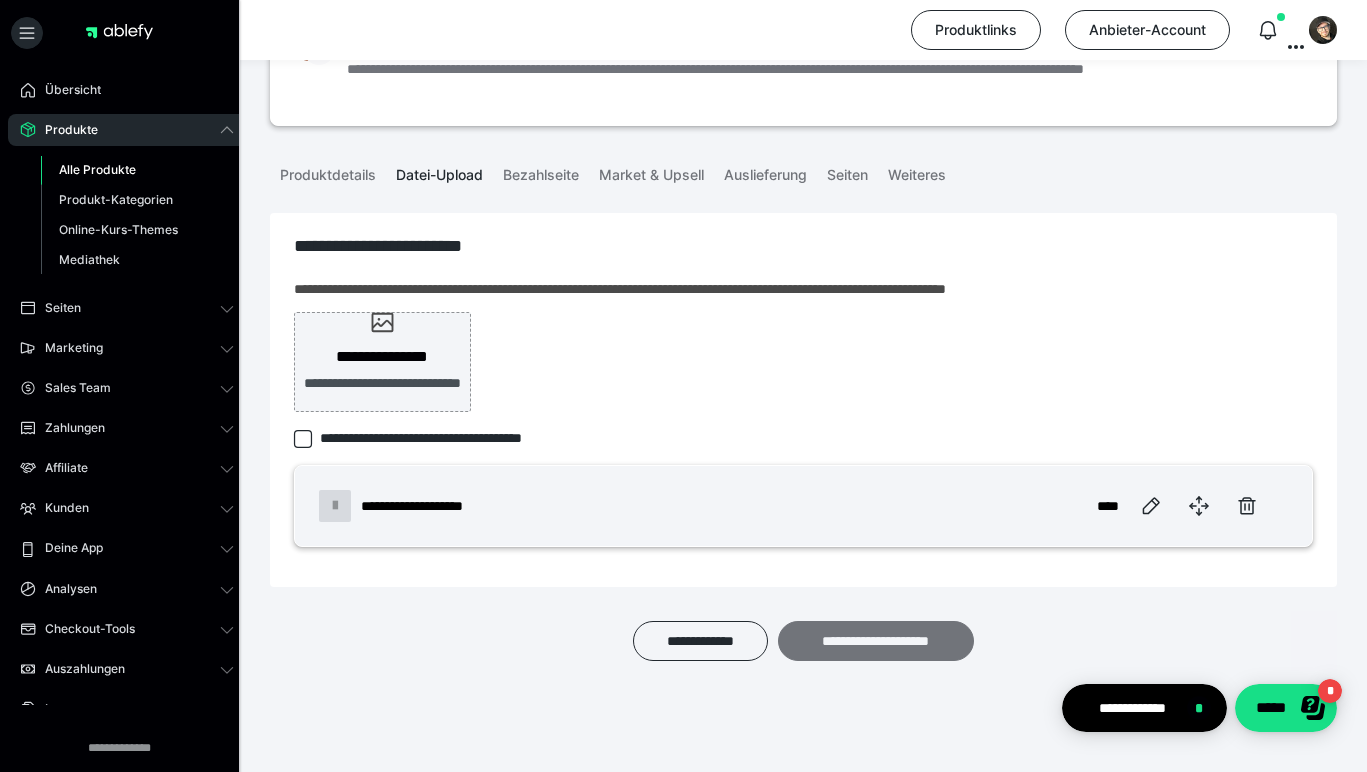 click on "**********" at bounding box center [876, 641] 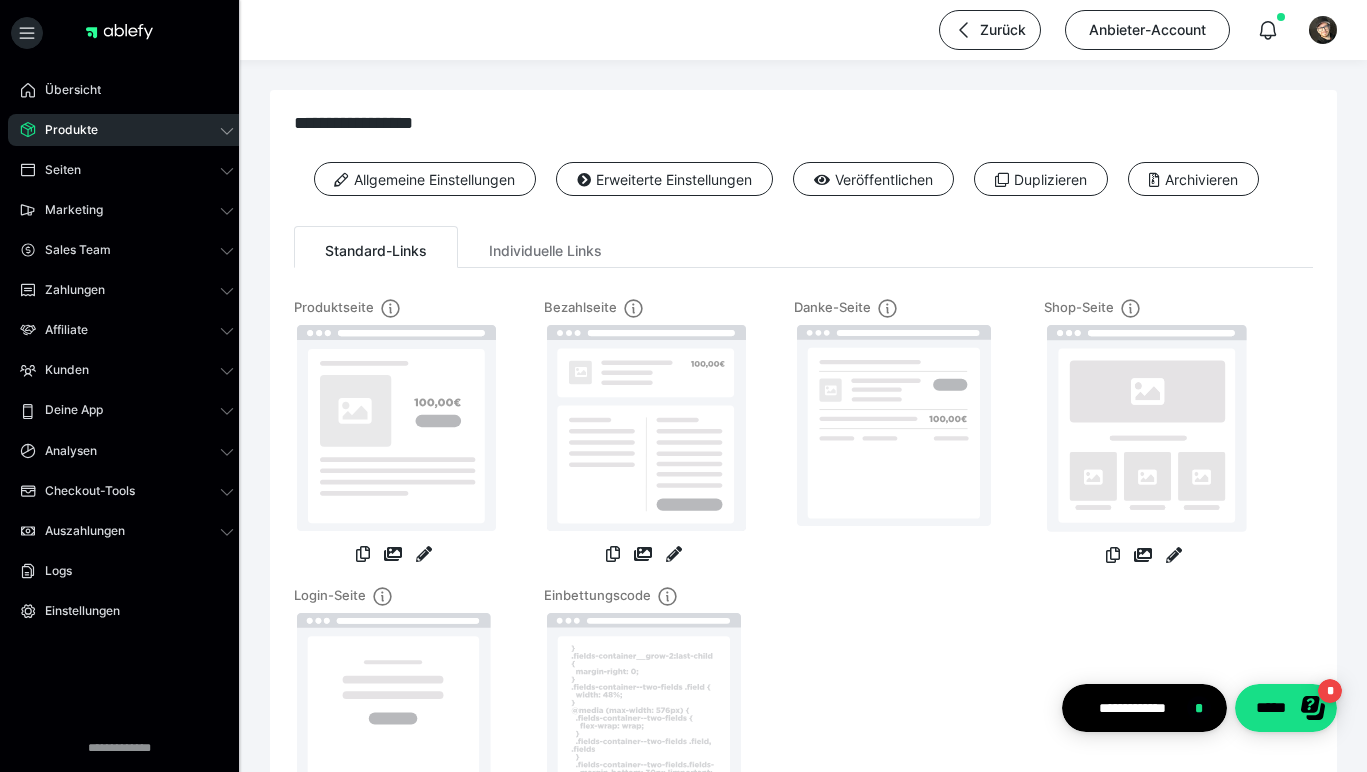 click on "Danke-Seite" at bounding box center [894, 442] 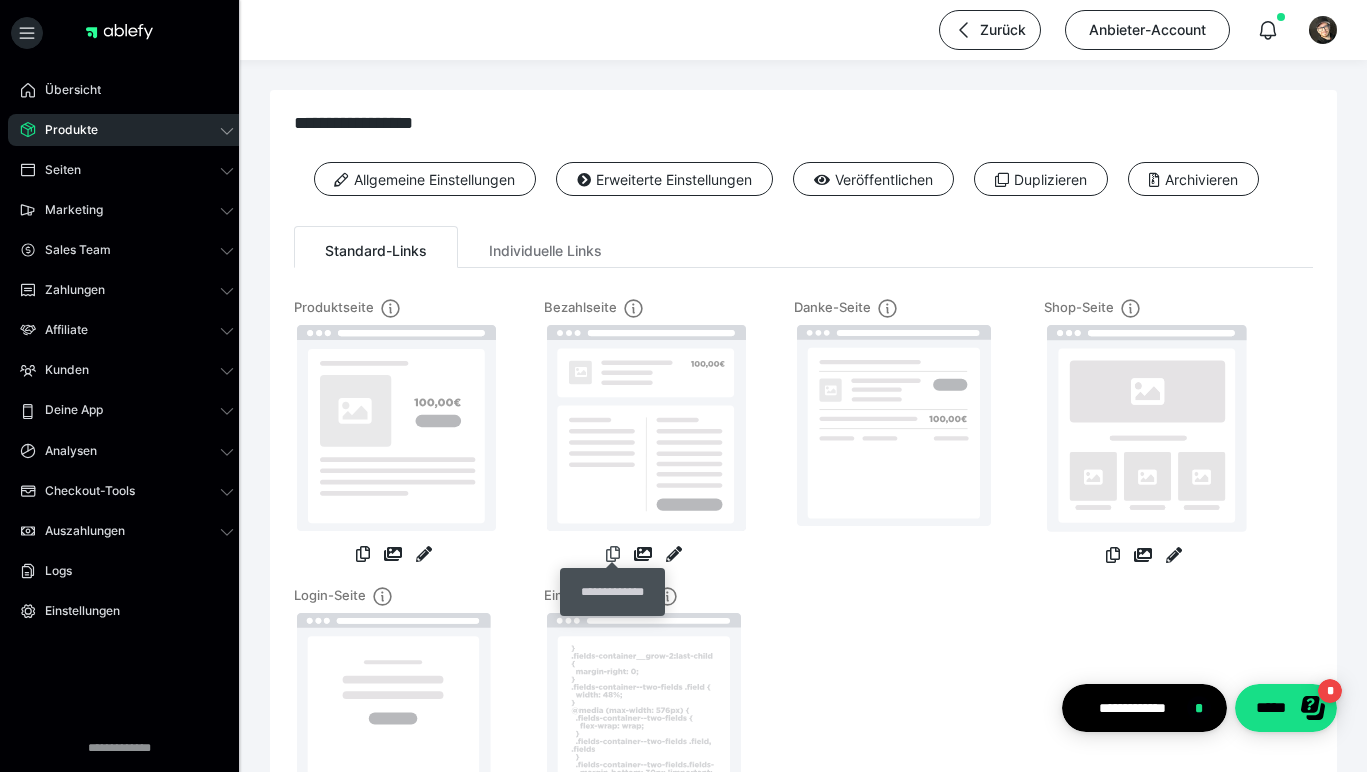 click at bounding box center (613, 554) 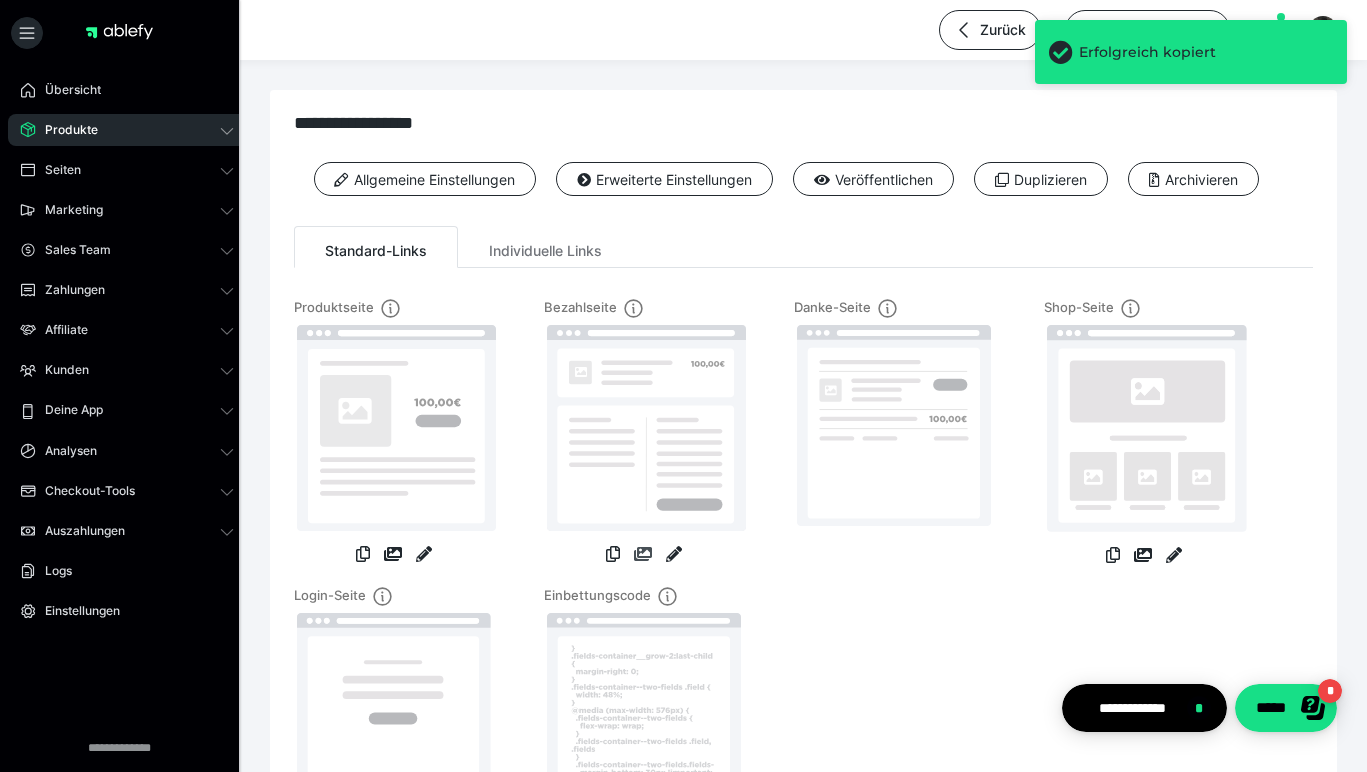 click at bounding box center [643, 554] 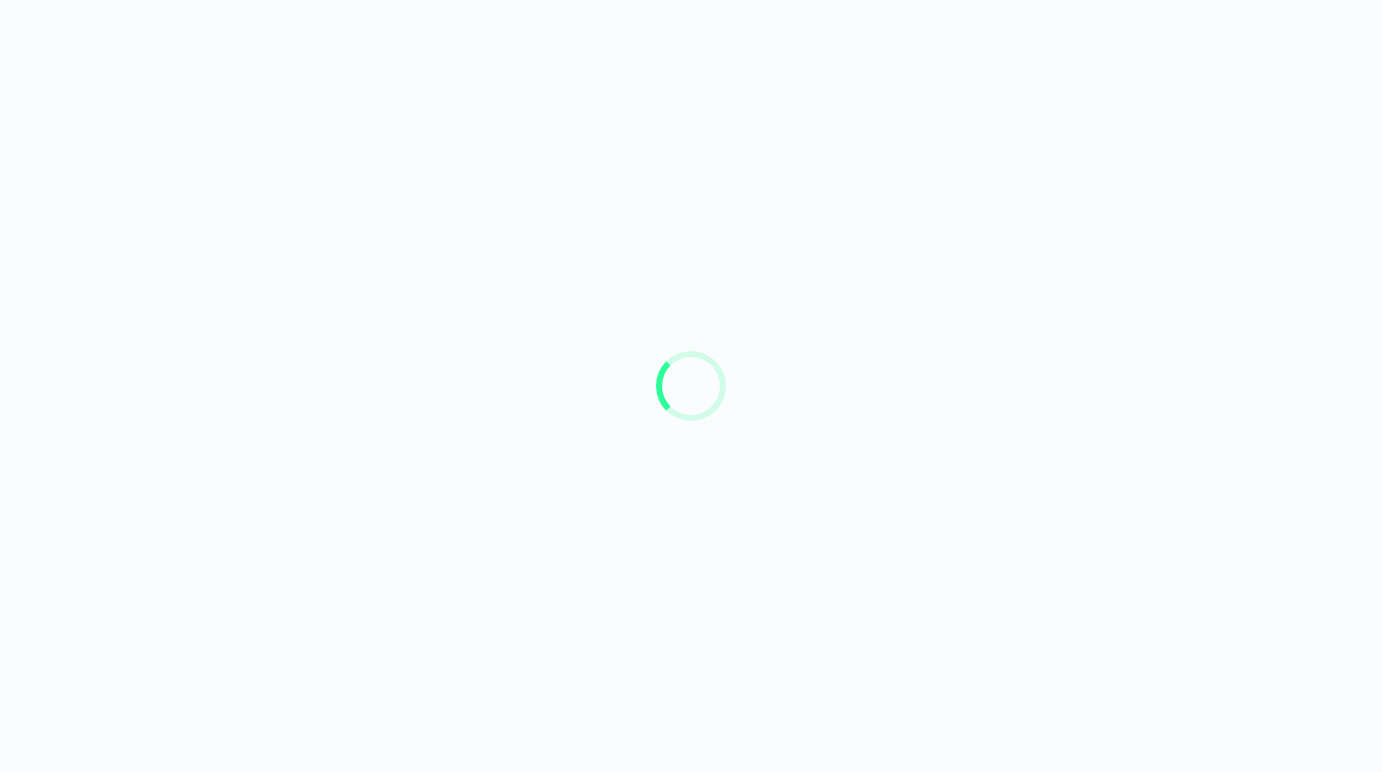 scroll, scrollTop: 0, scrollLeft: 0, axis: both 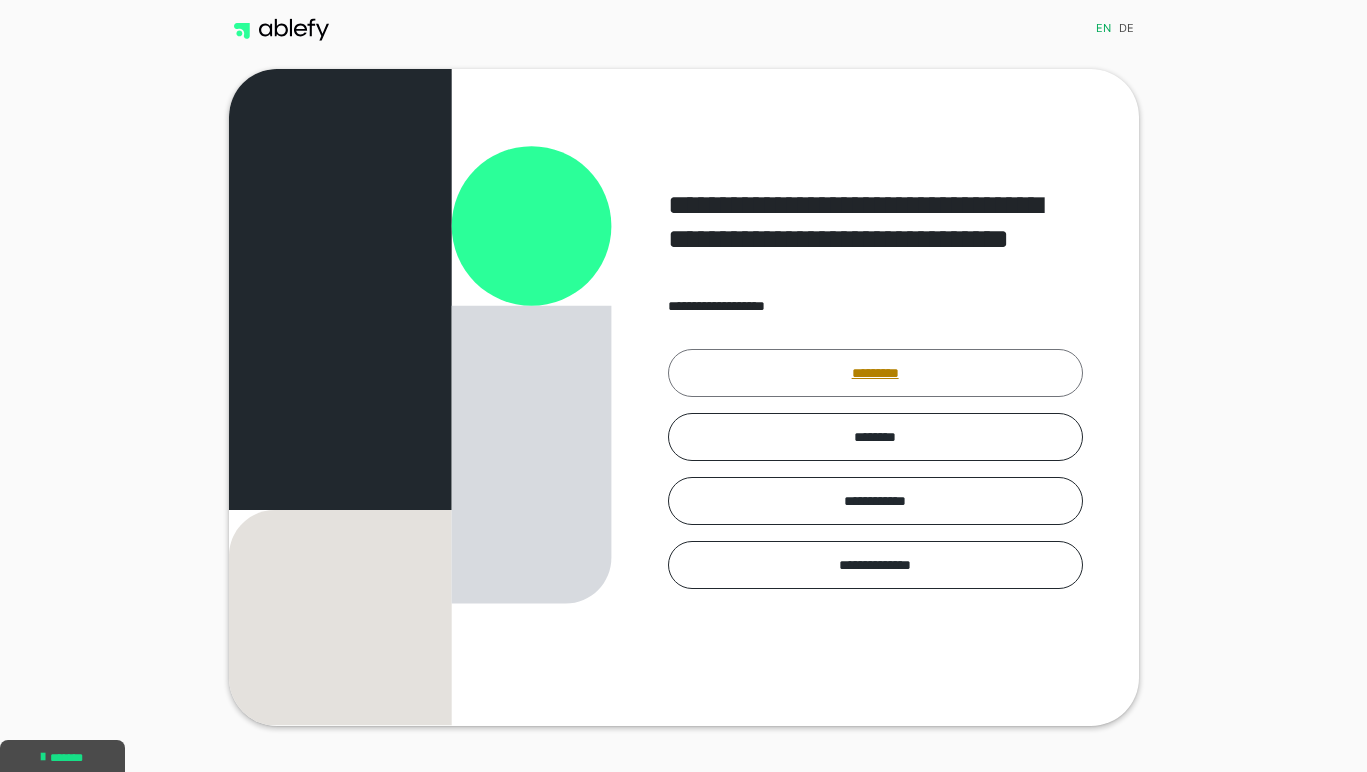 click on "*********" at bounding box center [875, 373] 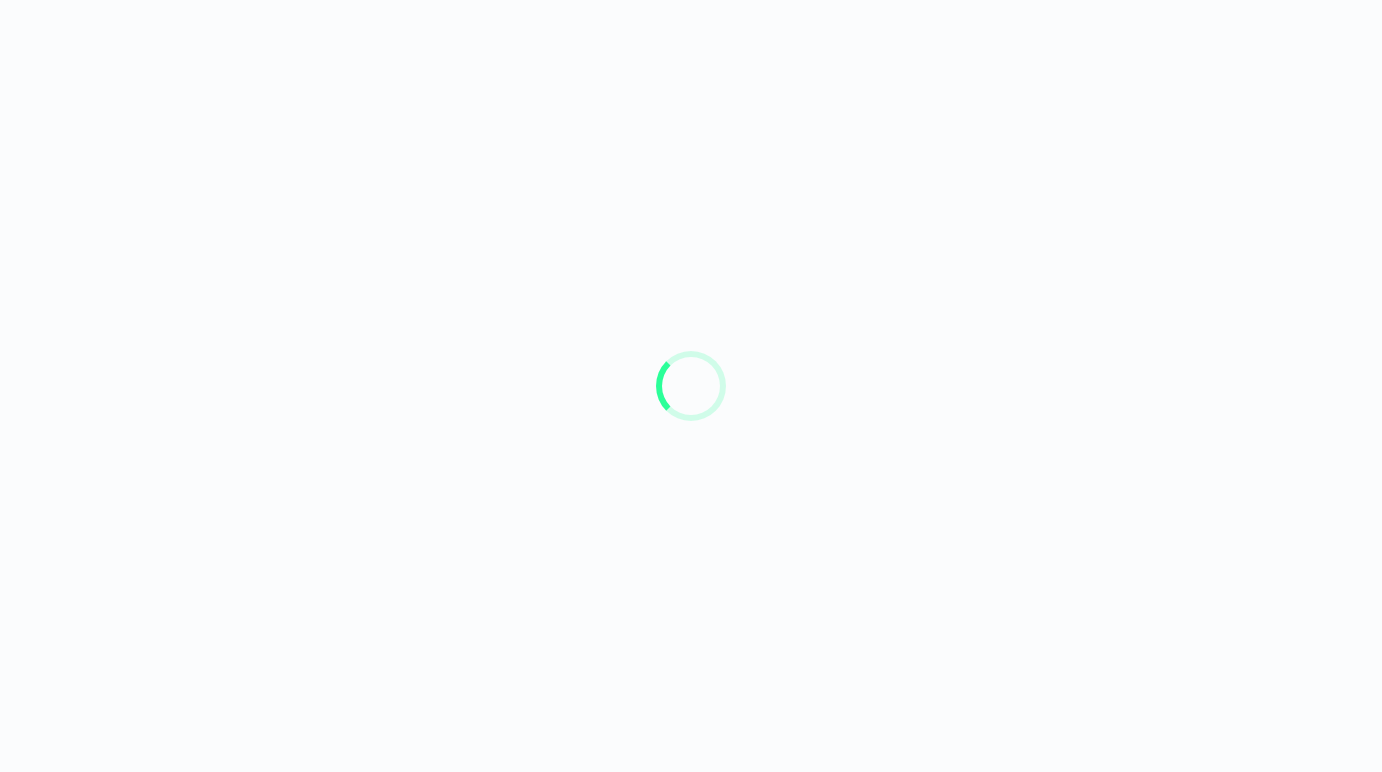 scroll, scrollTop: 0, scrollLeft: 0, axis: both 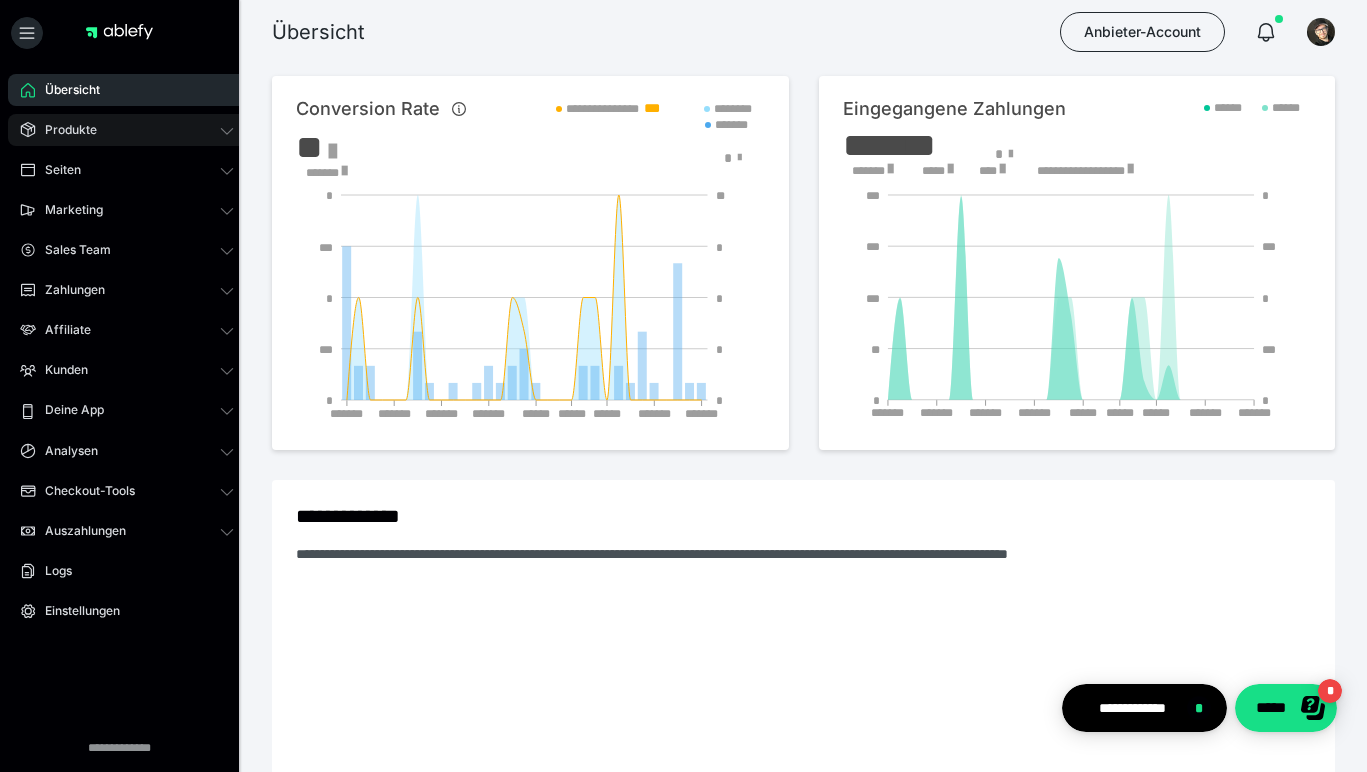 click on "Produkte" at bounding box center (127, 130) 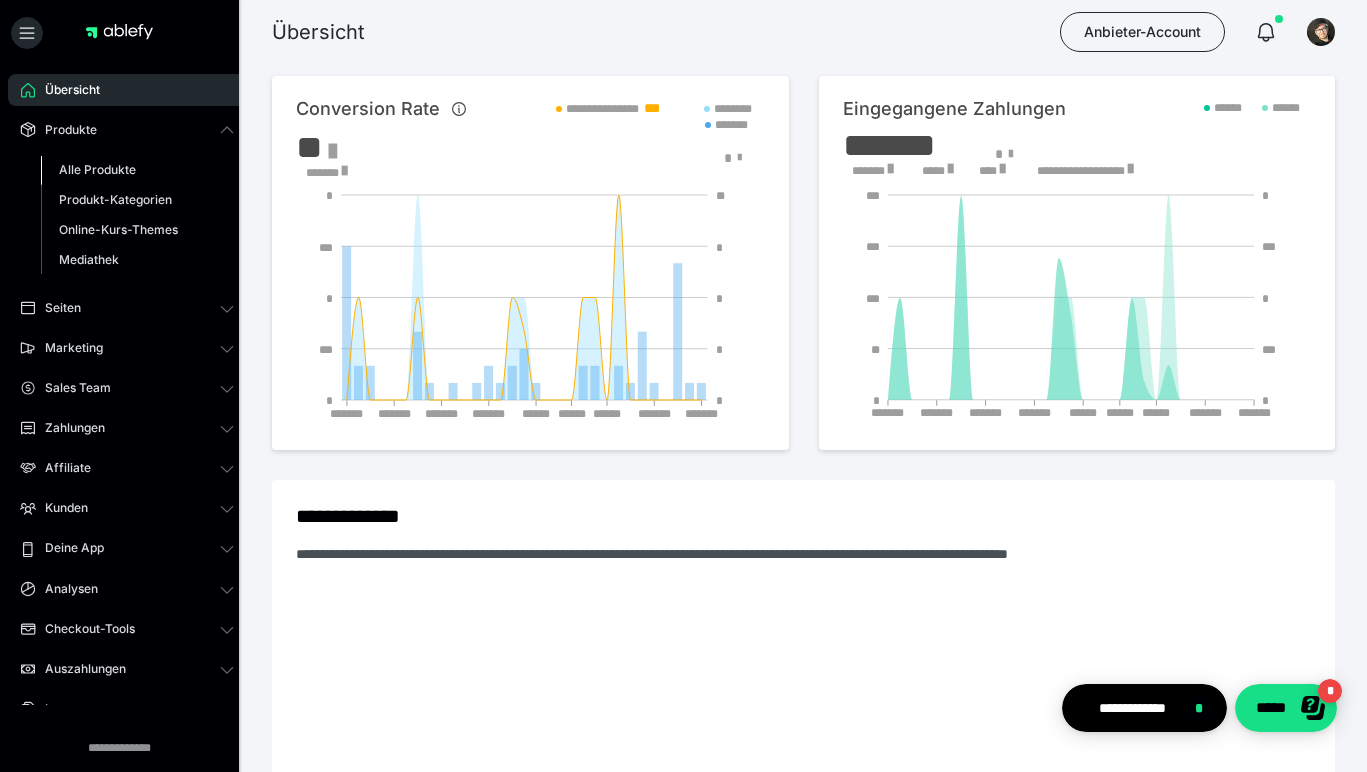 click on "Alle Produkte" at bounding box center [97, 169] 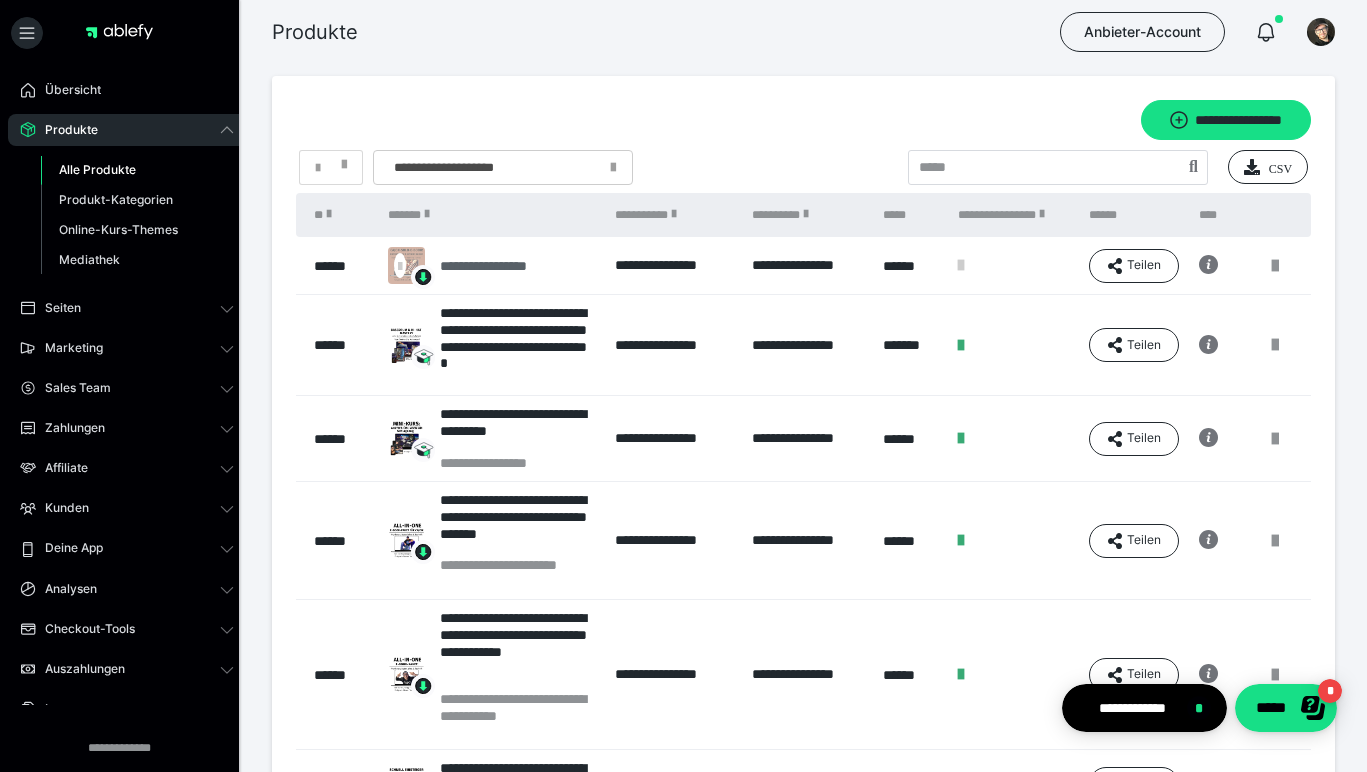 click on "**********" at bounding box center (505, 266) 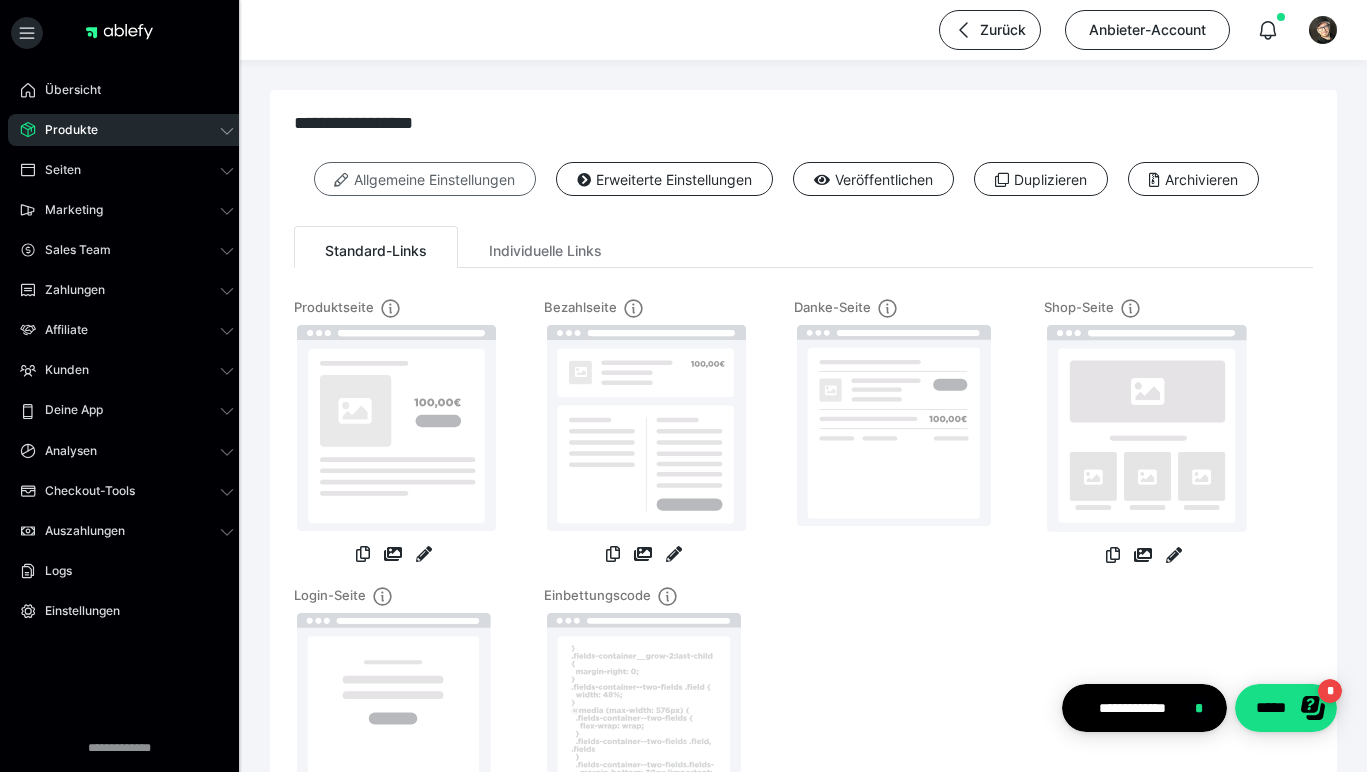 click on "Allgemeine Einstellungen" at bounding box center (425, 179) 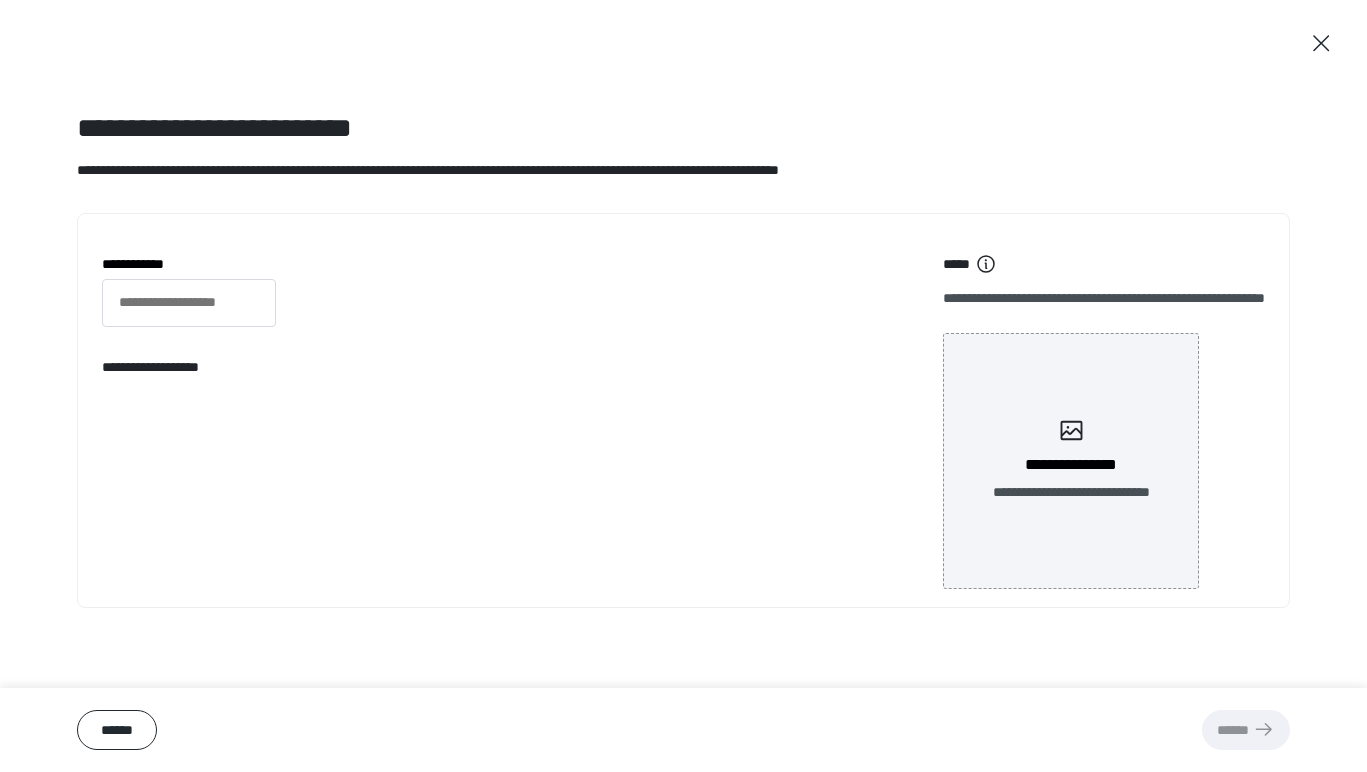 type on "**********" 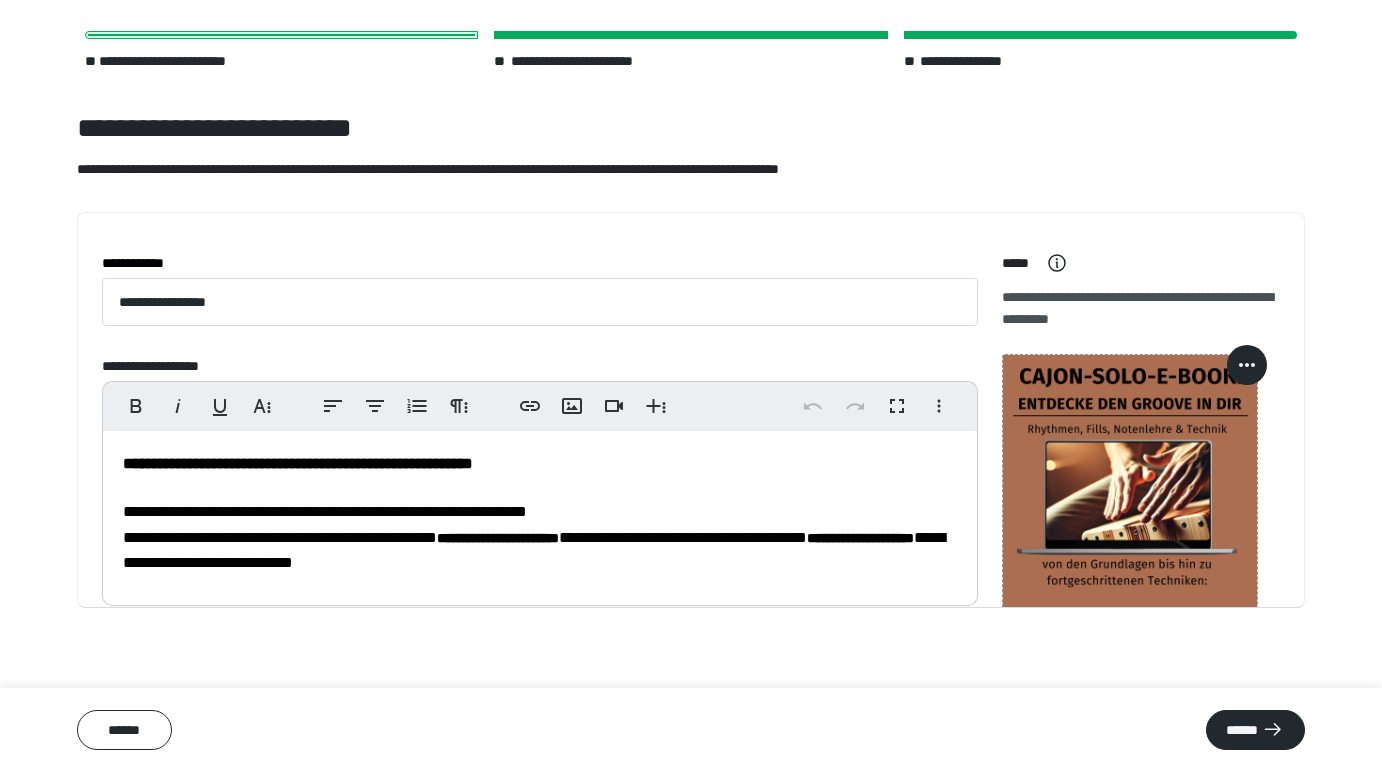 scroll, scrollTop: 65, scrollLeft: 0, axis: vertical 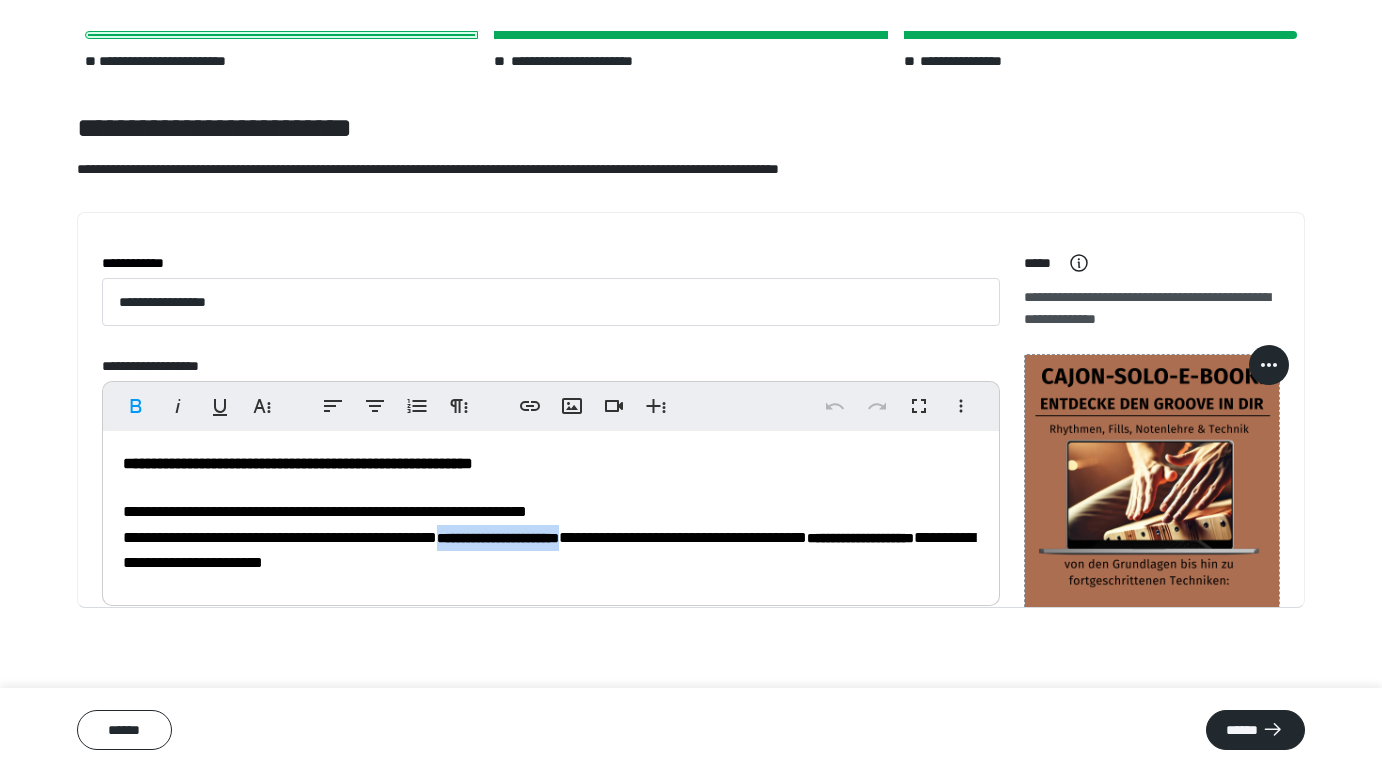 drag, startPoint x: 677, startPoint y: 537, endPoint x: 506, endPoint y: 542, distance: 171.07309 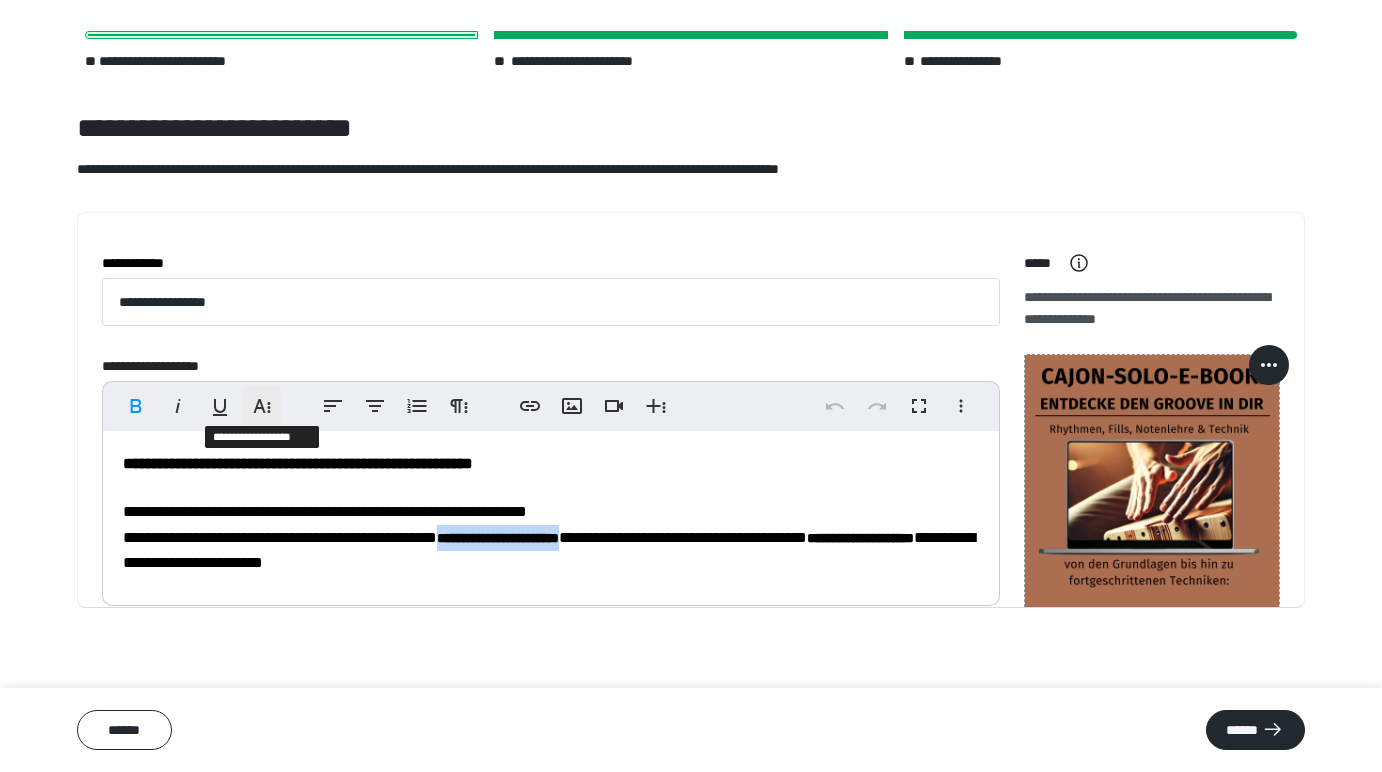 click 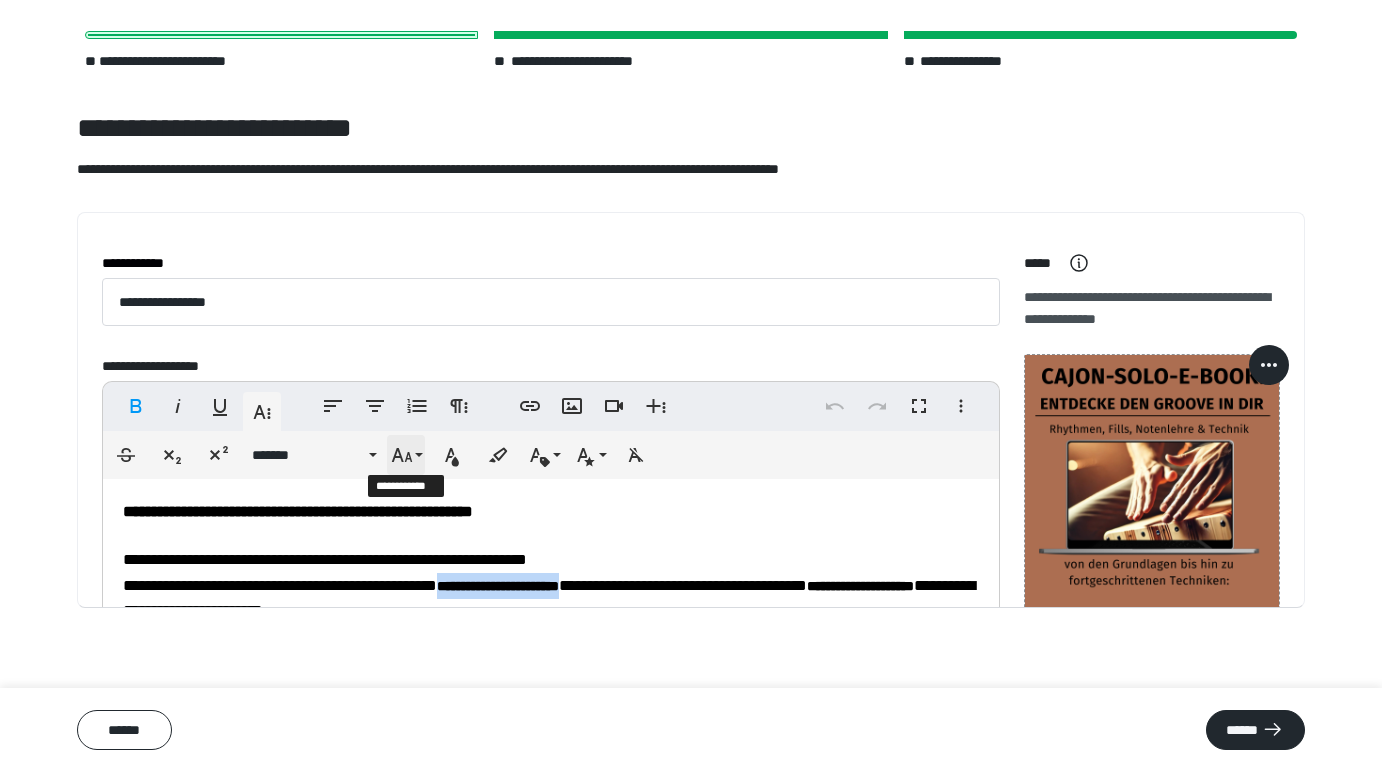 click on "**********" at bounding box center [406, 455] 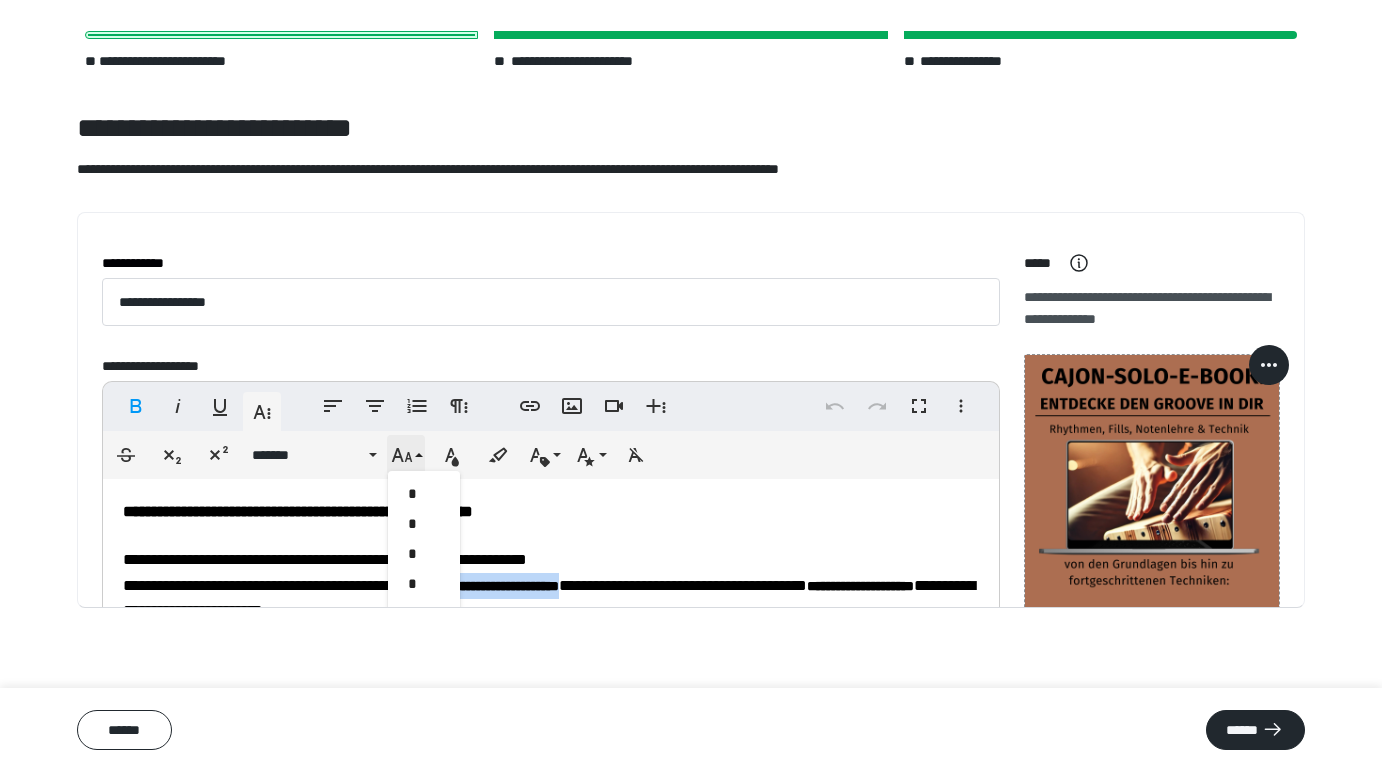 scroll, scrollTop: 473, scrollLeft: 0, axis: vertical 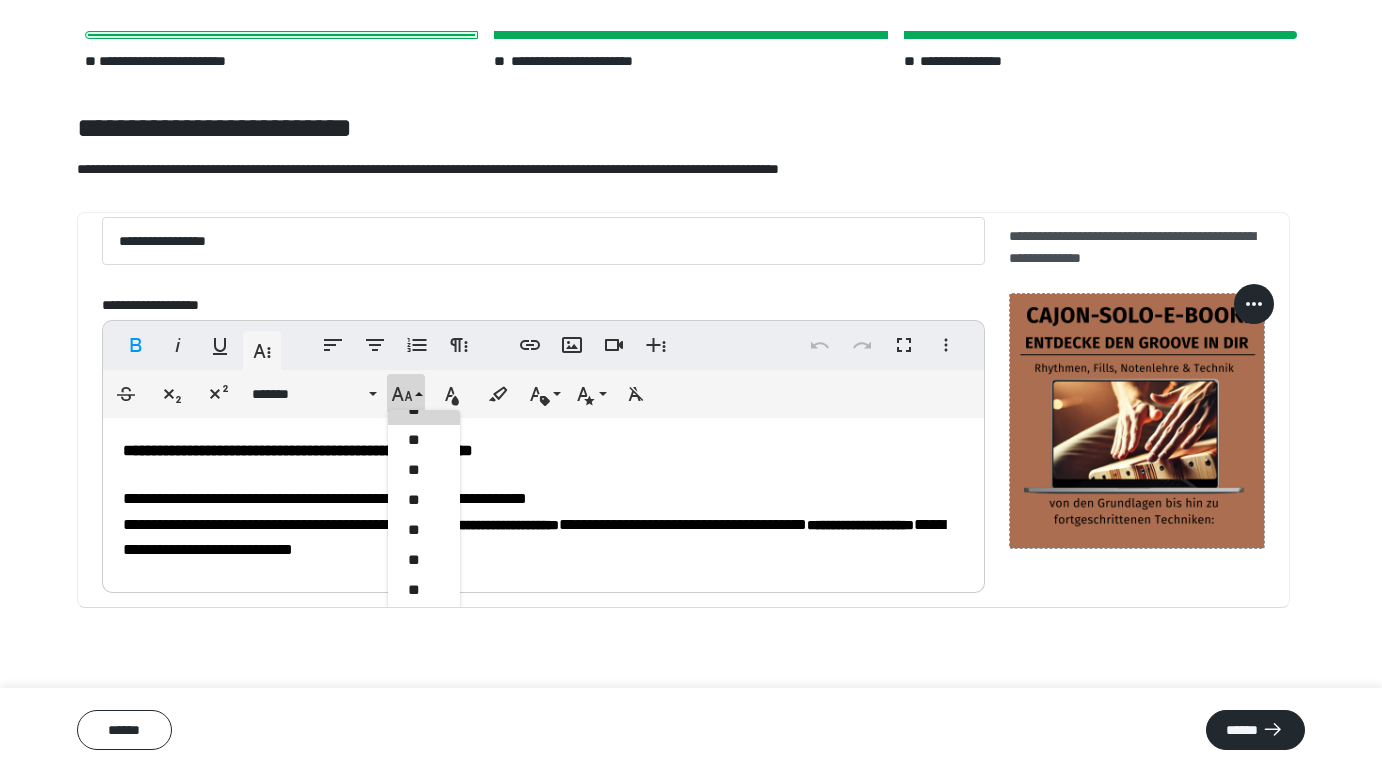 click on "**********" at bounding box center [543, 500] 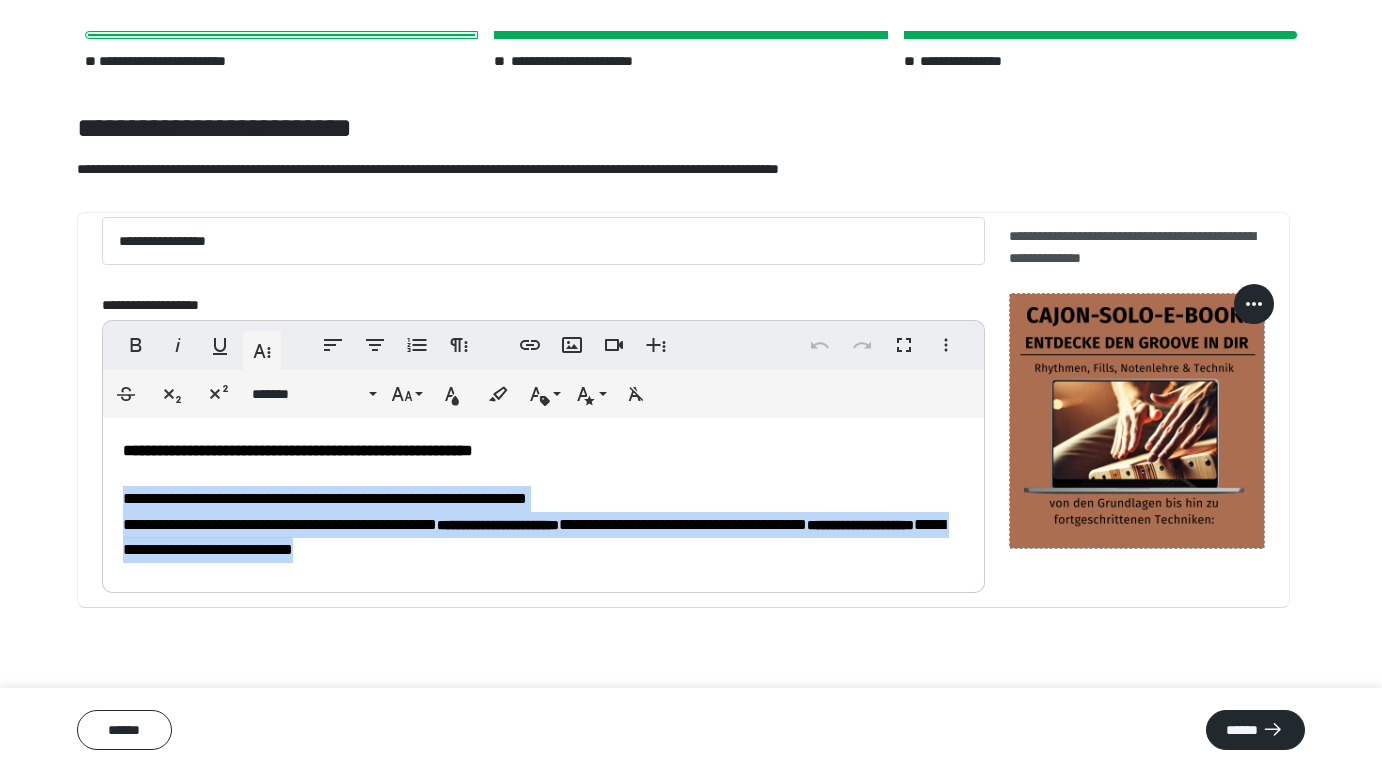 drag, startPoint x: 591, startPoint y: 544, endPoint x: 204, endPoint y: 468, distance: 394.39194 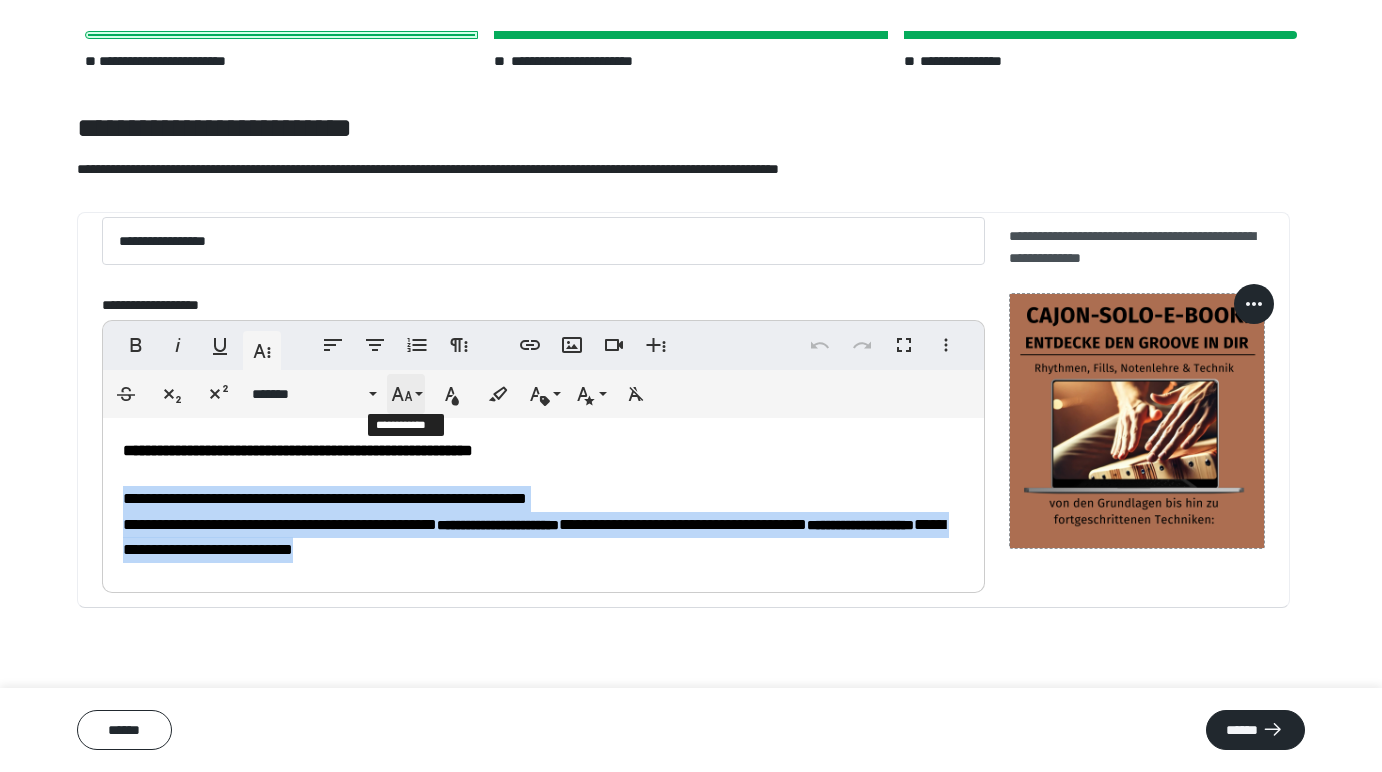 click 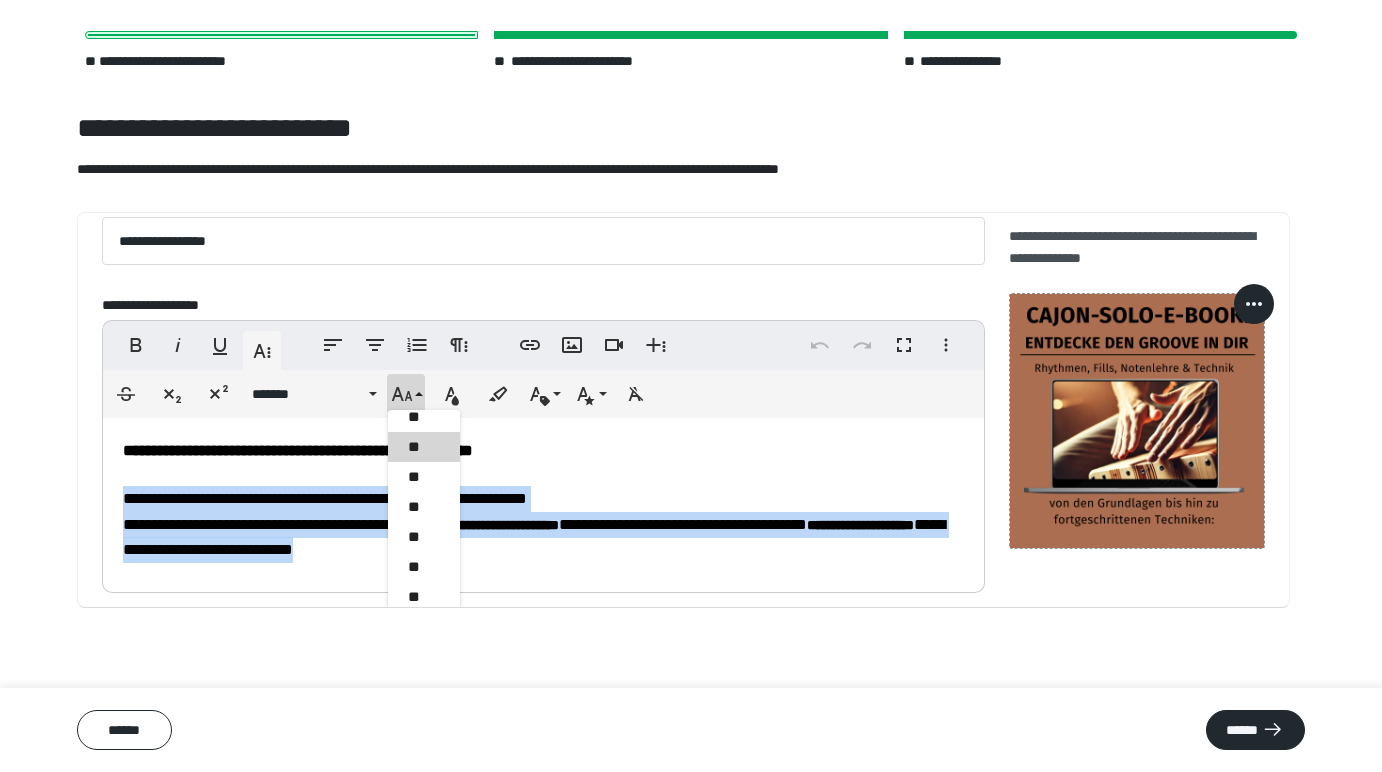 scroll, scrollTop: 420, scrollLeft: 0, axis: vertical 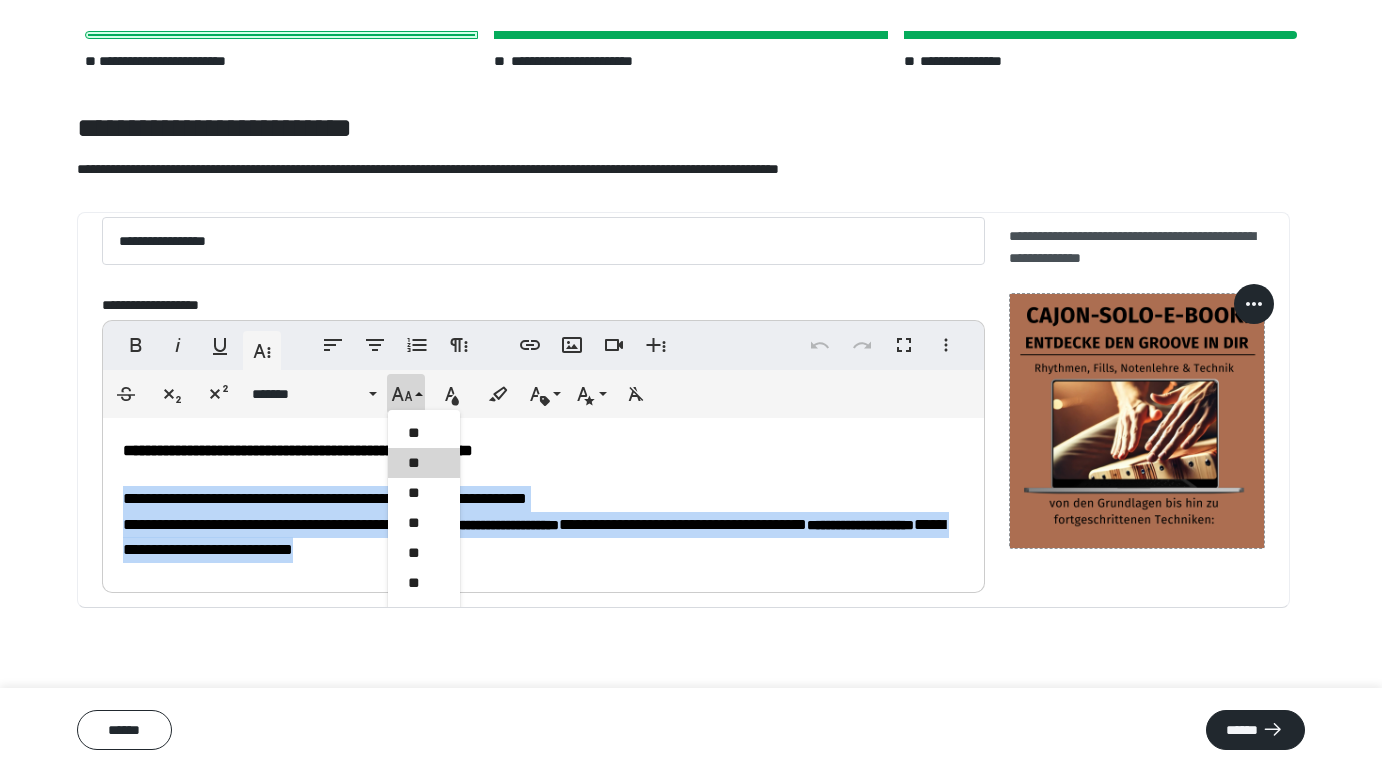 click on "**" at bounding box center (424, 463) 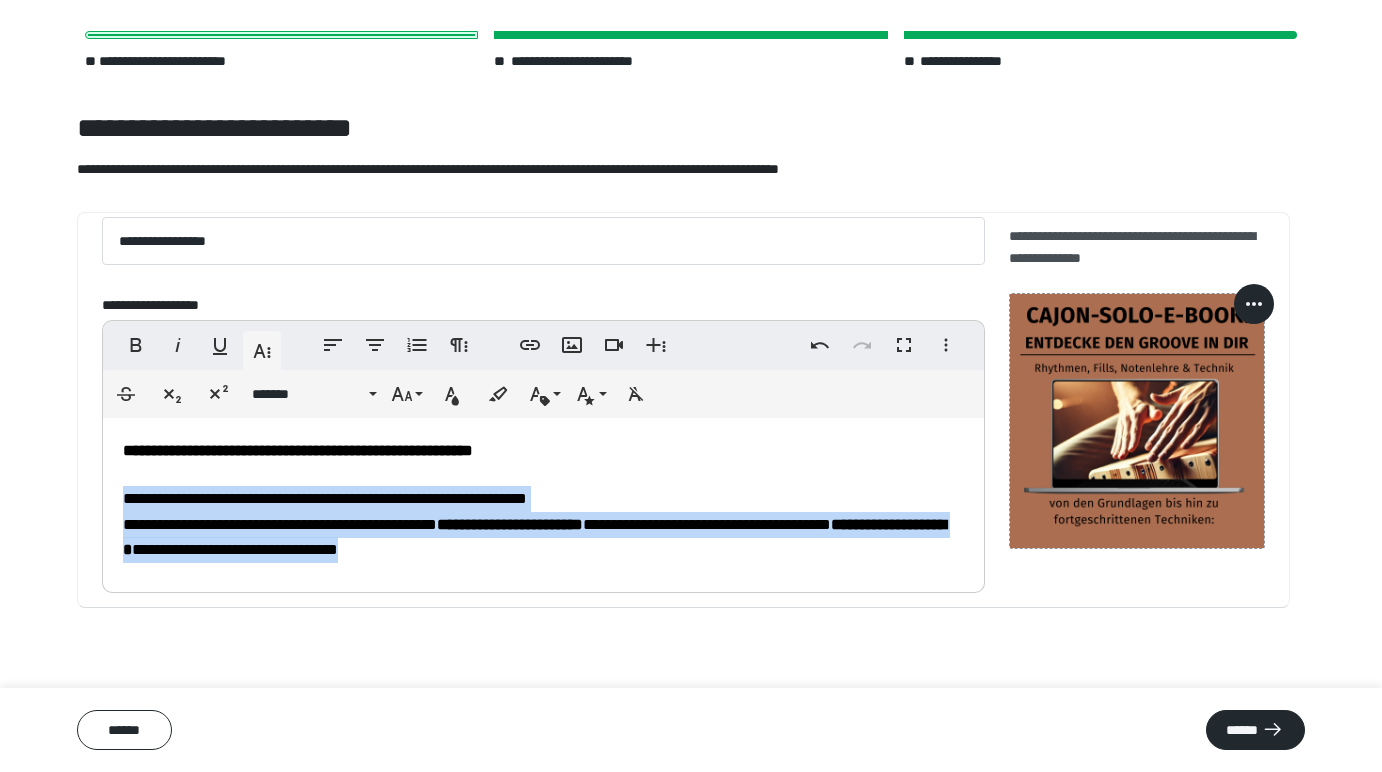 click on "**********" at bounding box center [543, 500] 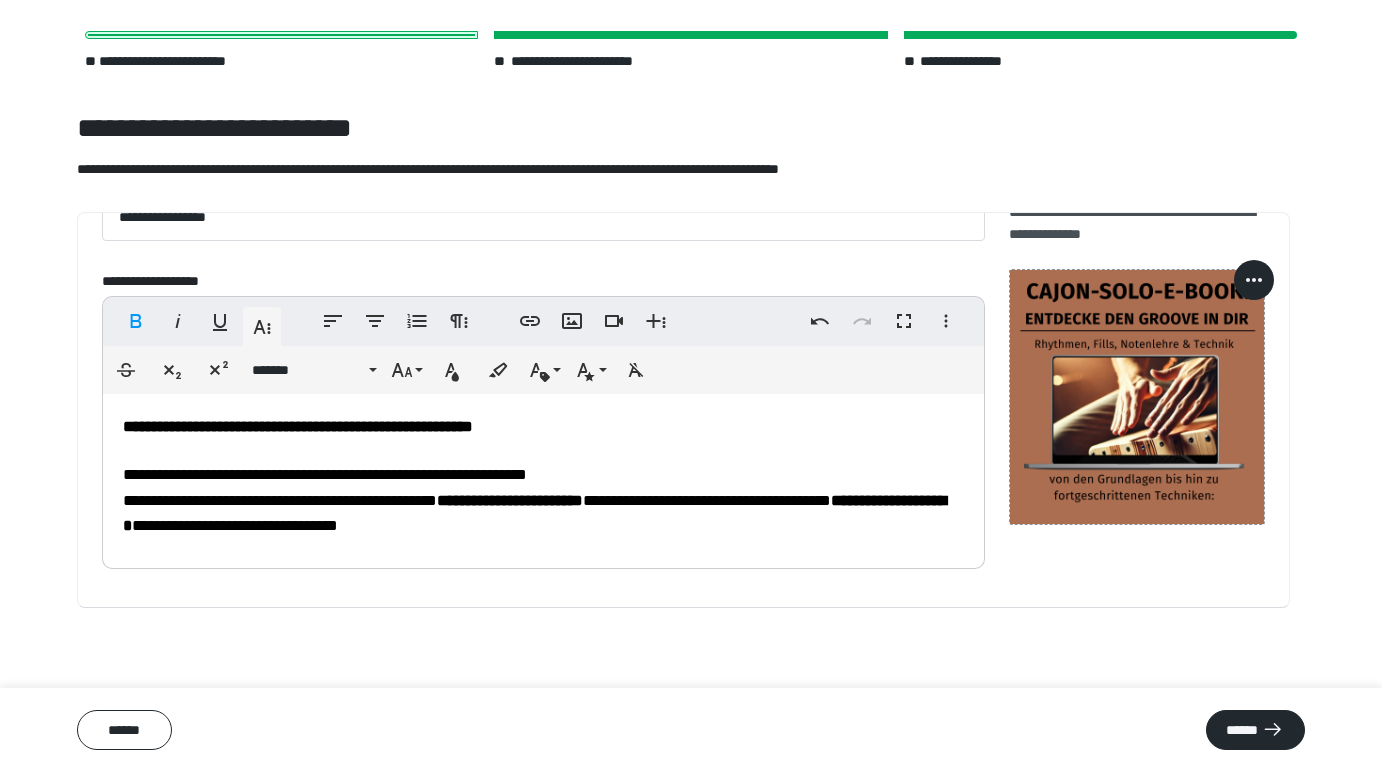 scroll, scrollTop: 84, scrollLeft: 0, axis: vertical 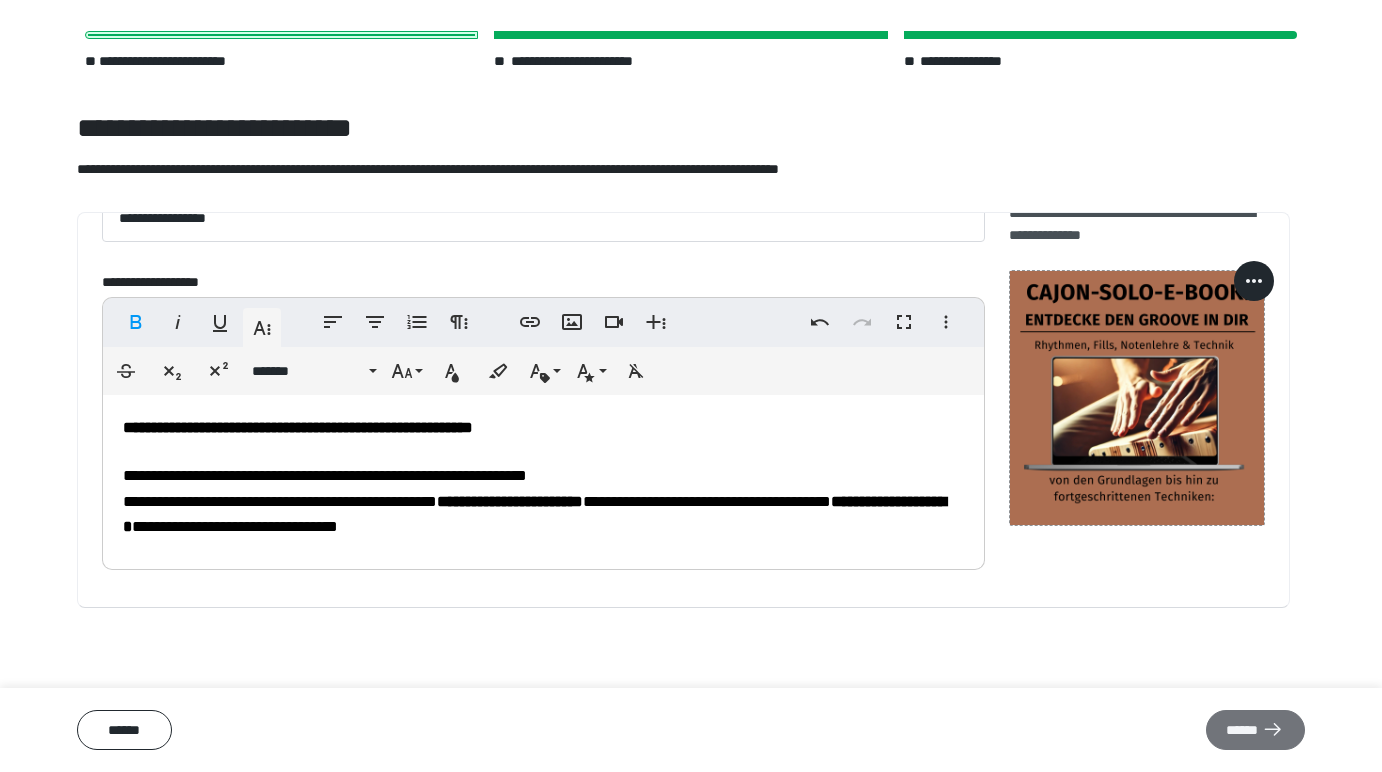 click on "******" at bounding box center (1255, 730) 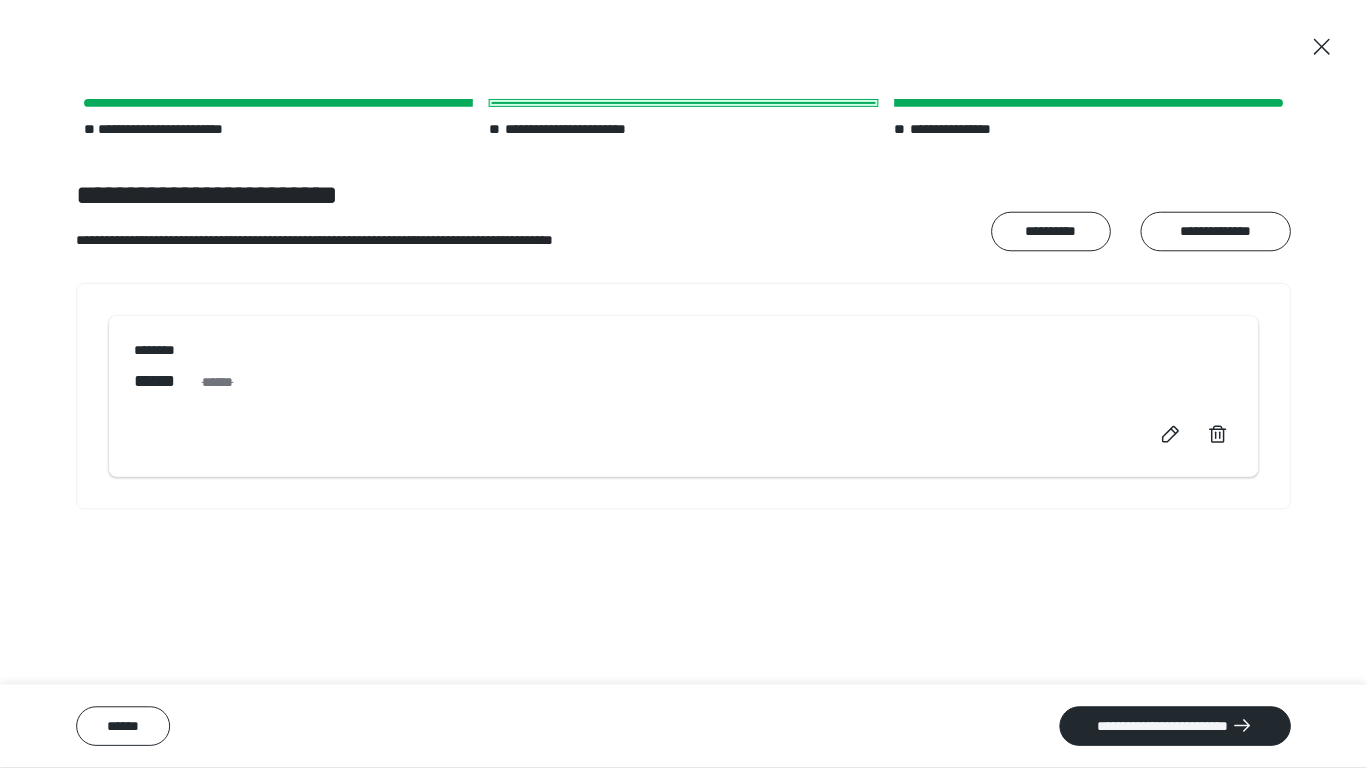 scroll, scrollTop: 0, scrollLeft: 0, axis: both 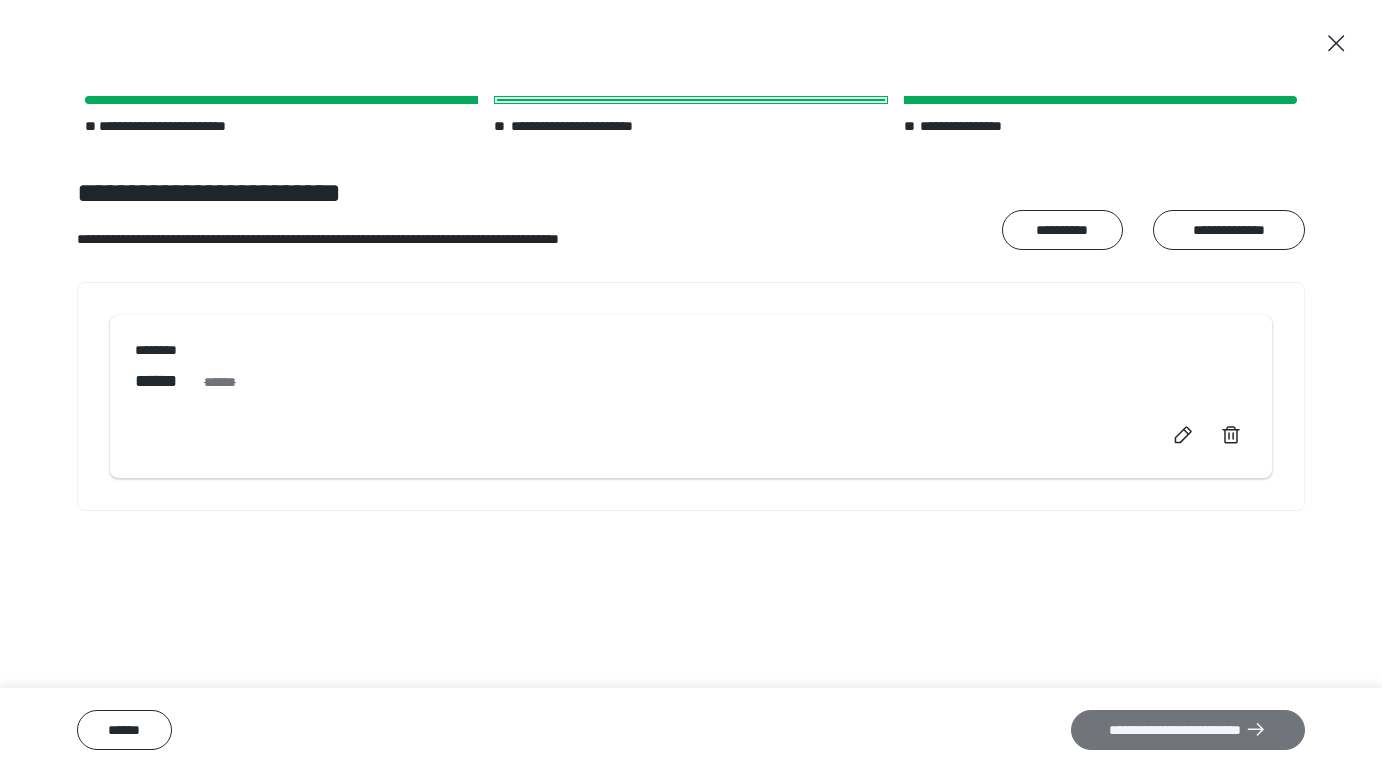 click on "**********" at bounding box center [1188, 730] 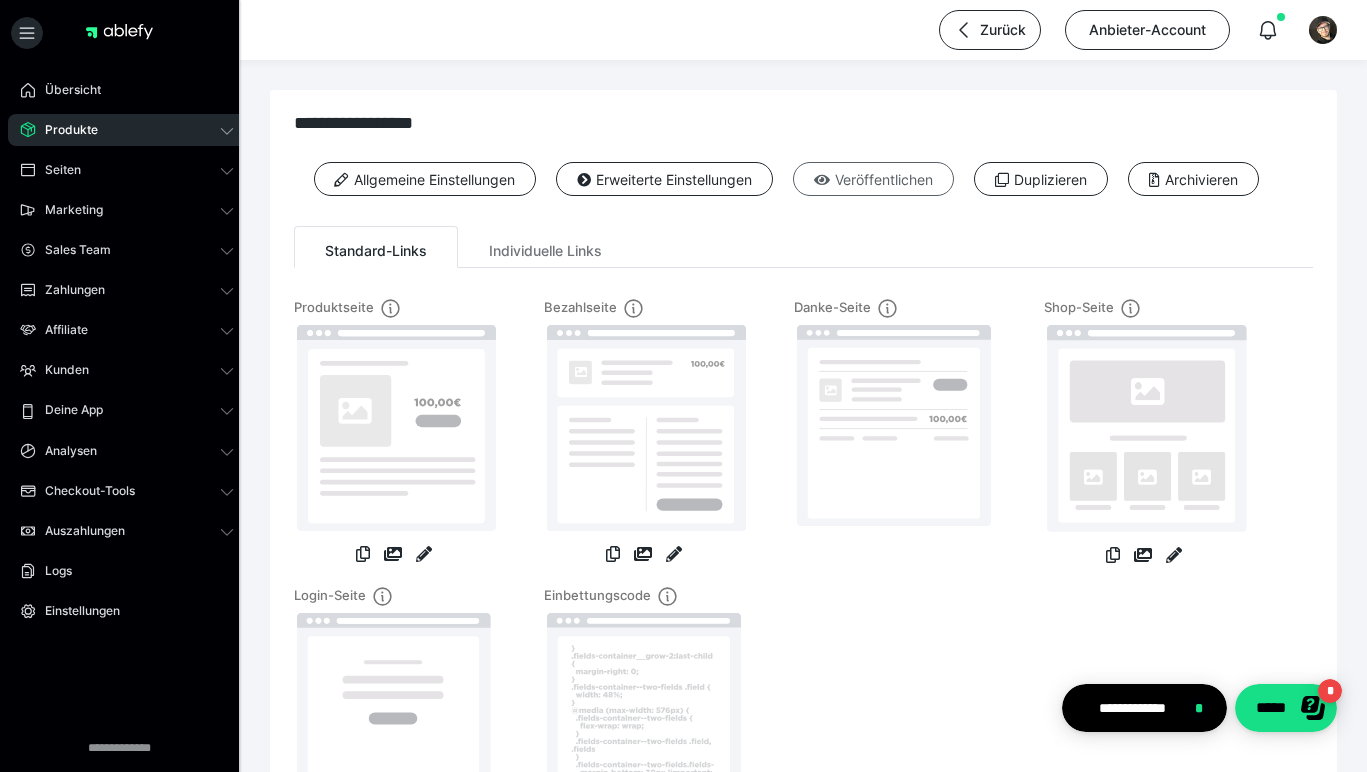 click on "Veröffentlichen" at bounding box center [873, 179] 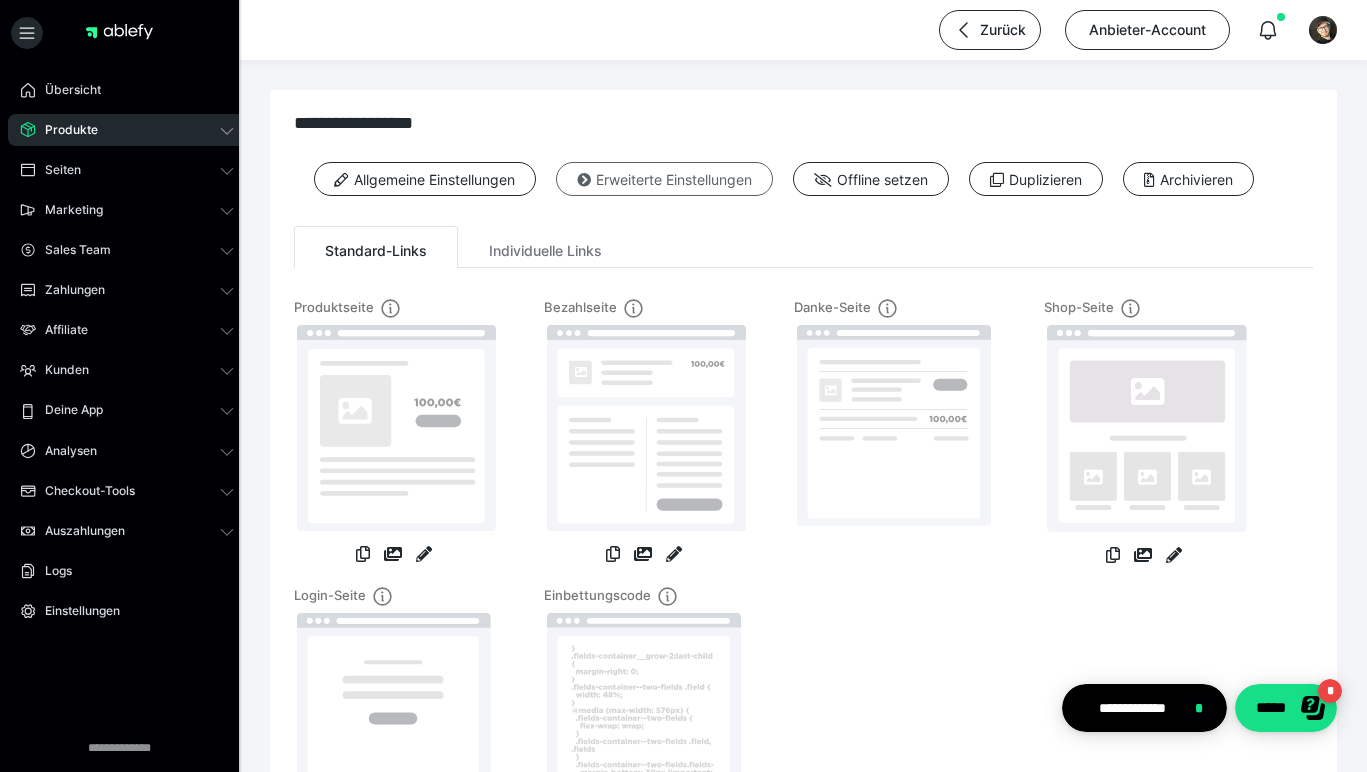 click on "Erweiterte Einstellungen" at bounding box center (664, 179) 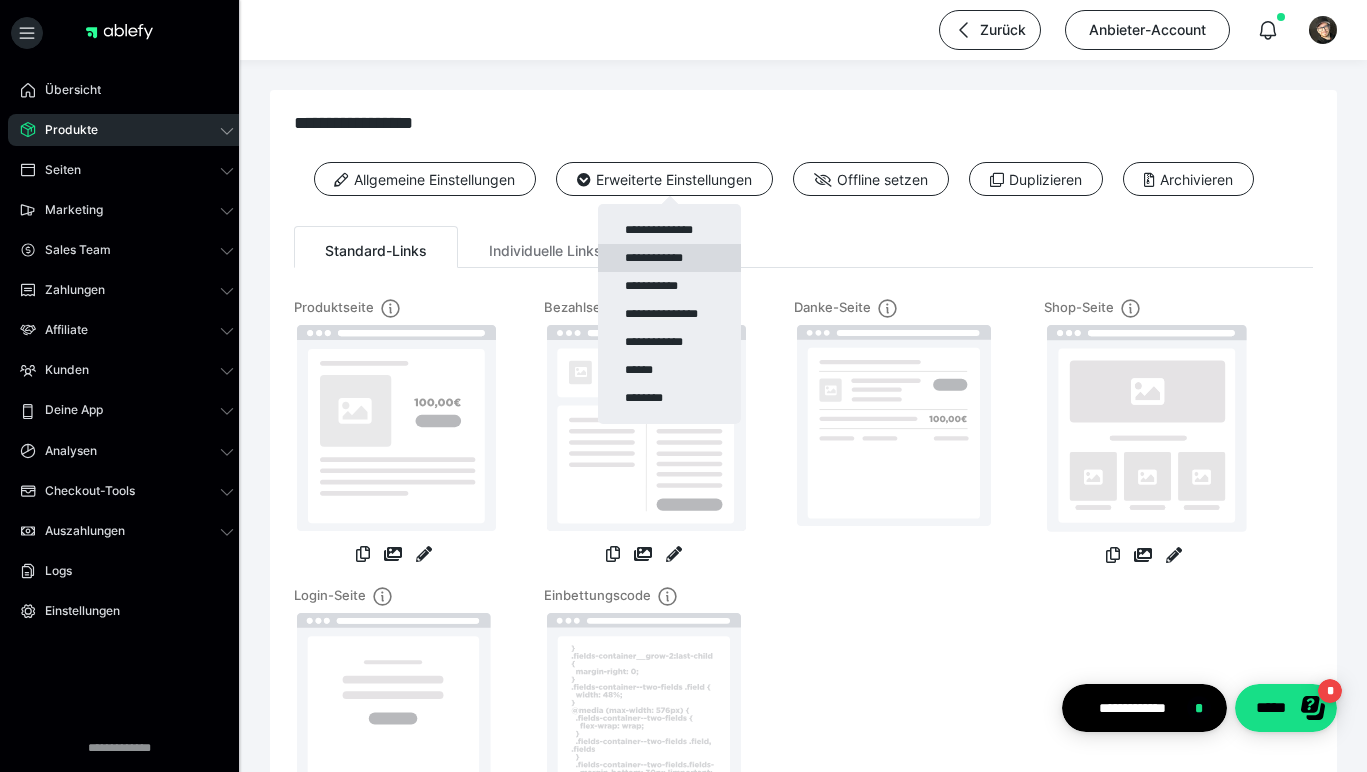 click on "**********" at bounding box center [669, 258] 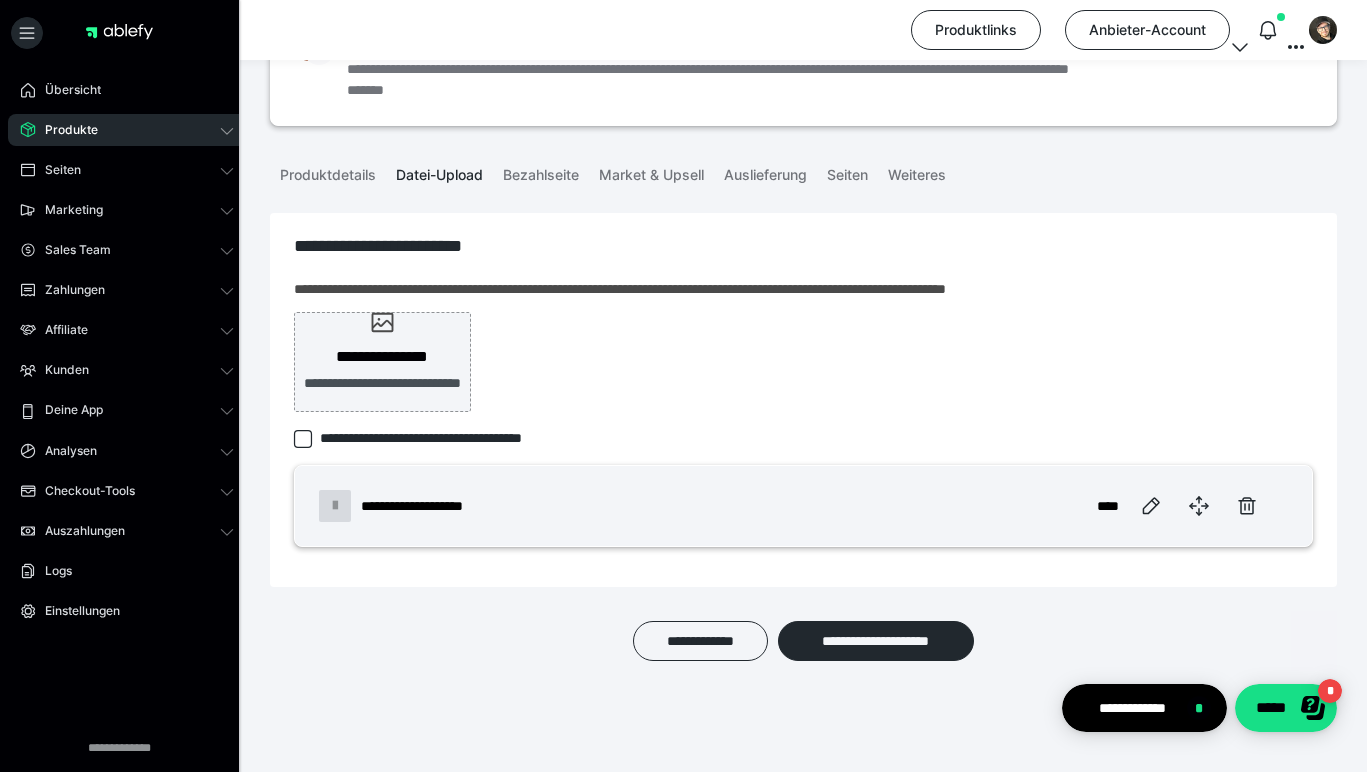 scroll, scrollTop: 123, scrollLeft: 0, axis: vertical 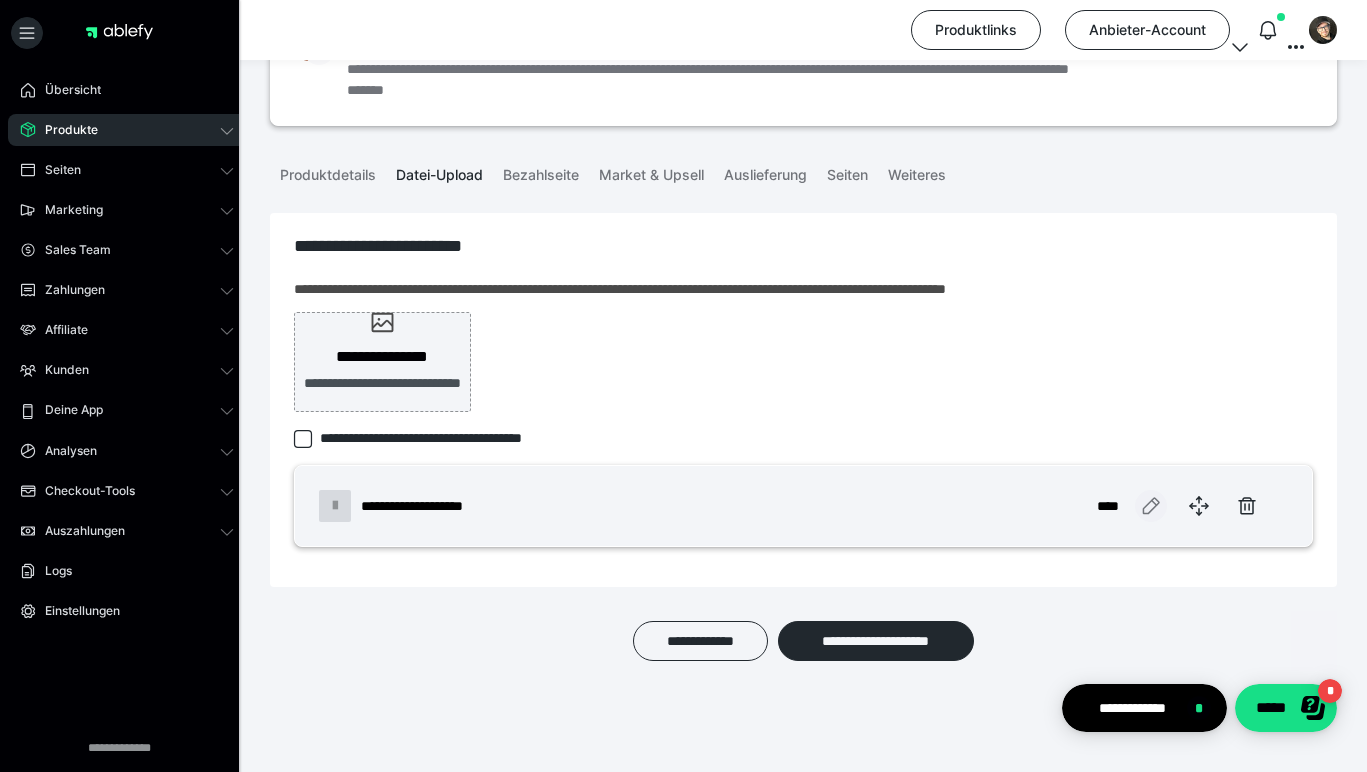 click 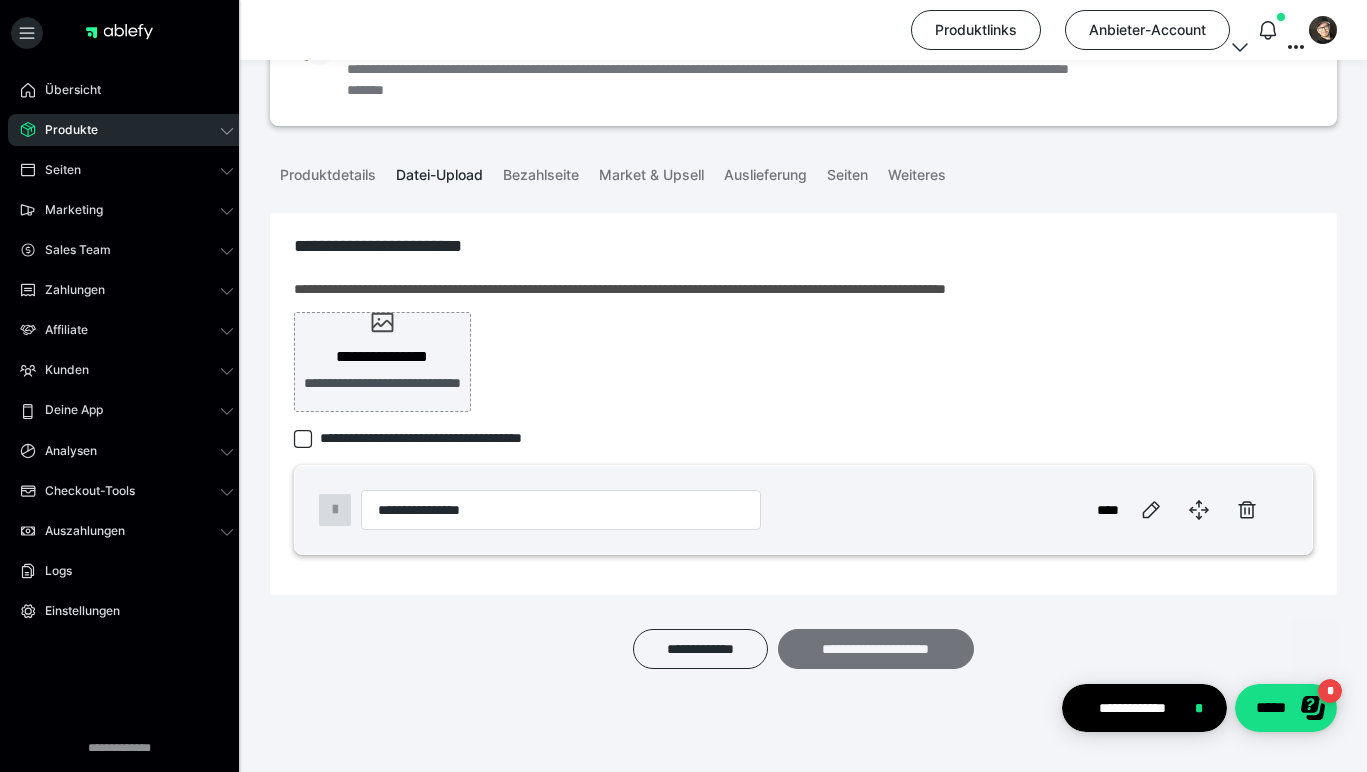 click on "**********" at bounding box center [803, 488] 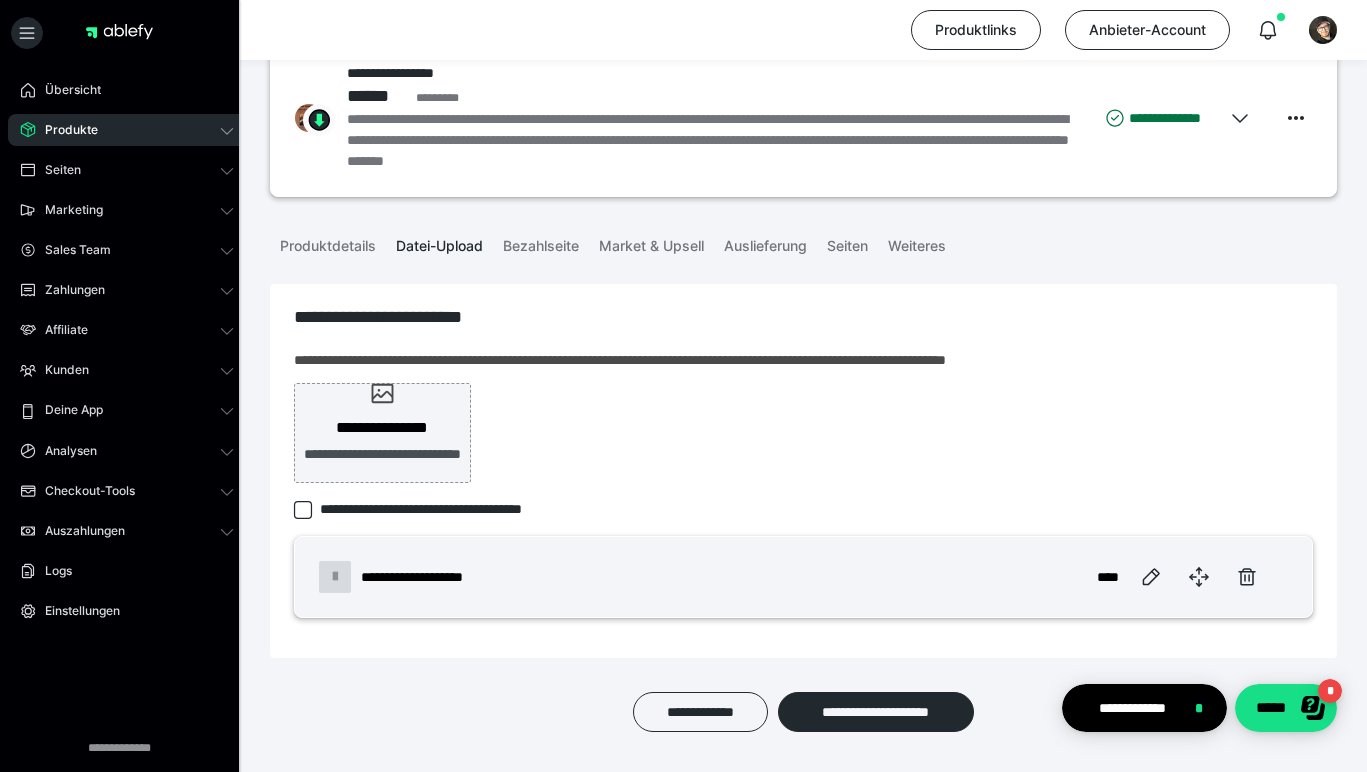 scroll, scrollTop: 0, scrollLeft: 0, axis: both 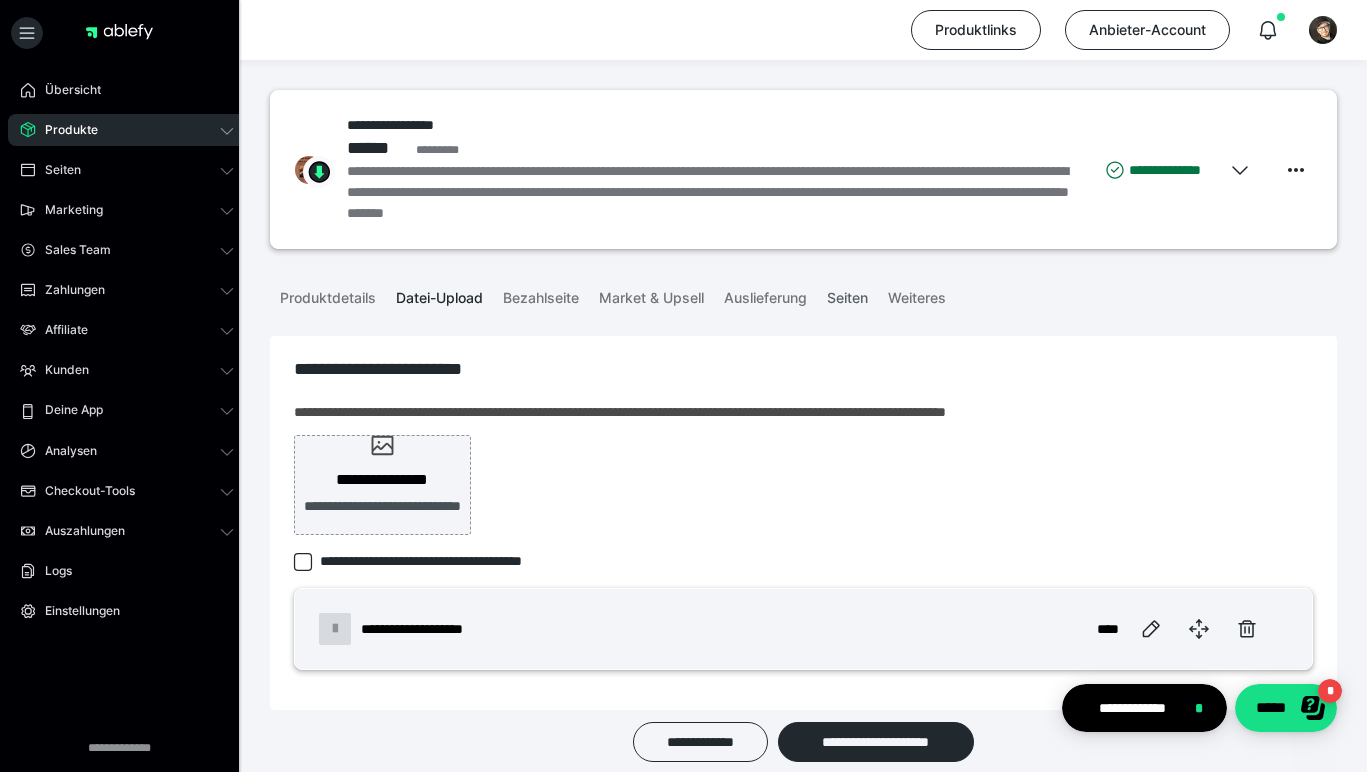 click on "Seiten" at bounding box center [847, 294] 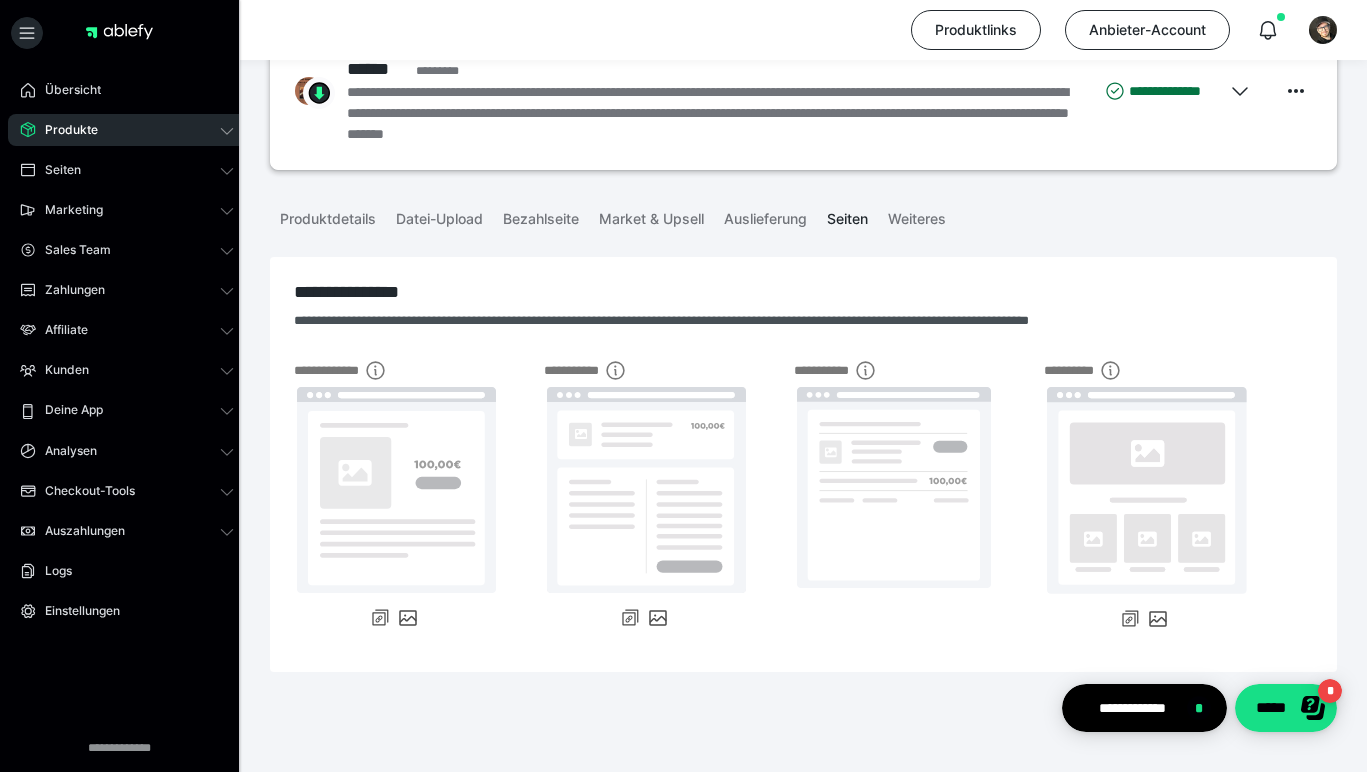 scroll, scrollTop: 79, scrollLeft: 0, axis: vertical 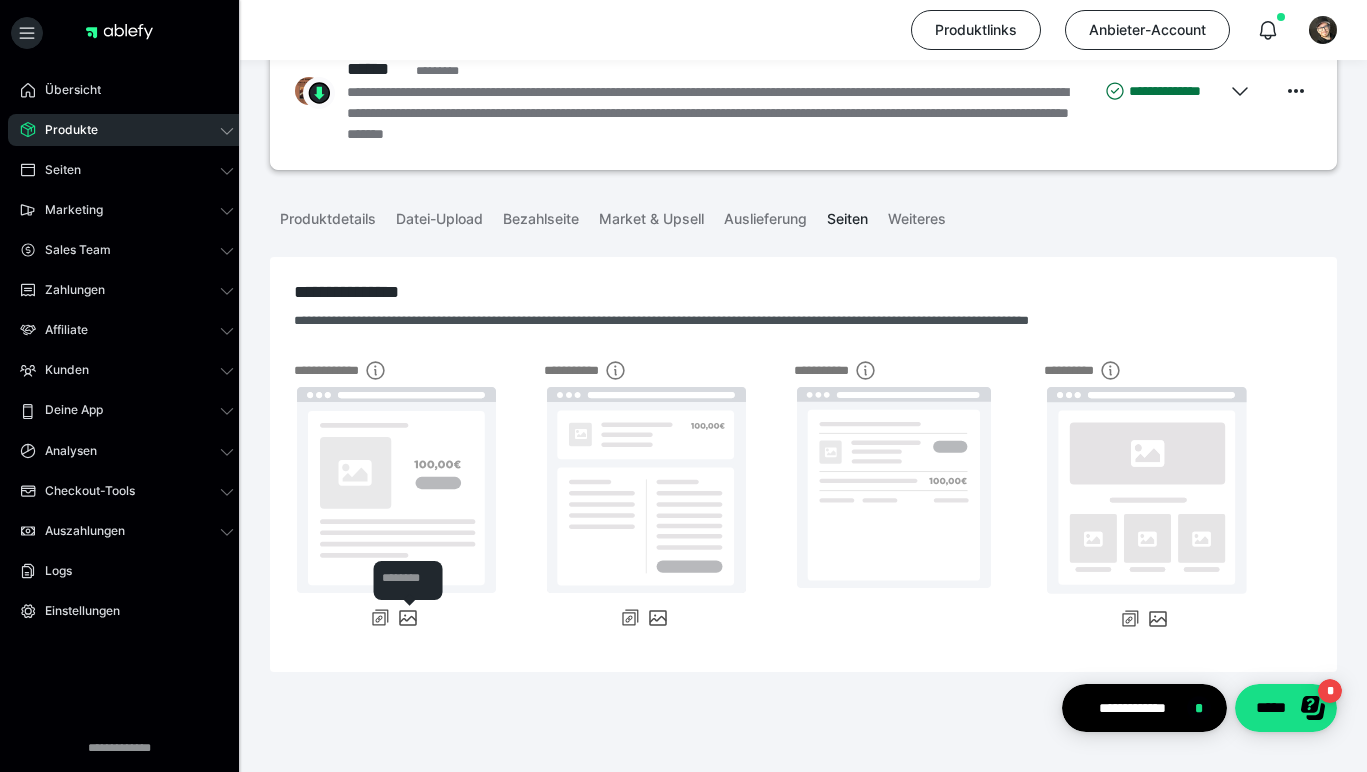 click 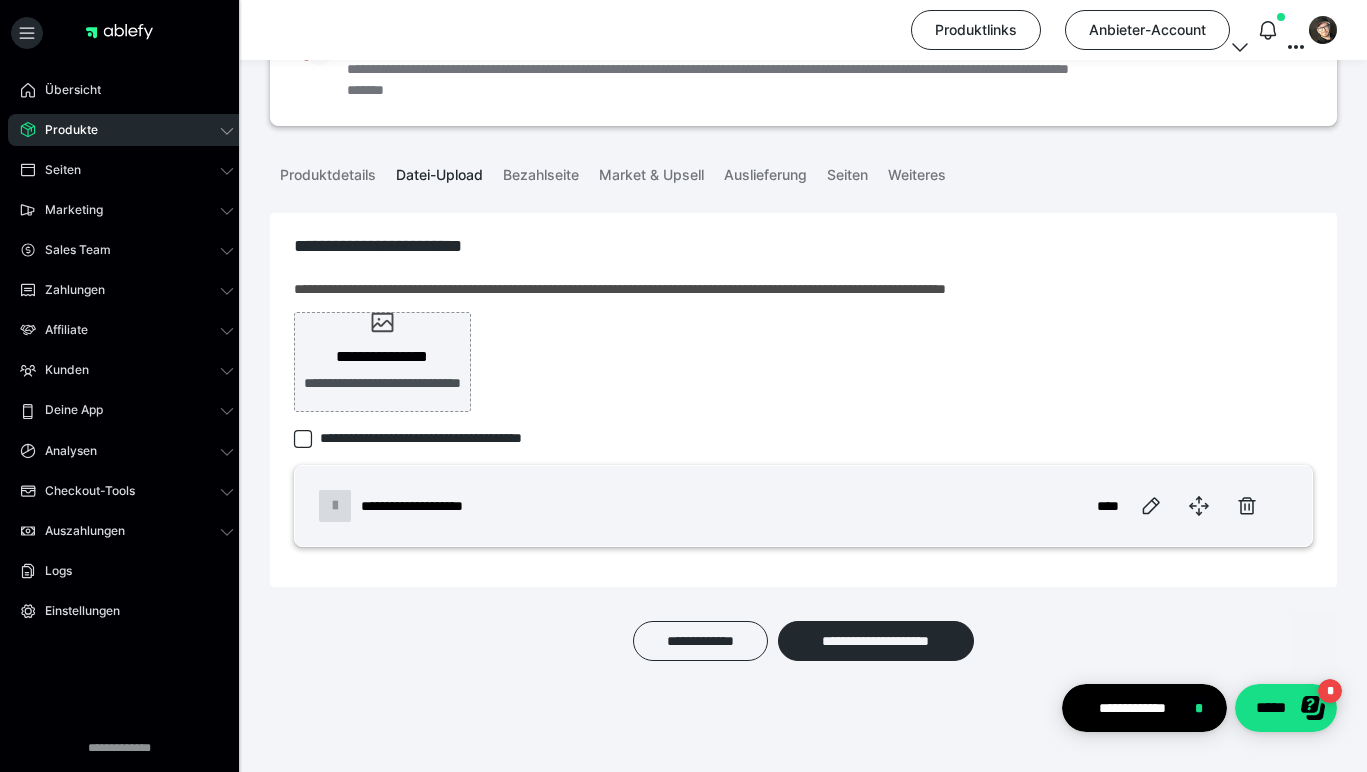 scroll, scrollTop: 123, scrollLeft: 0, axis: vertical 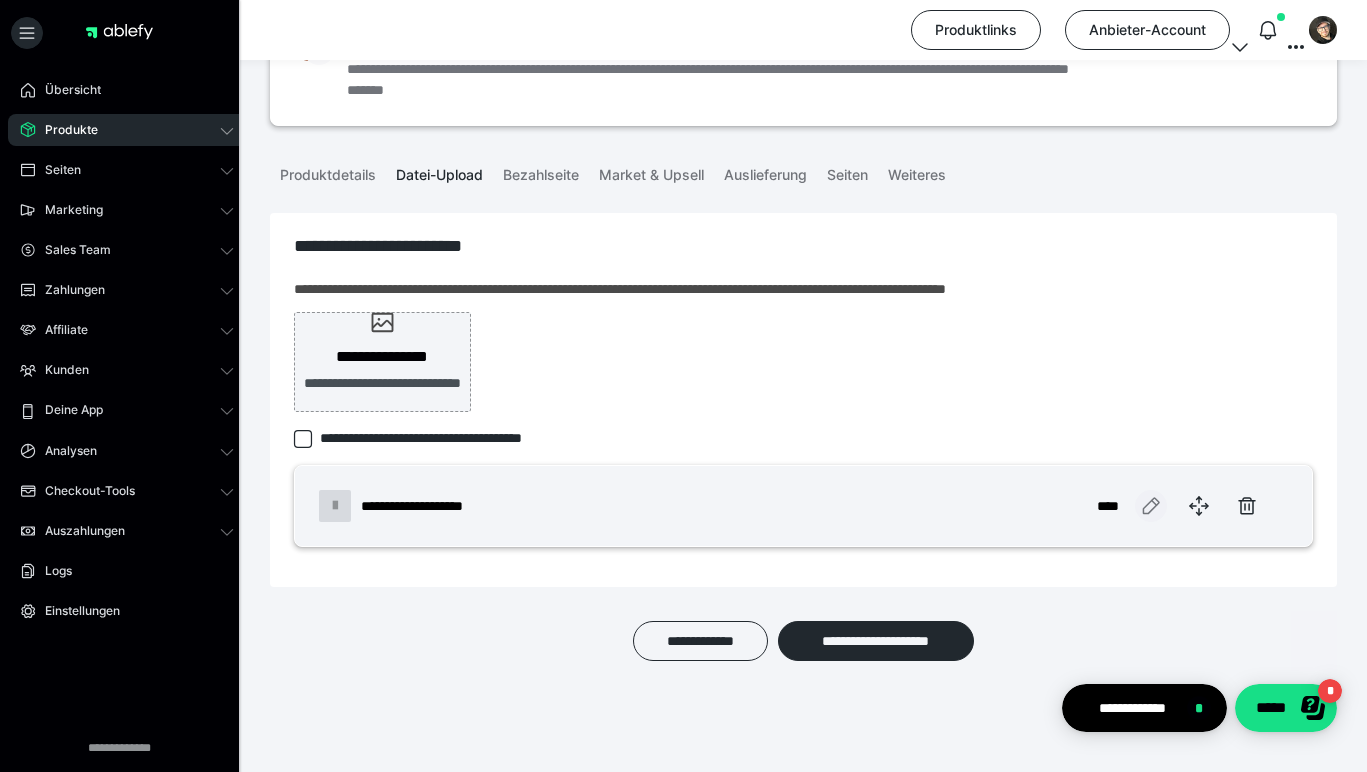 click 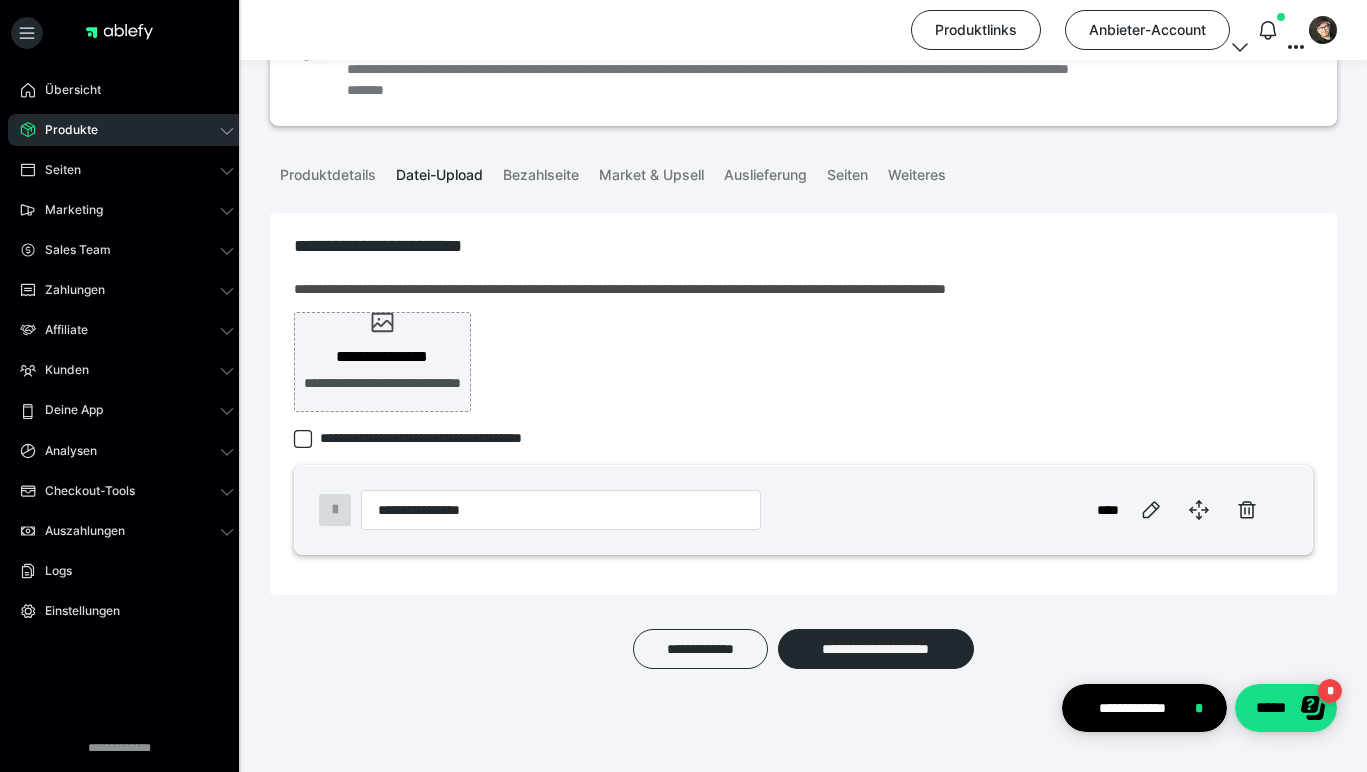 click on "**********" at bounding box center [561, 510] 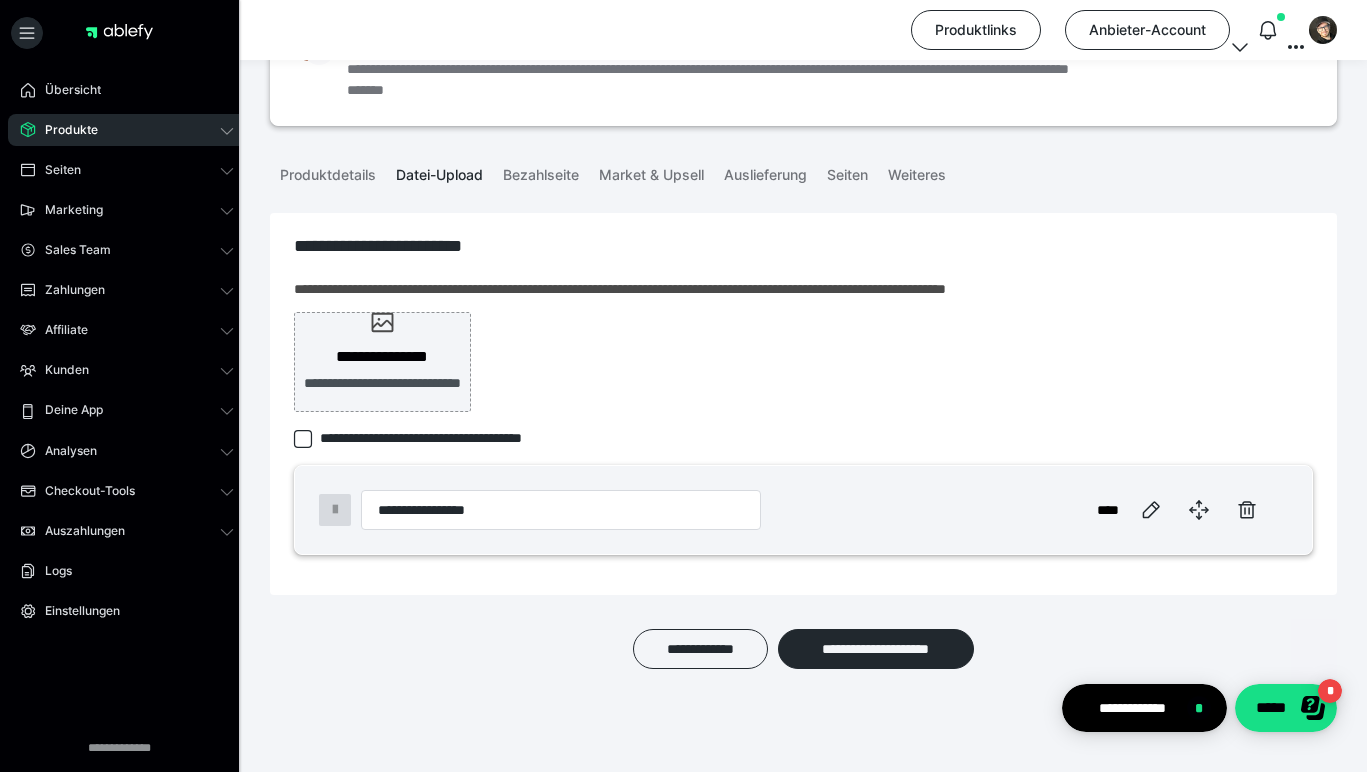 type on "**********" 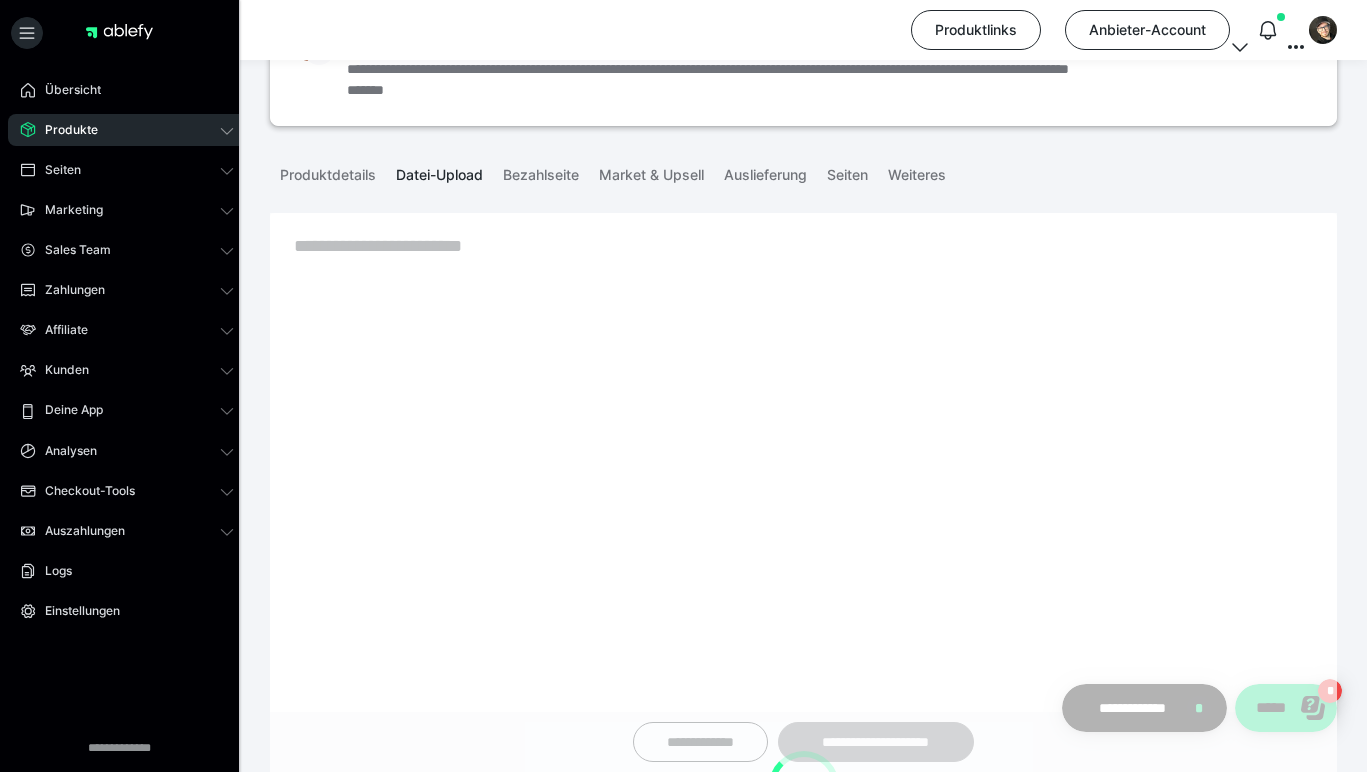 click on "**********" at bounding box center (803, 870) 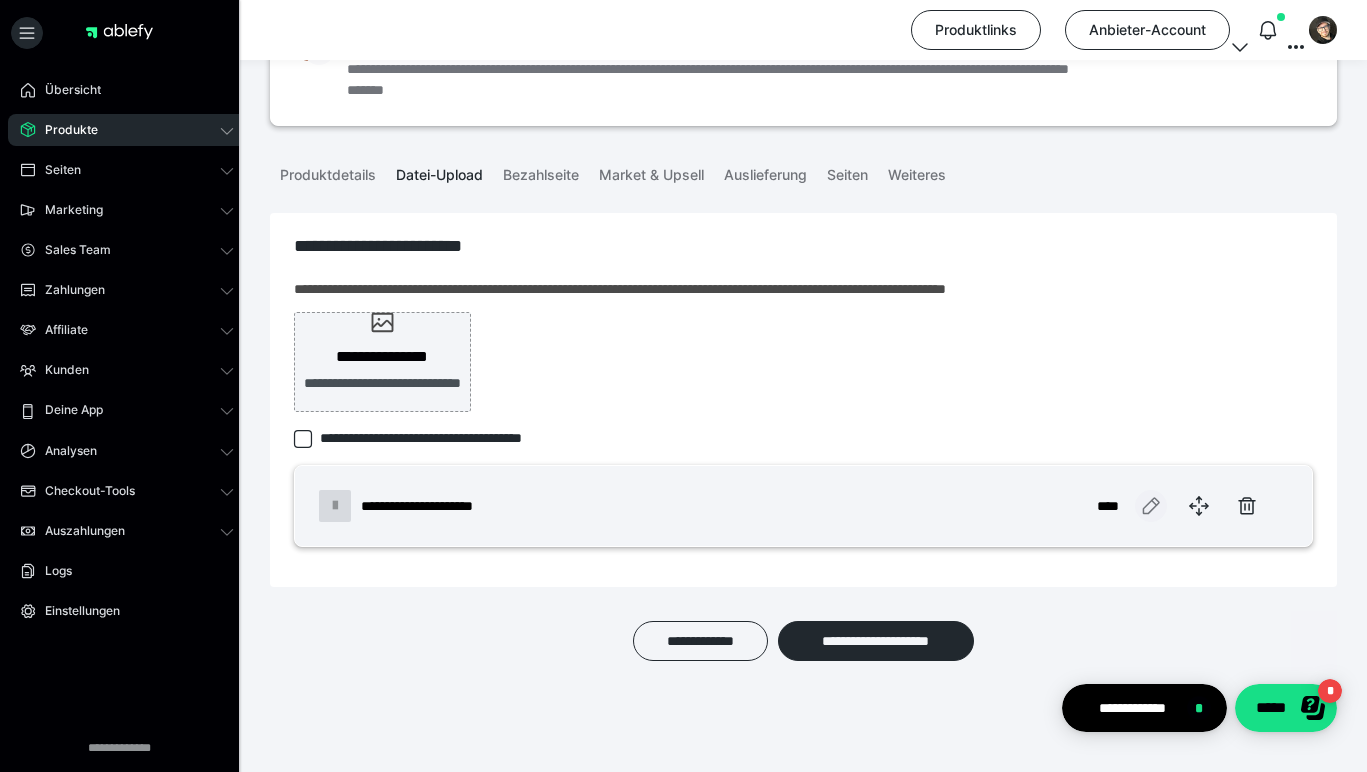click 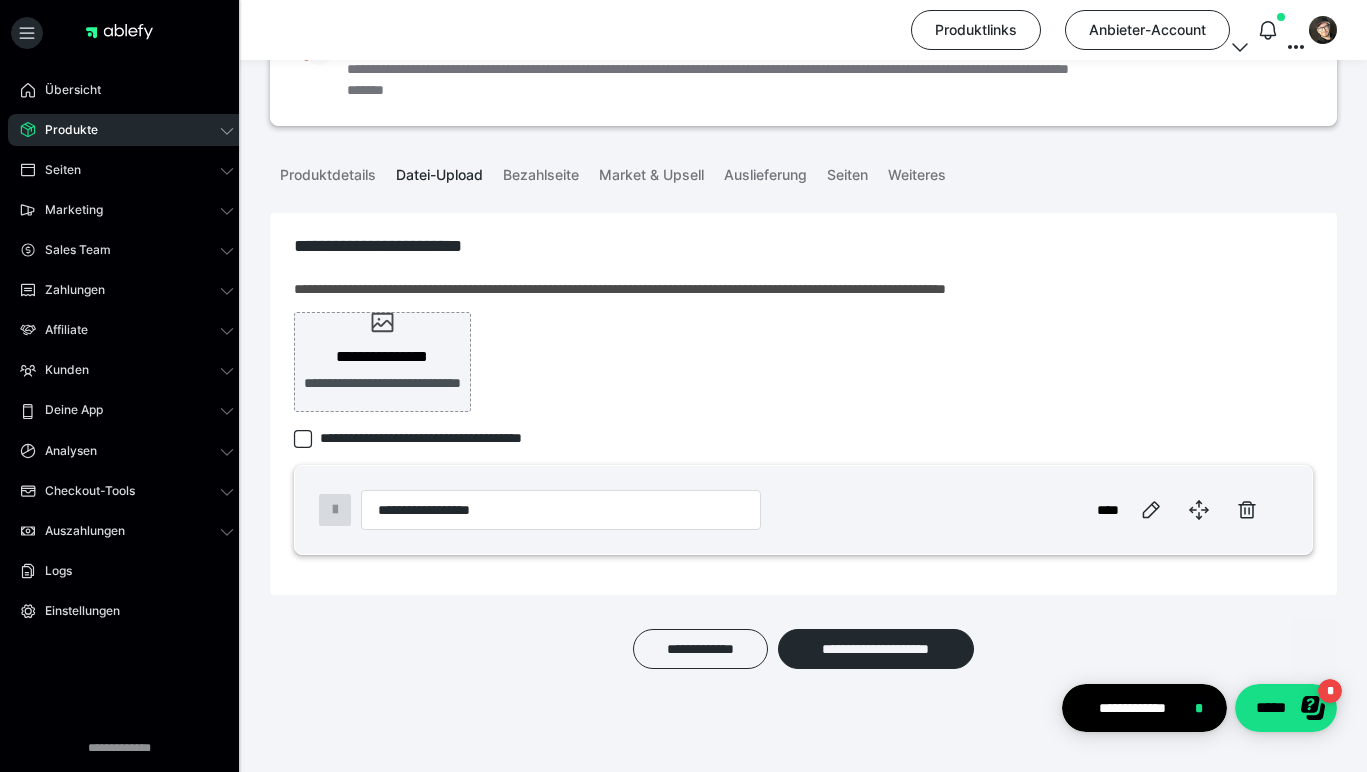 click on "**********" at bounding box center [561, 510] 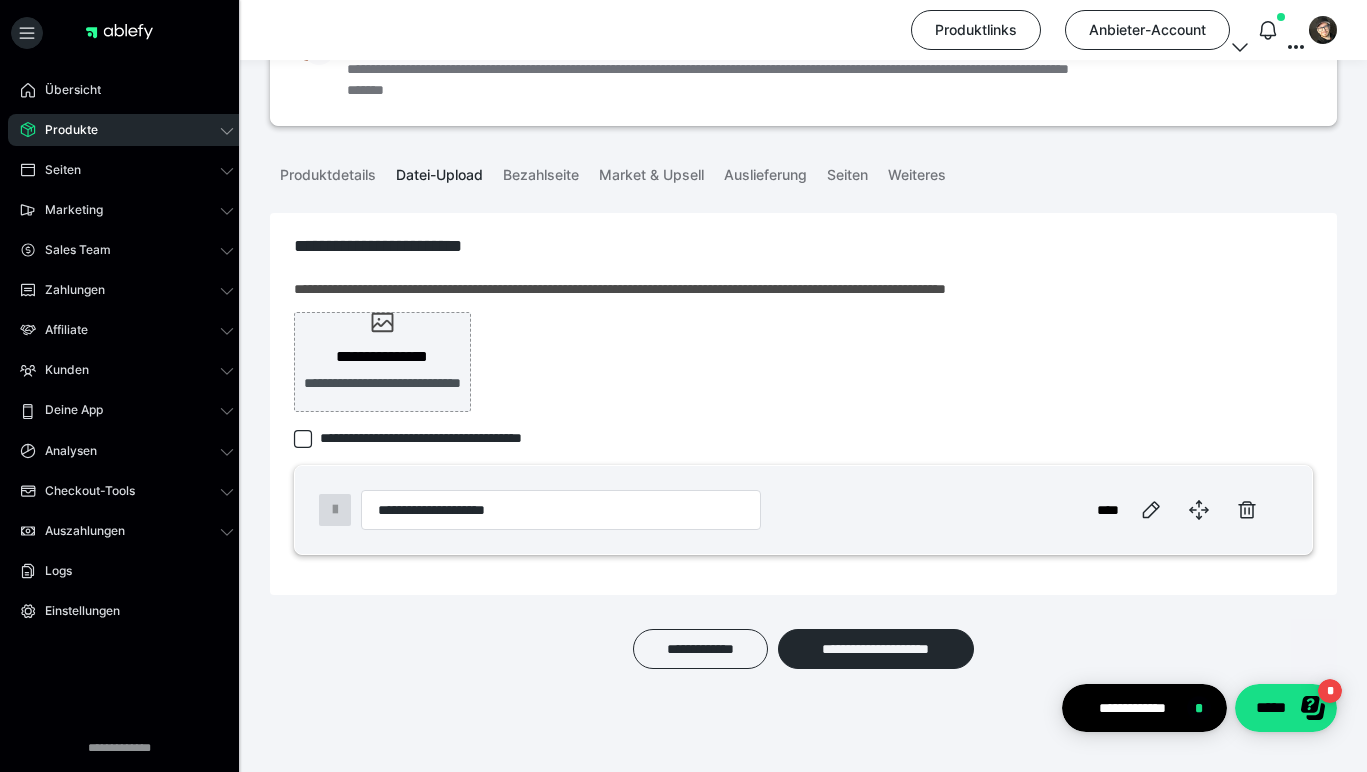 click on "**********" at bounding box center (561, 510) 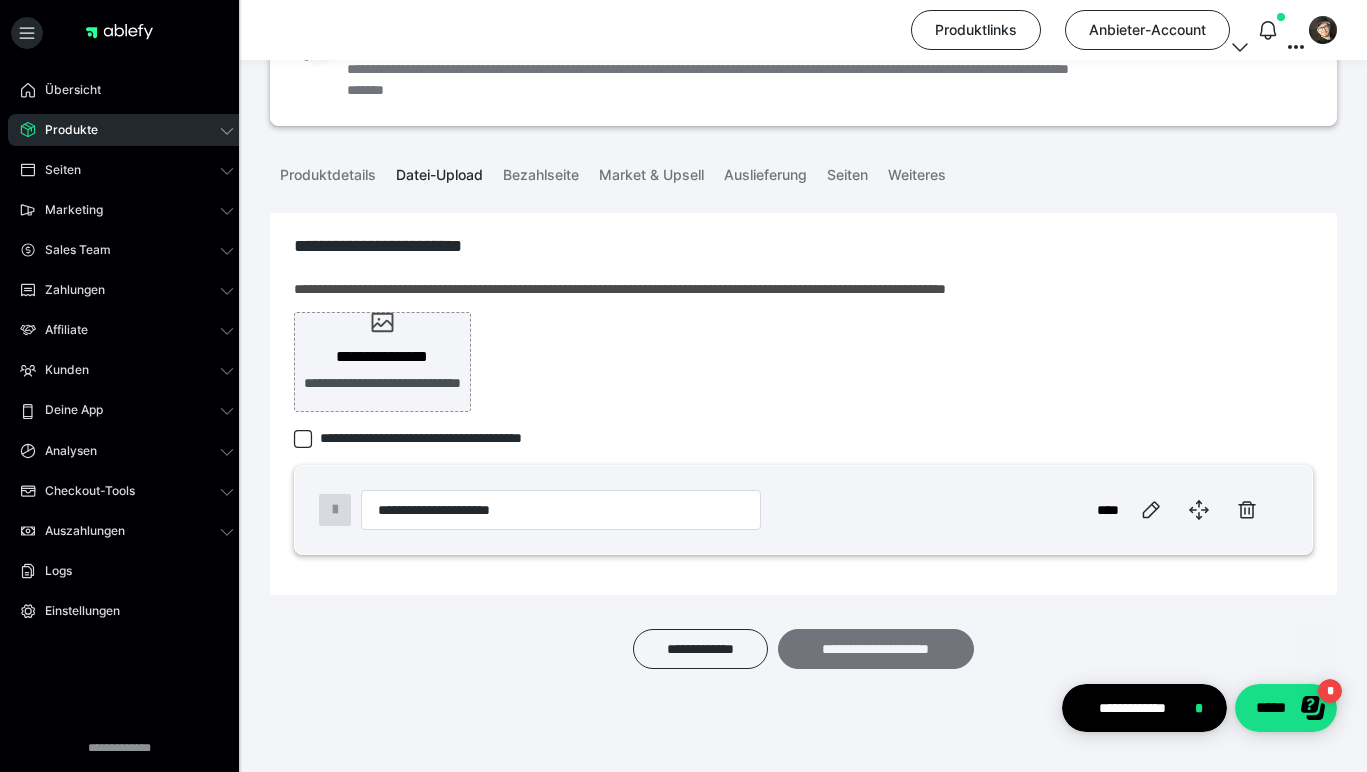 click on "**********" at bounding box center (803, 488) 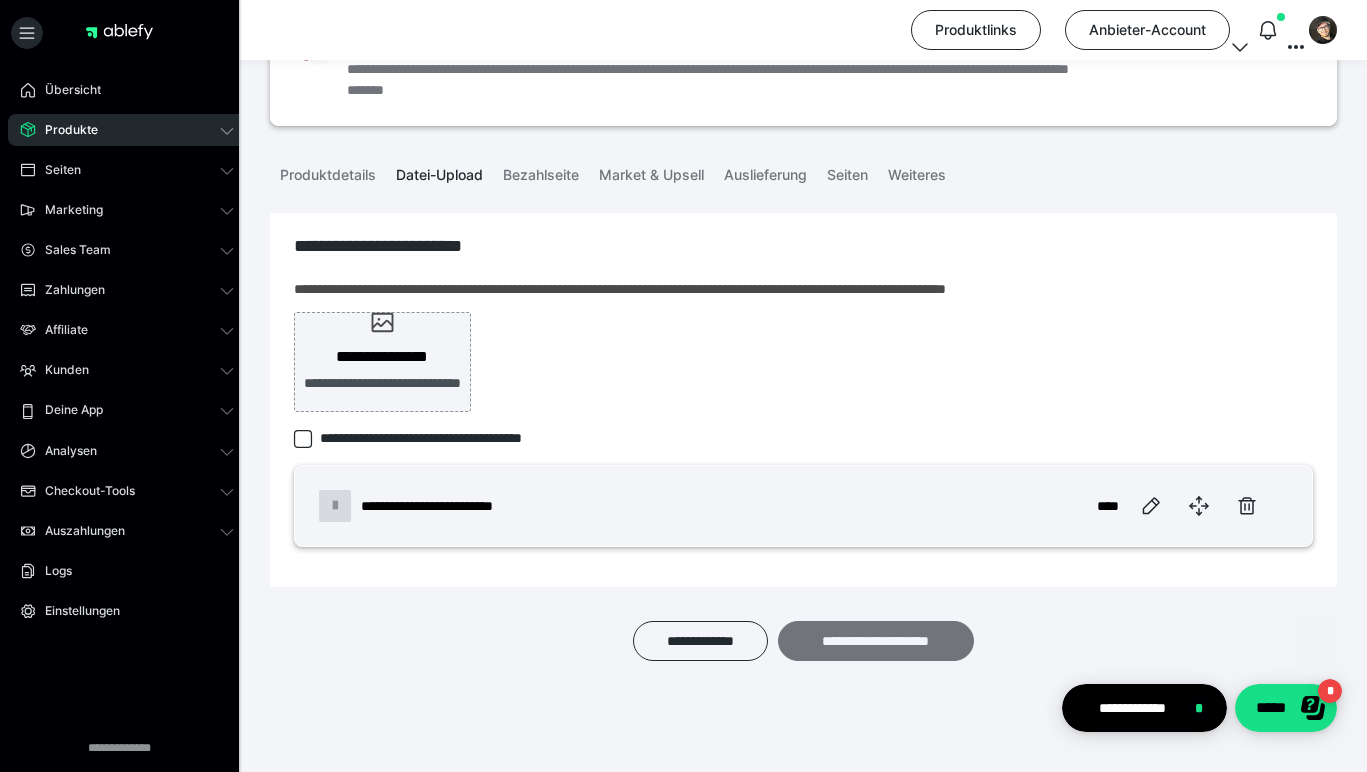 click on "**********" at bounding box center [876, 641] 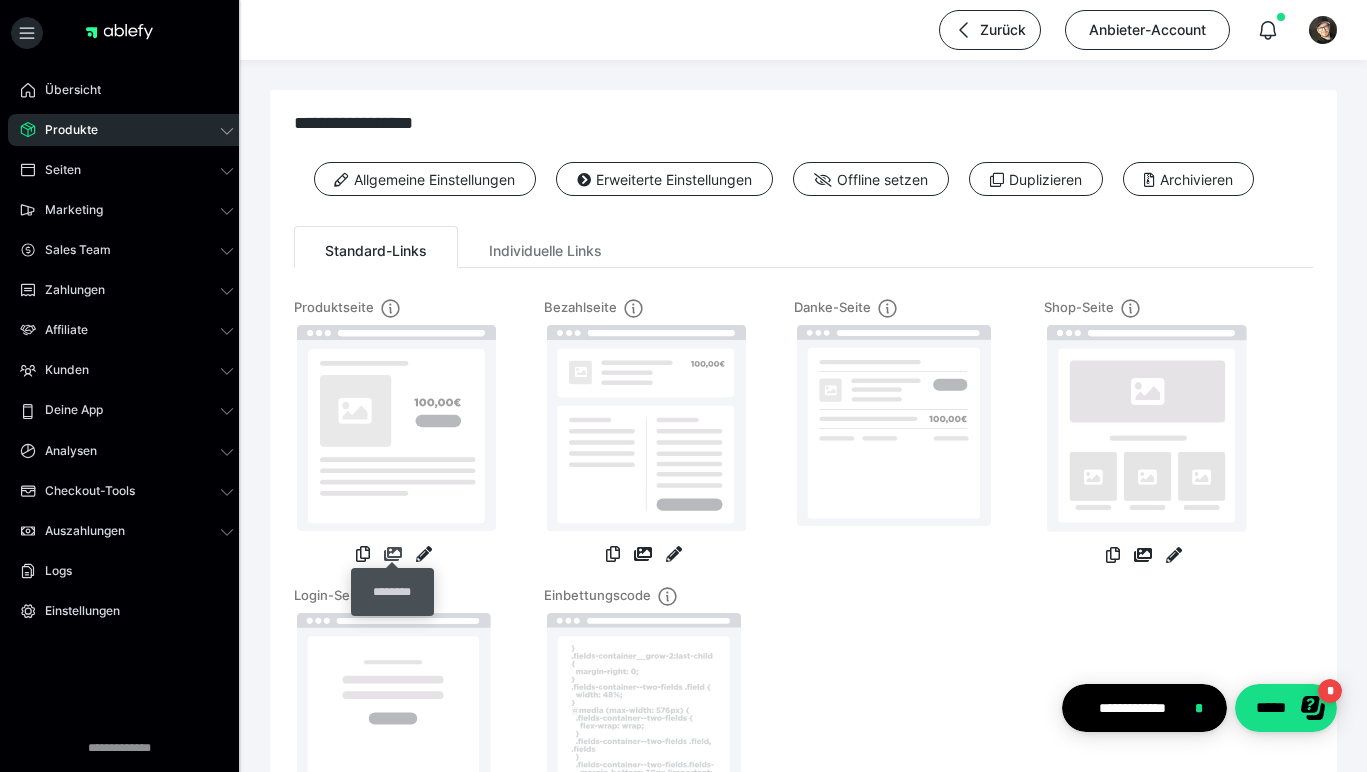 click at bounding box center [393, 554] 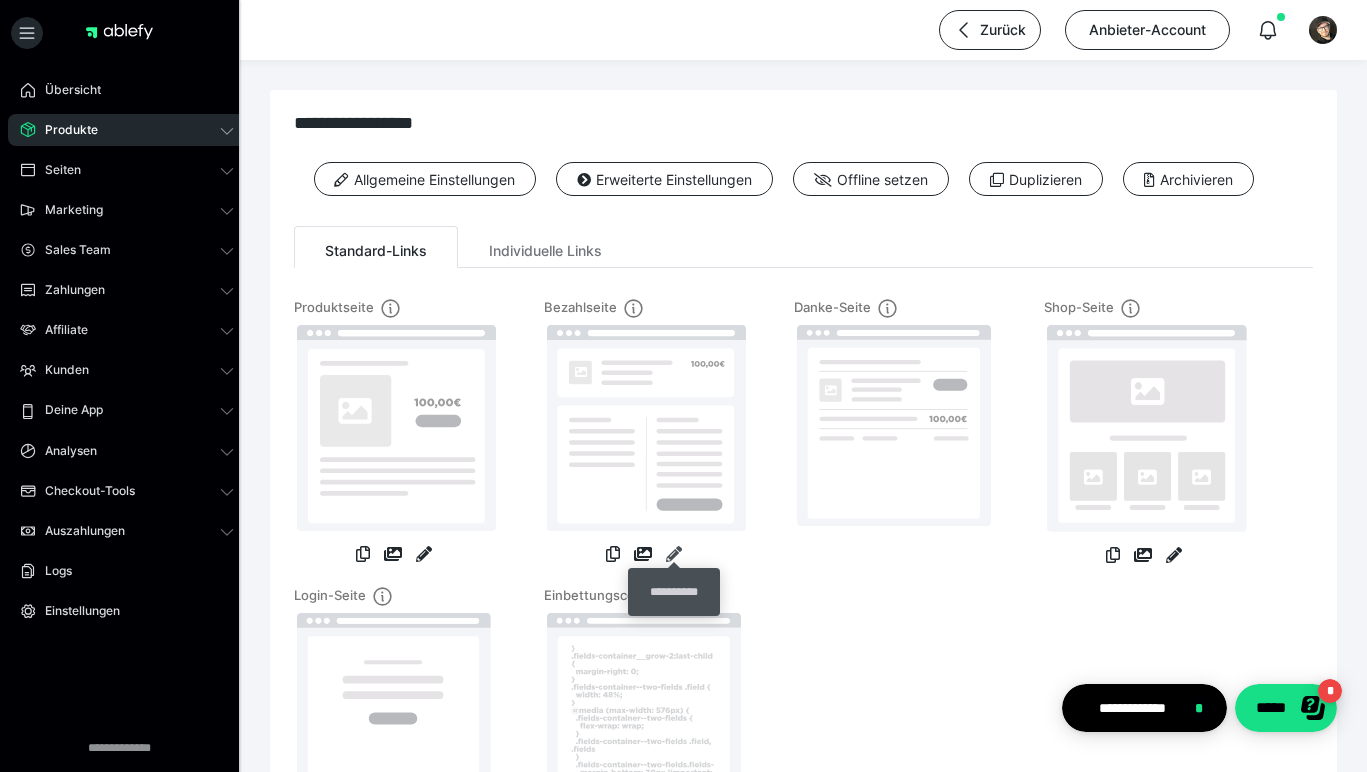 click at bounding box center (674, 554) 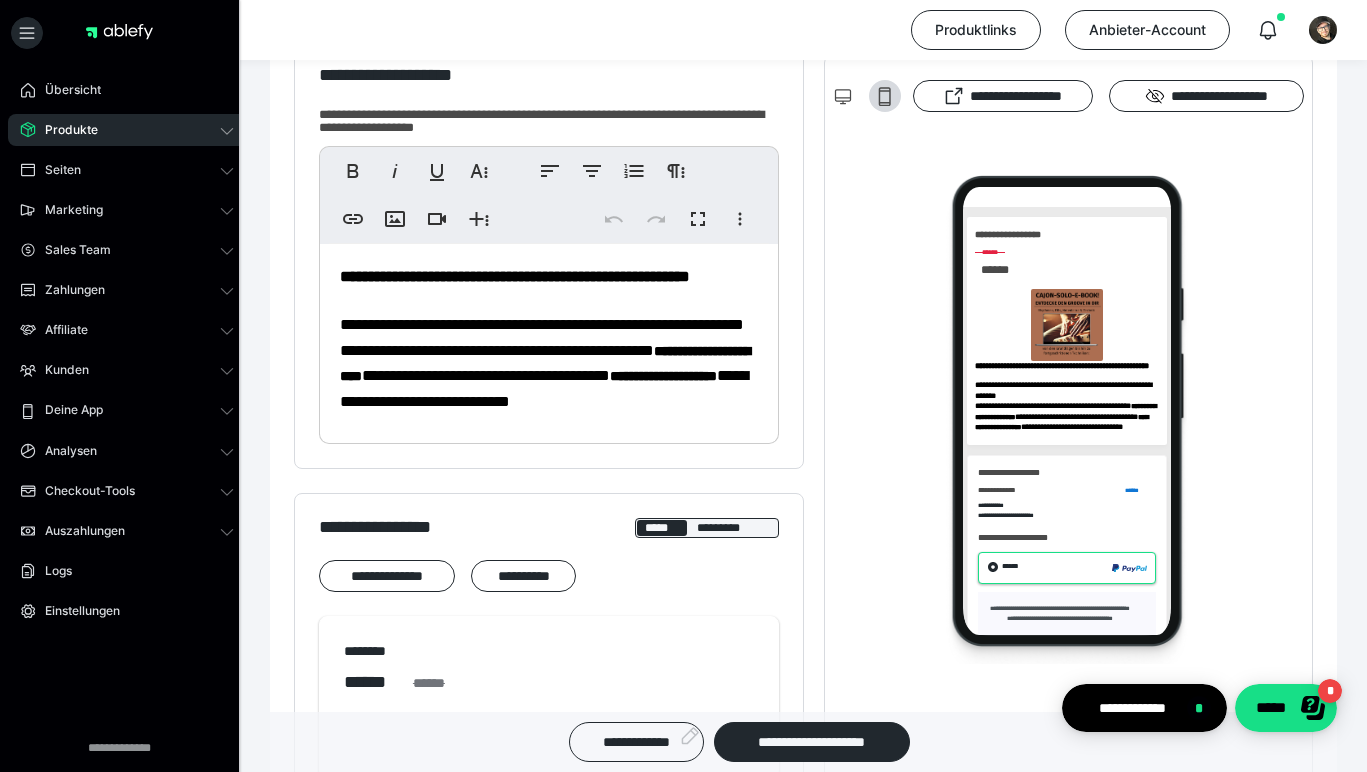 scroll, scrollTop: 506, scrollLeft: 0, axis: vertical 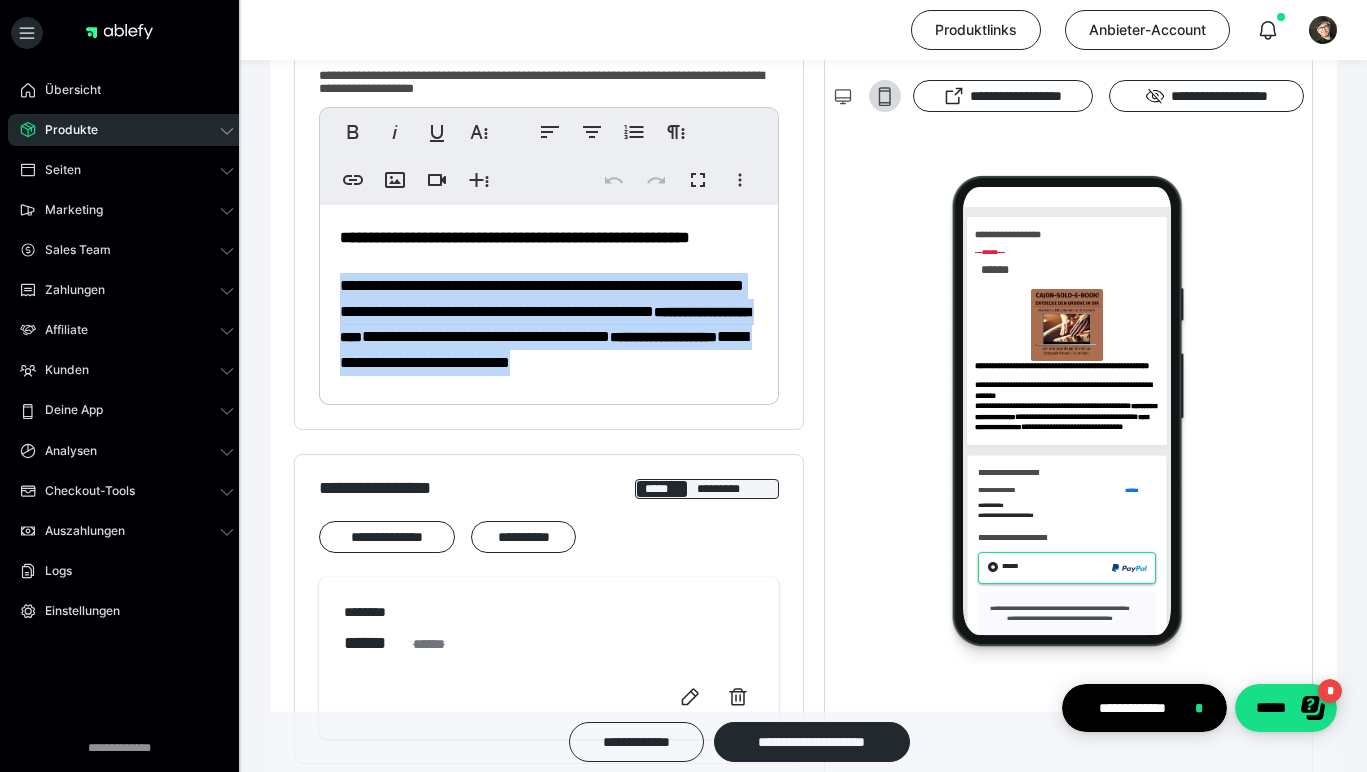 drag, startPoint x: 407, startPoint y: 437, endPoint x: 343, endPoint y: 312, distance: 140.43147 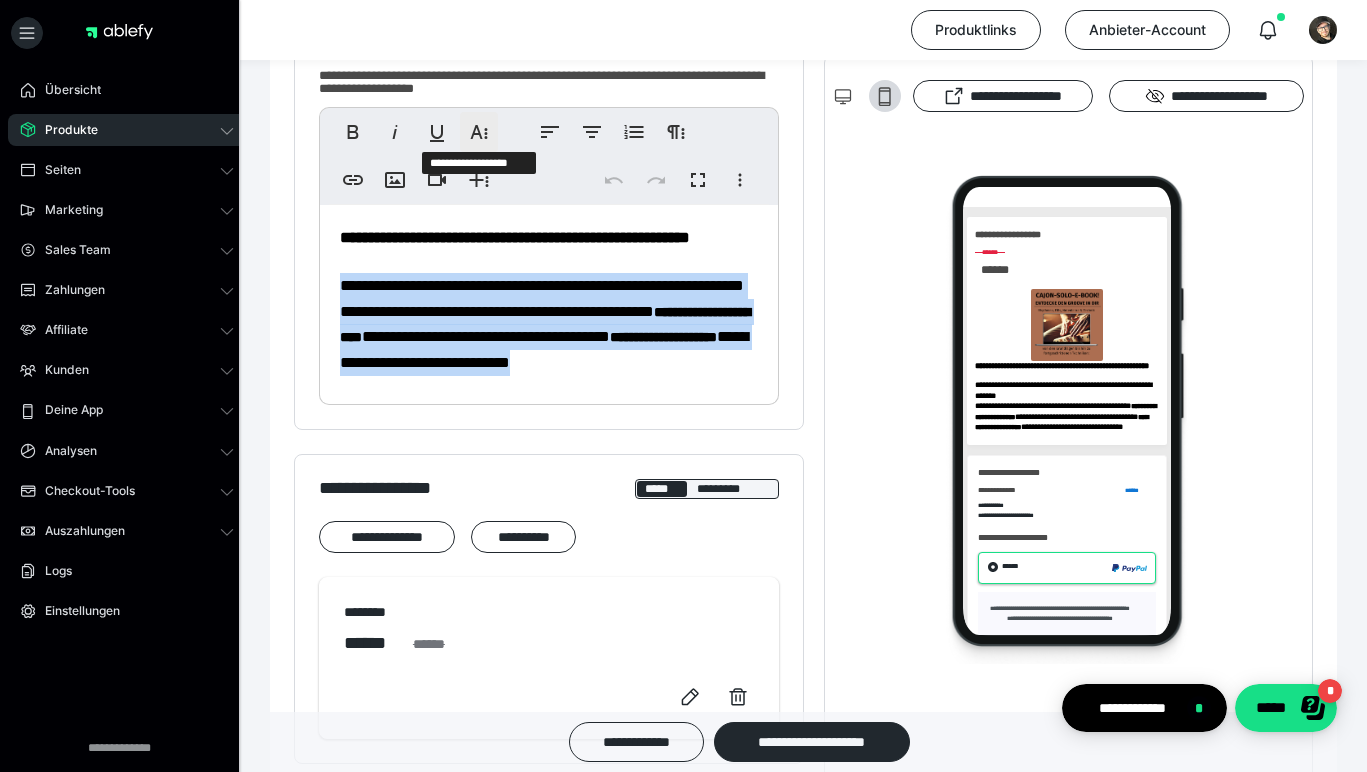 click 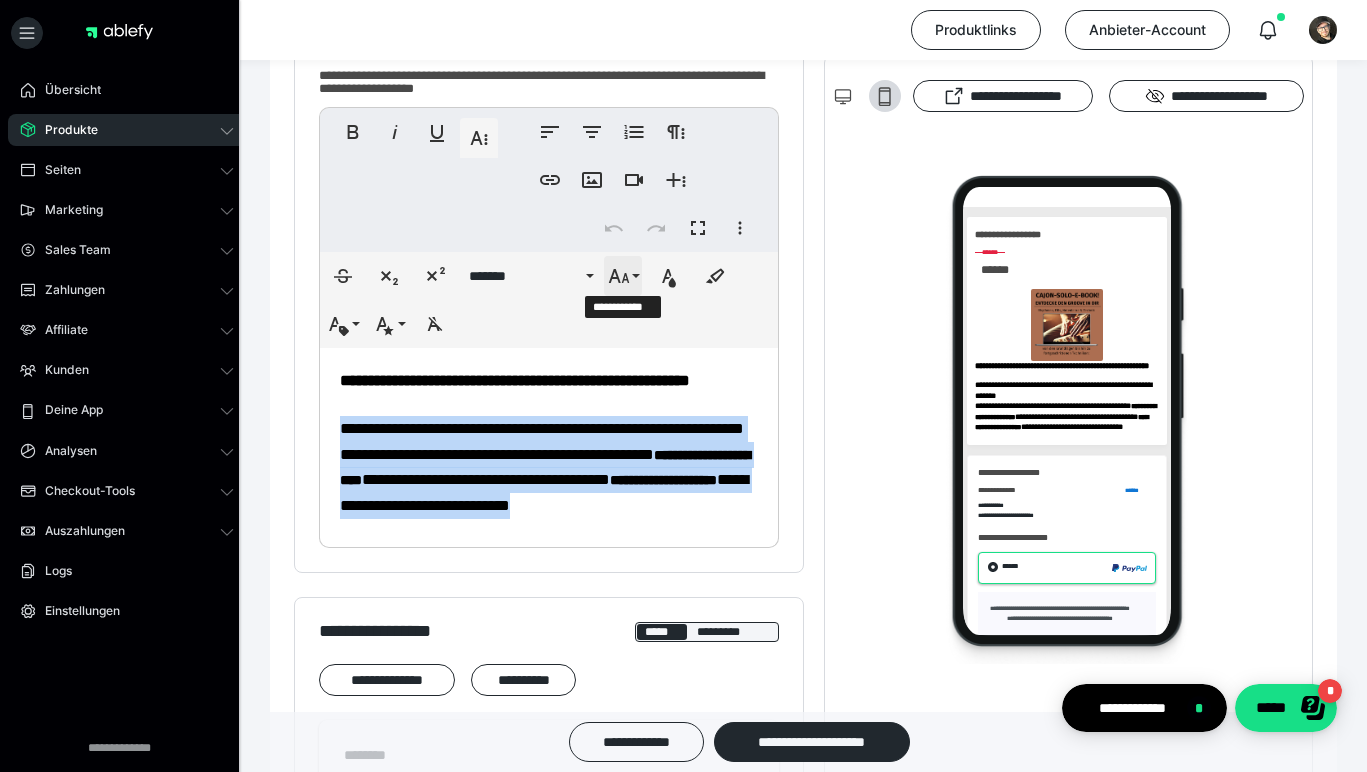 click on "**********" at bounding box center [623, 276] 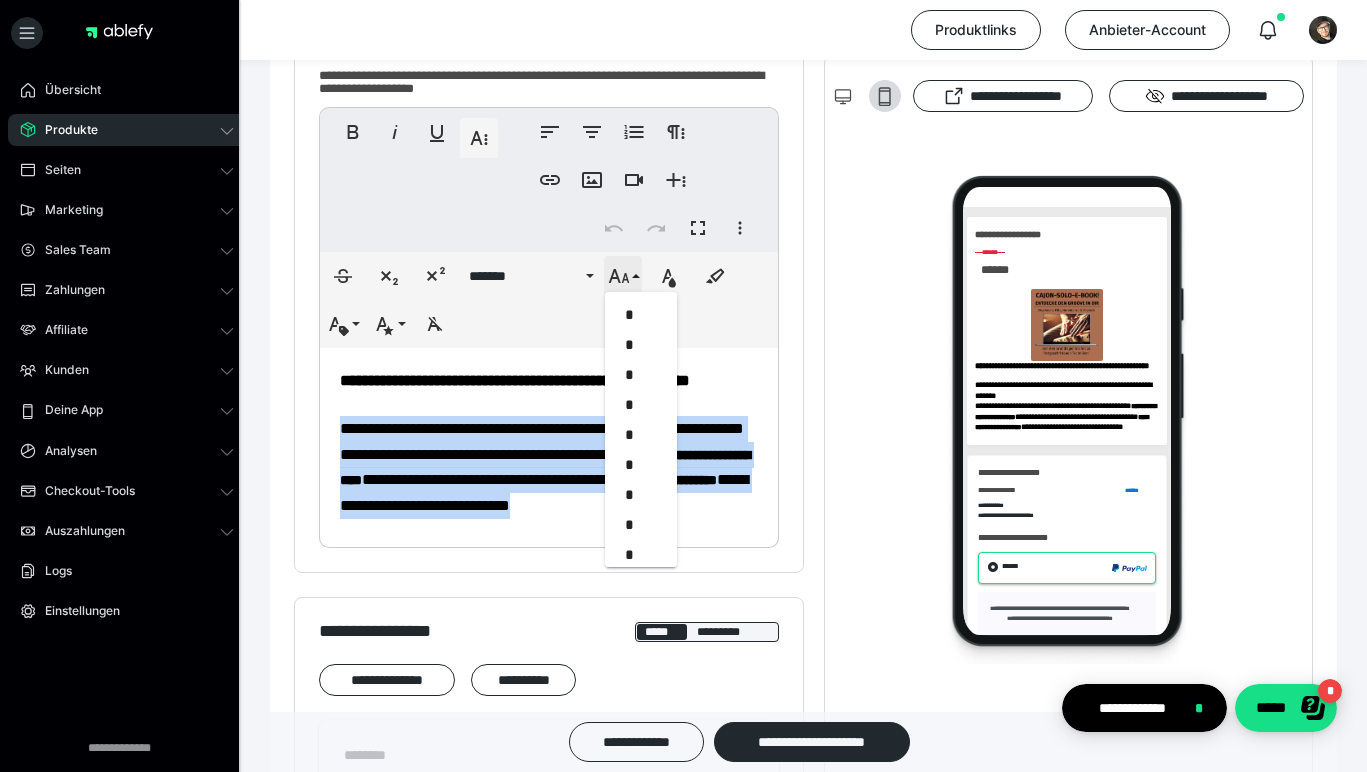 scroll, scrollTop: 473, scrollLeft: 0, axis: vertical 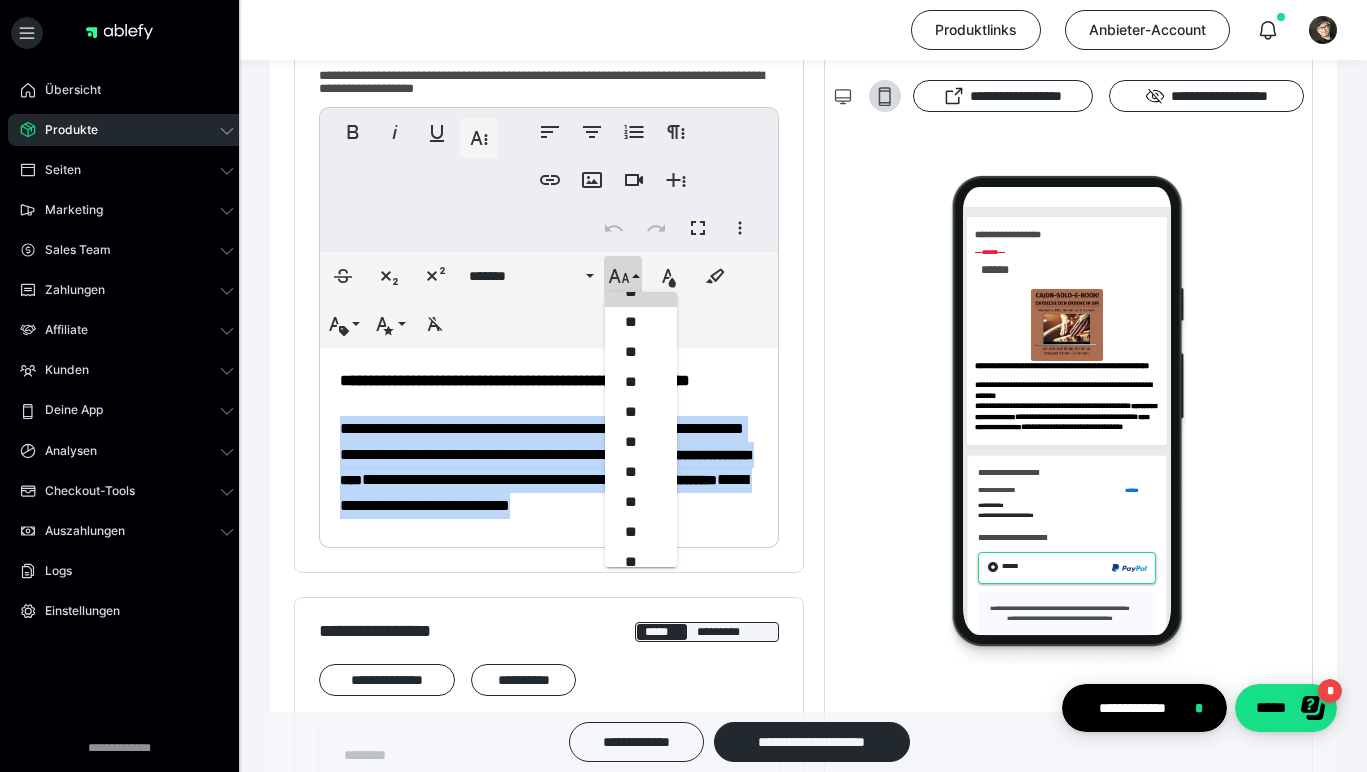 click on "**" at bounding box center (641, 292) 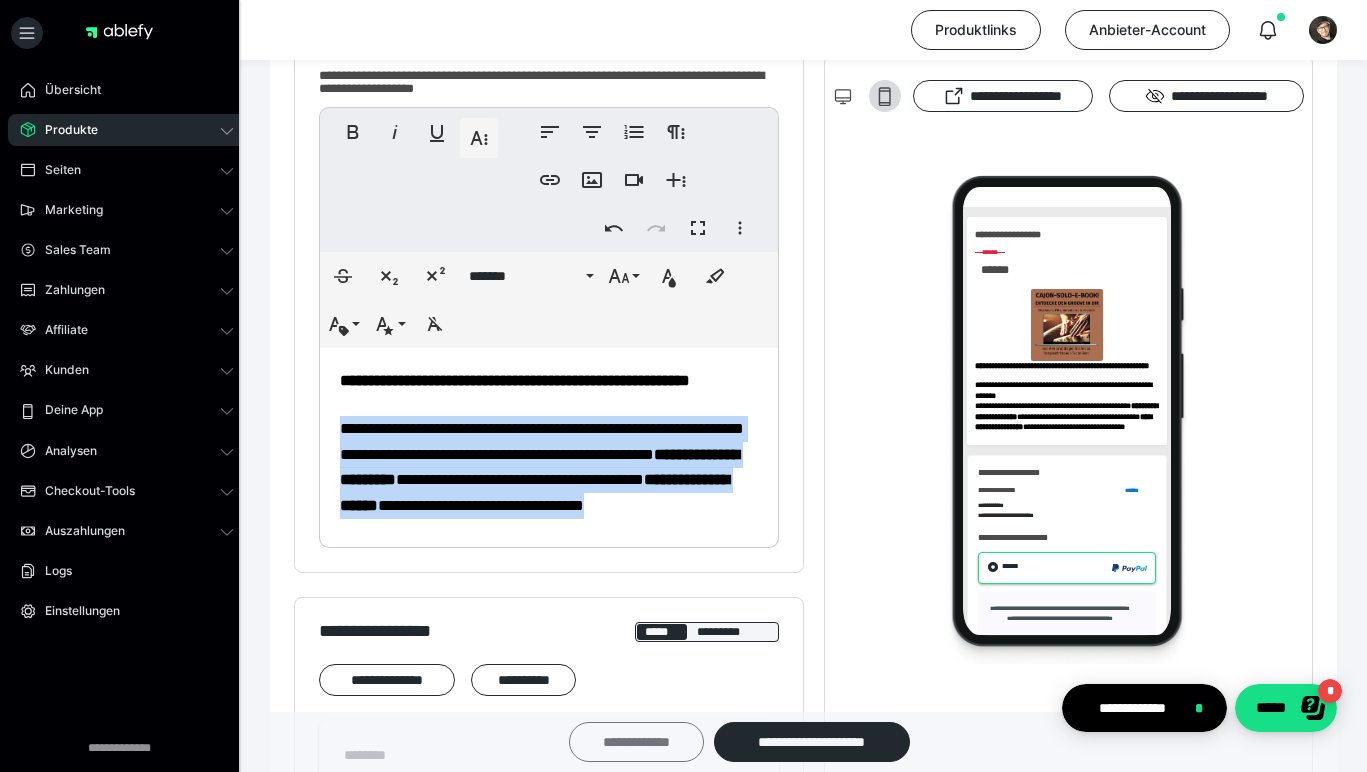 click on "**********" at bounding box center (636, 742) 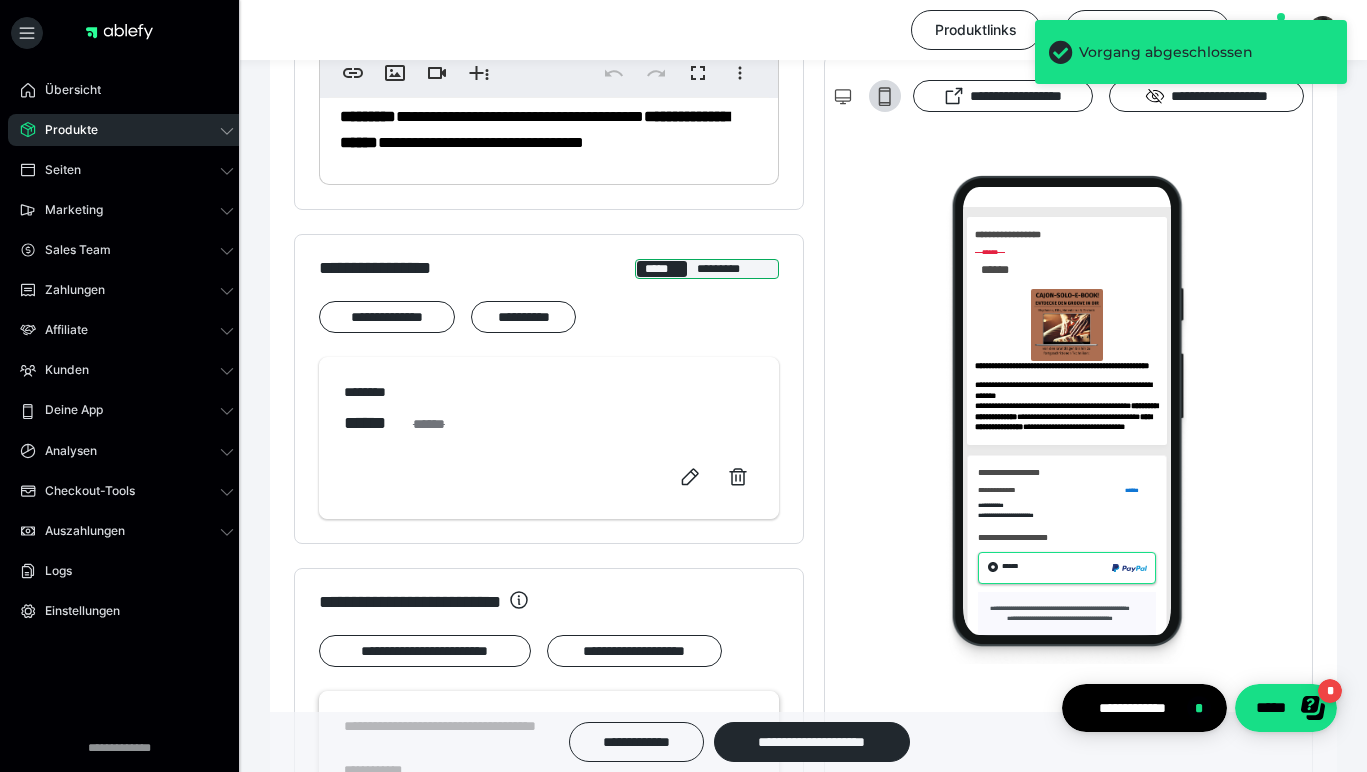 scroll, scrollTop: 0, scrollLeft: 0, axis: both 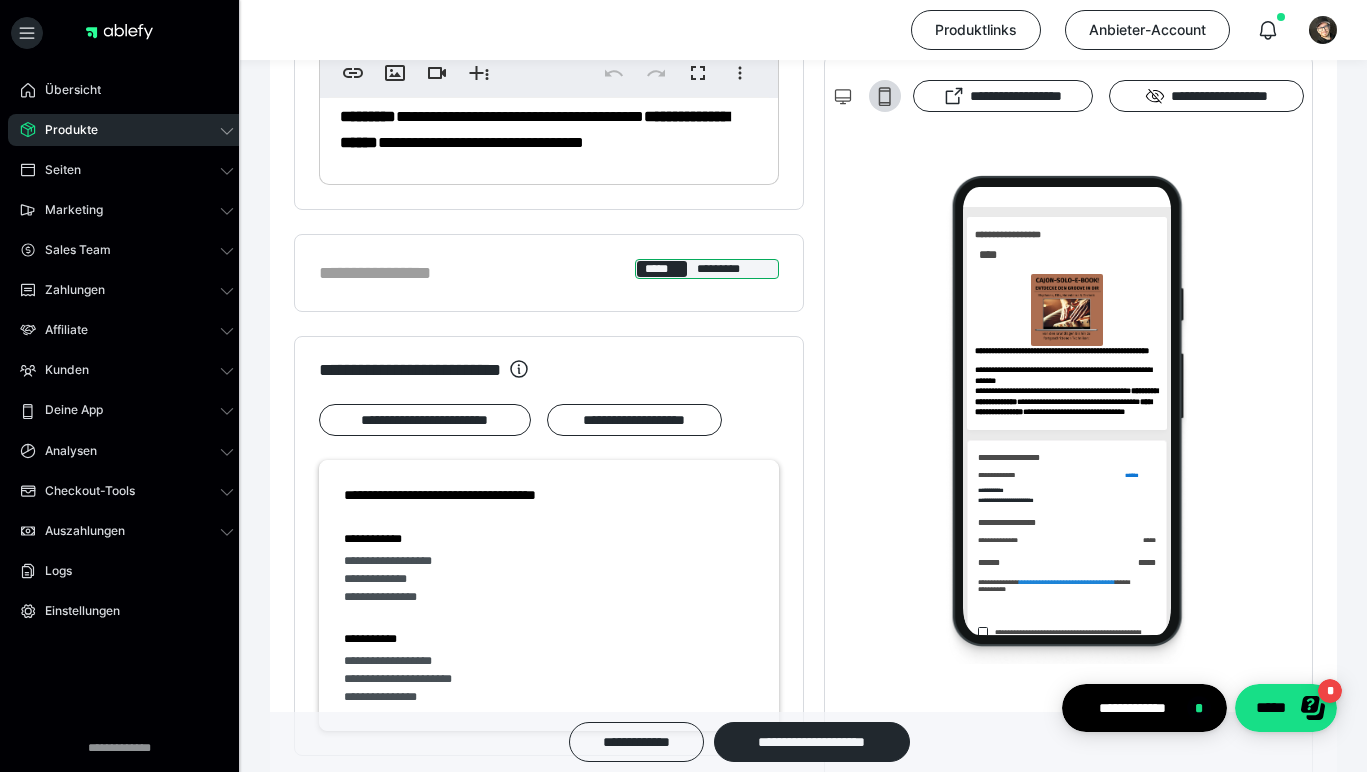 click on "*****" at bounding box center [662, 269] 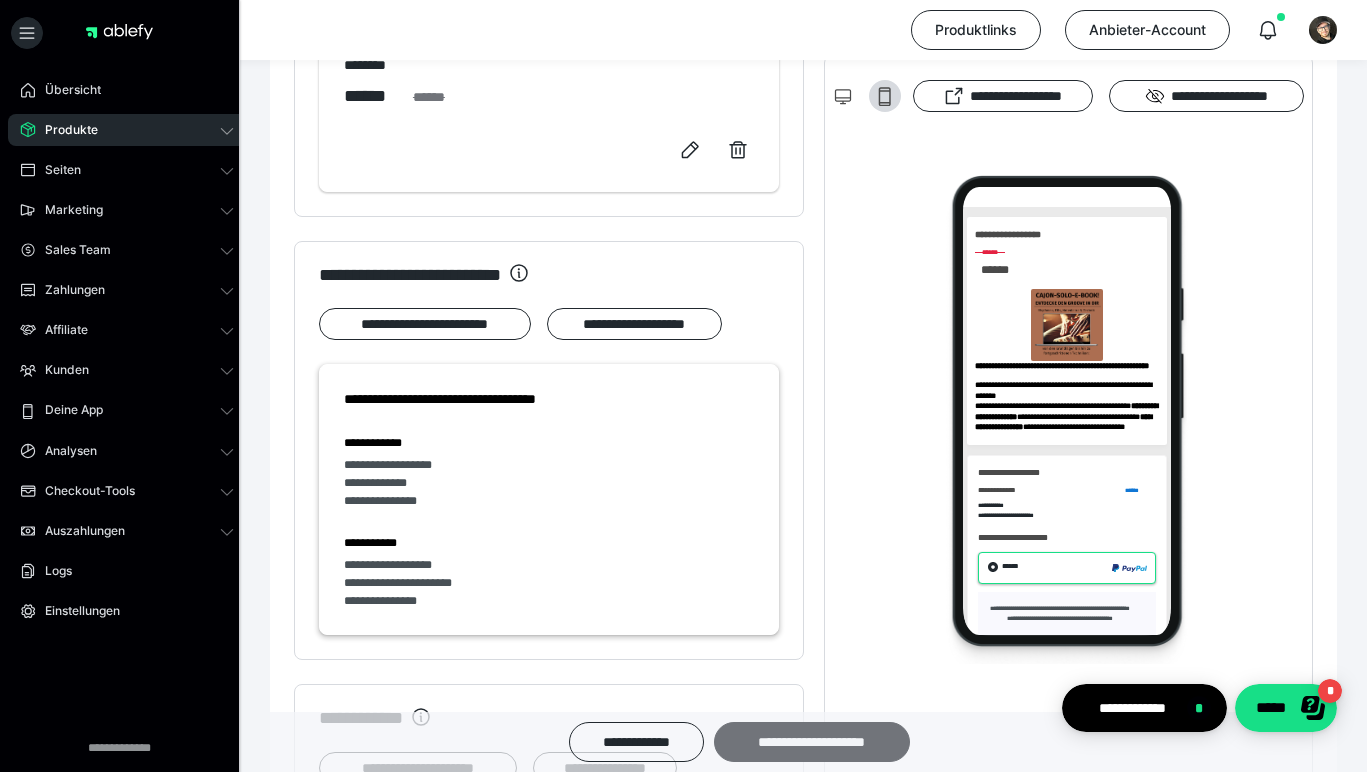 scroll, scrollTop: 1054, scrollLeft: 0, axis: vertical 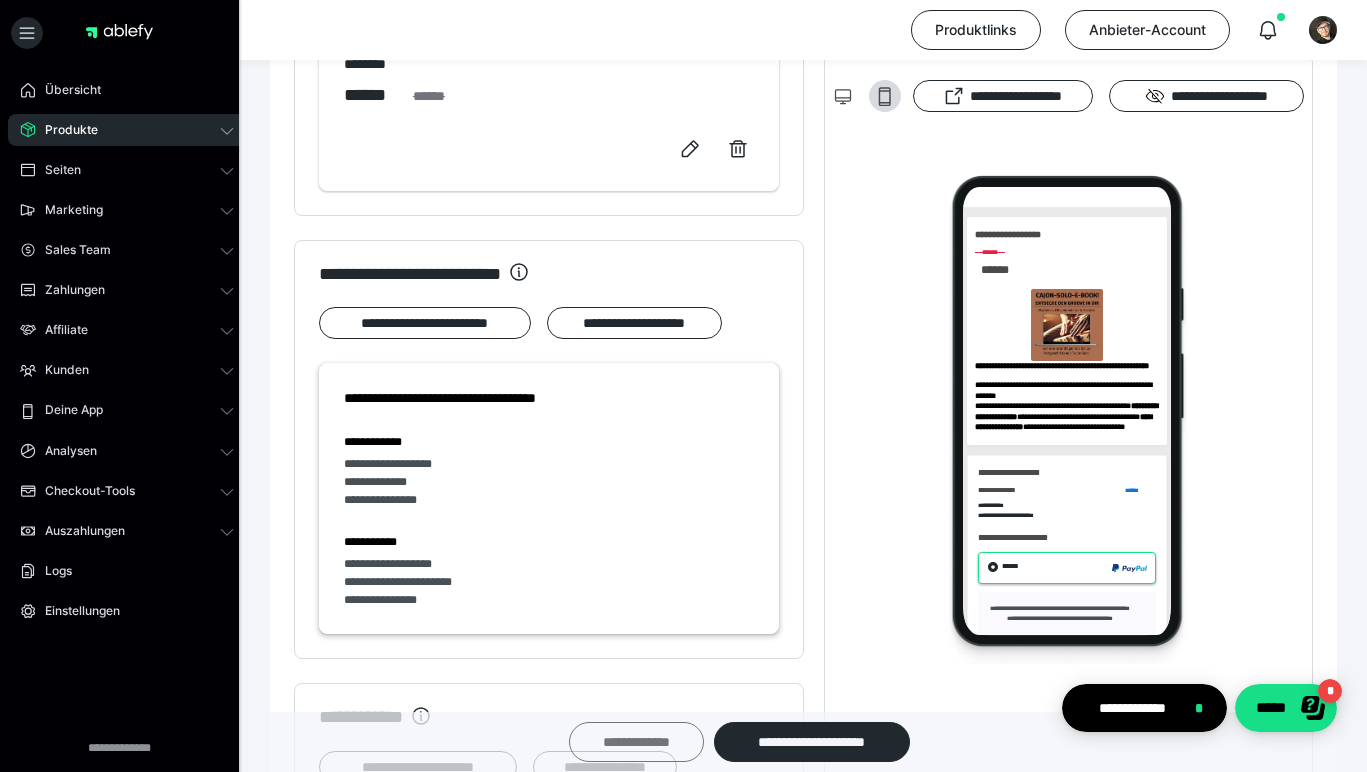 click on "**********" at bounding box center [636, 742] 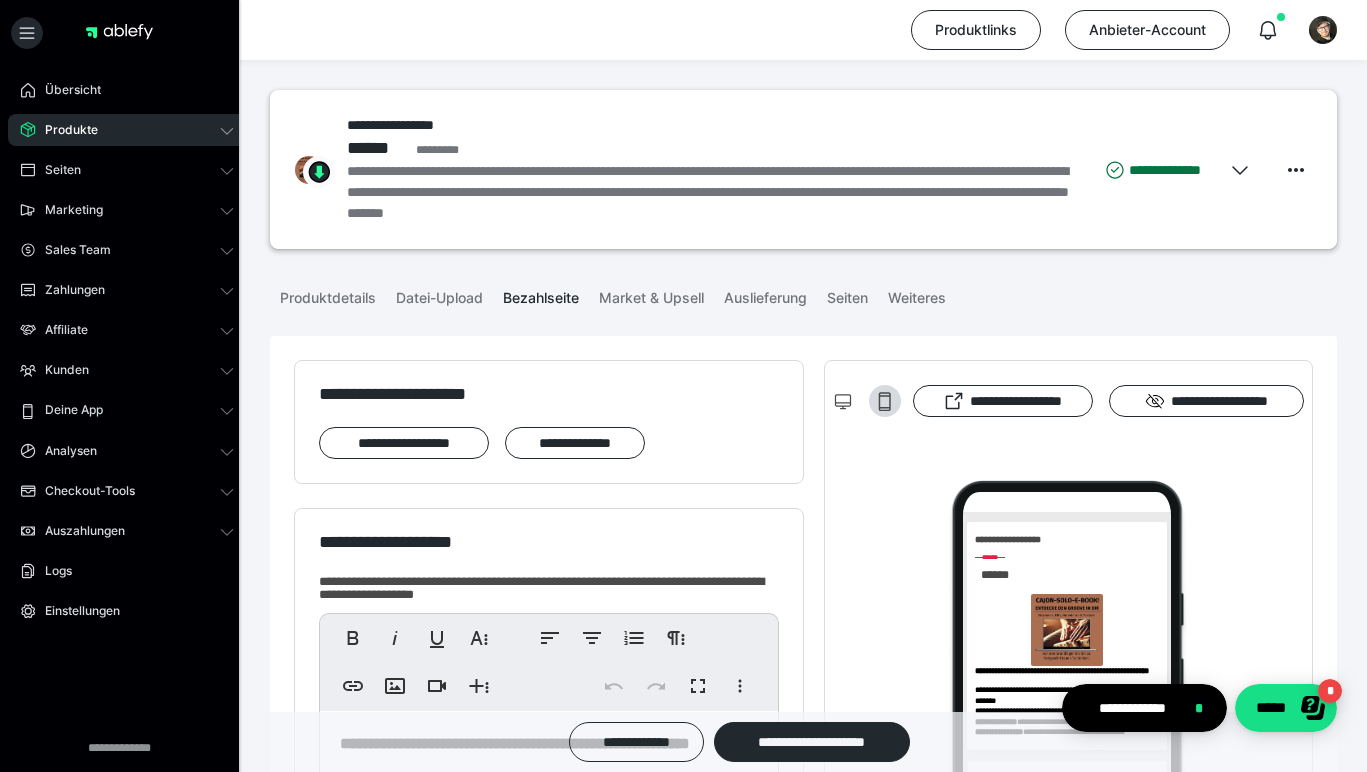scroll, scrollTop: 0, scrollLeft: 0, axis: both 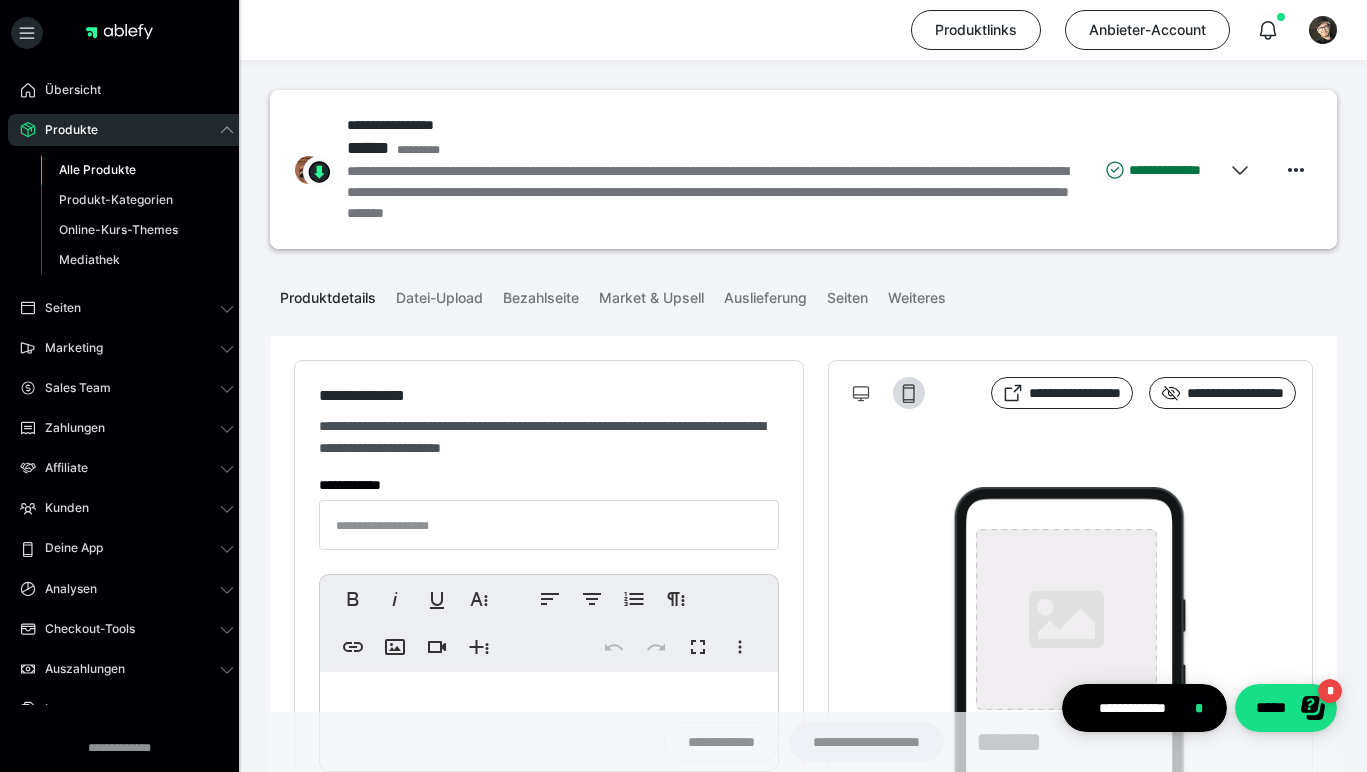 type on "**********" 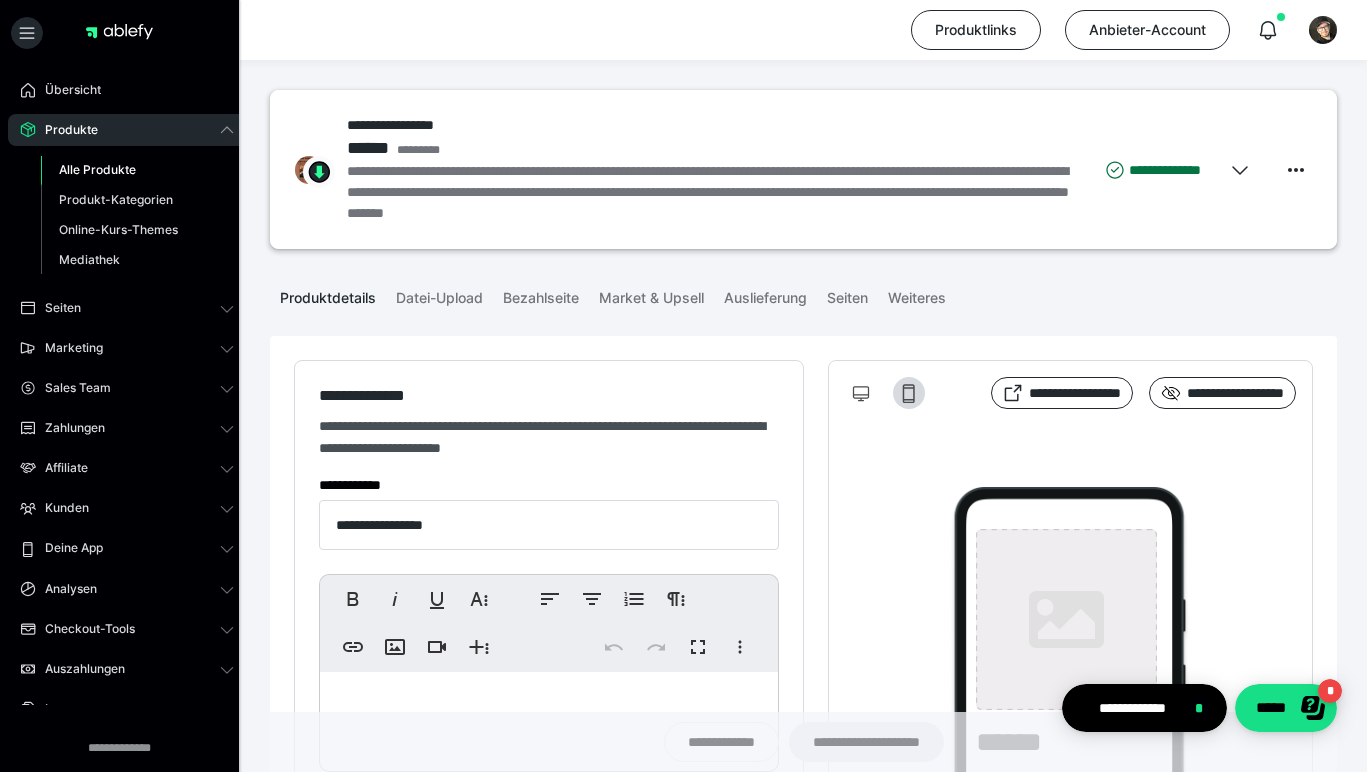 type on "**********" 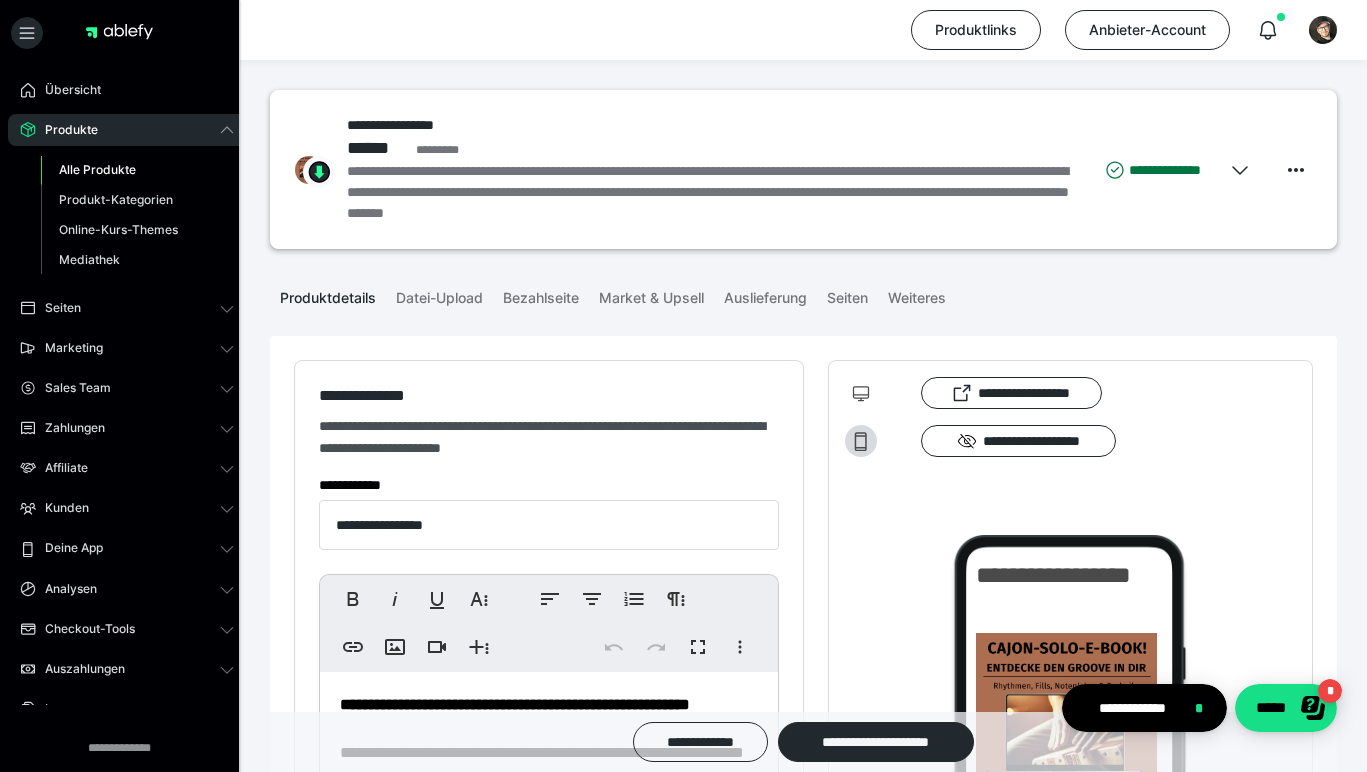 click on "Alle Produkte" at bounding box center [137, 170] 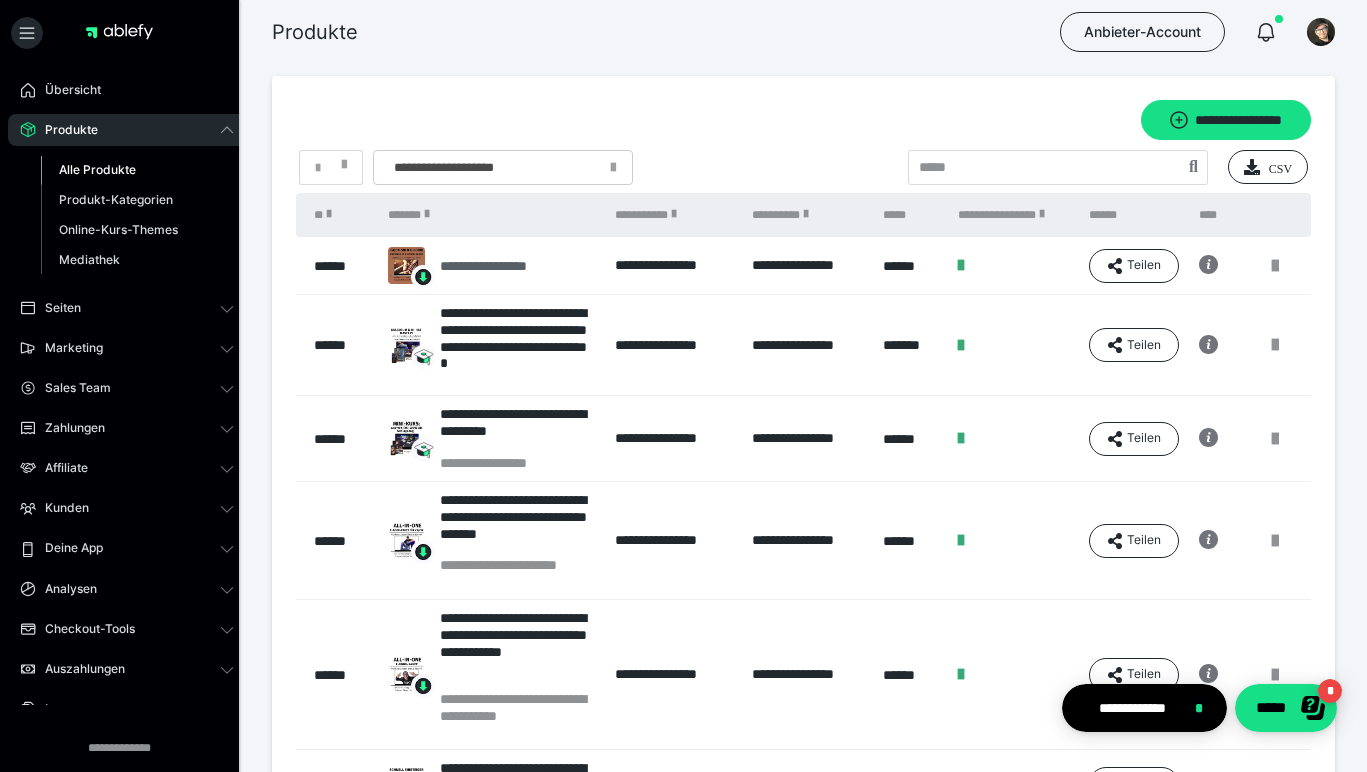 click on "**********" at bounding box center (505, 266) 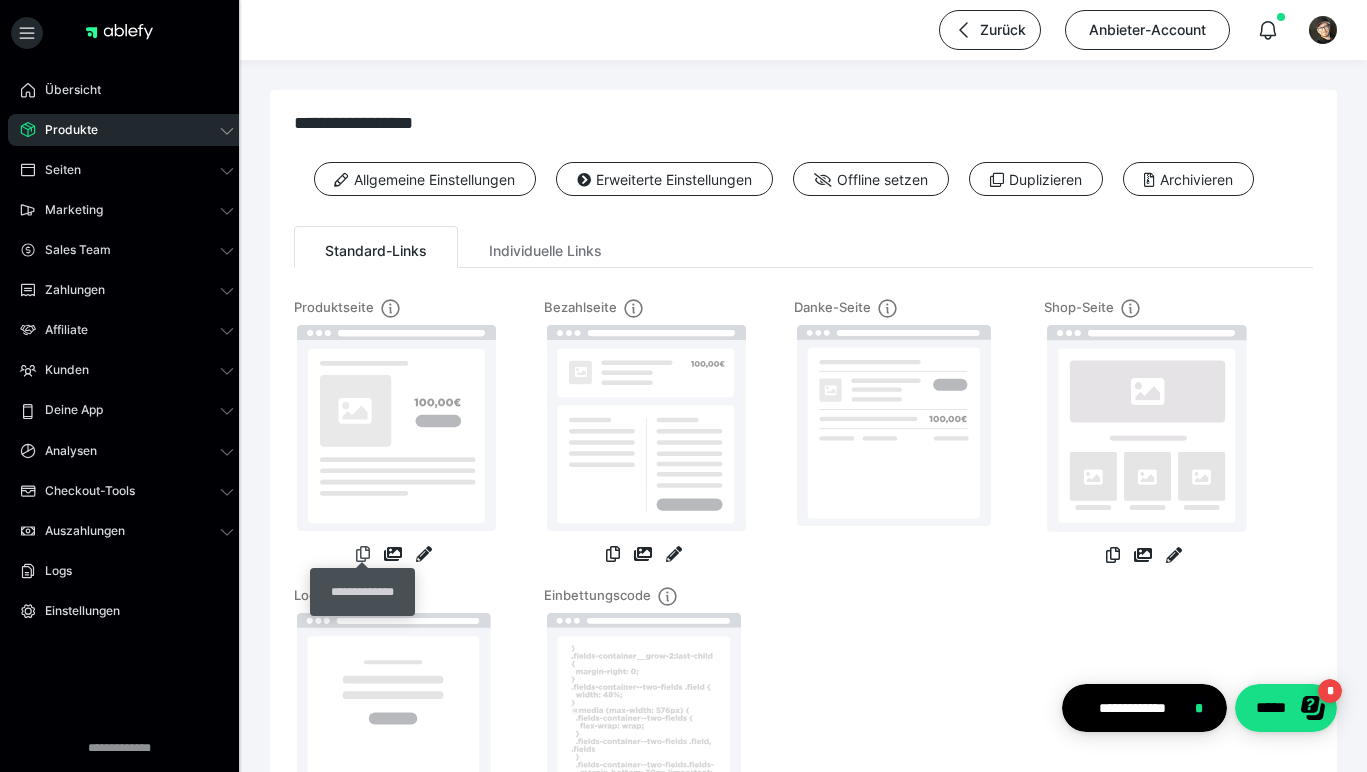click at bounding box center (363, 554) 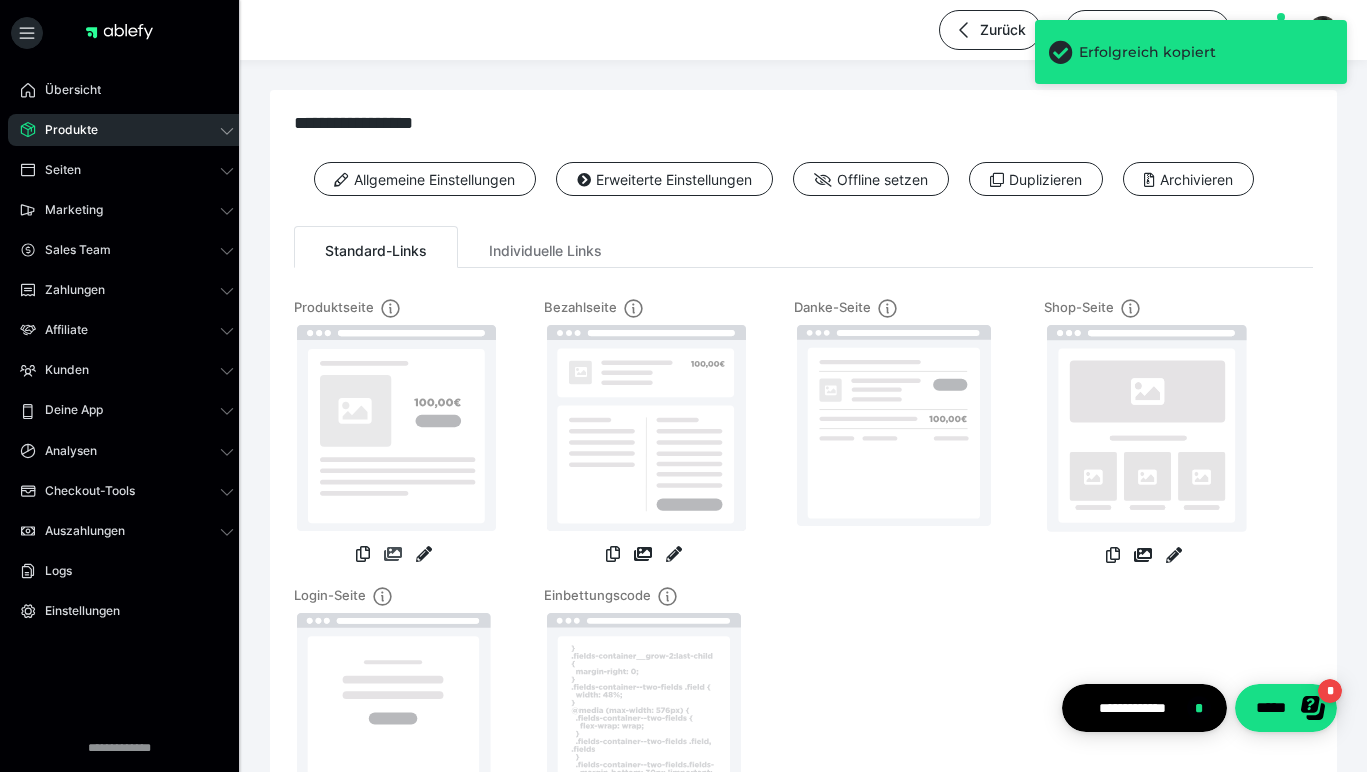 click at bounding box center [393, 554] 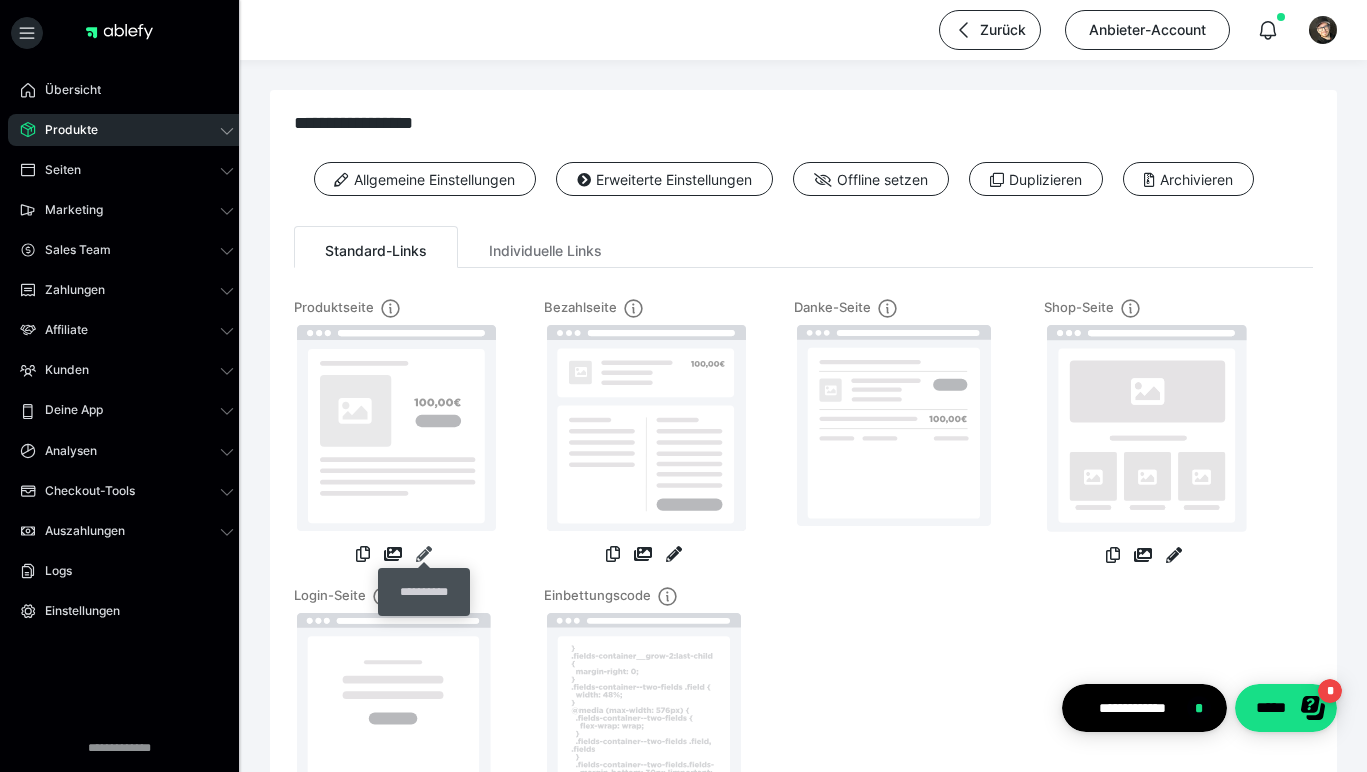 click at bounding box center [424, 554] 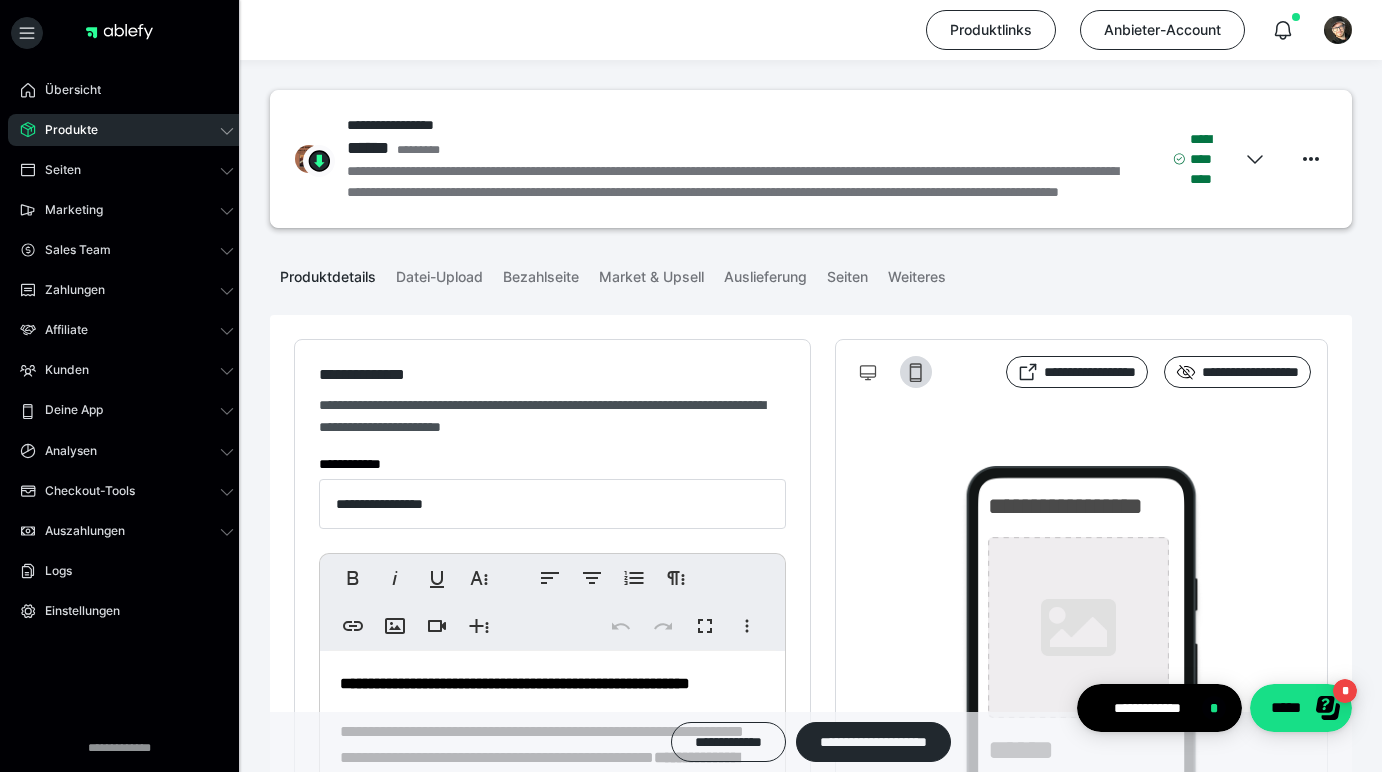type on "**********" 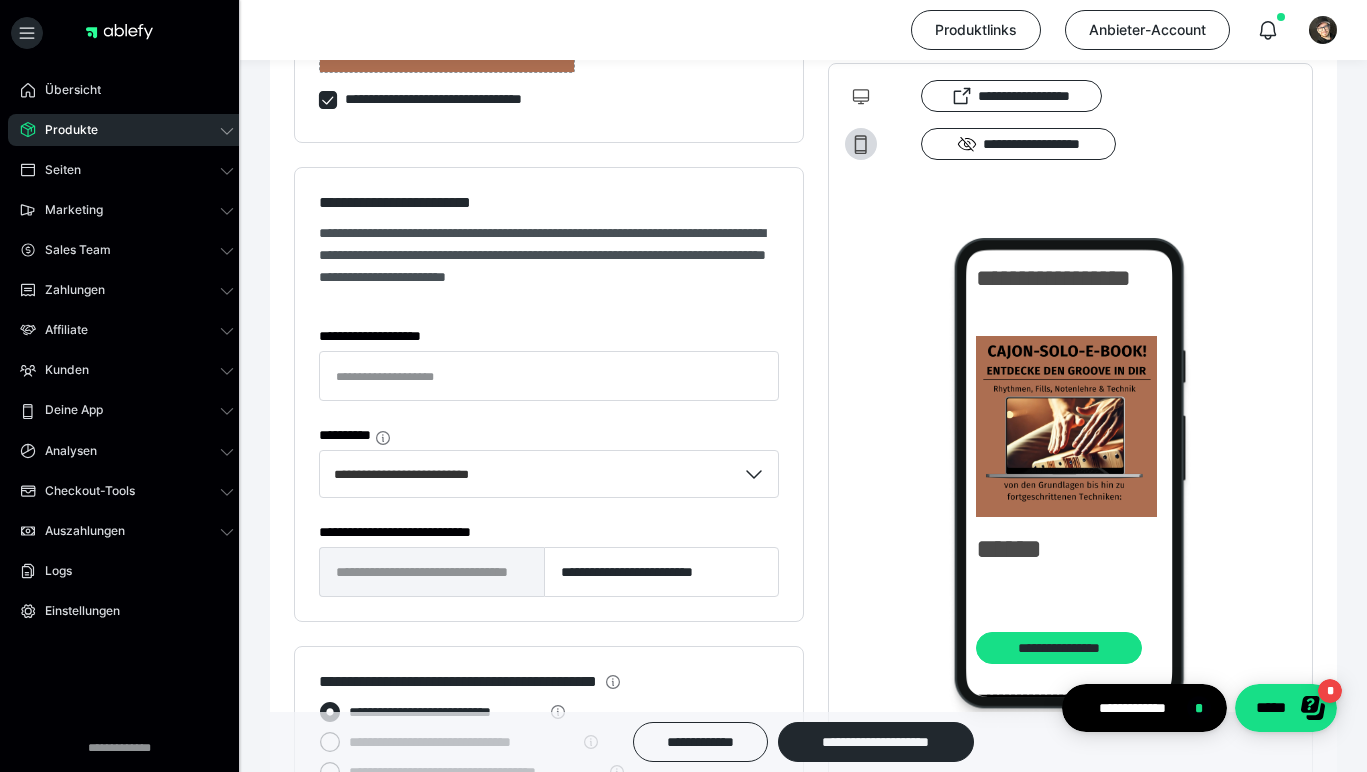 scroll, scrollTop: 1159, scrollLeft: 0, axis: vertical 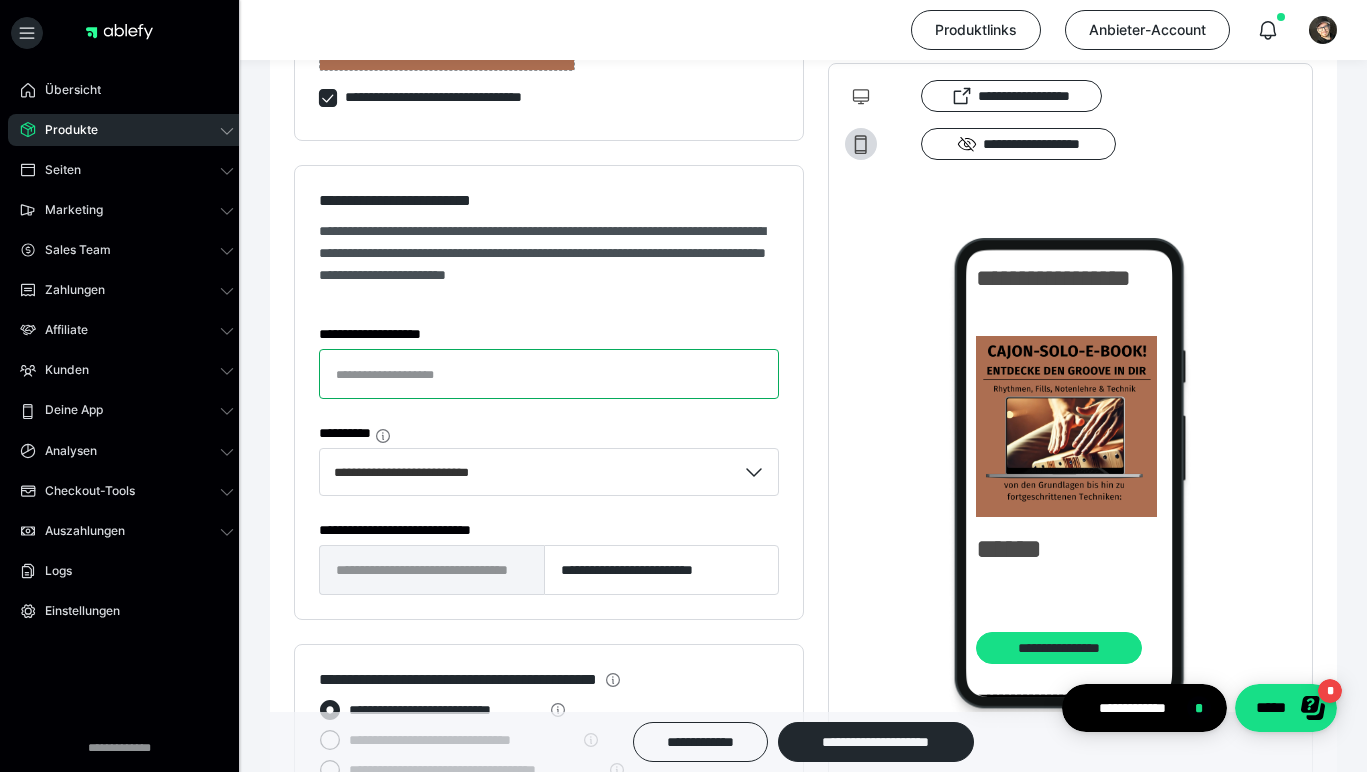 click on "**********" at bounding box center (549, 374) 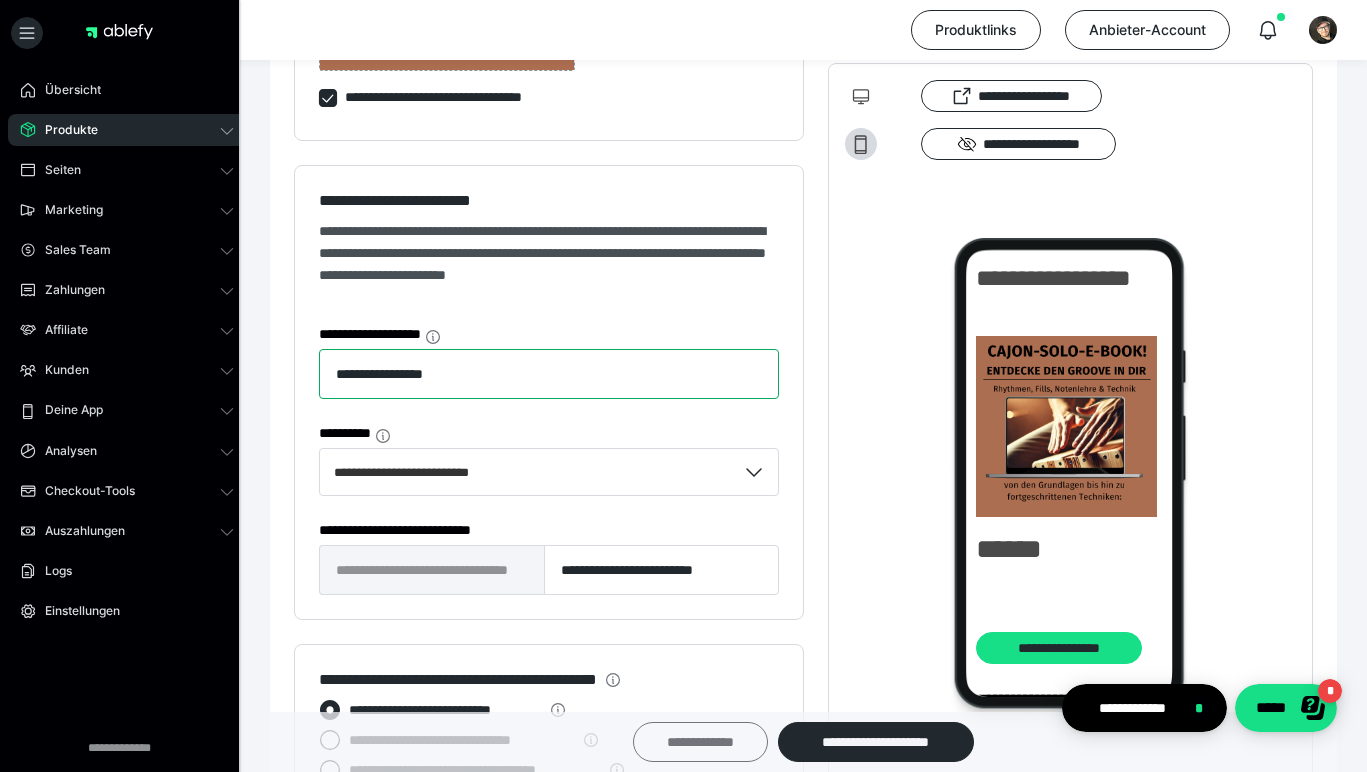 type on "**********" 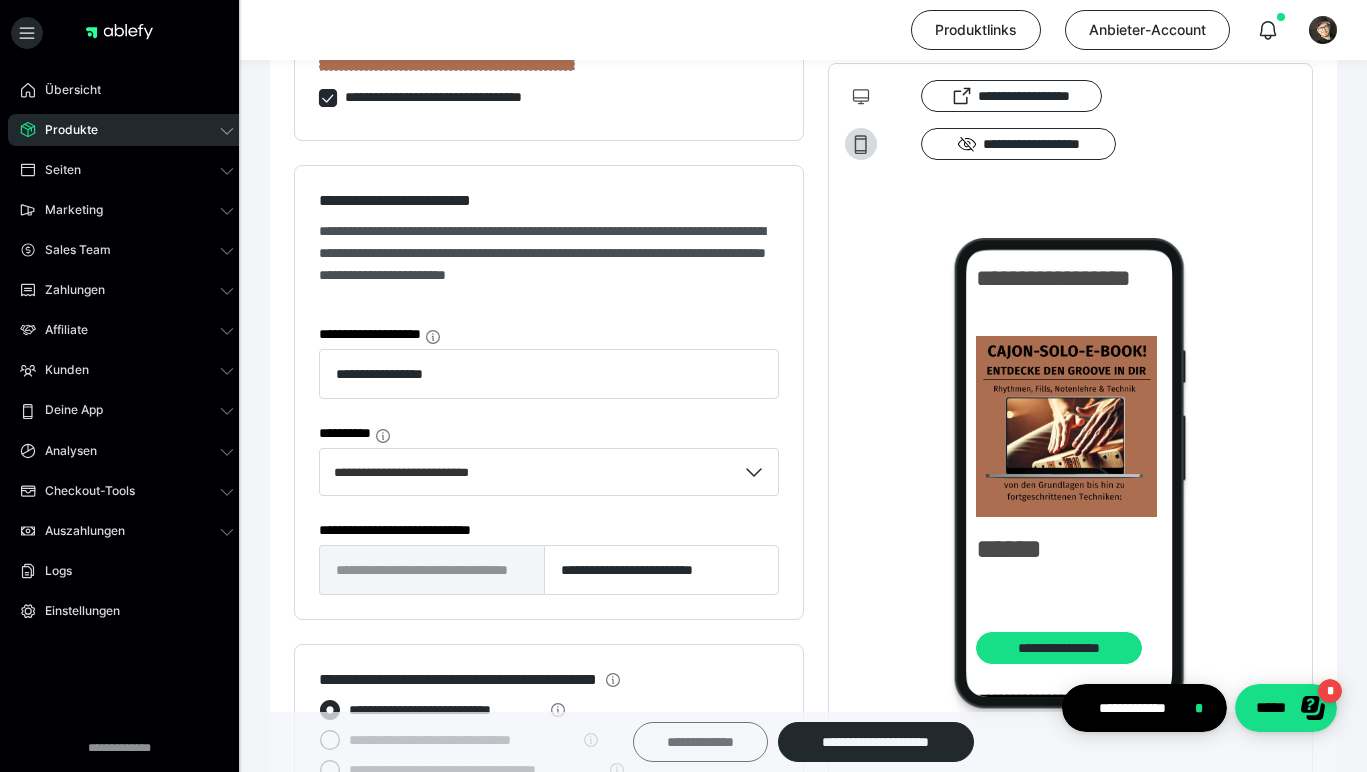 click on "**********" at bounding box center [700, 742] 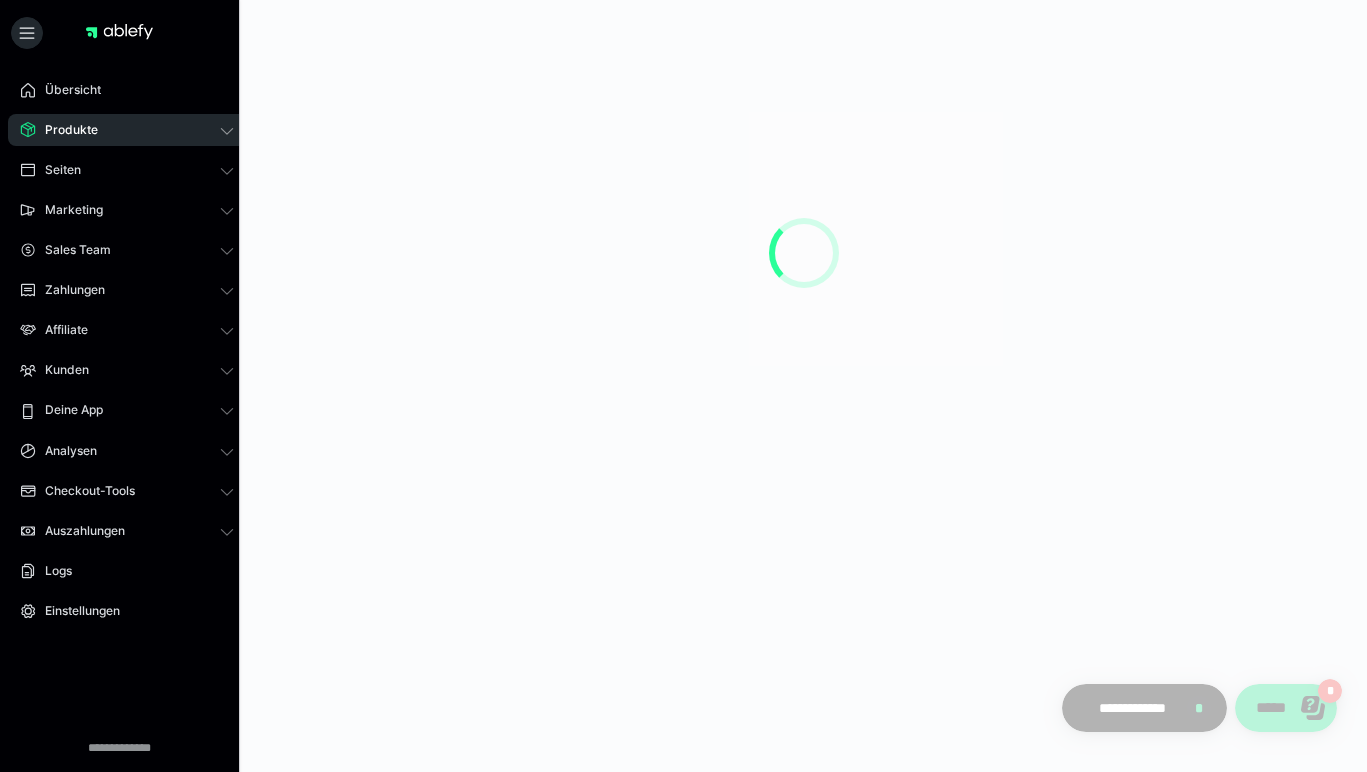 scroll, scrollTop: 0, scrollLeft: 0, axis: both 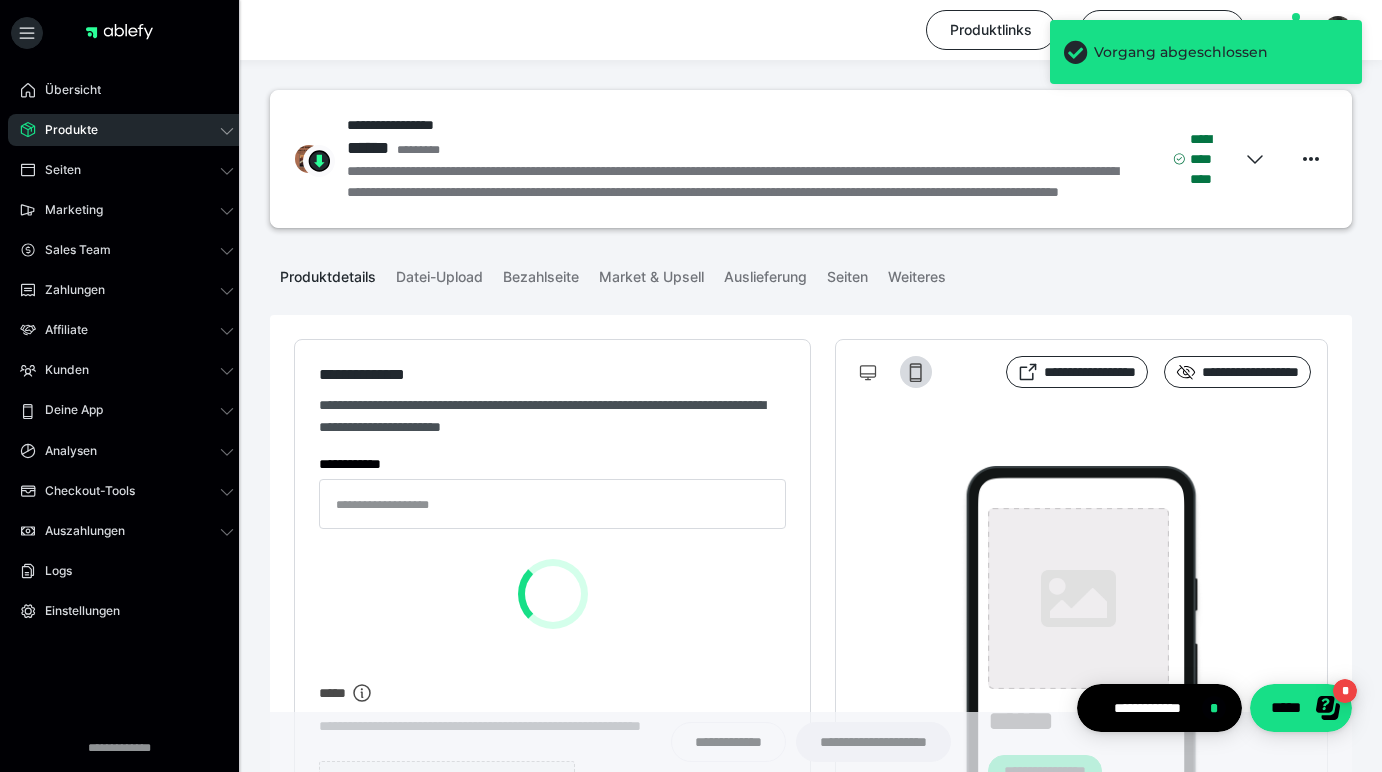 type on "**********" 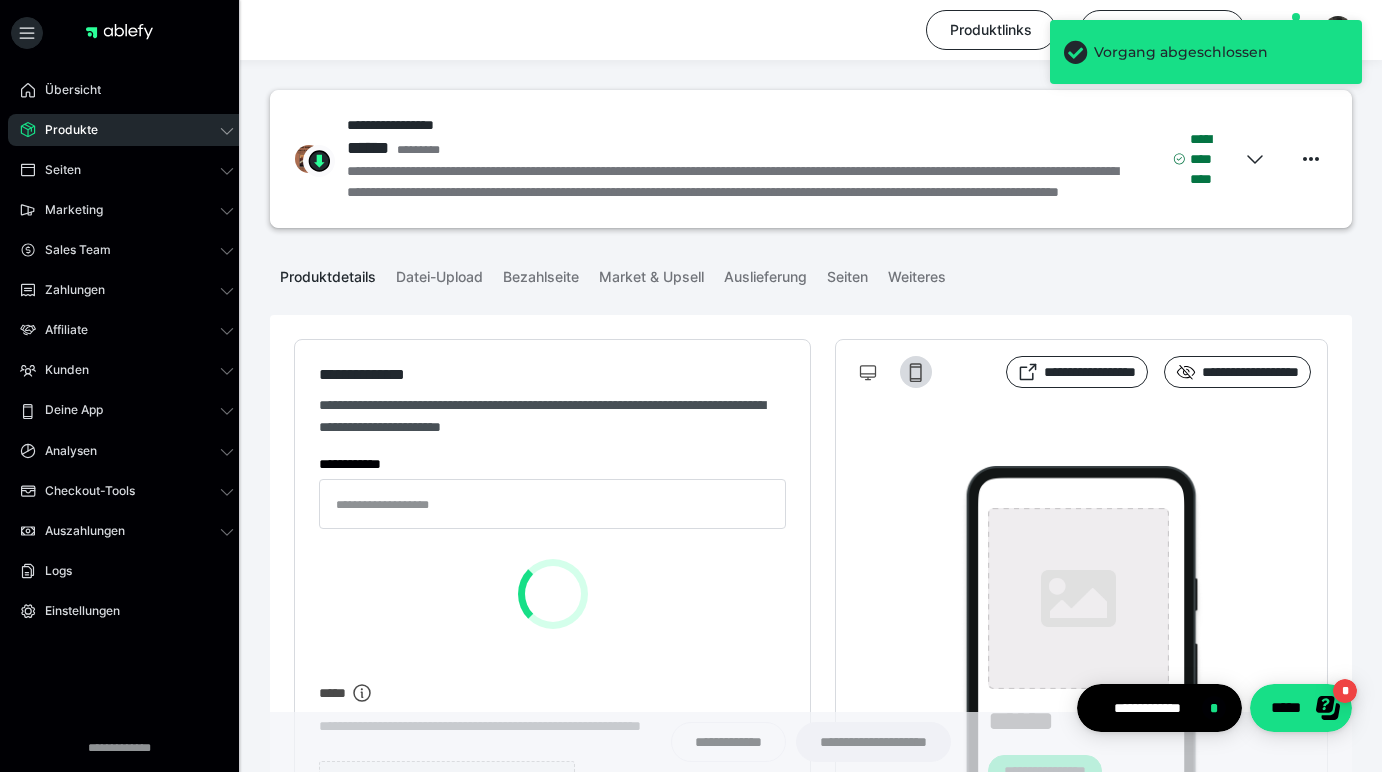 type on "**********" 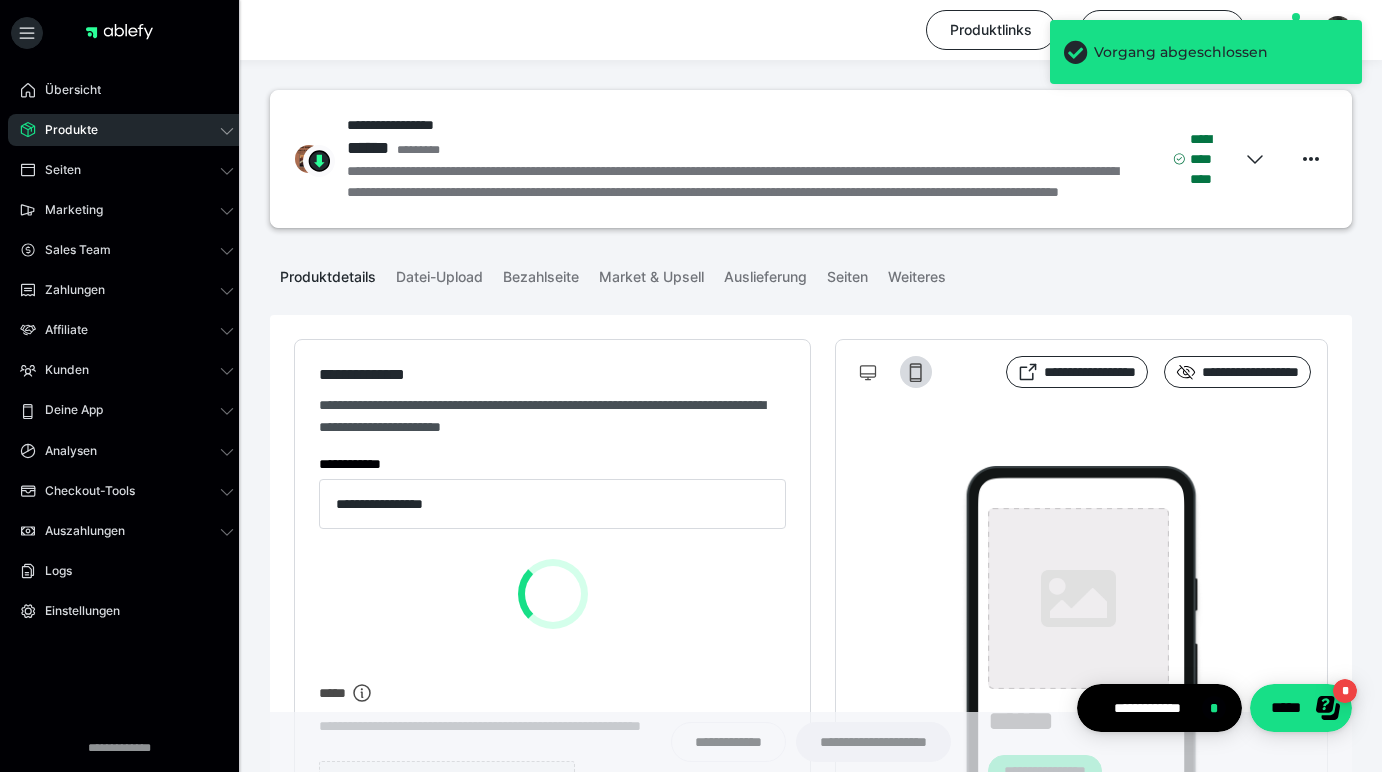 type on "**********" 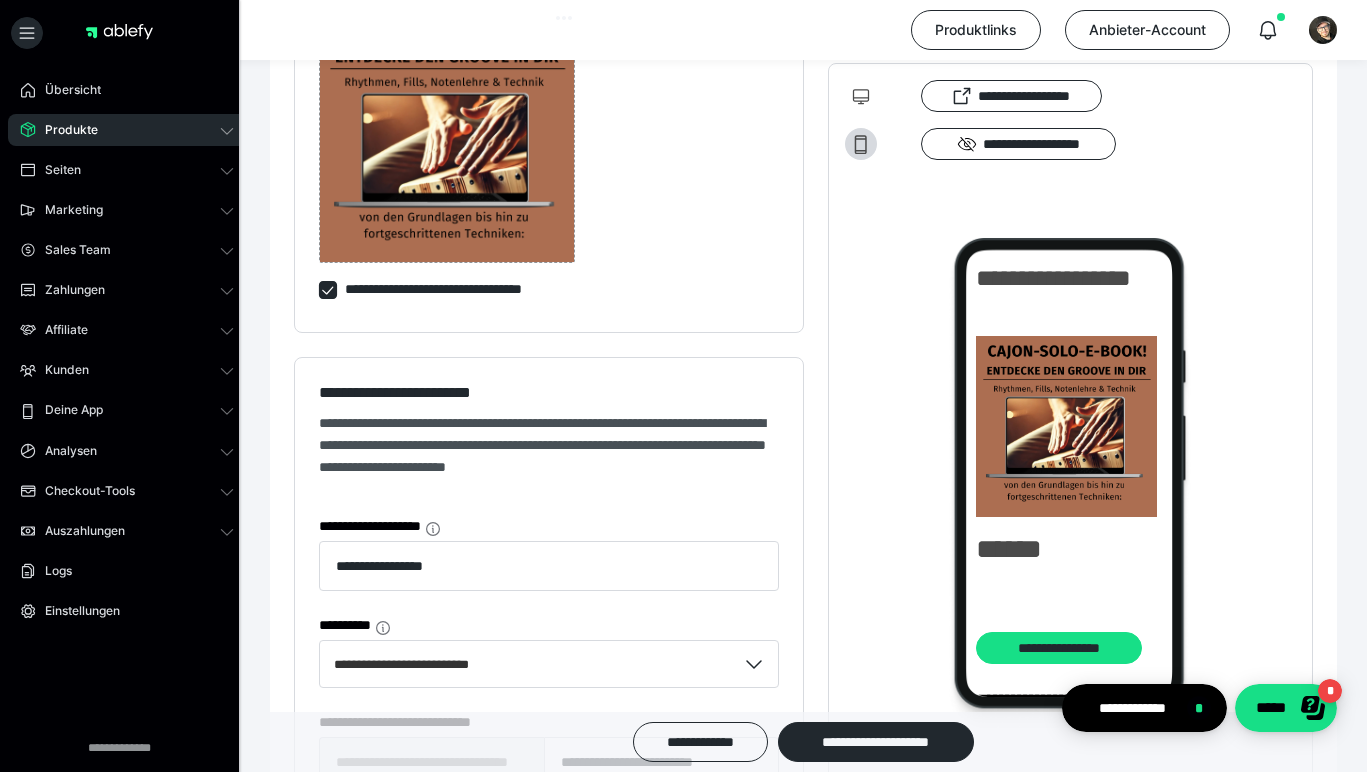 scroll, scrollTop: 408, scrollLeft: 0, axis: vertical 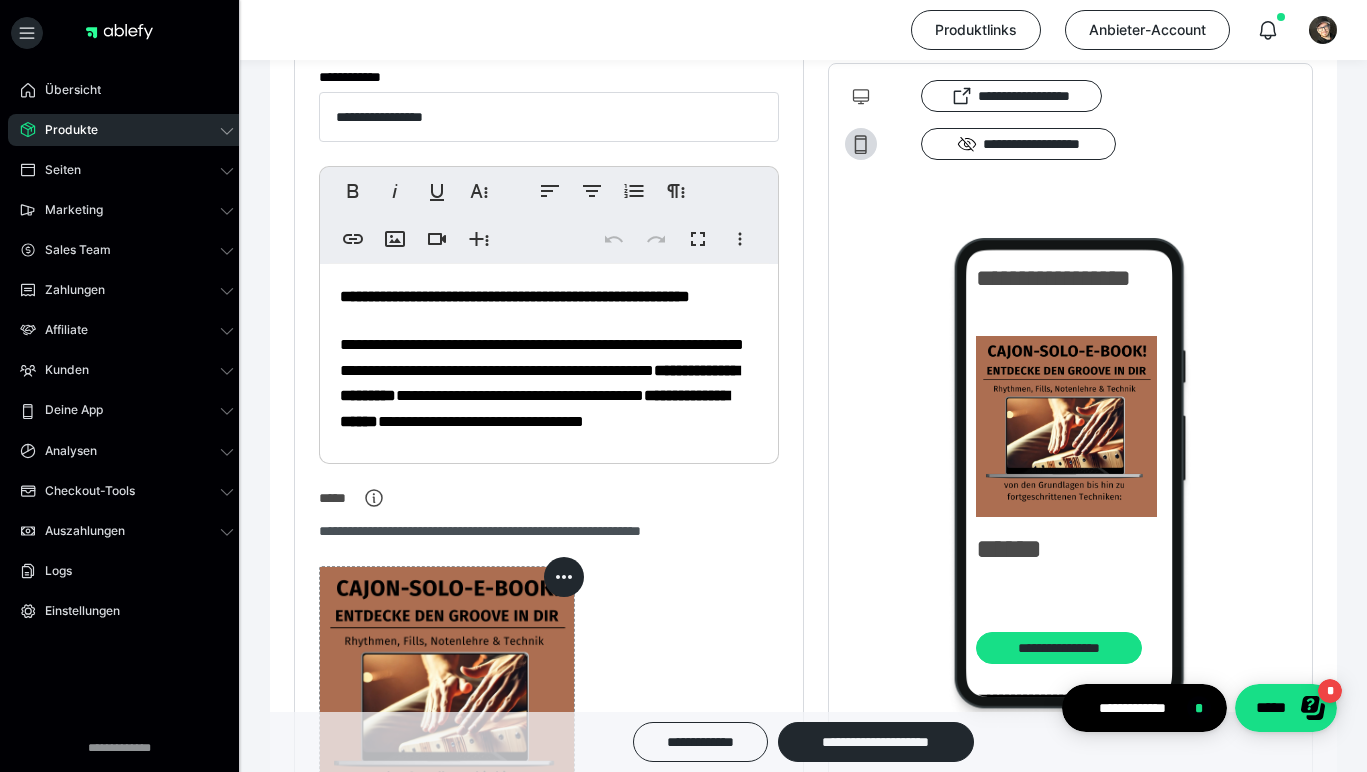 click on "**********" at bounding box center (549, 359) 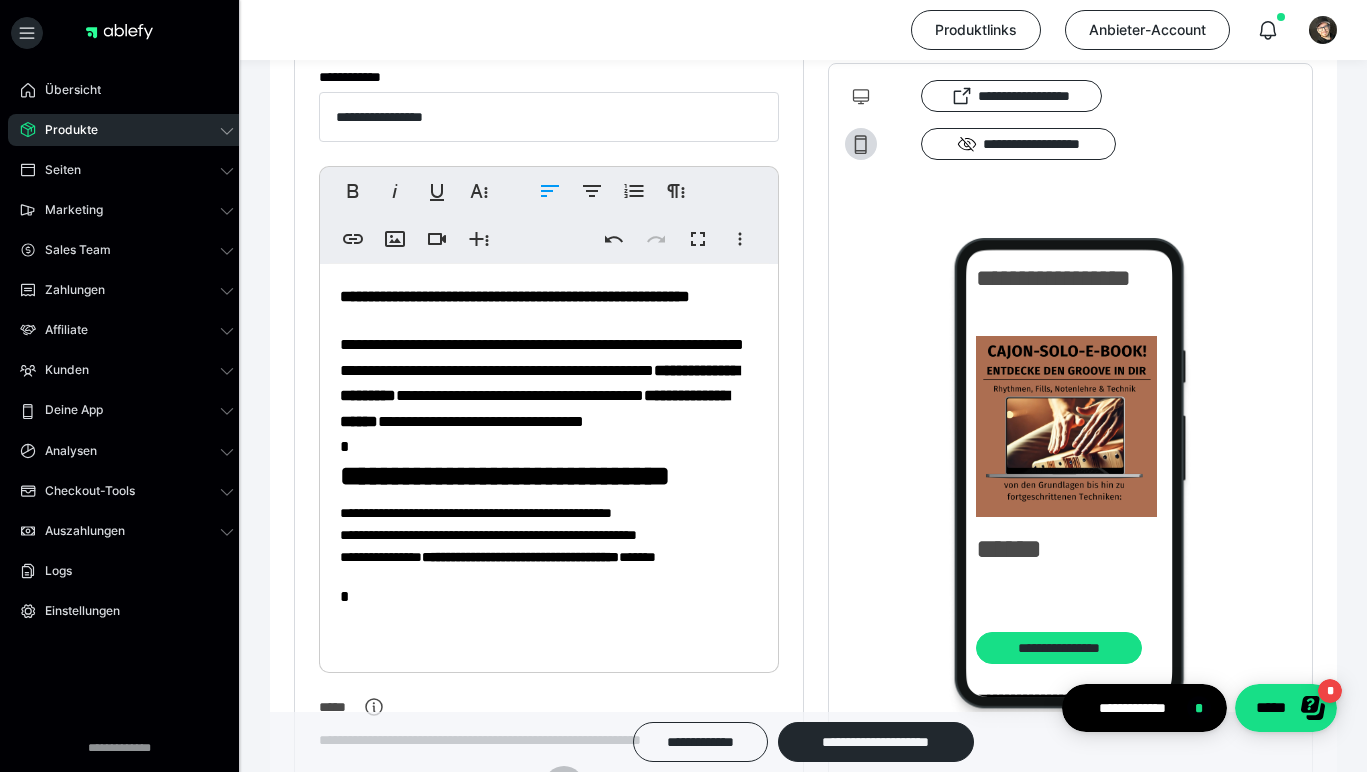 scroll, scrollTop: 69, scrollLeft: 0, axis: vertical 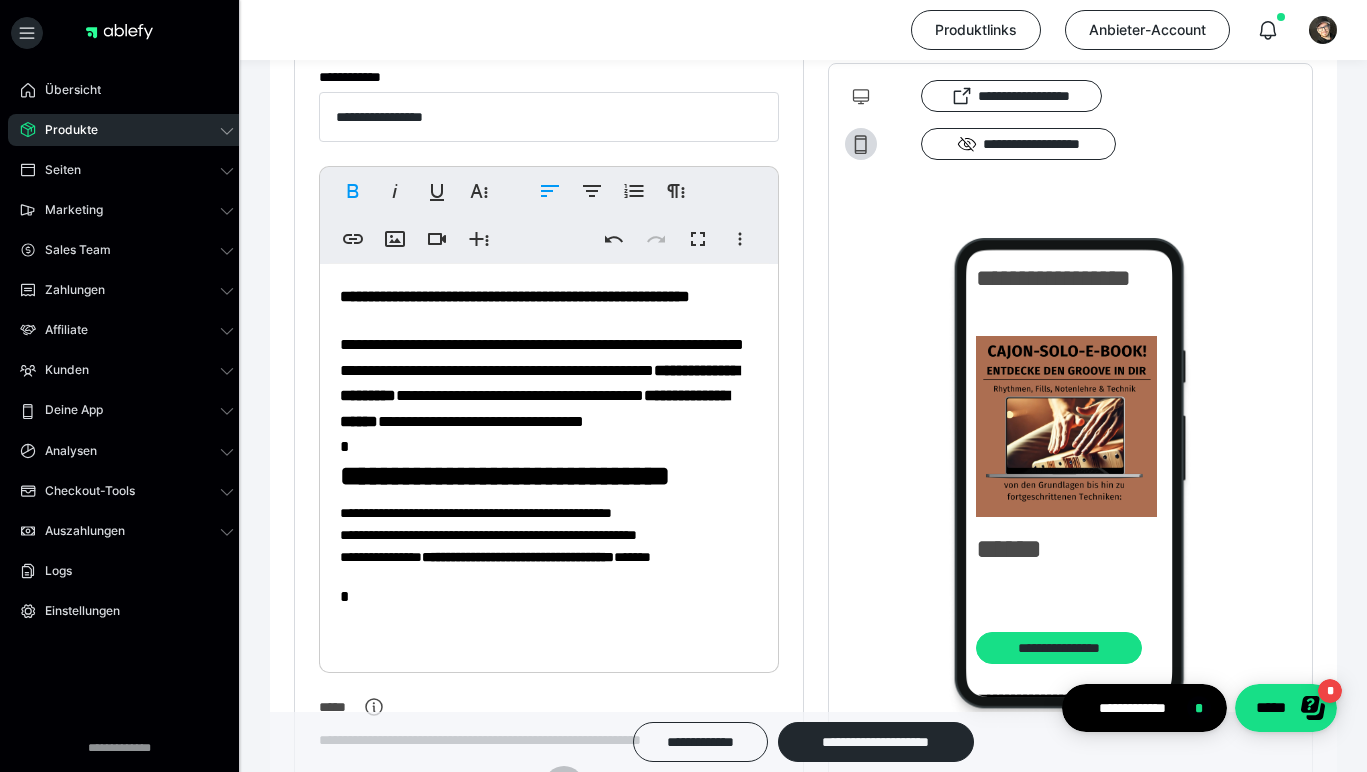 type 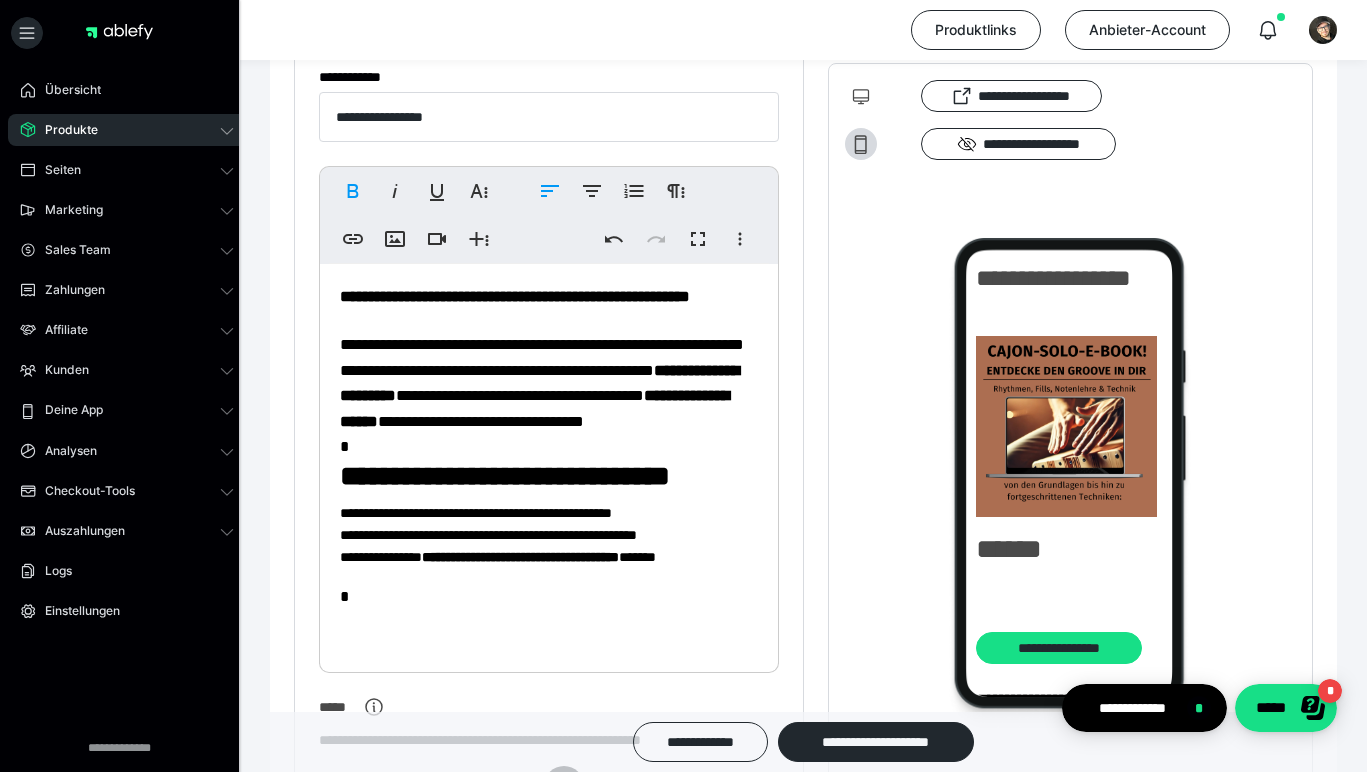 scroll, scrollTop: 20, scrollLeft: 0, axis: vertical 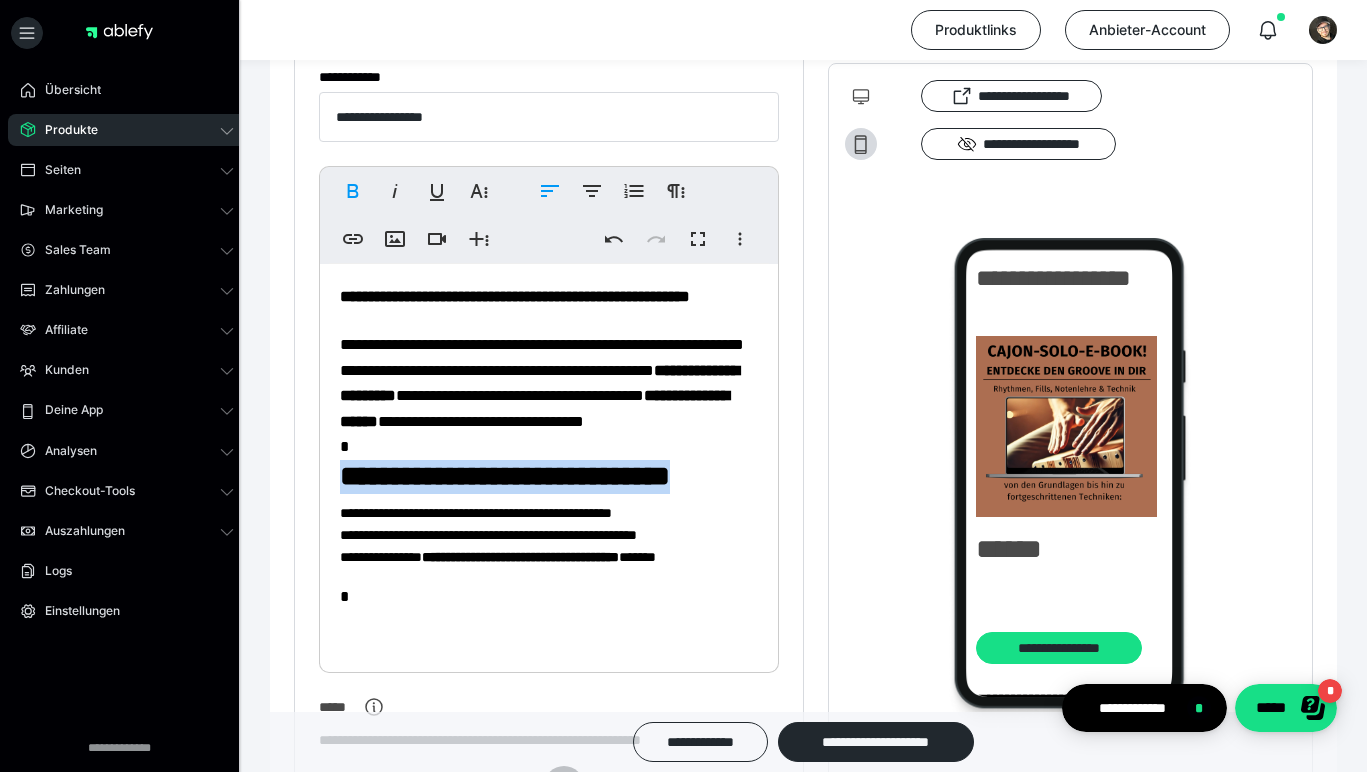drag, startPoint x: 340, startPoint y: 521, endPoint x: 418, endPoint y: 562, distance: 88.11924 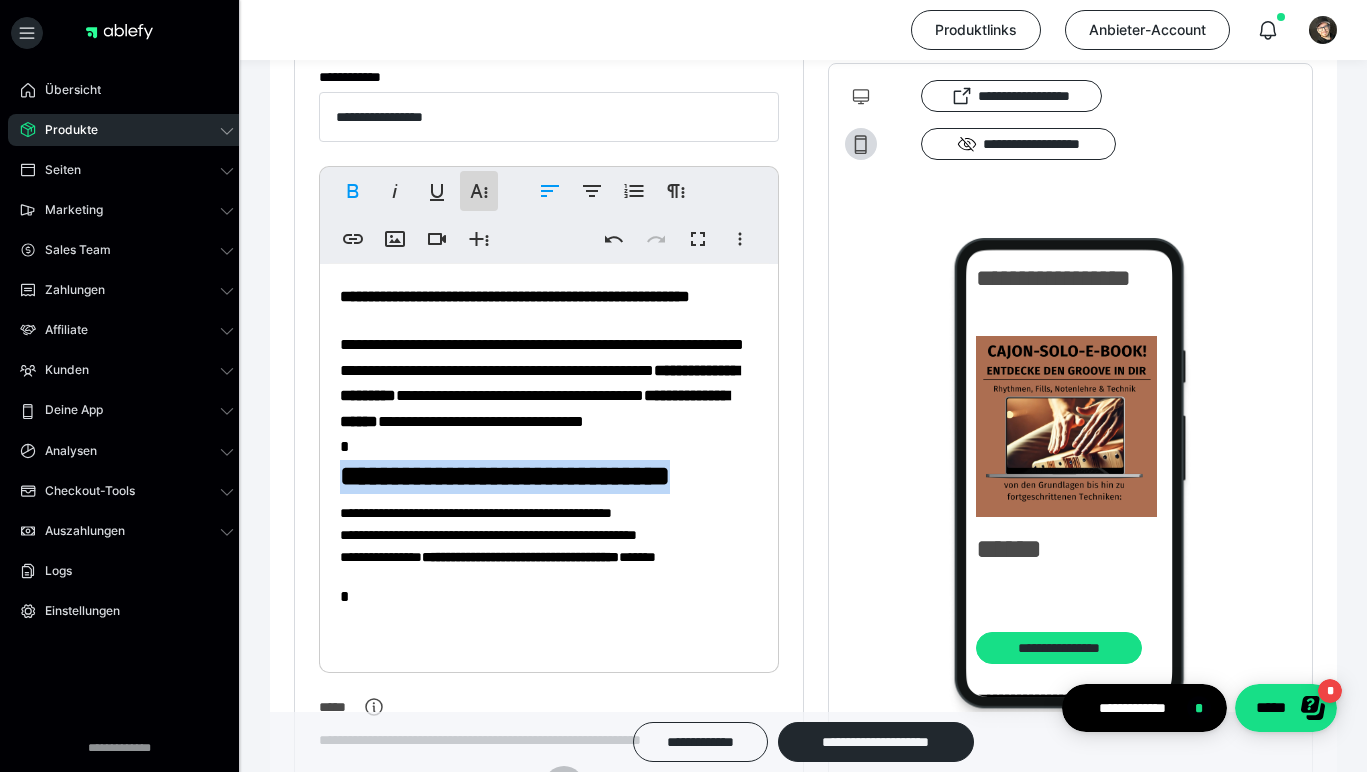 click 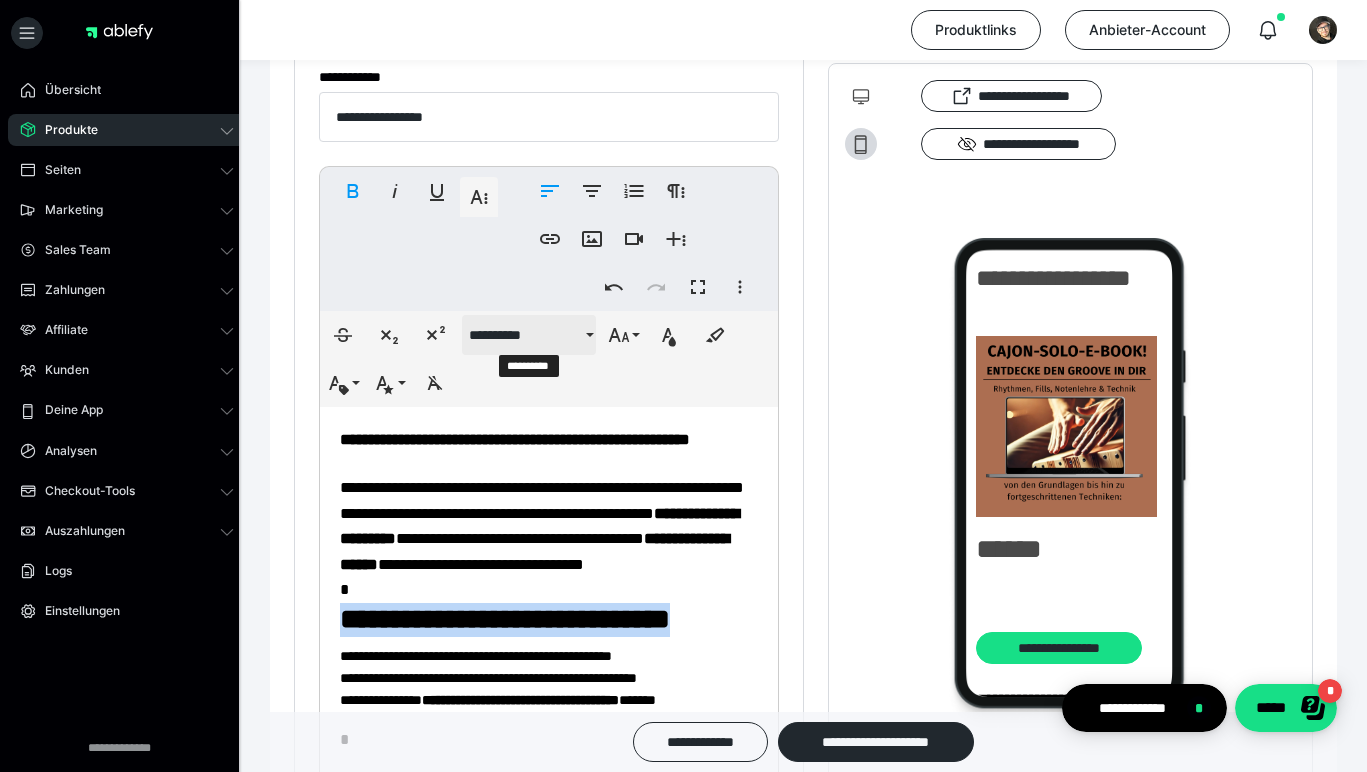 click on "**********" at bounding box center [525, 335] 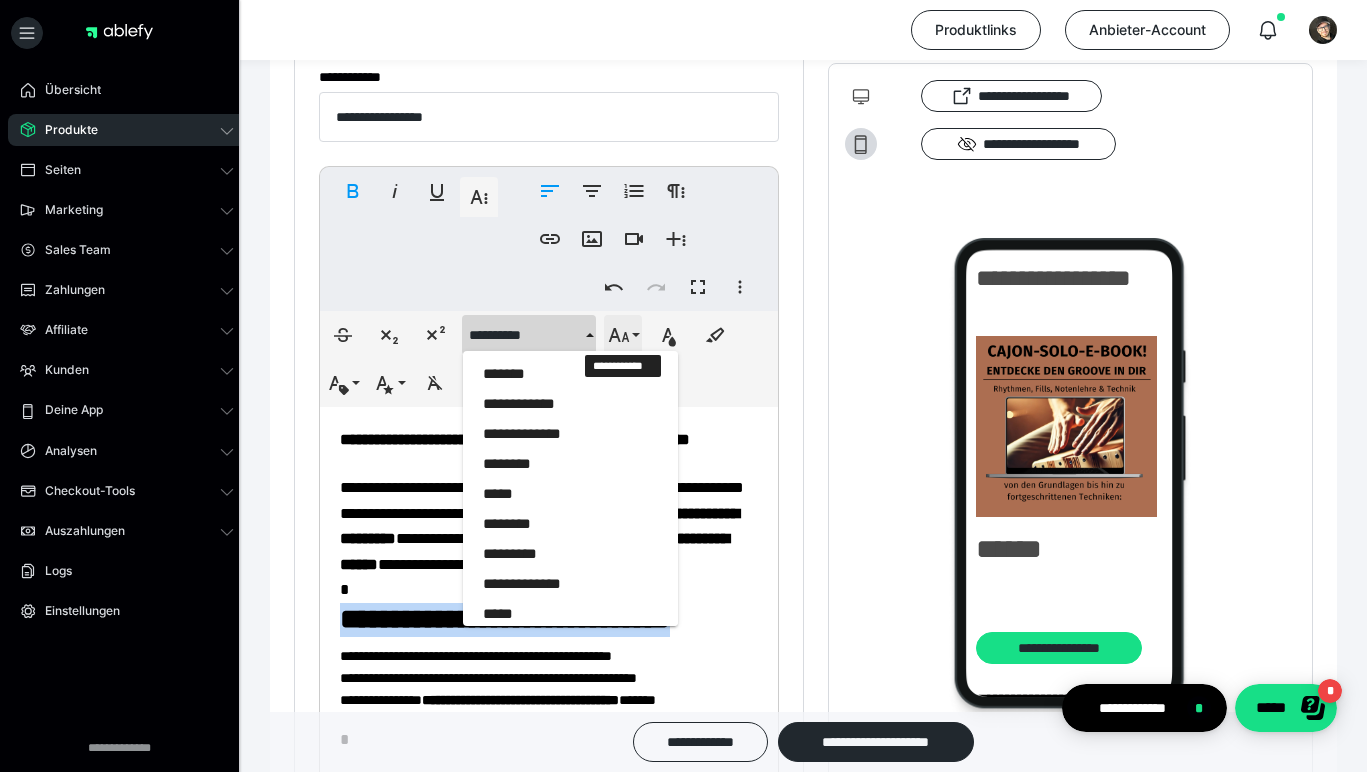 click 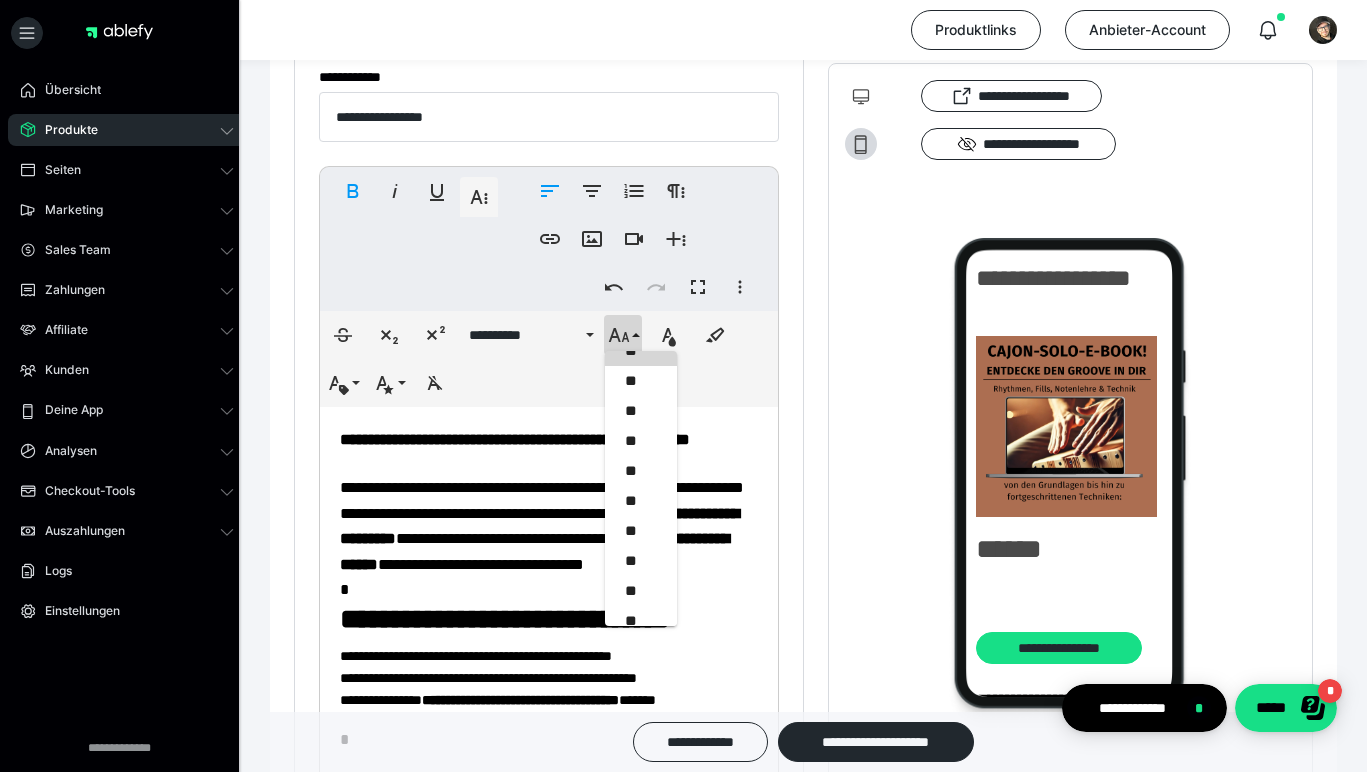 click on "**********" at bounding box center [497, 513] 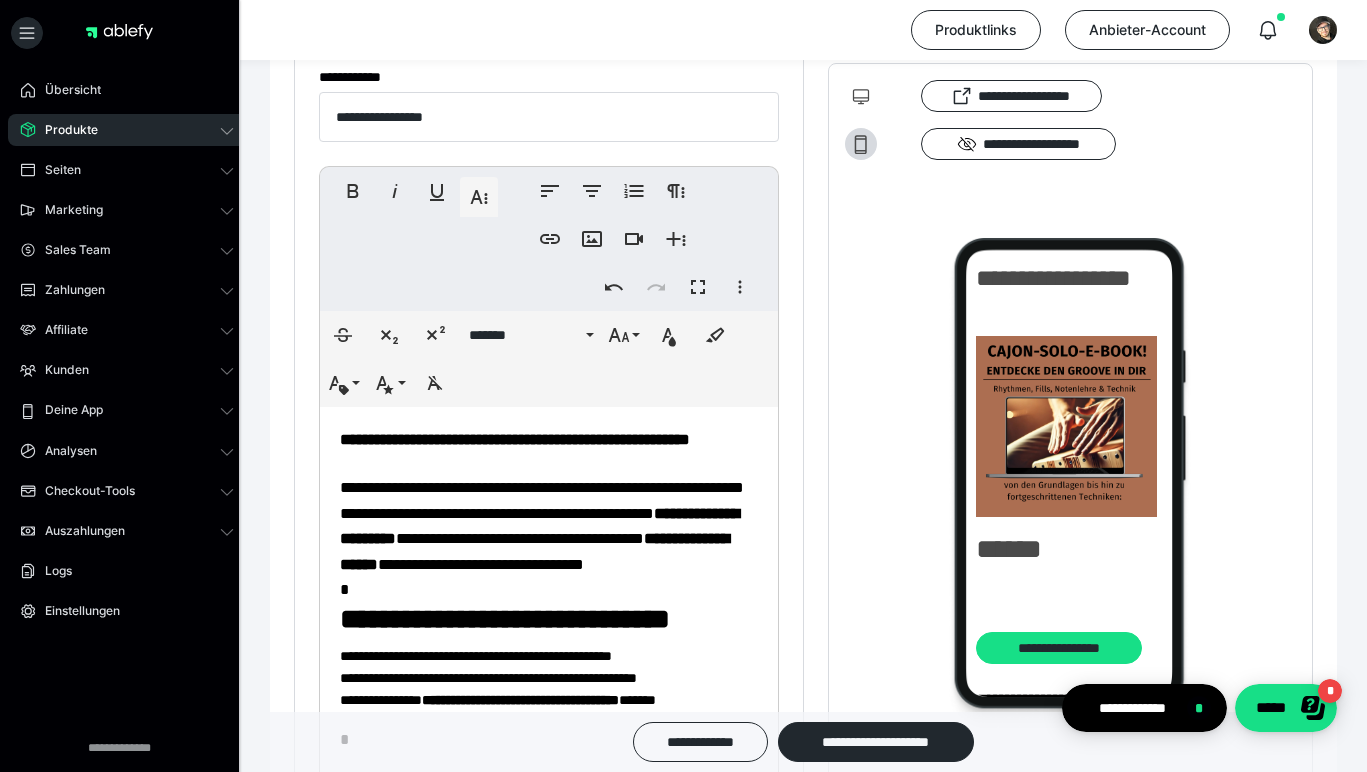 scroll, scrollTop: 69, scrollLeft: 0, axis: vertical 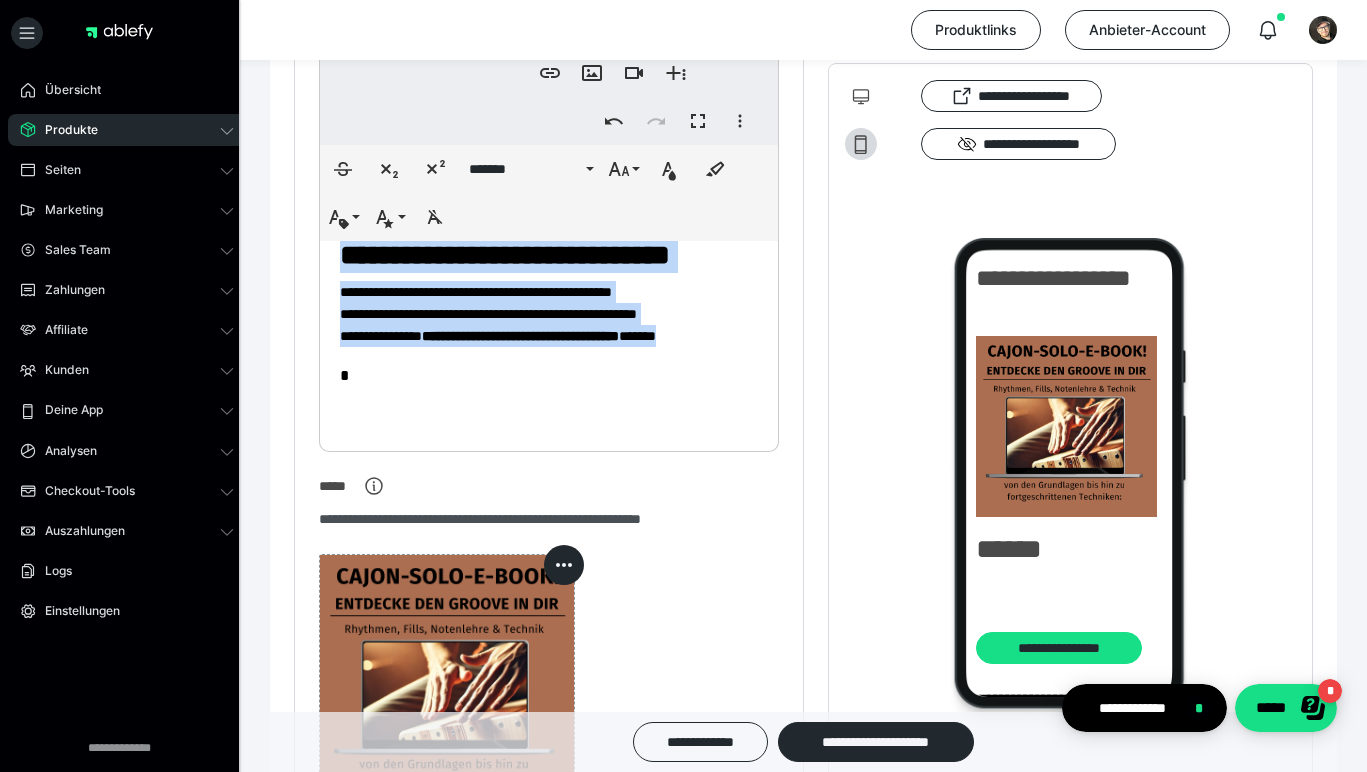 drag, startPoint x: 742, startPoint y: 371, endPoint x: 332, endPoint y: 256, distance: 425.82272 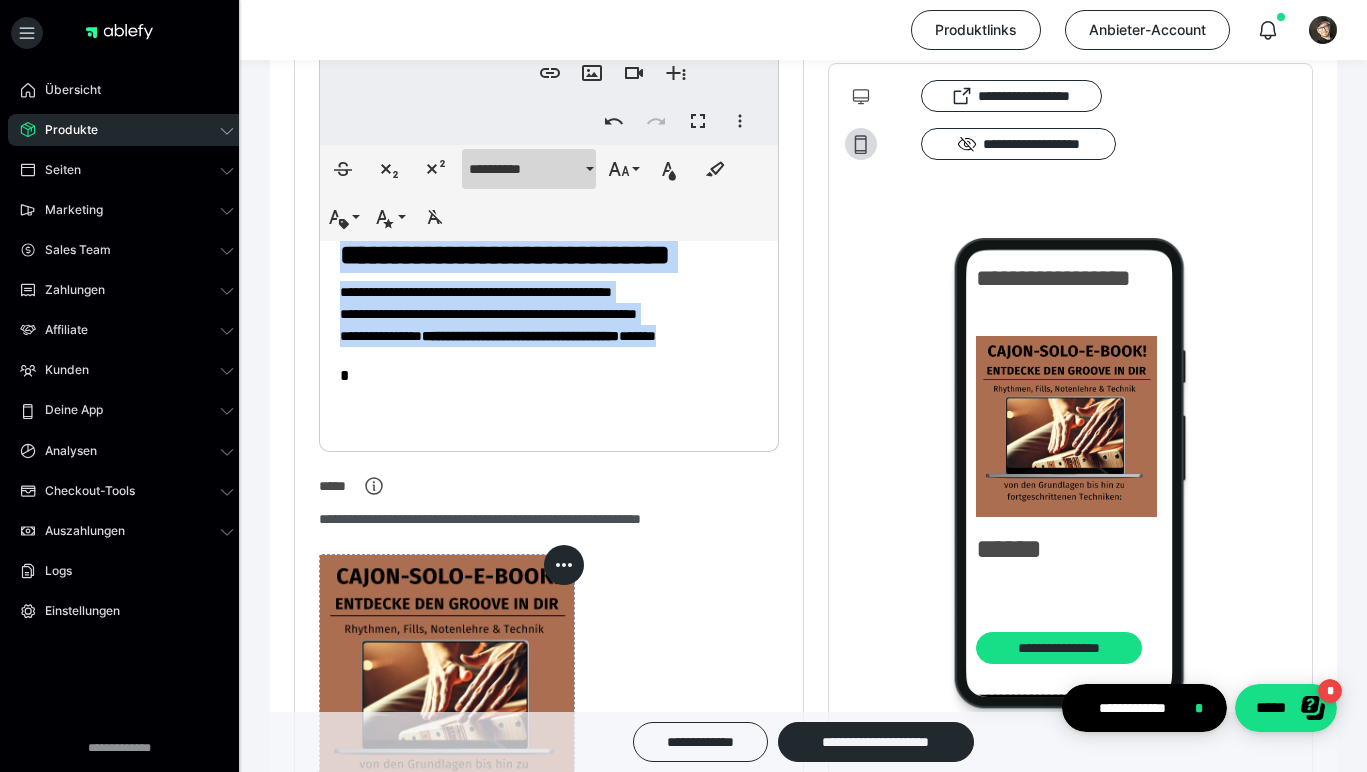 click on "**********" at bounding box center [525, 169] 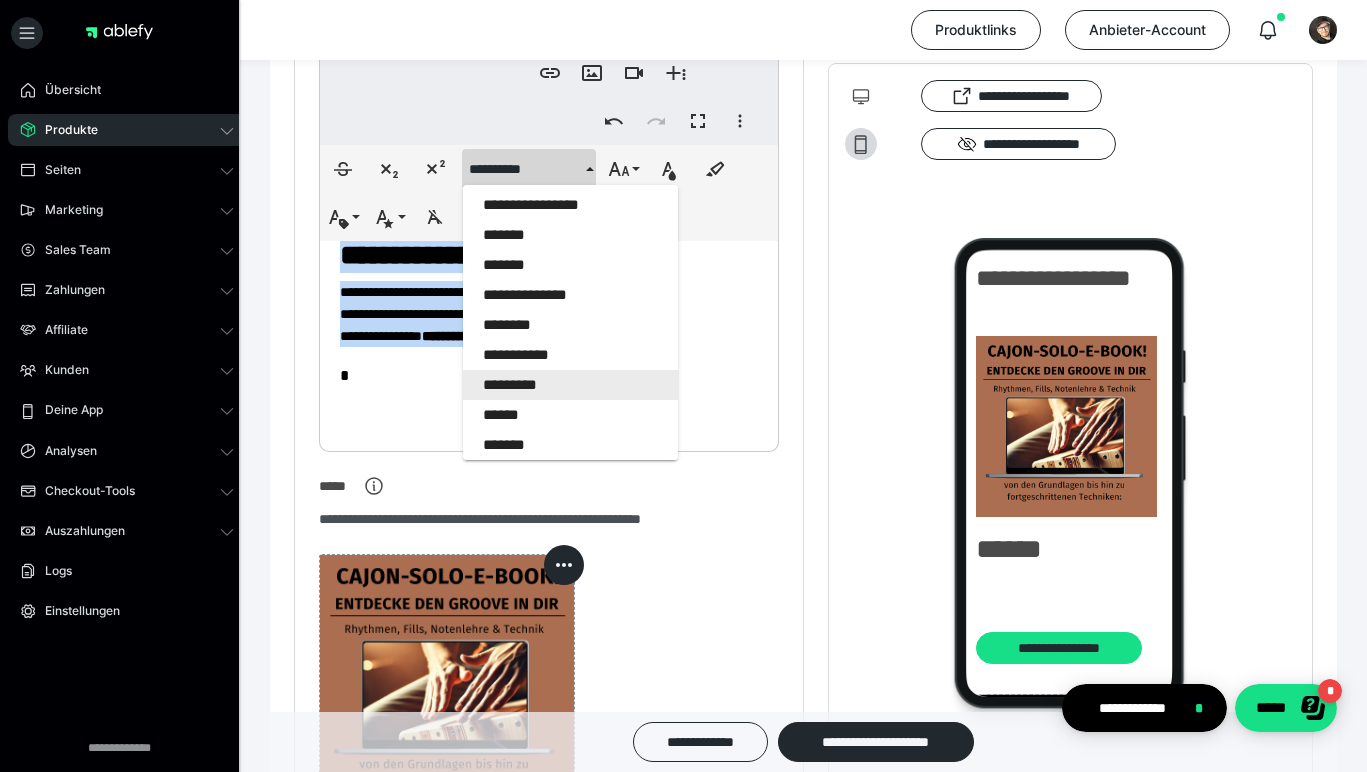 scroll, scrollTop: 2464, scrollLeft: 0, axis: vertical 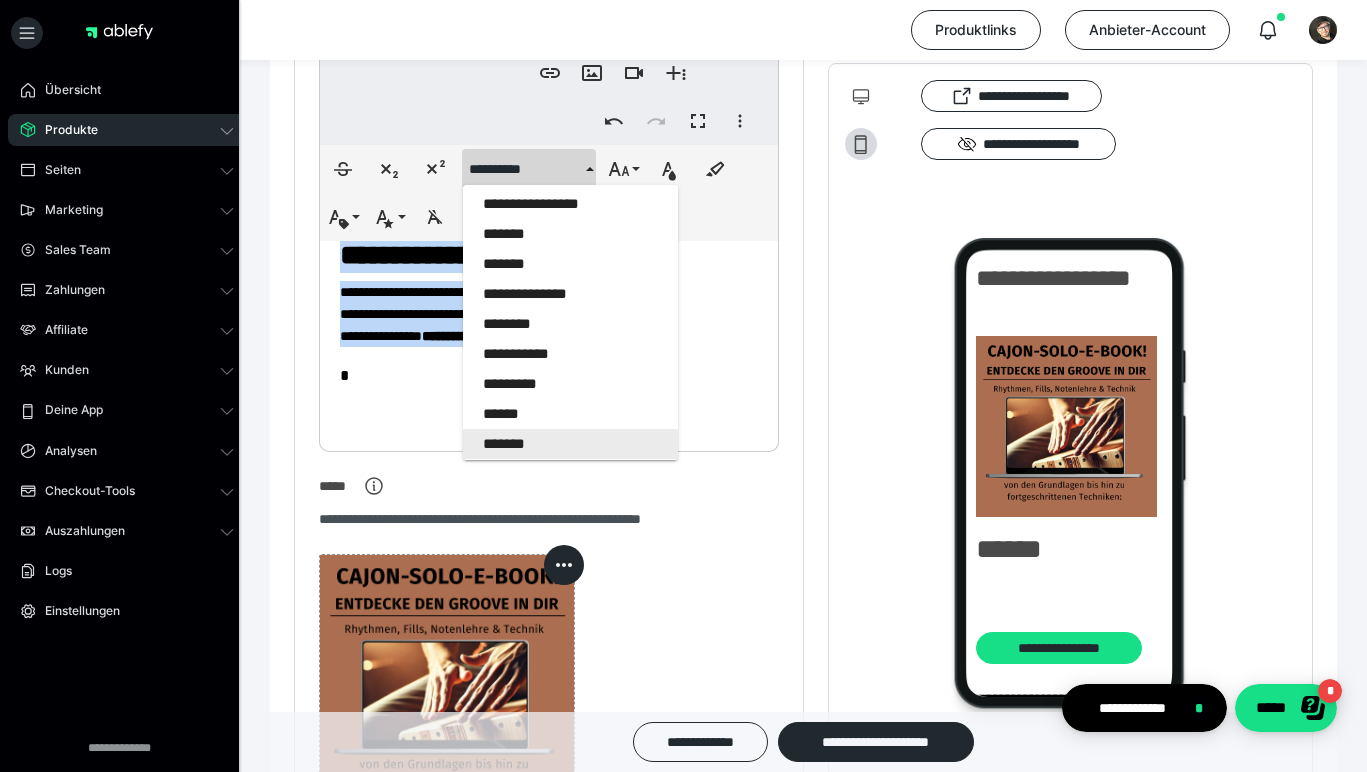 click on "*******" at bounding box center [570, 444] 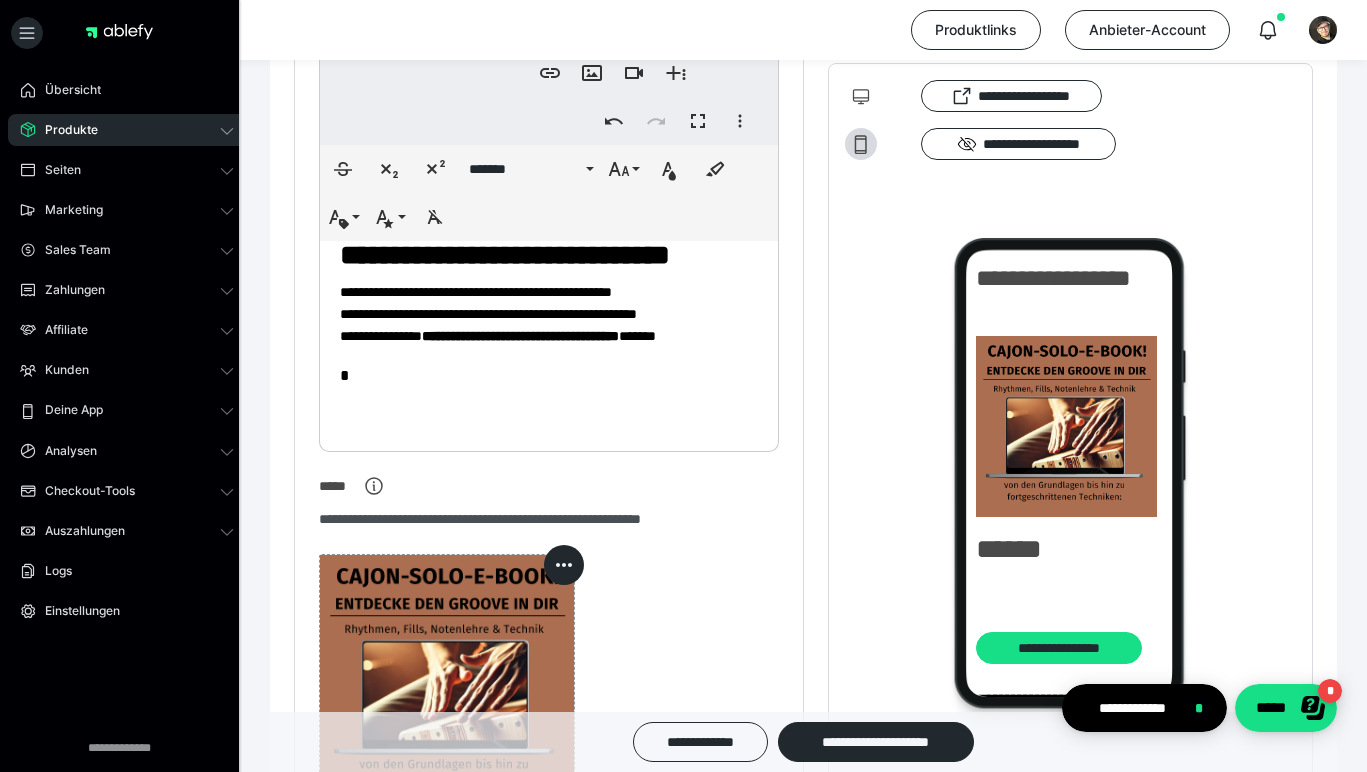 click on "**********" at bounding box center (549, 243) 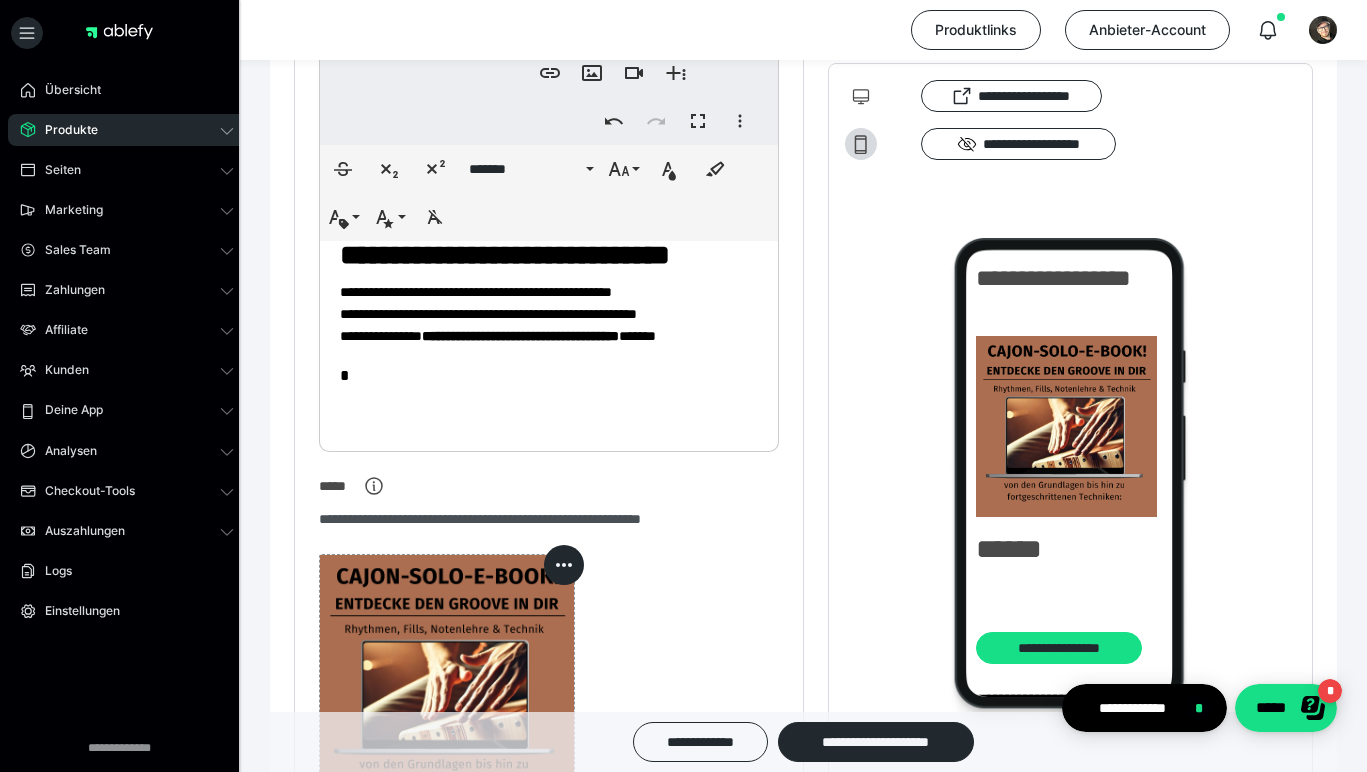 scroll, scrollTop: 0, scrollLeft: 0, axis: both 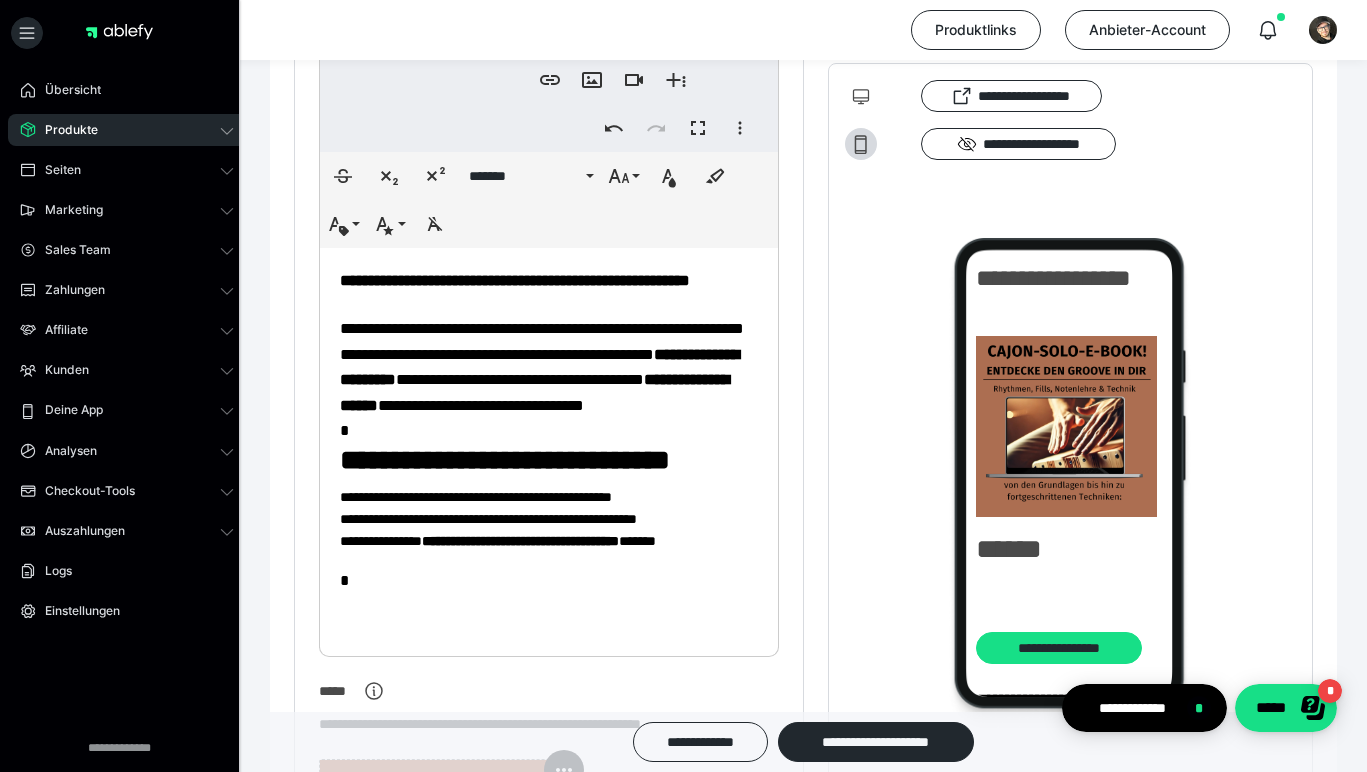click on "**********" at bounding box center (515, 280) 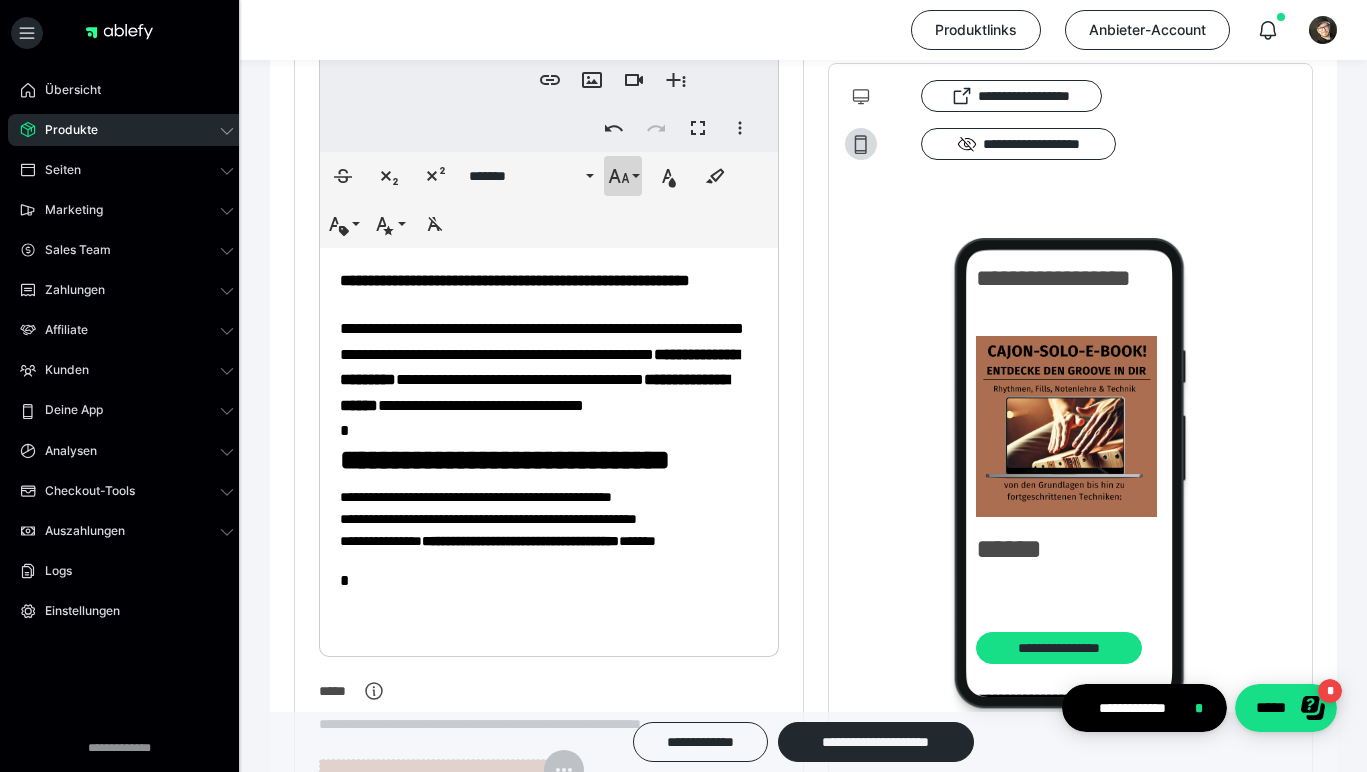 click 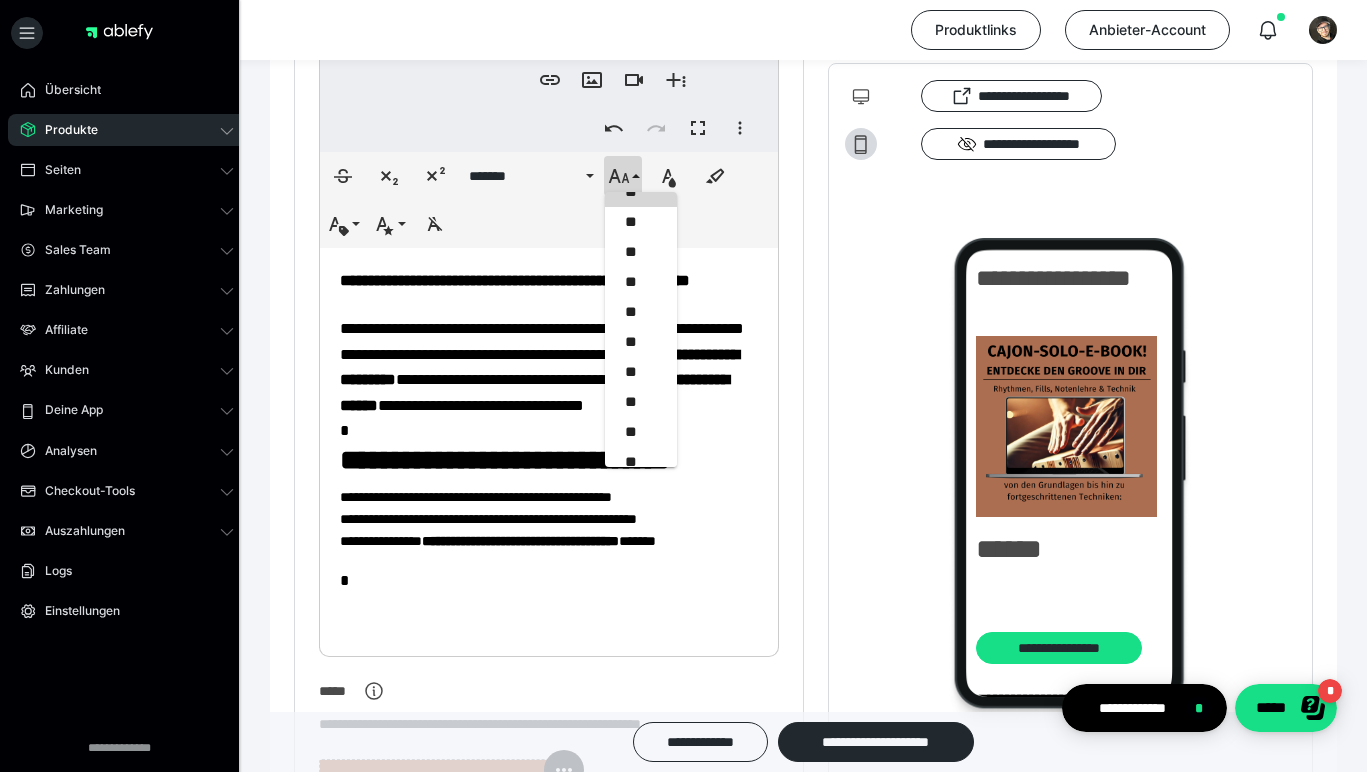 click on "**********" at bounding box center (505, 460) 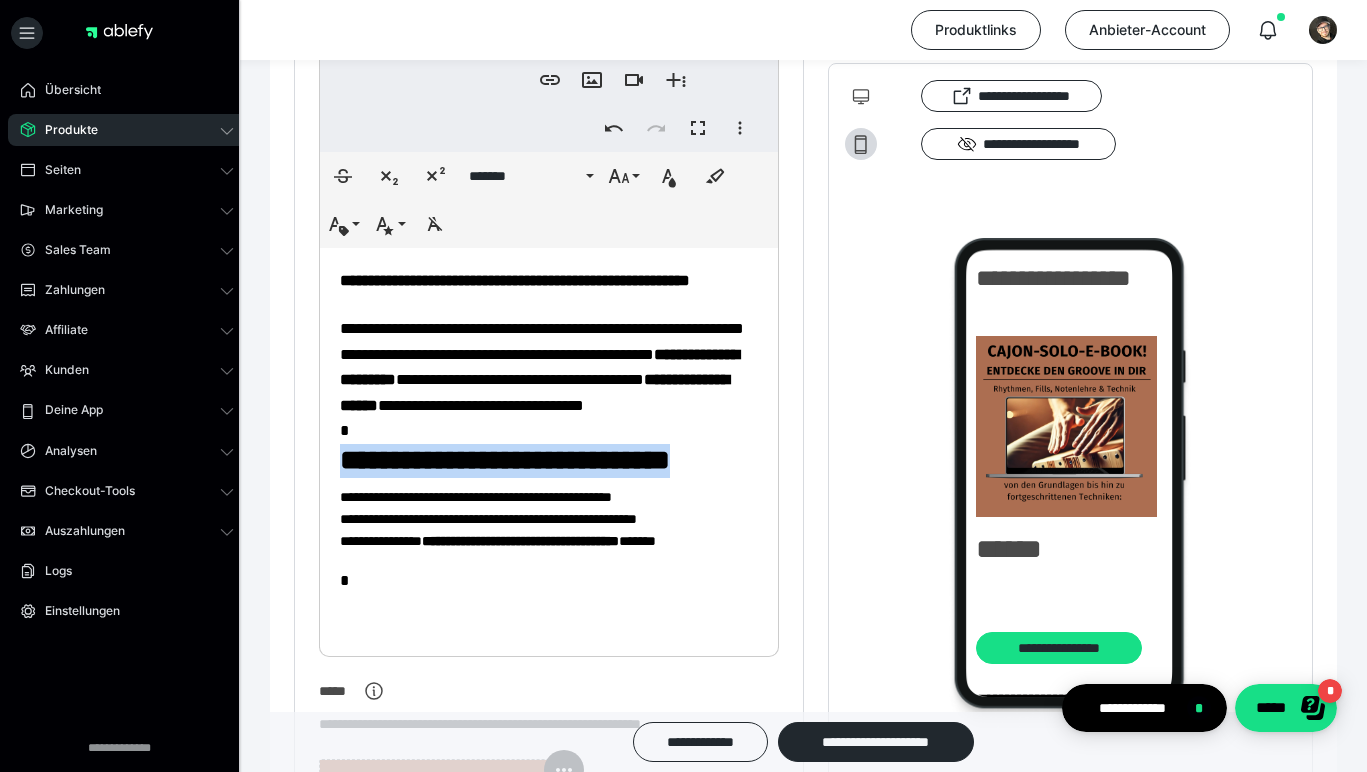 drag, startPoint x: 742, startPoint y: 532, endPoint x: 340, endPoint y: 530, distance: 402.00497 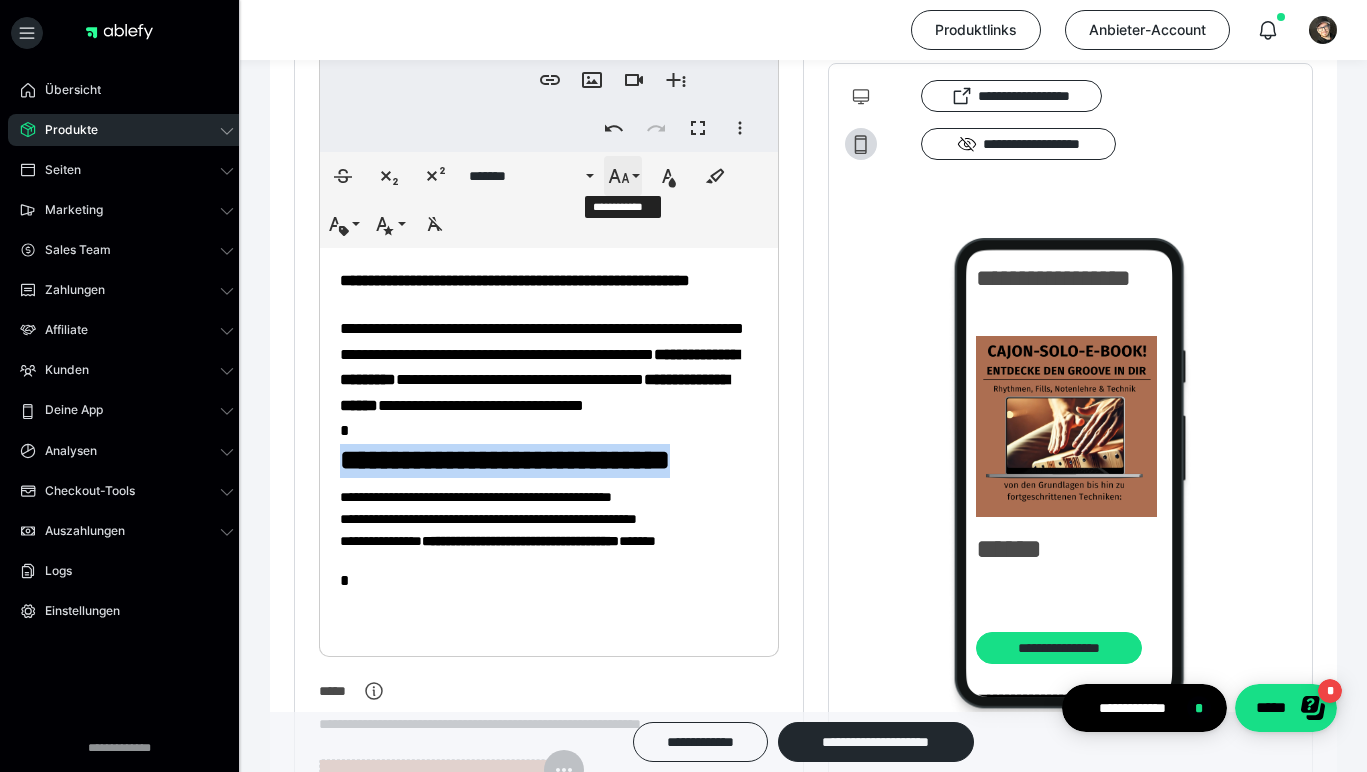 click 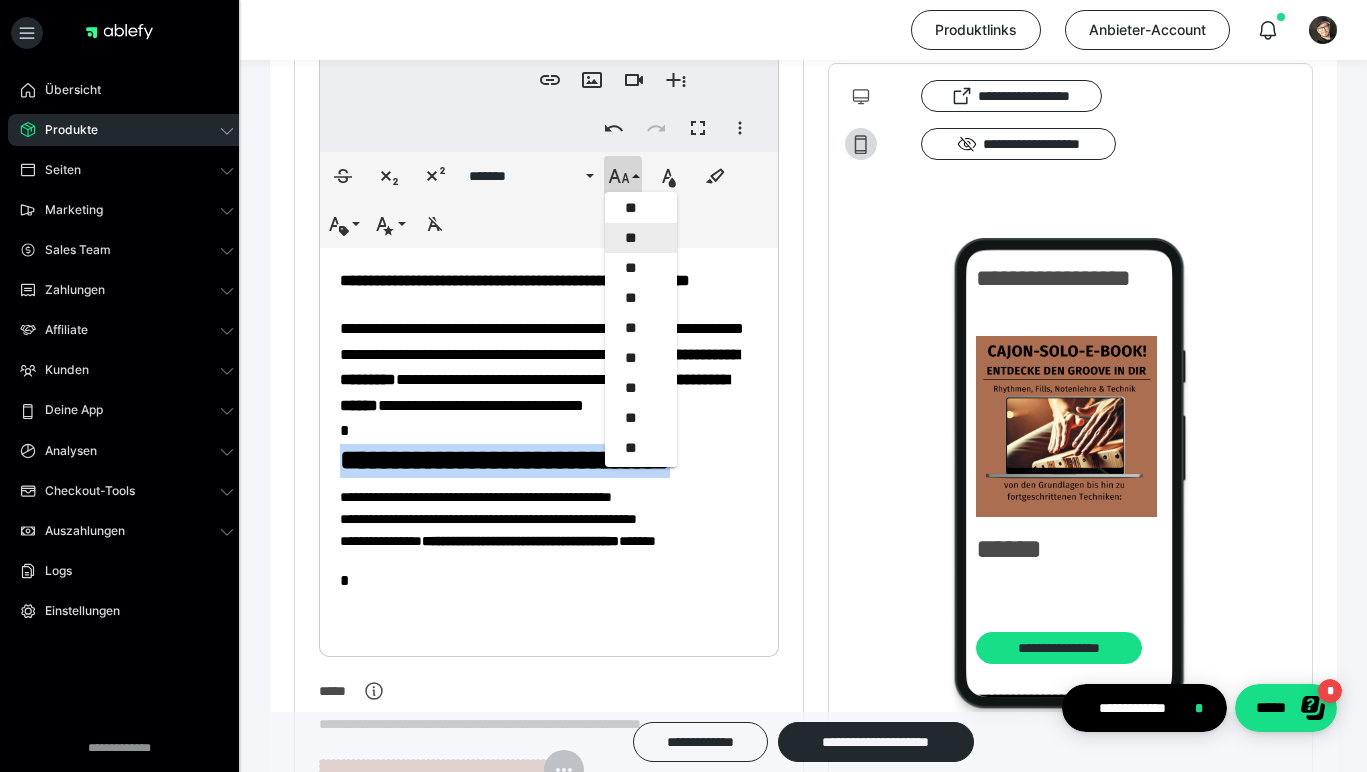 scroll, scrollTop: 449, scrollLeft: 0, axis: vertical 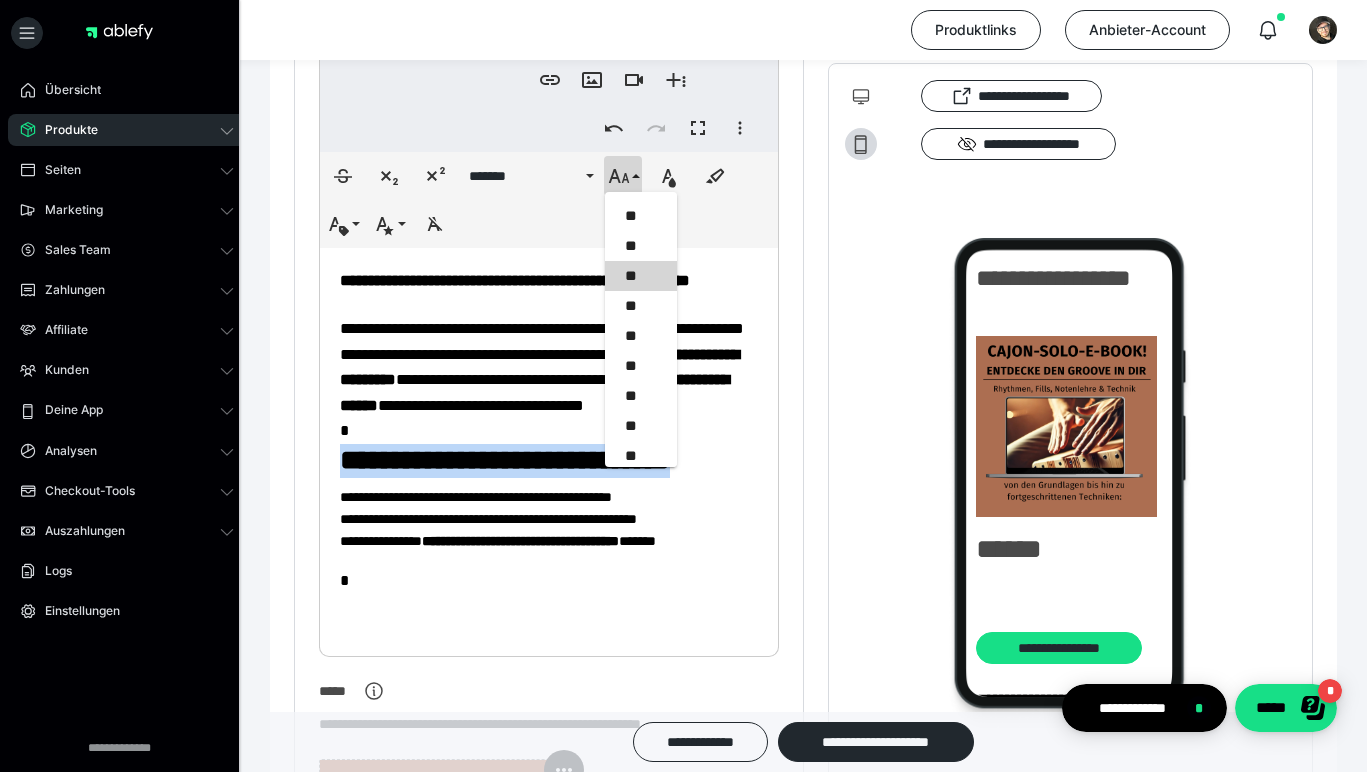 click on "**" at bounding box center [641, 276] 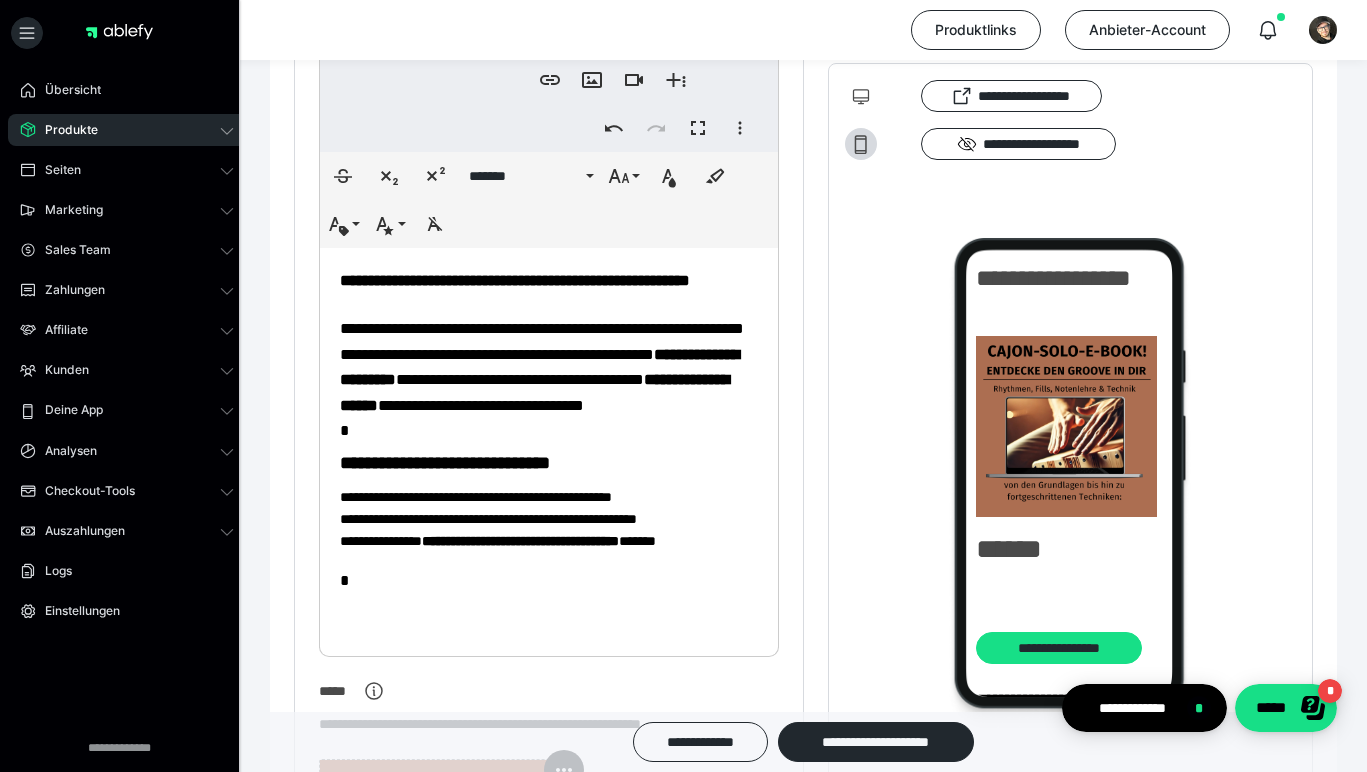 click on "**********" at bounding box center [549, 430] 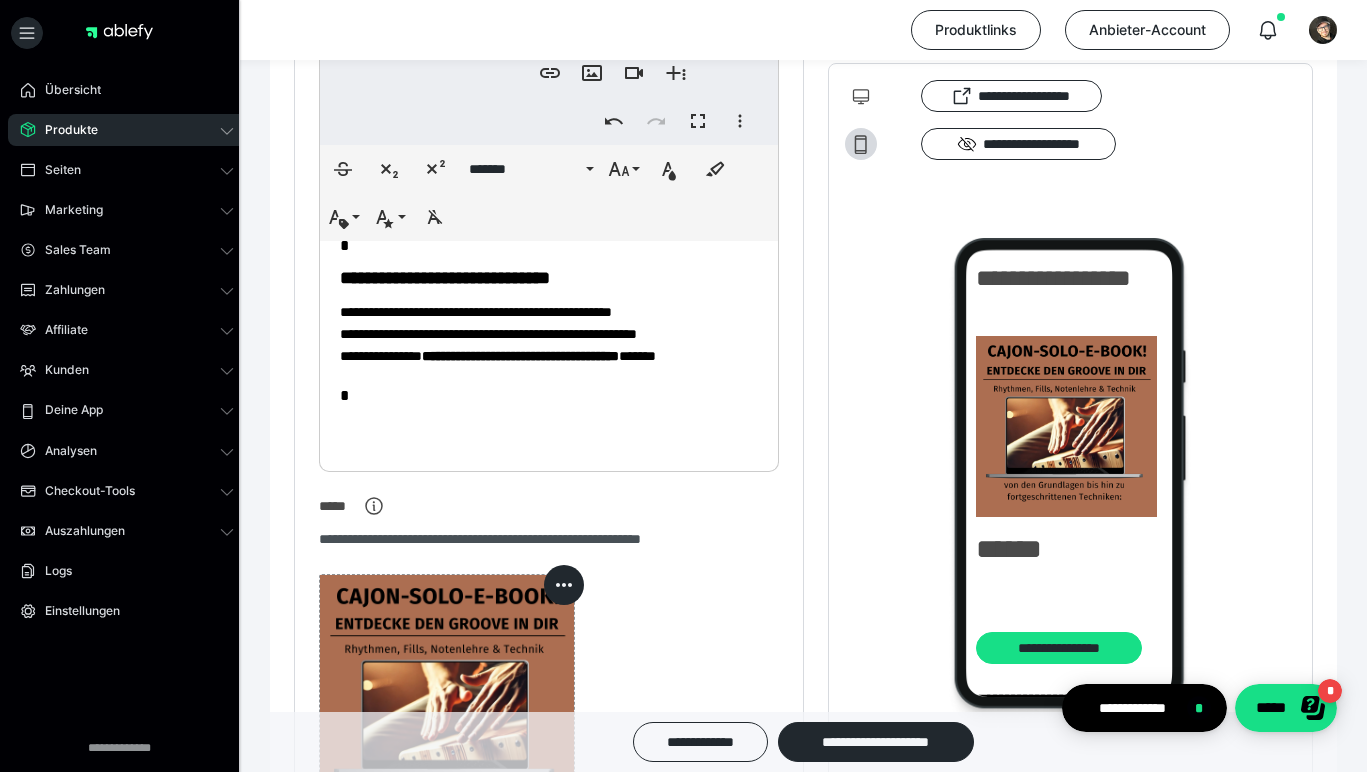 scroll, scrollTop: 767, scrollLeft: 0, axis: vertical 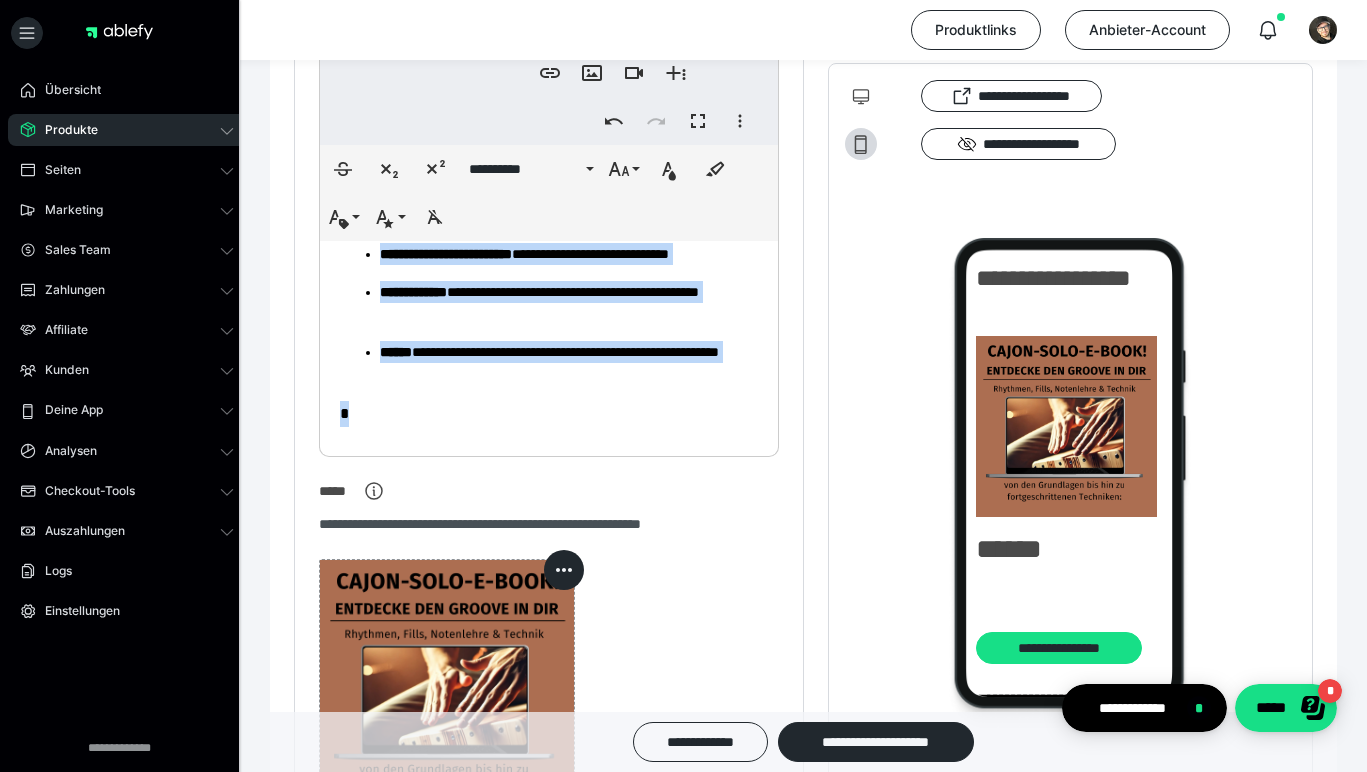 drag, startPoint x: 330, startPoint y: 348, endPoint x: 642, endPoint y: 442, distance: 325.85272 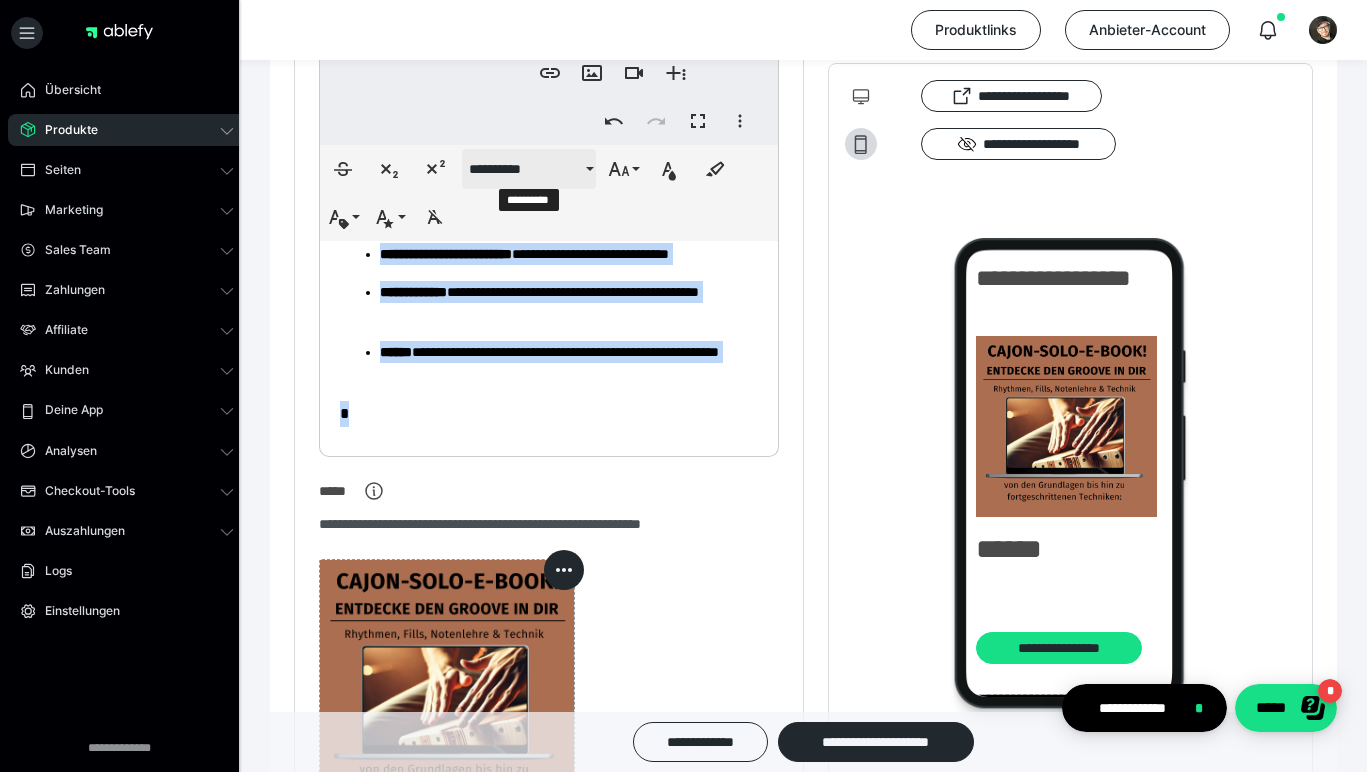 click on "**********" at bounding box center (525, 169) 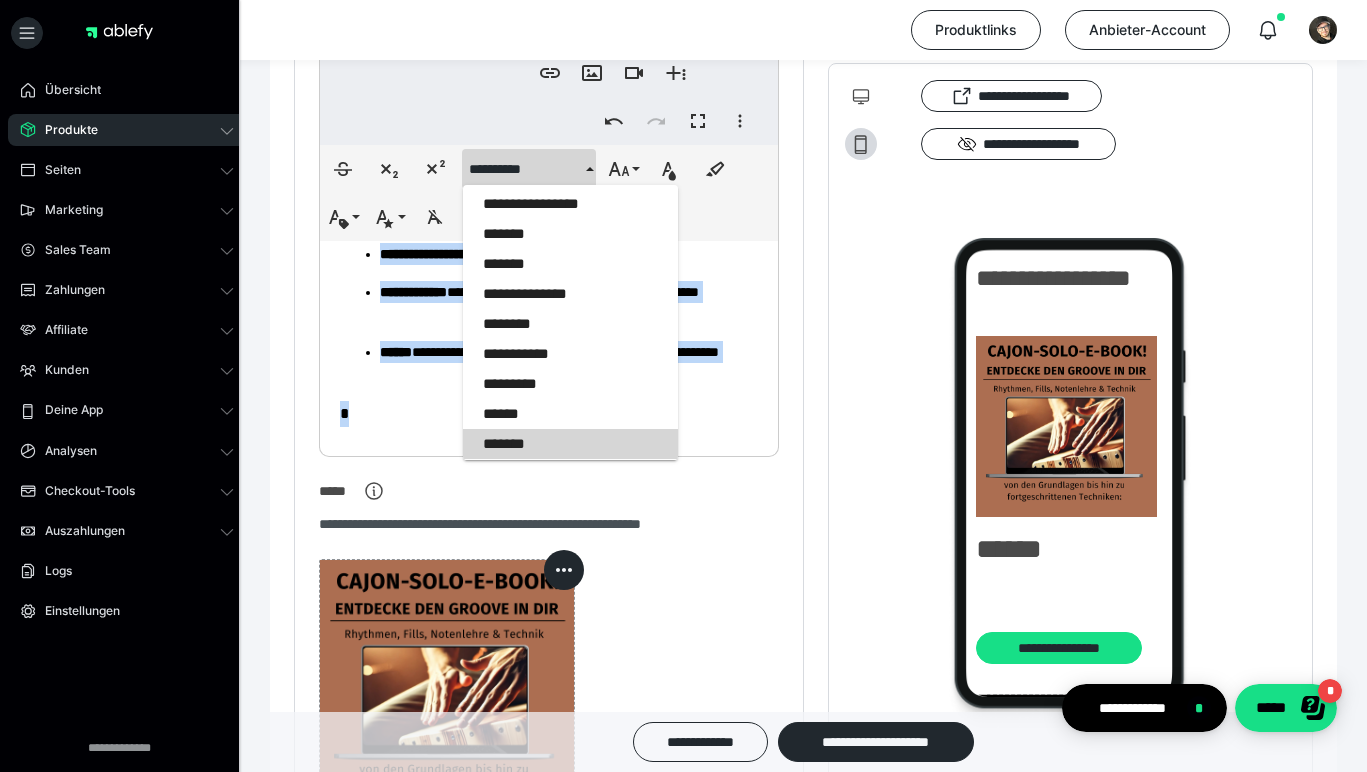 click on "*******" at bounding box center (570, 444) 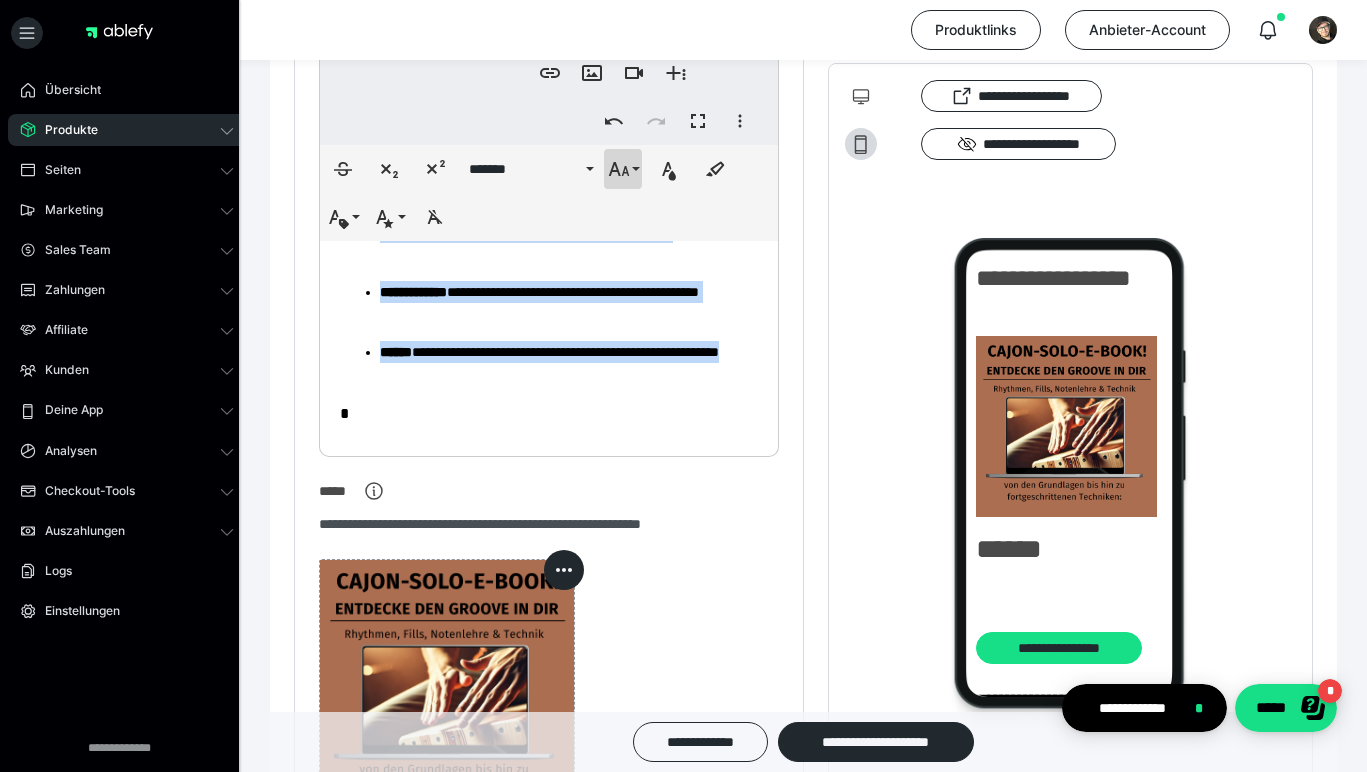 click 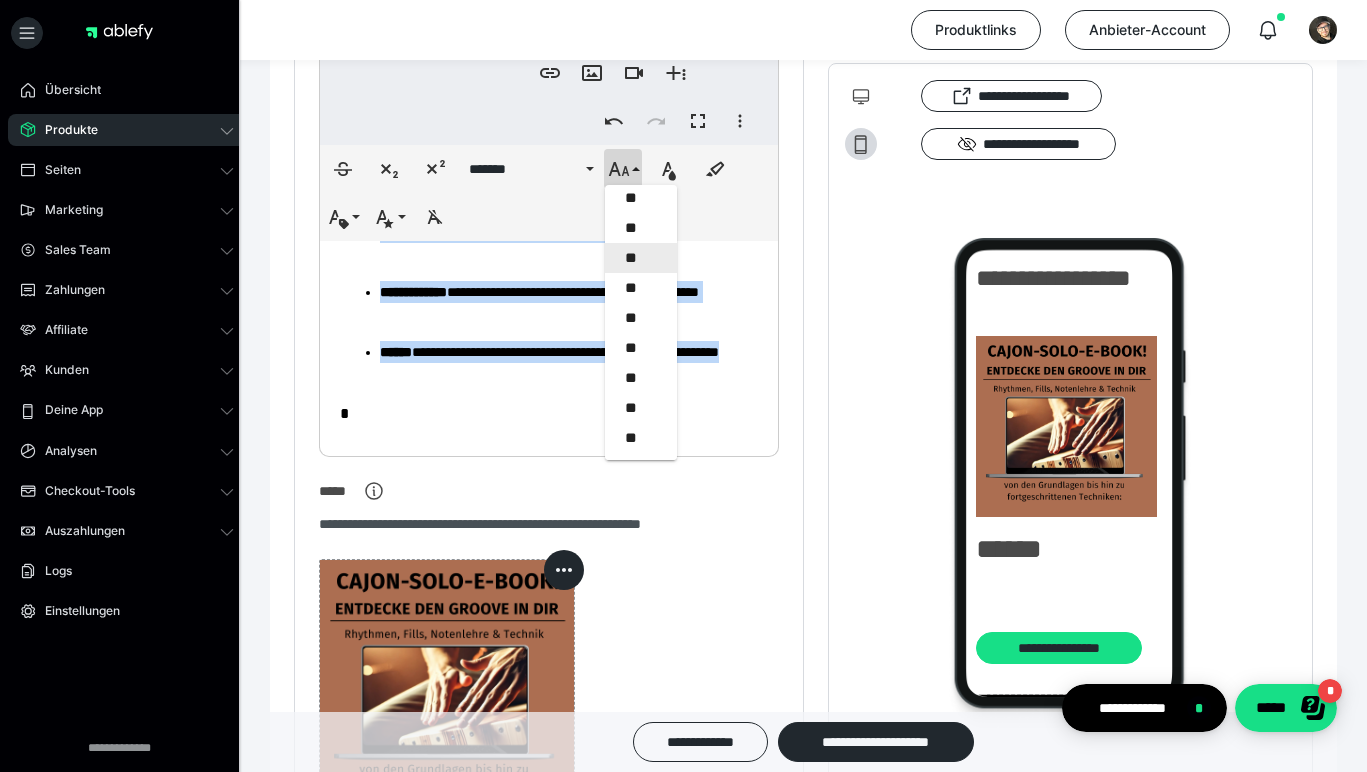 scroll, scrollTop: 422, scrollLeft: 0, axis: vertical 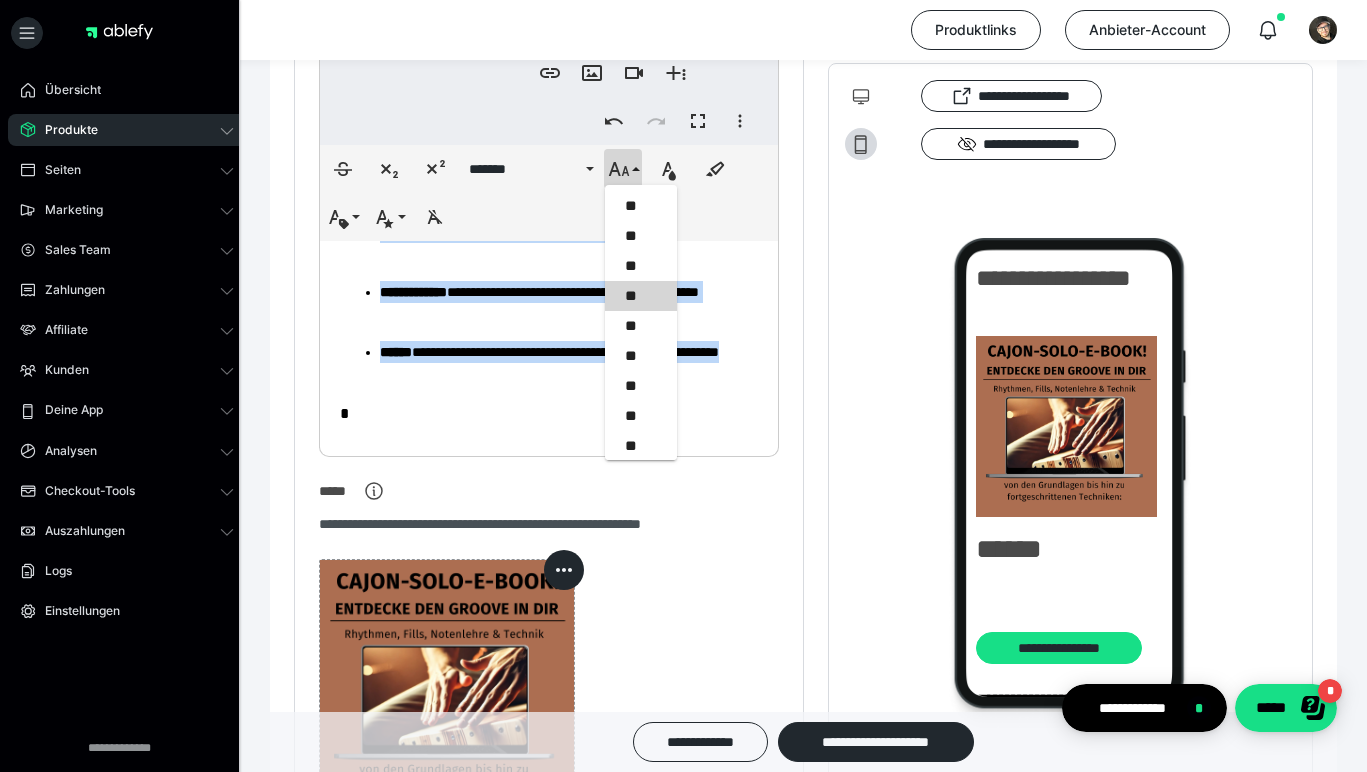 click on "**" at bounding box center (641, 296) 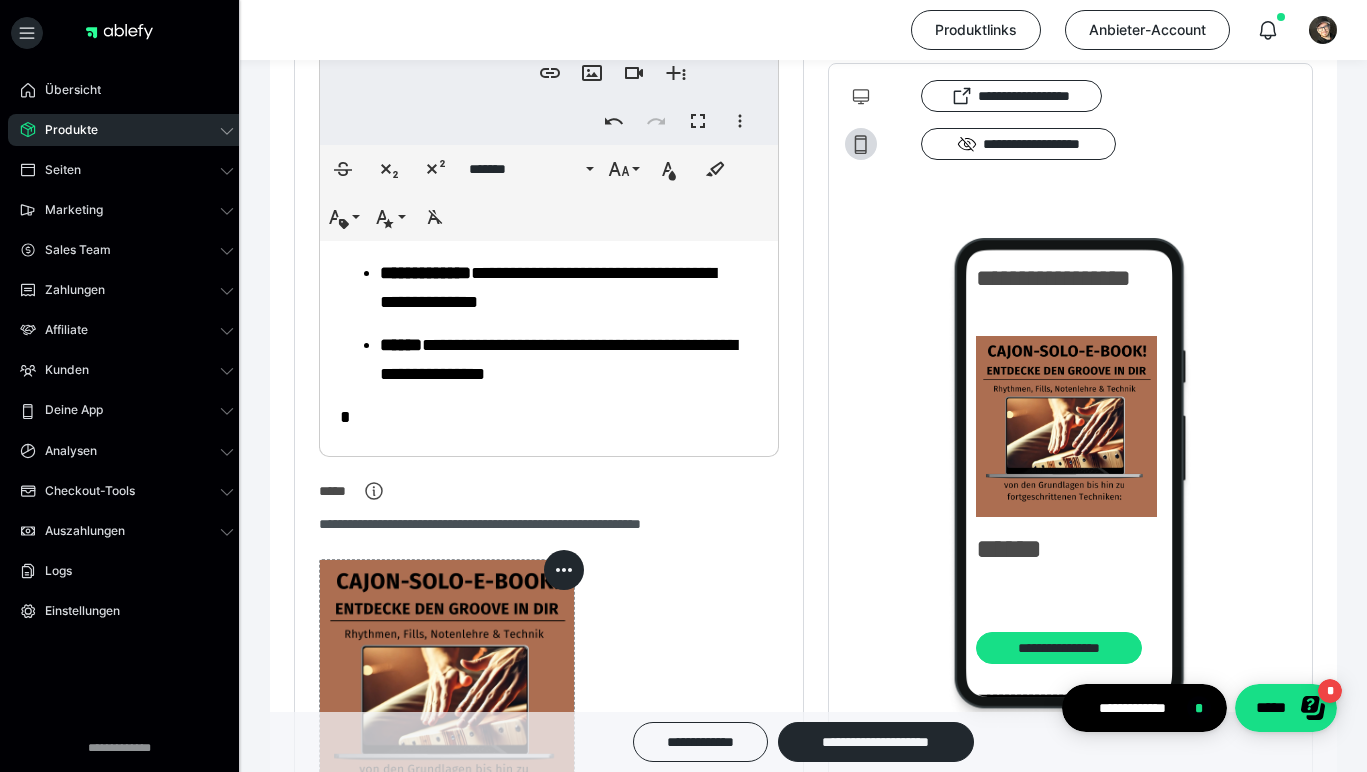 click on "**********" at bounding box center [803, 890] 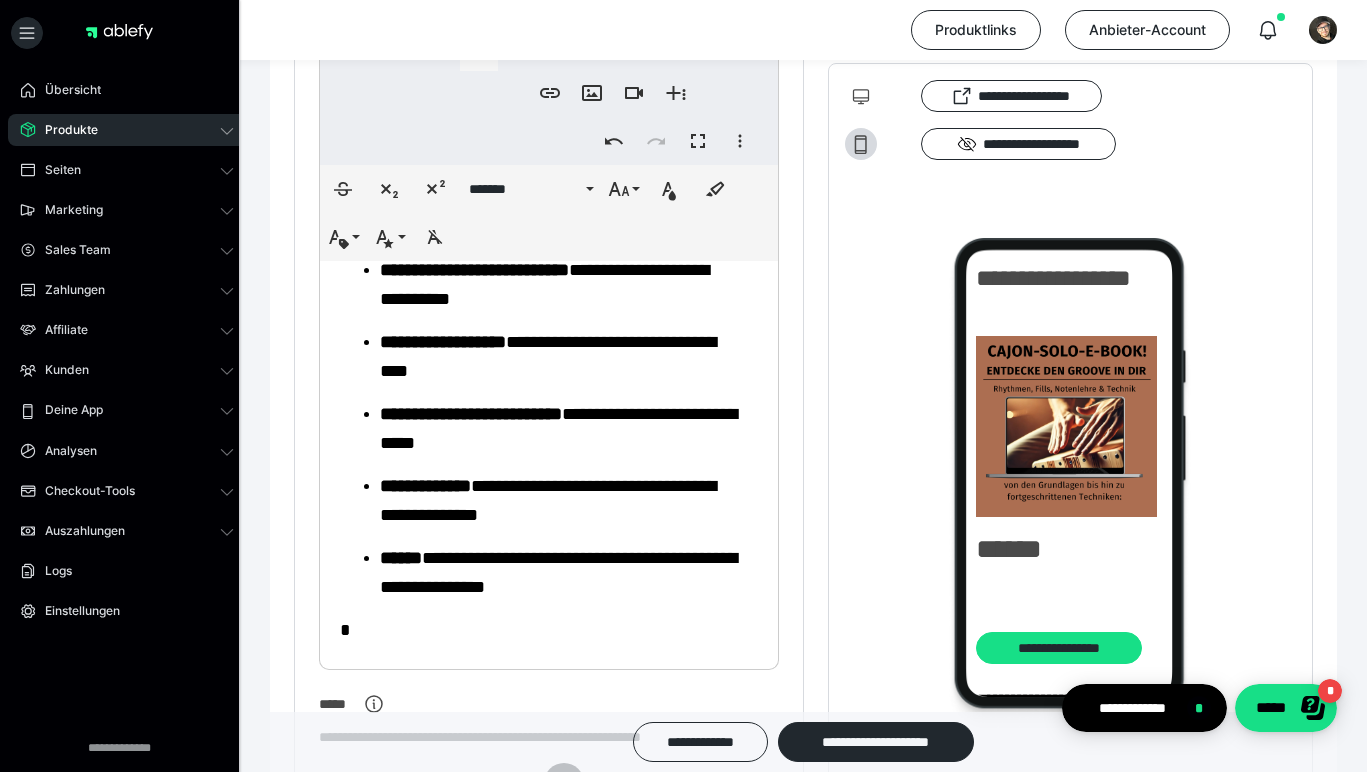 scroll, scrollTop: 545, scrollLeft: 0, axis: vertical 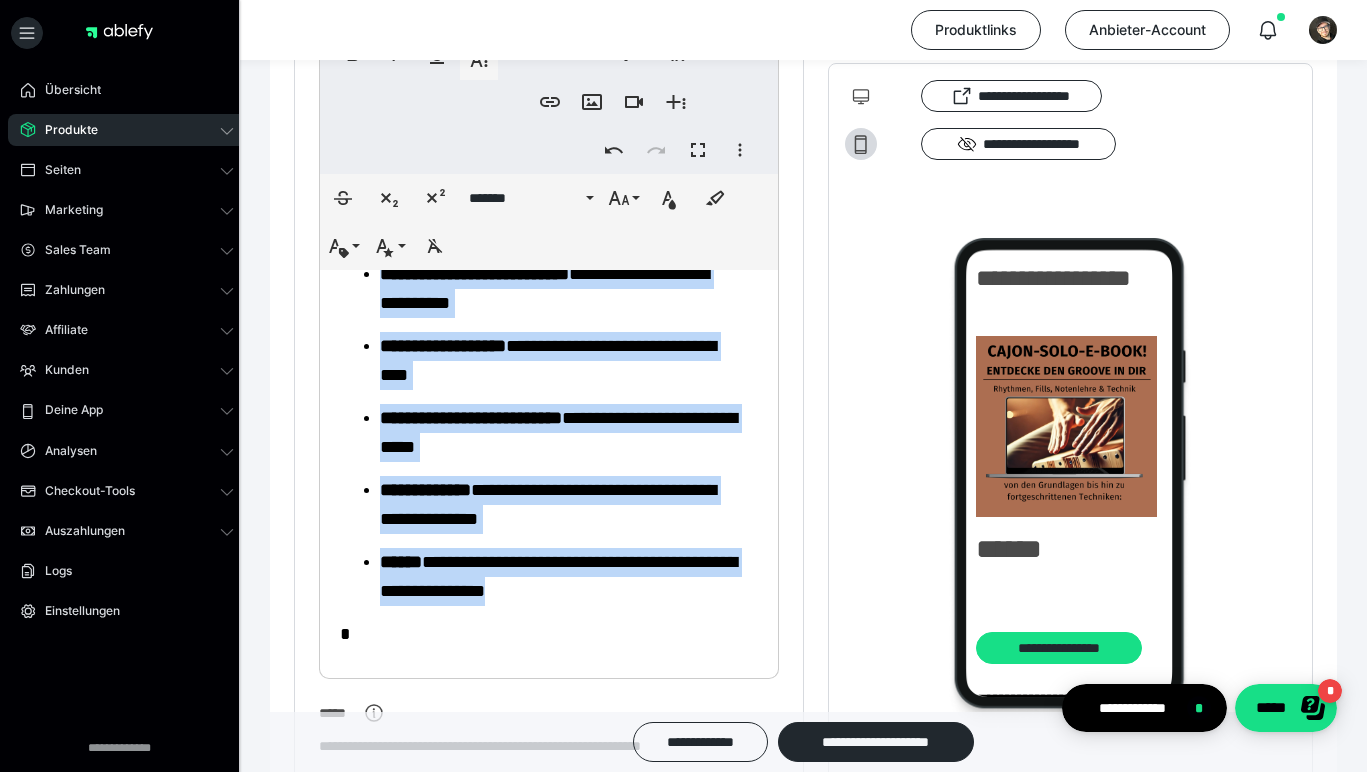 drag, startPoint x: 336, startPoint y: 470, endPoint x: 677, endPoint y: 602, distance: 365.65695 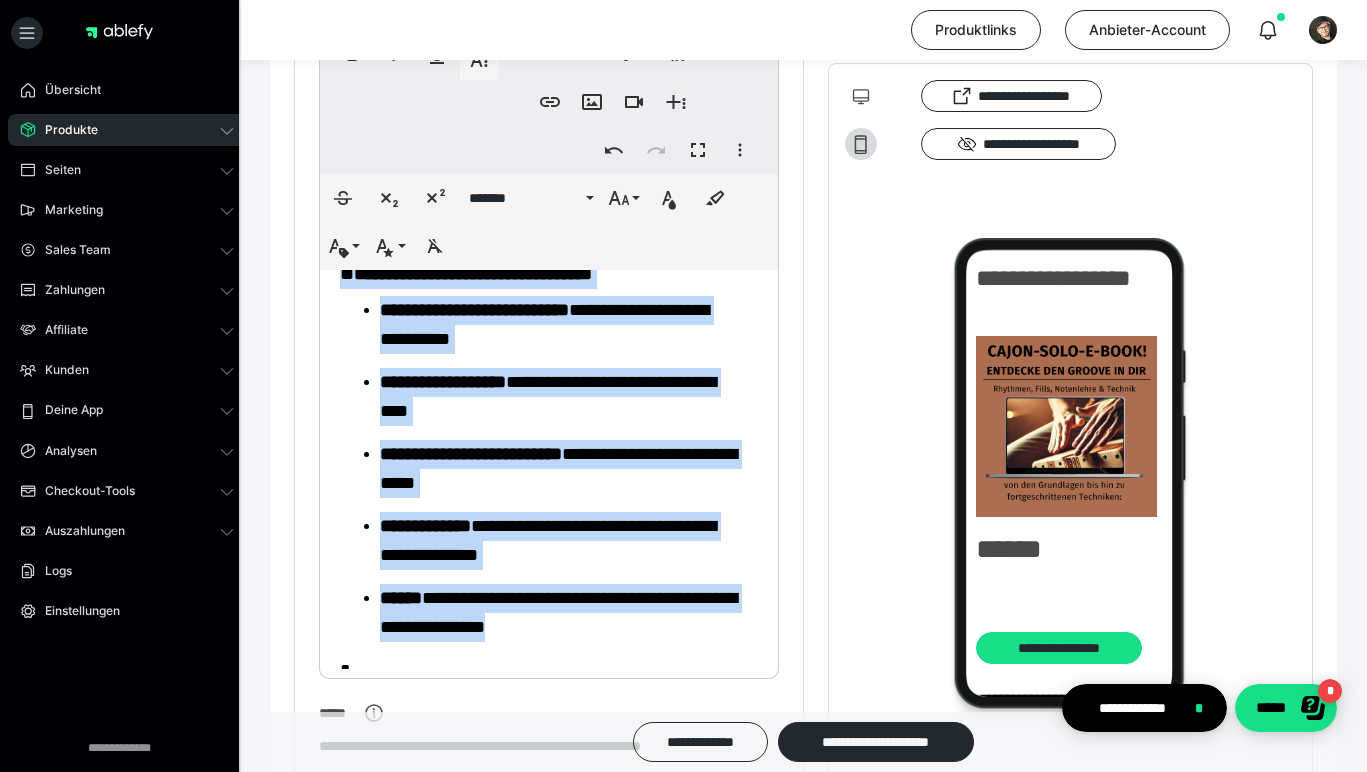scroll, scrollTop: 358, scrollLeft: 0, axis: vertical 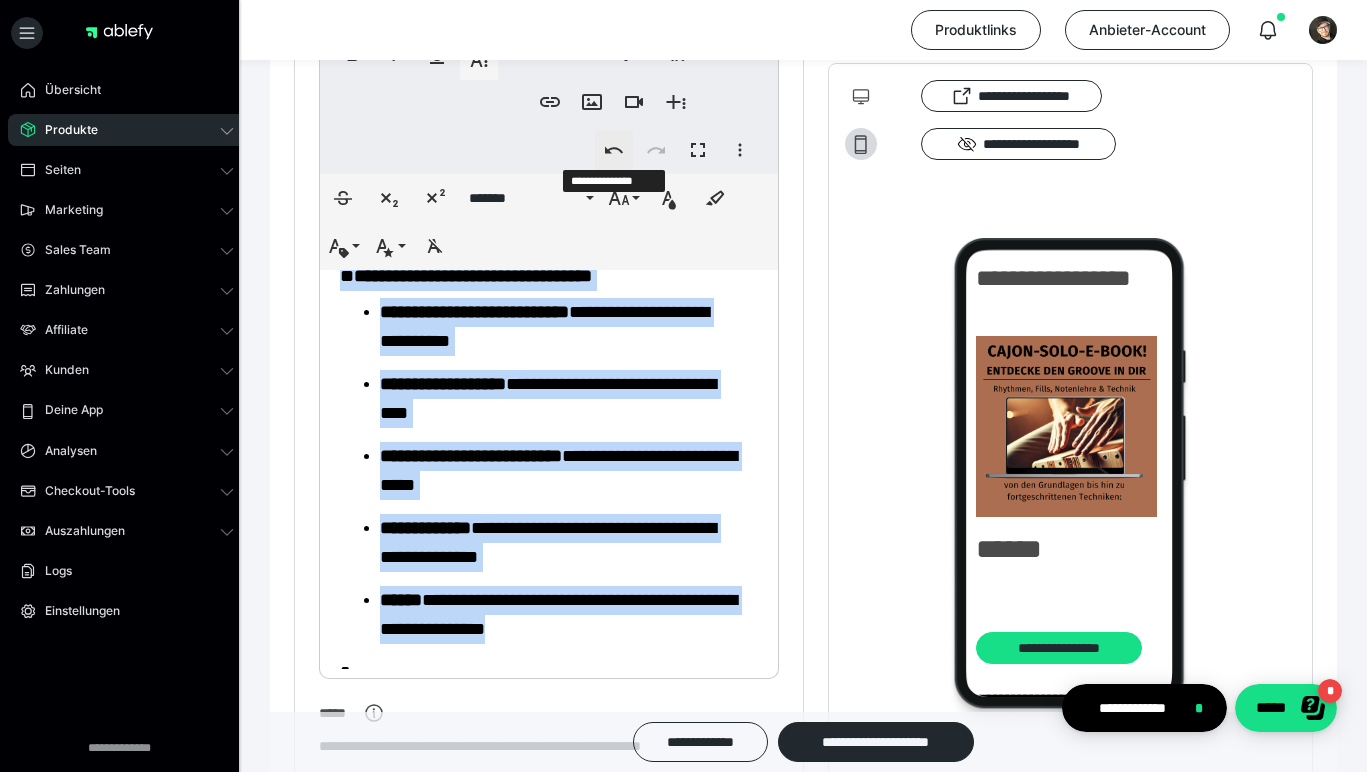 click 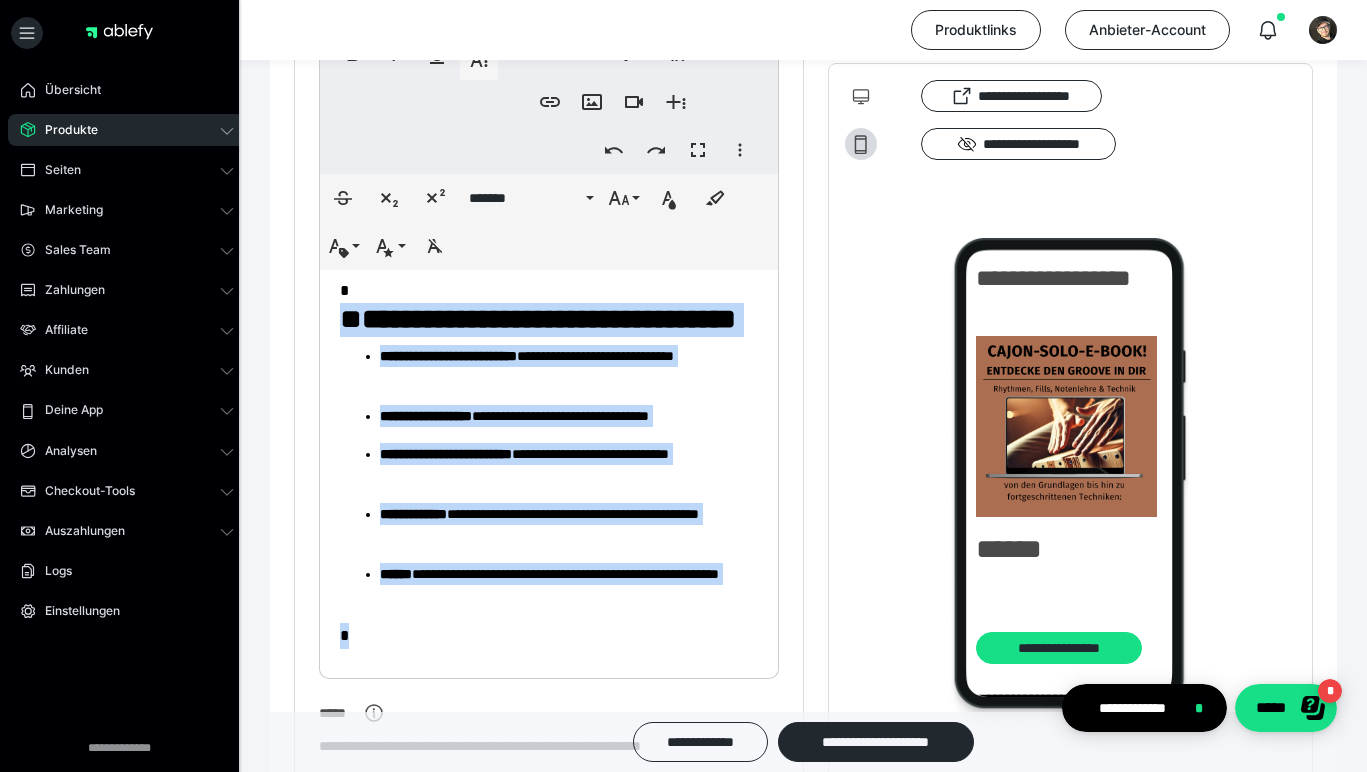 click on "**********" at bounding box center [549, 320] 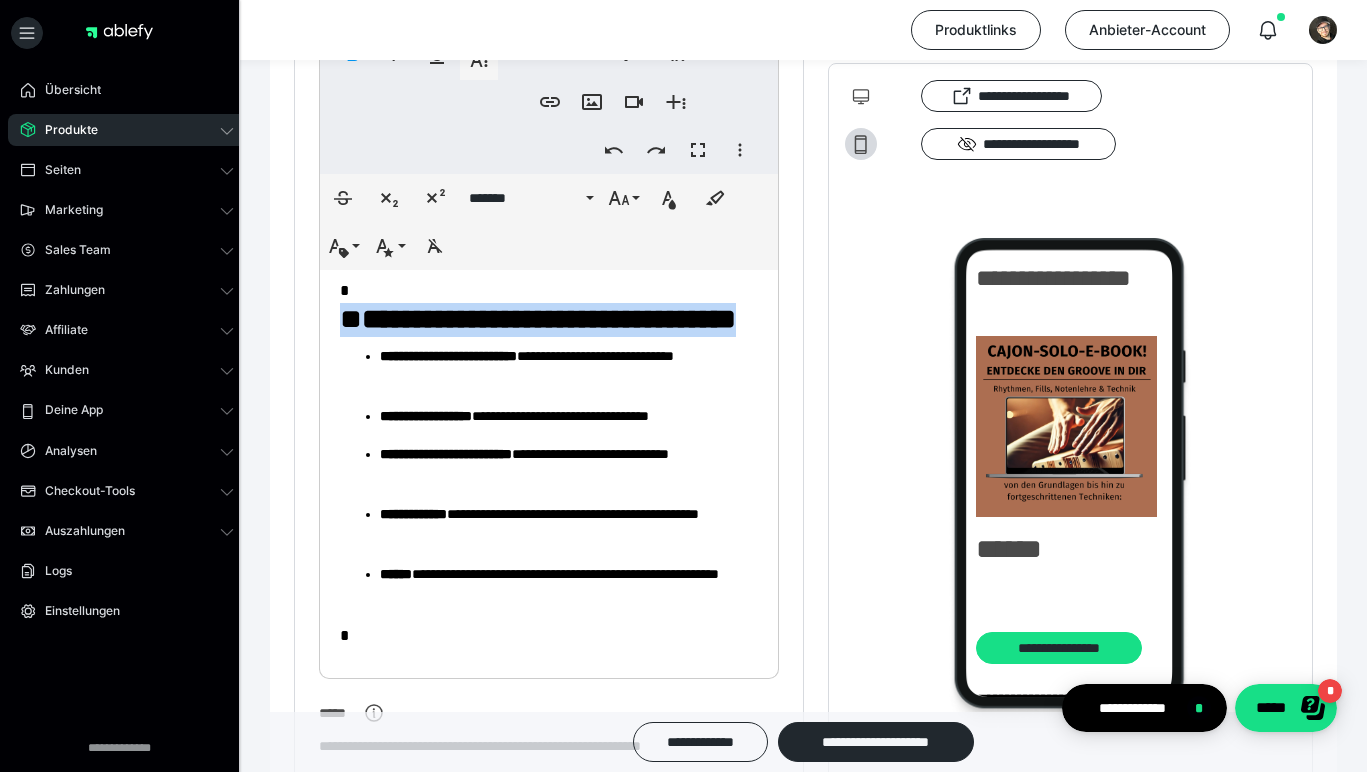 drag, startPoint x: 506, startPoint y: 375, endPoint x: 335, endPoint y: 341, distance: 174.34735 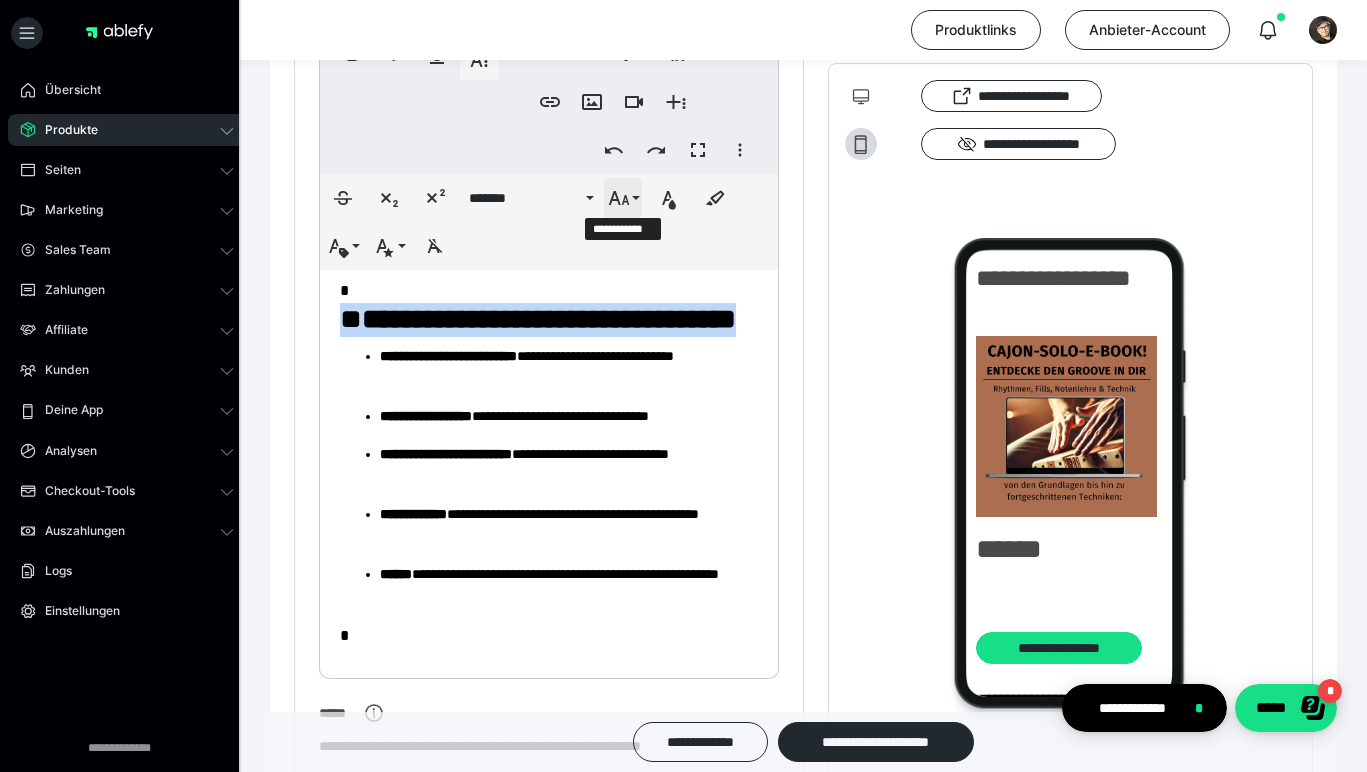 click on "**********" at bounding box center (623, 198) 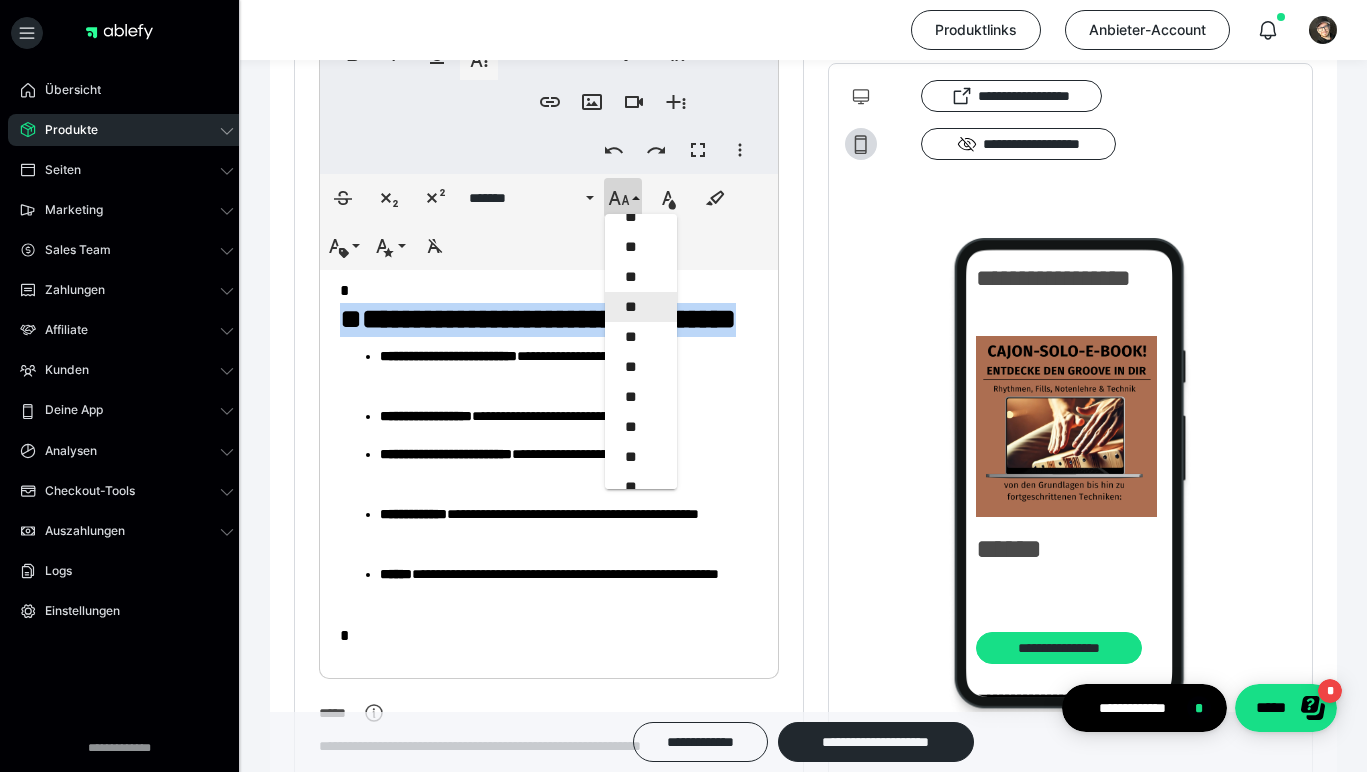 scroll, scrollTop: 492, scrollLeft: 0, axis: vertical 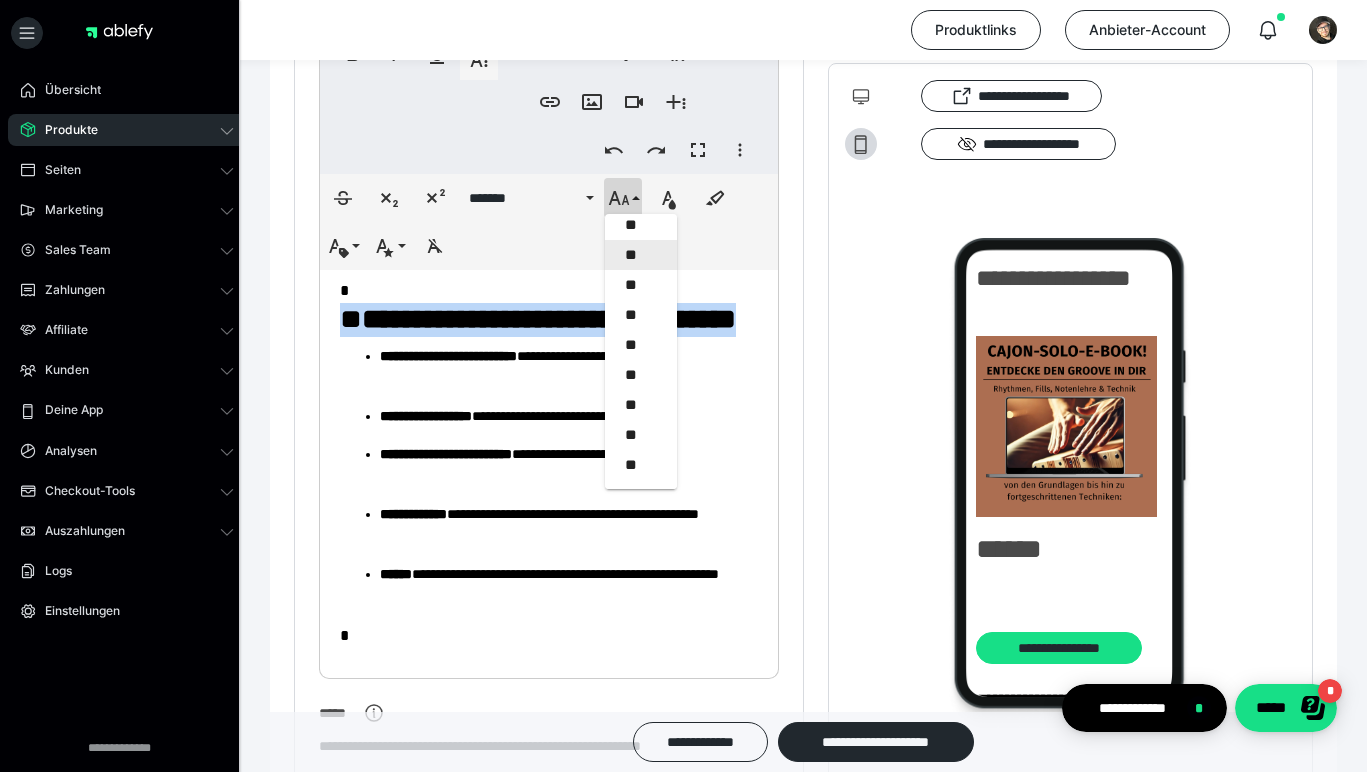 click on "**" at bounding box center [641, 255] 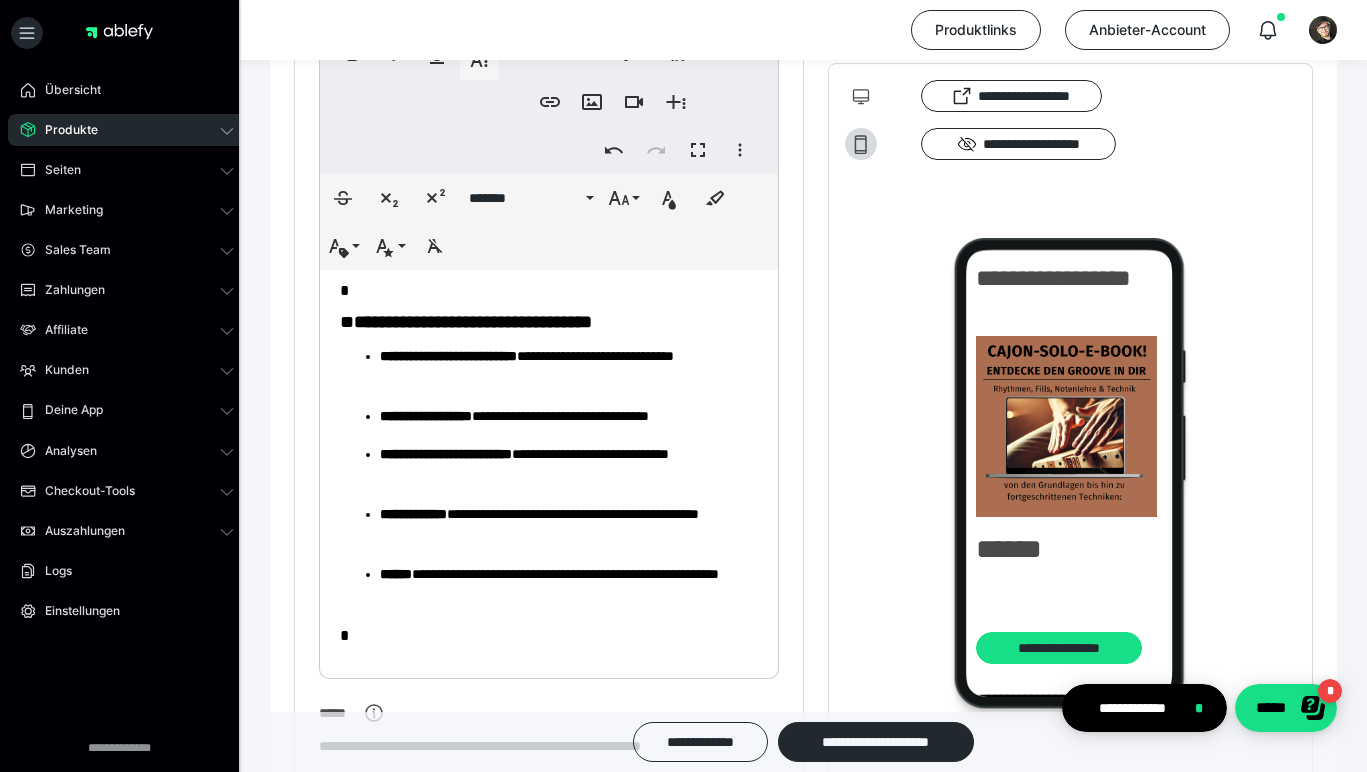 click on "**********" at bounding box center (561, 367) 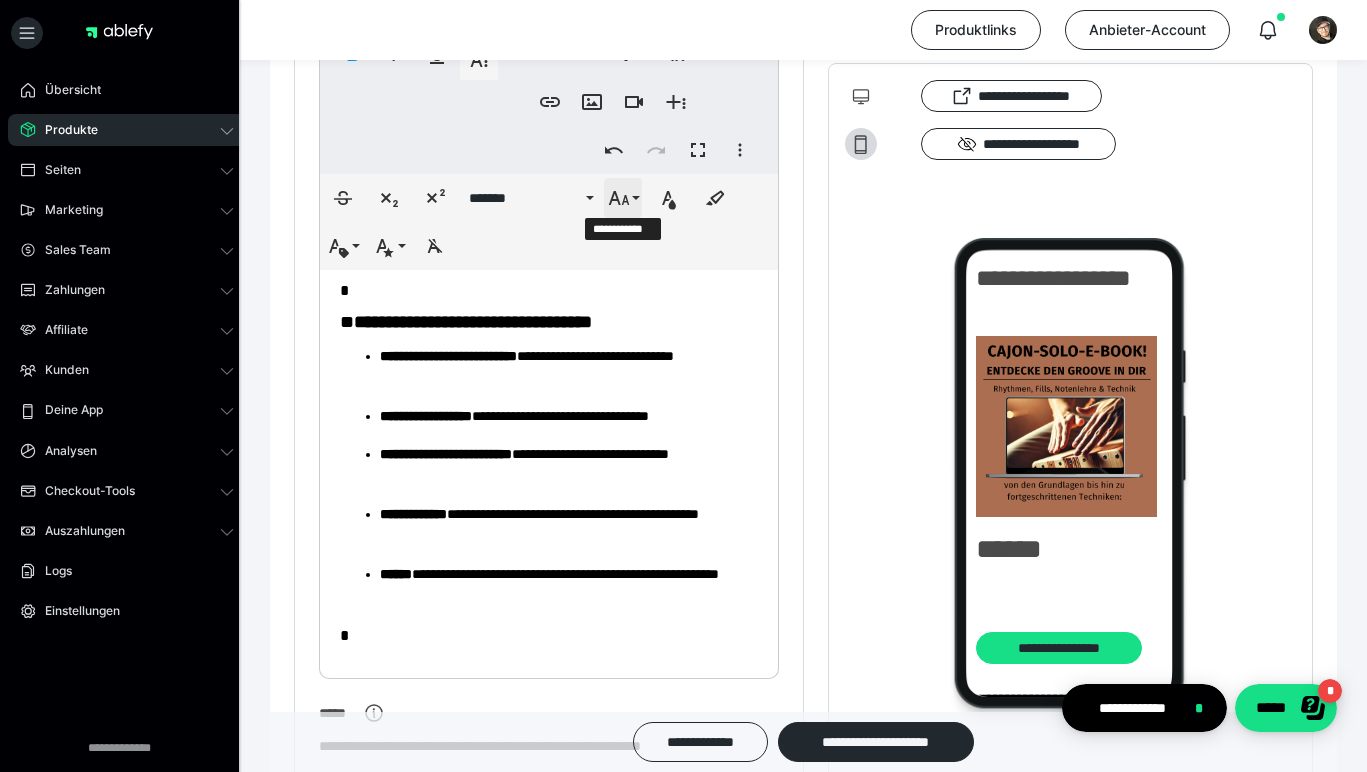 click on "**********" at bounding box center (623, 198) 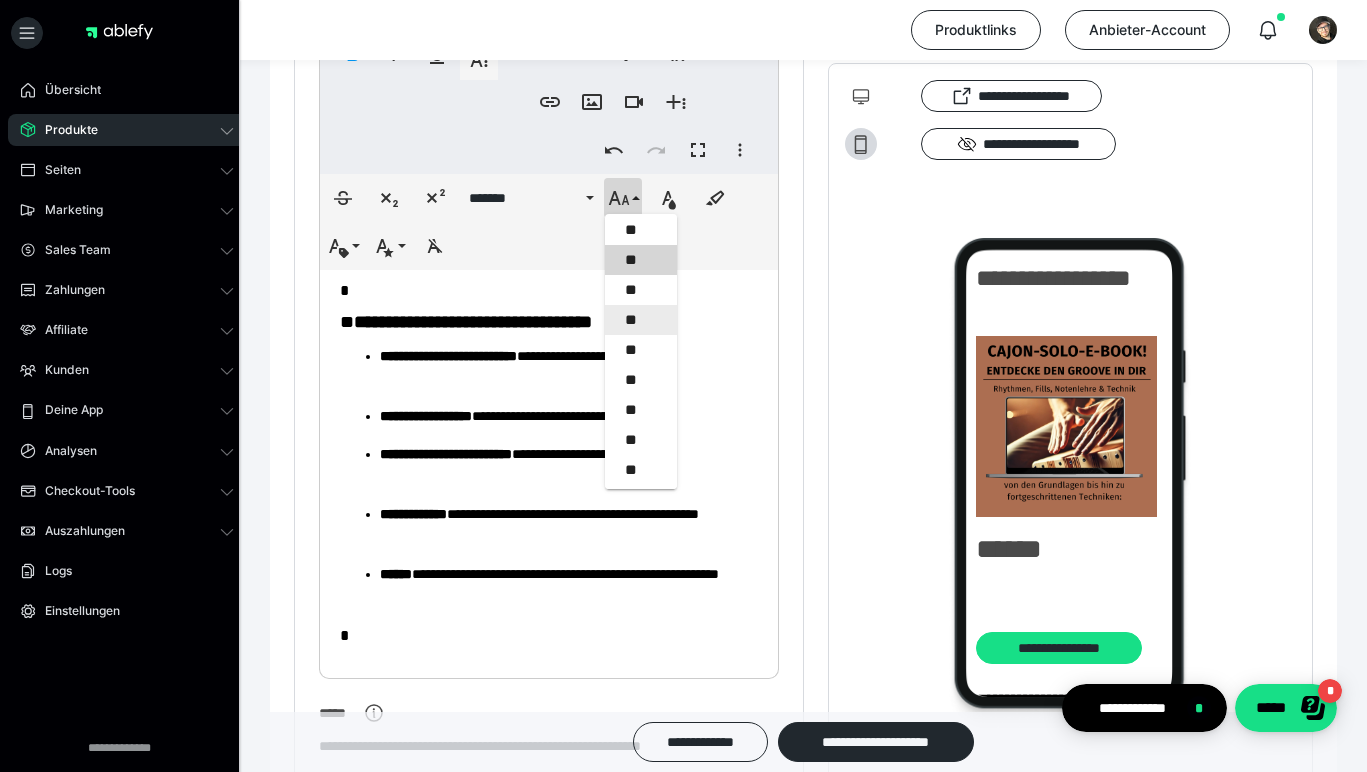 scroll, scrollTop: 348, scrollLeft: 0, axis: vertical 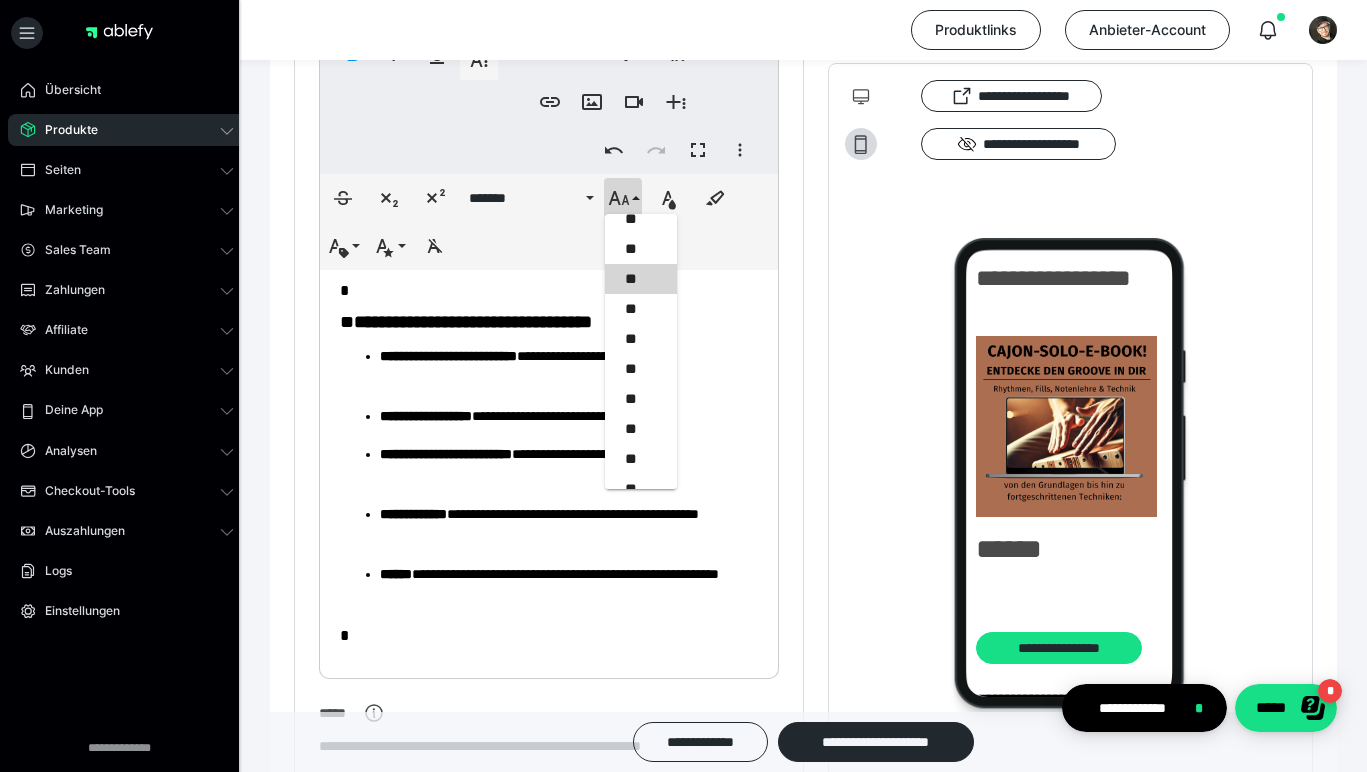 click on "**********" at bounding box center [549, 313] 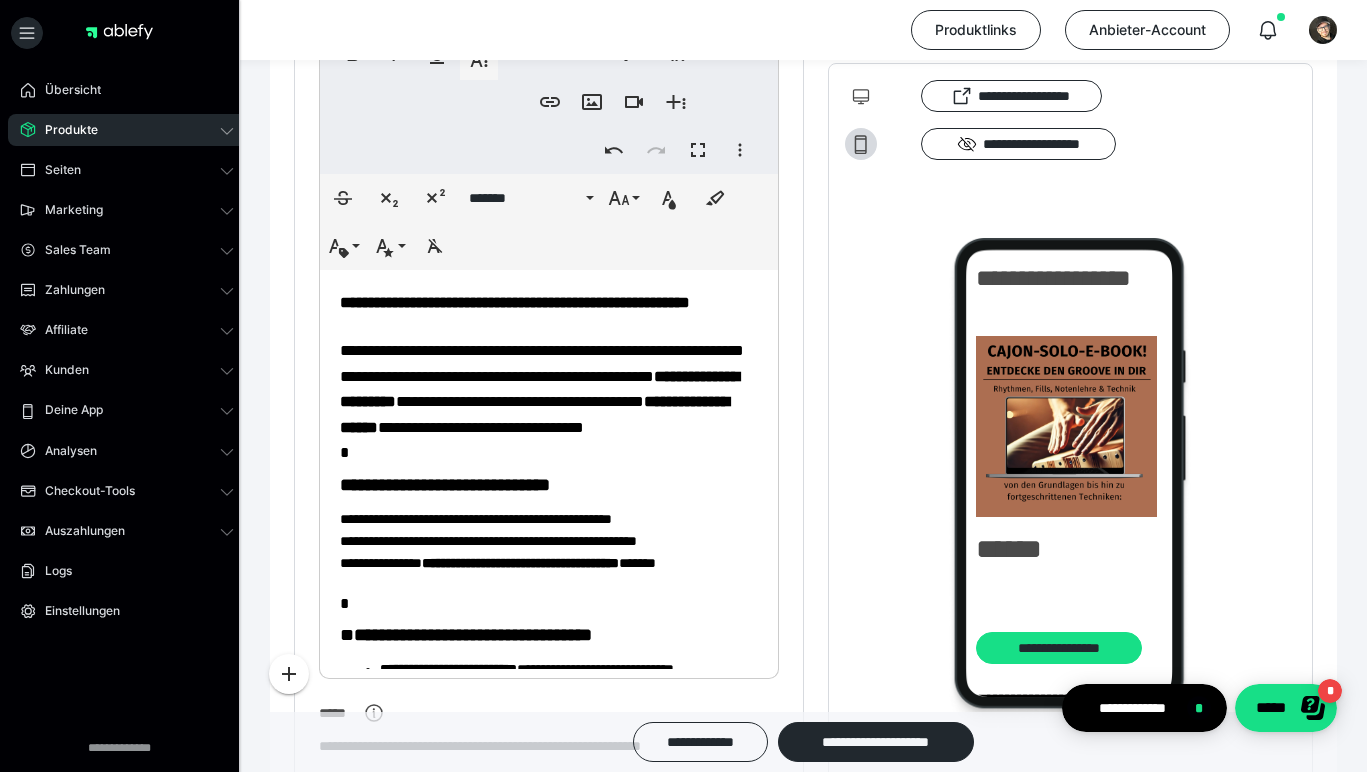 scroll, scrollTop: 0, scrollLeft: 0, axis: both 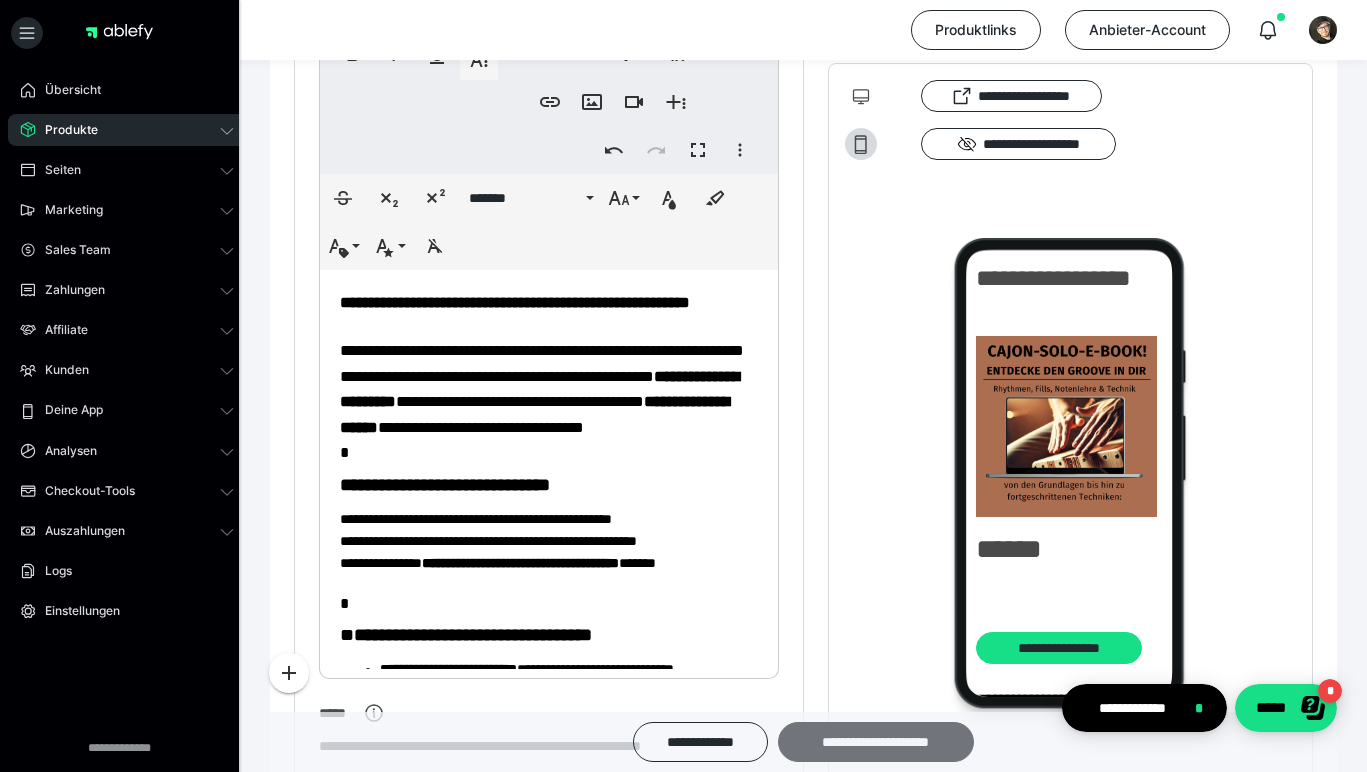 click on "**********" at bounding box center [876, 742] 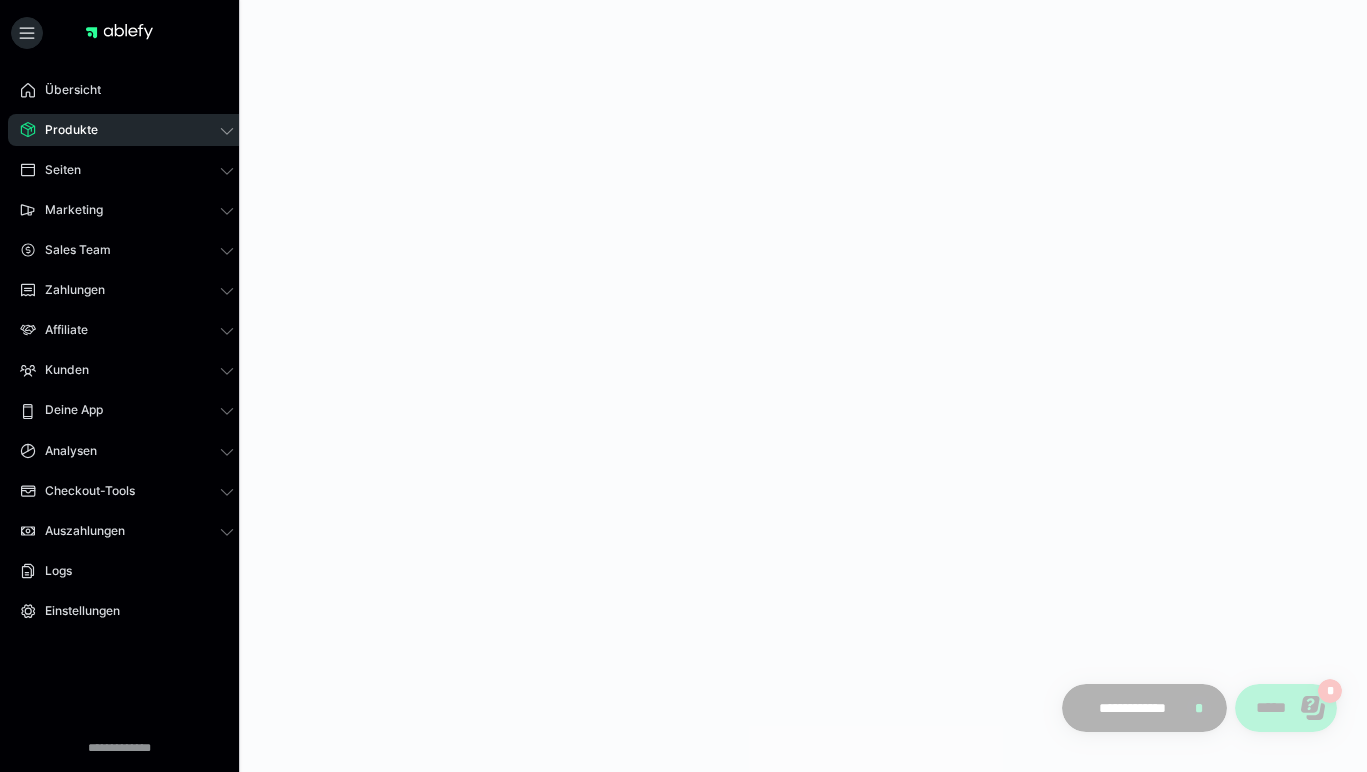 scroll, scrollTop: 0, scrollLeft: 0, axis: both 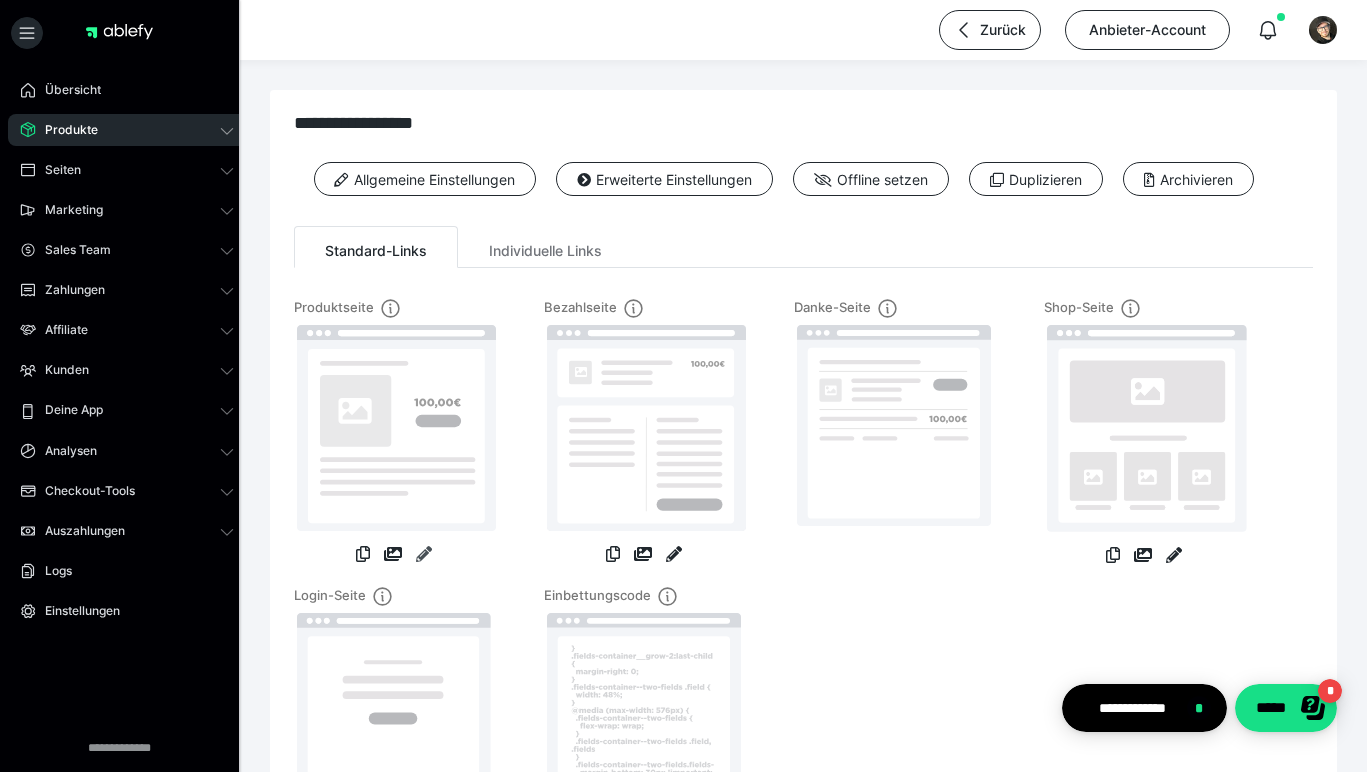 click at bounding box center [424, 554] 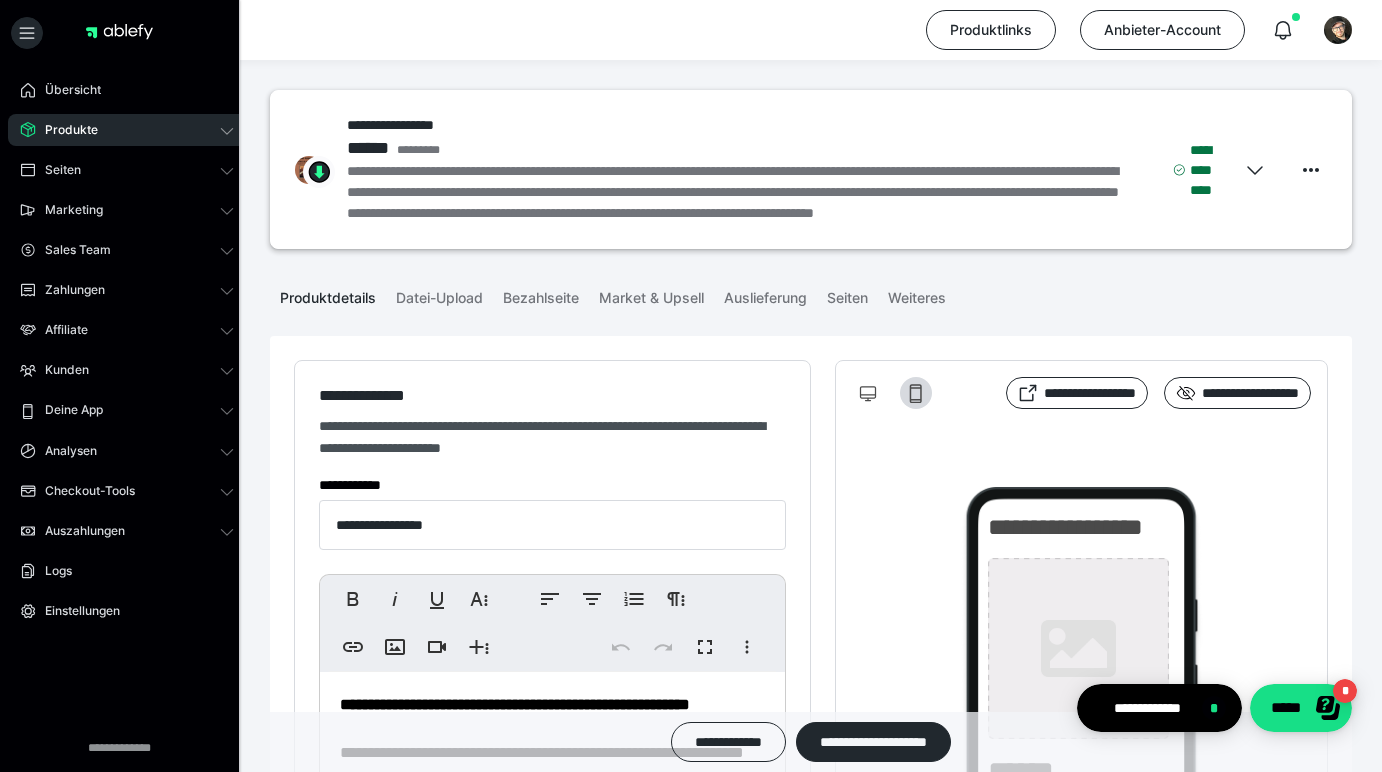 type on "**********" 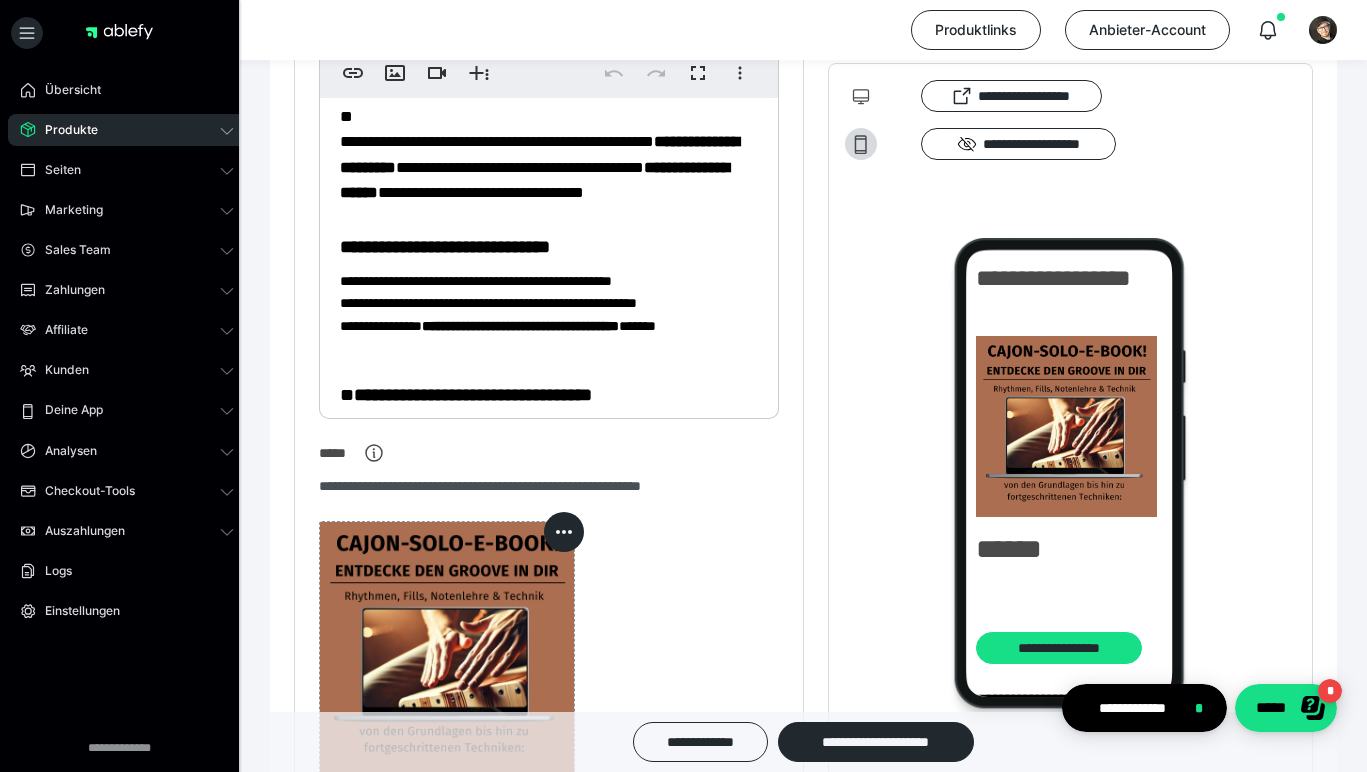 scroll, scrollTop: 672, scrollLeft: 0, axis: vertical 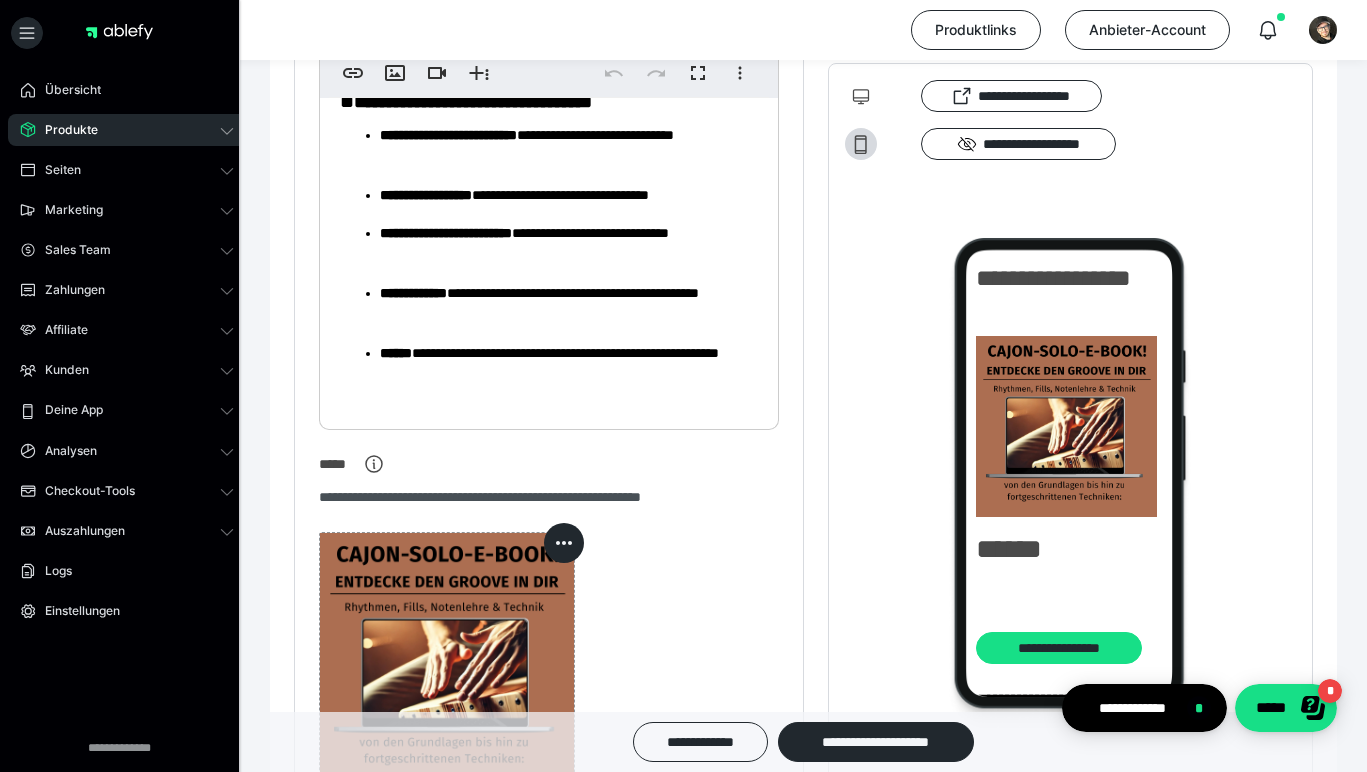 click on "**********" at bounding box center (448, 135) 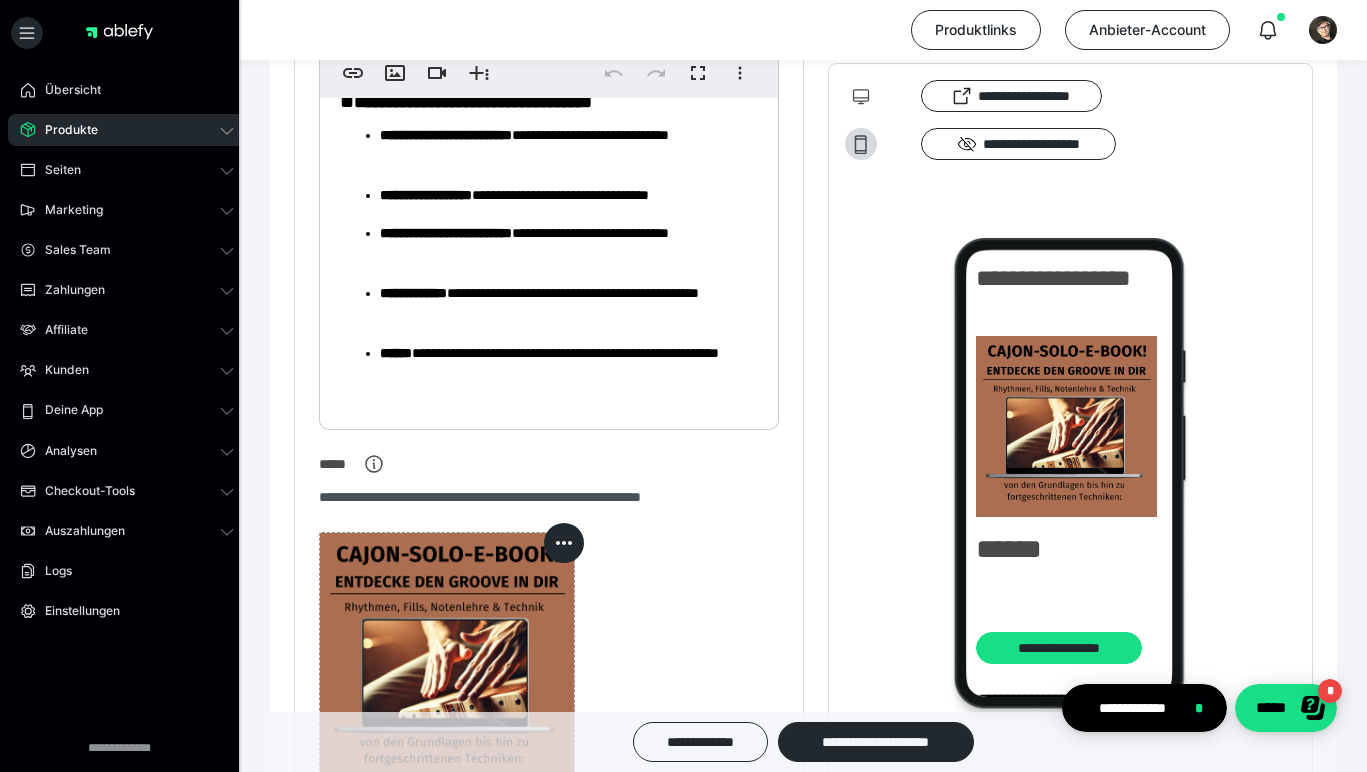 type 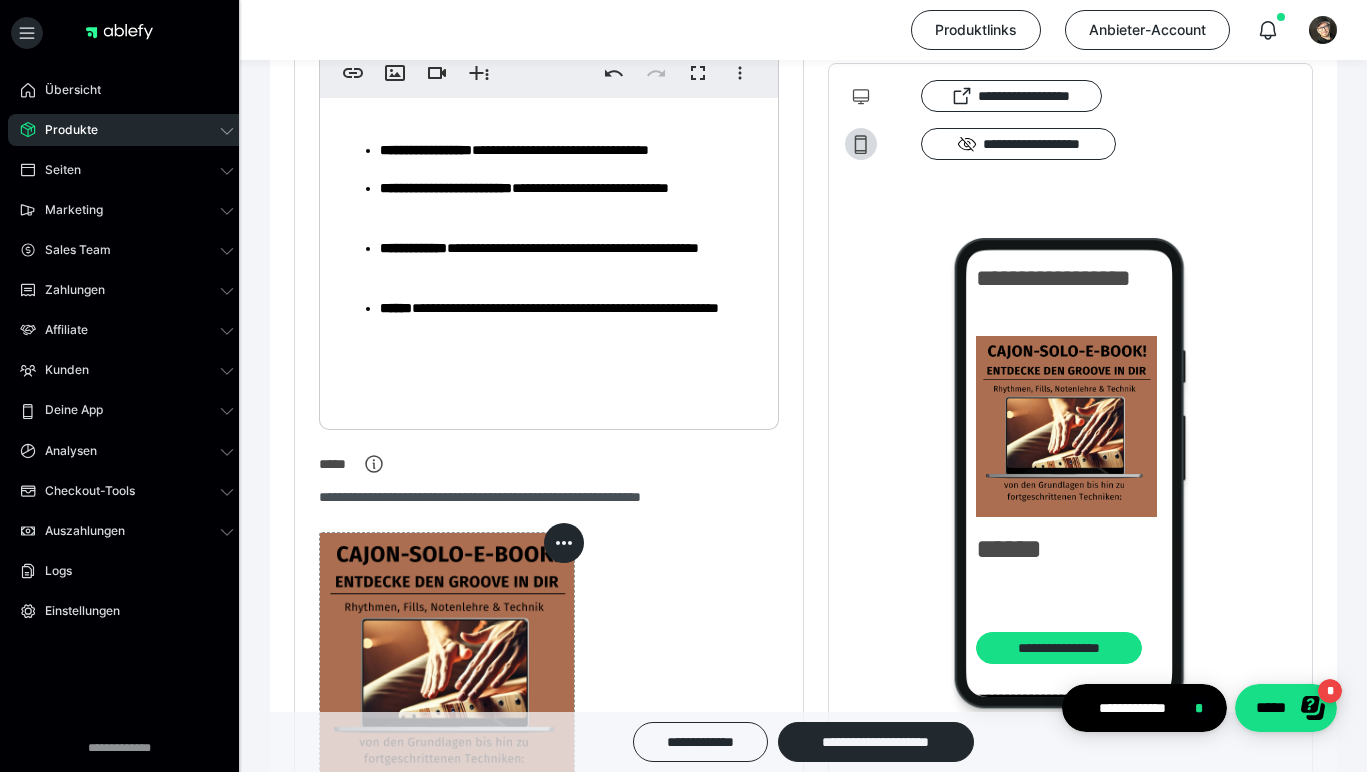 scroll, scrollTop: 349, scrollLeft: 0, axis: vertical 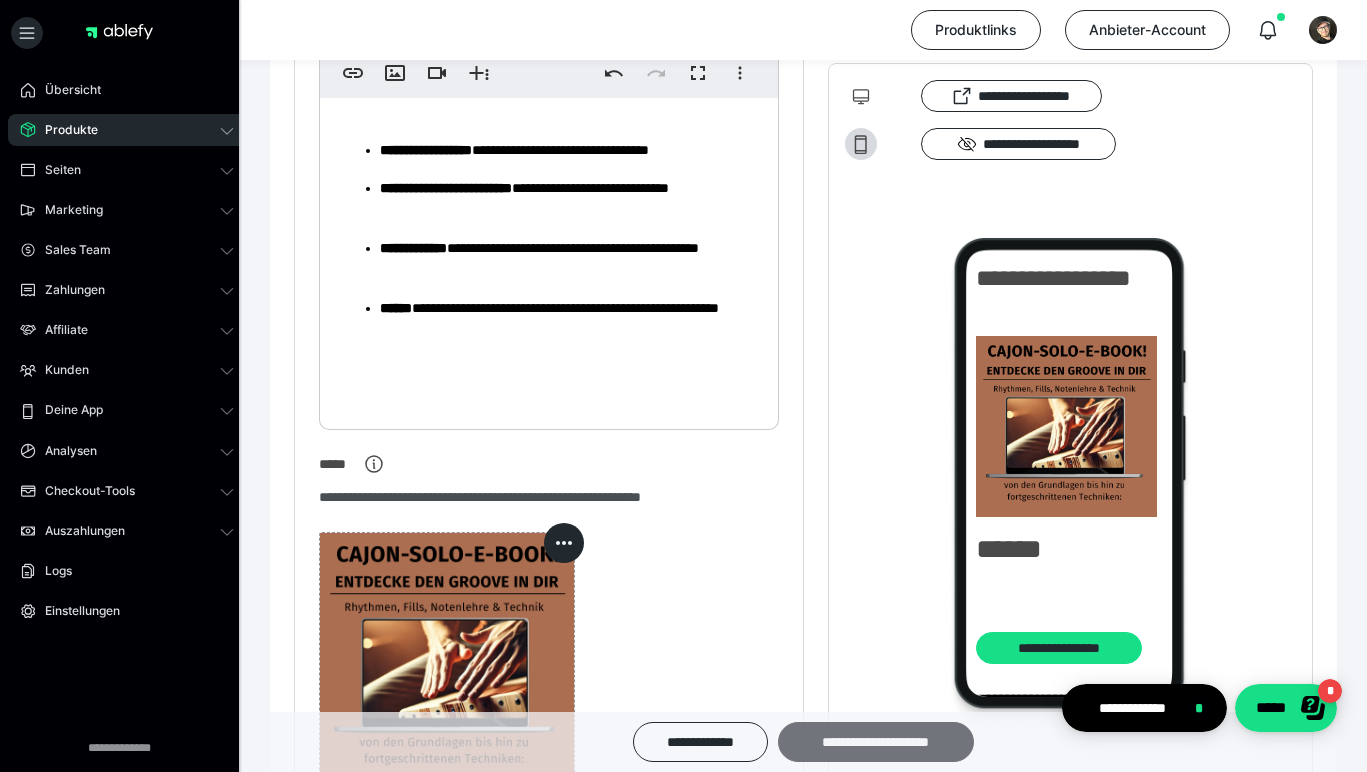 click on "**********" at bounding box center (876, 742) 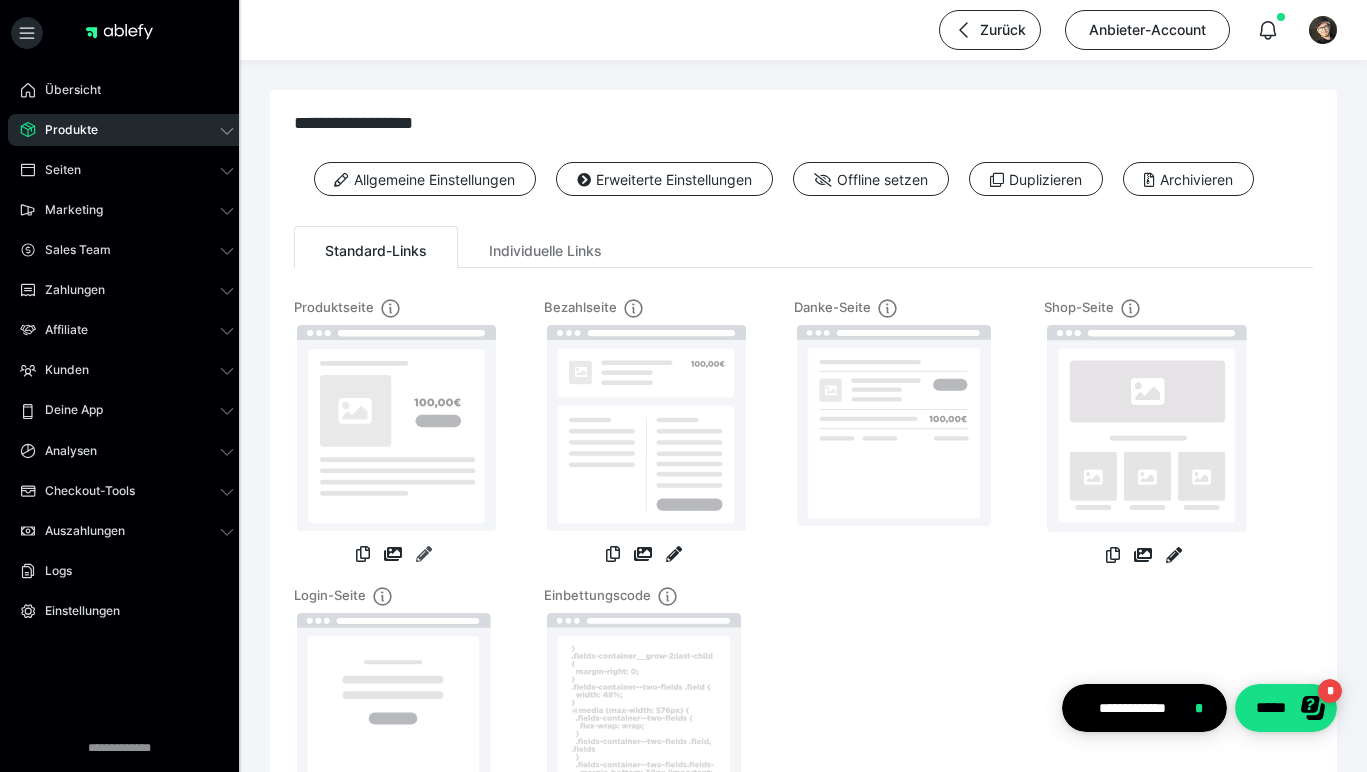 click at bounding box center (424, 554) 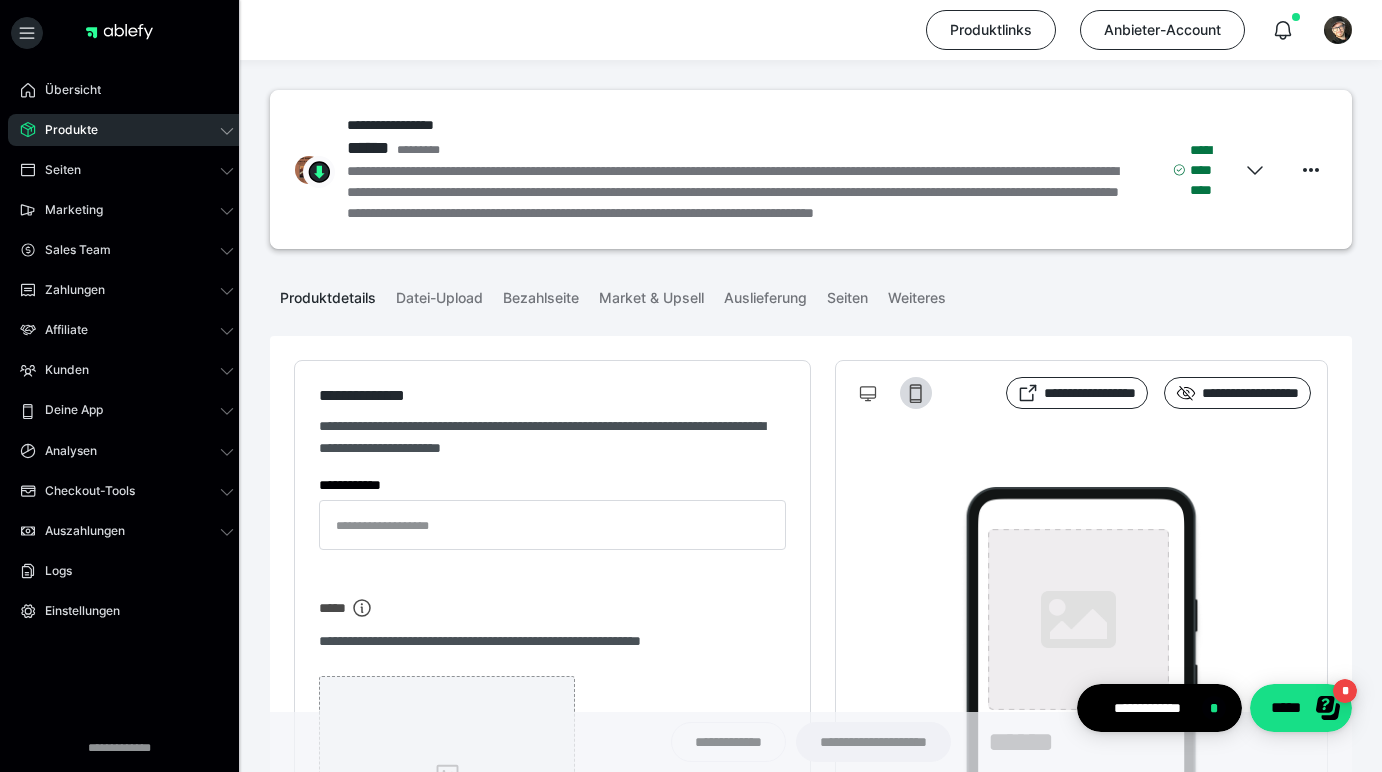 type on "**********" 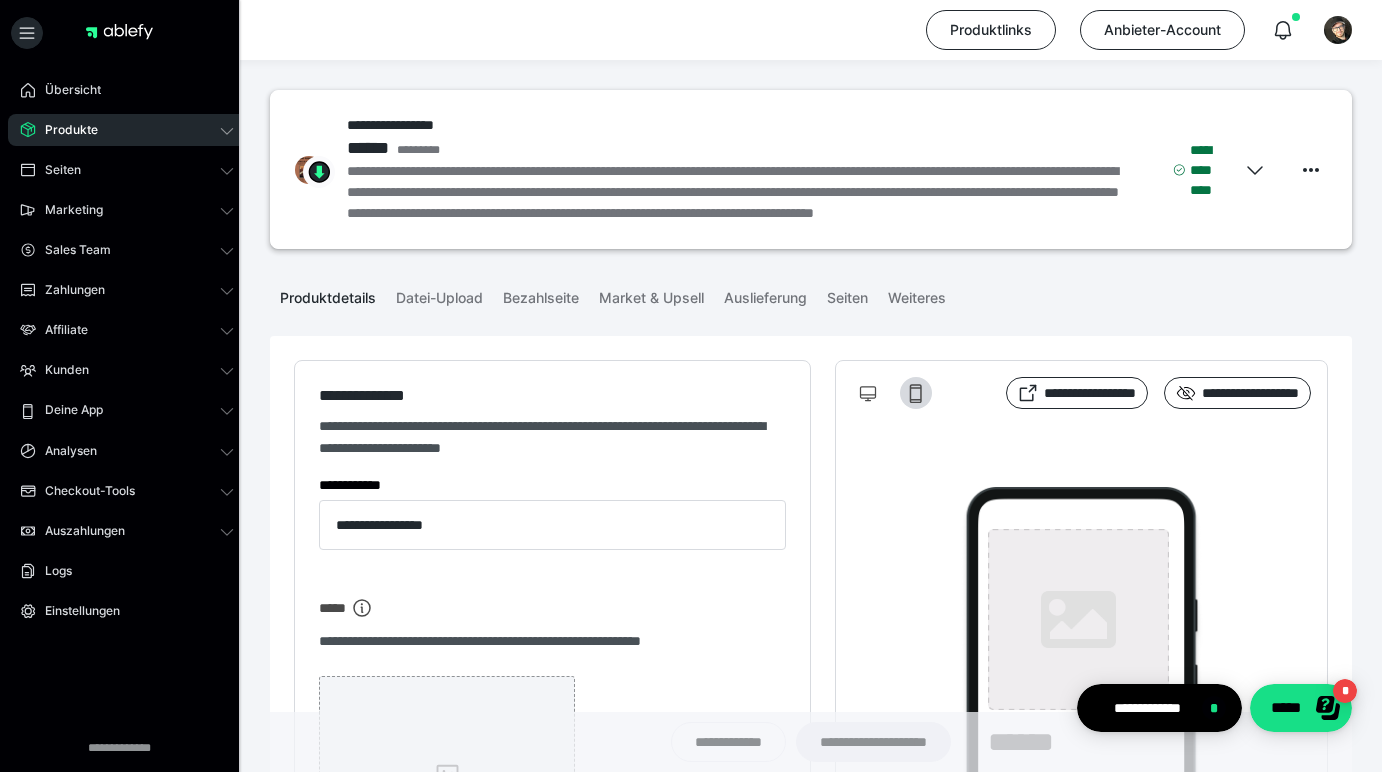 type on "**********" 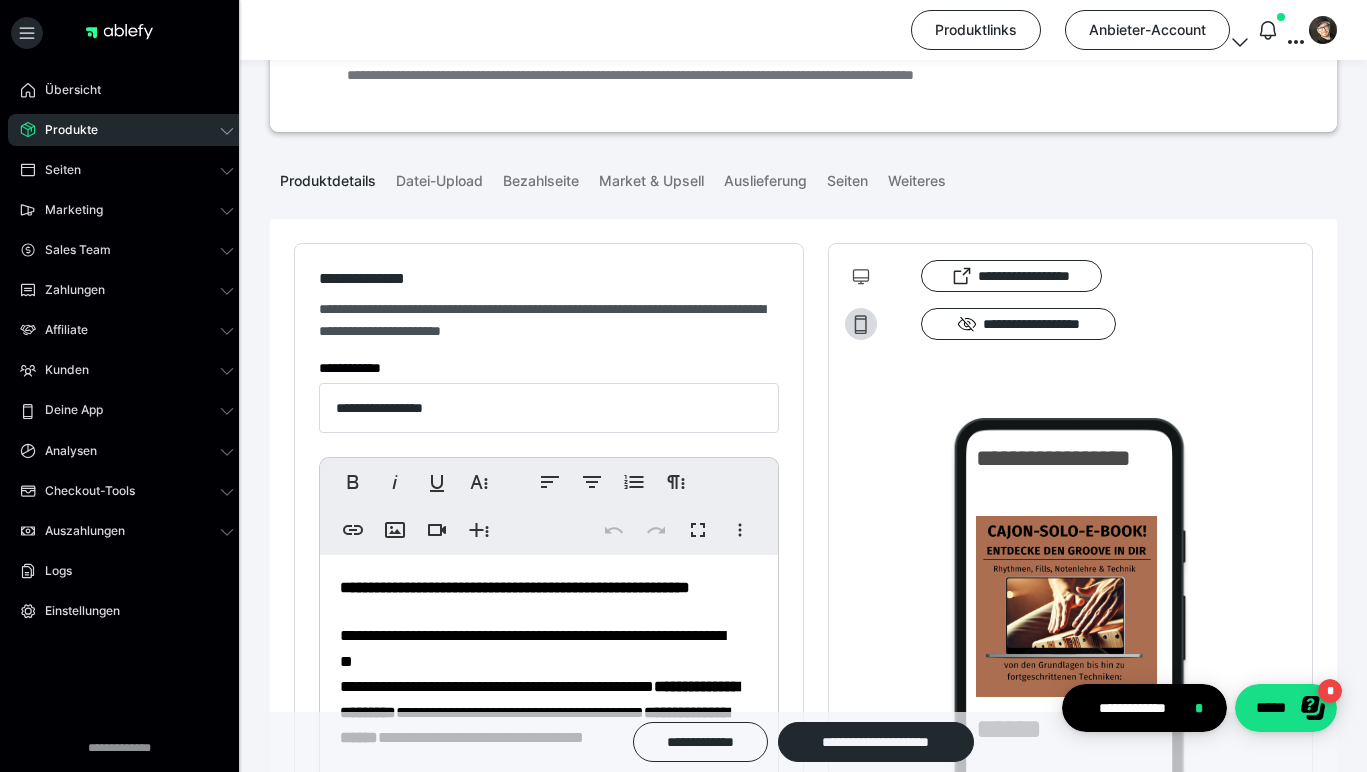 scroll, scrollTop: 355, scrollLeft: 0, axis: vertical 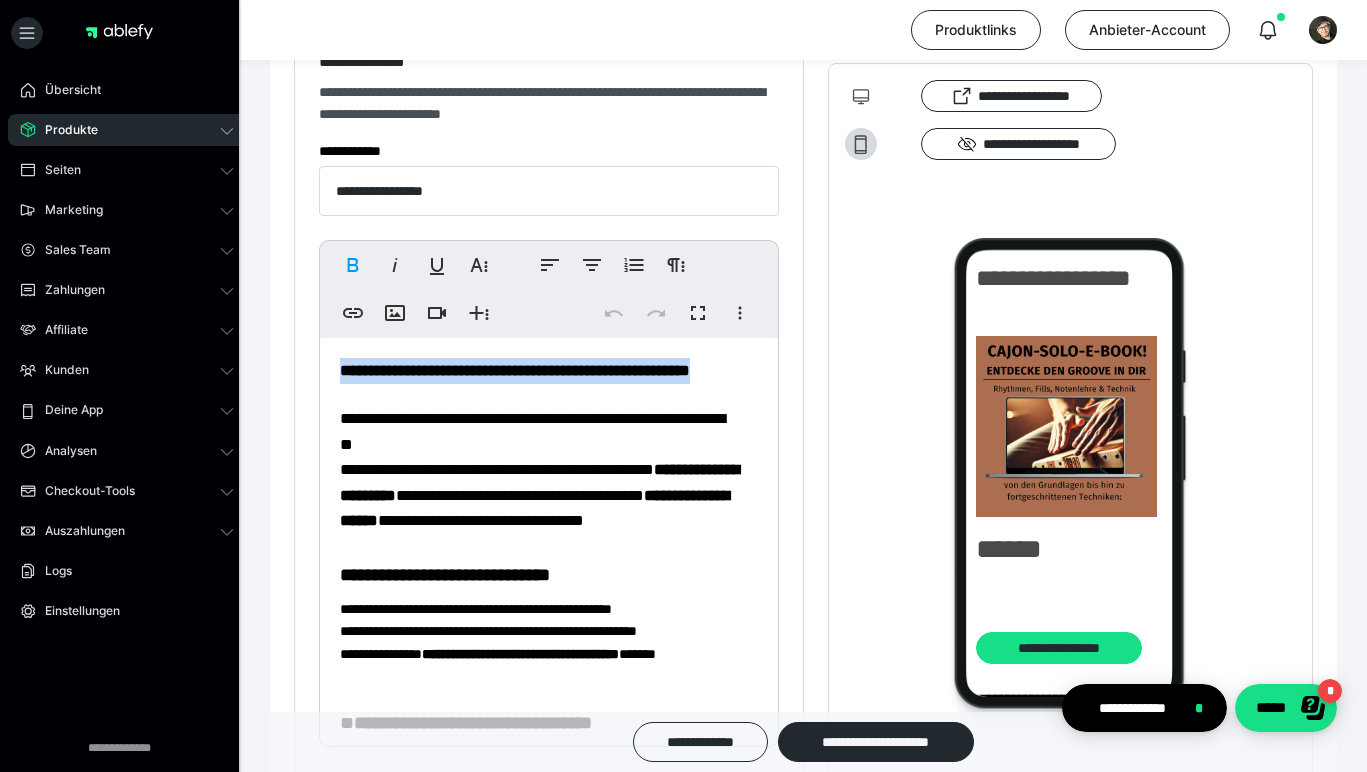 drag, startPoint x: 456, startPoint y: 401, endPoint x: 338, endPoint y: 372, distance: 121.511314 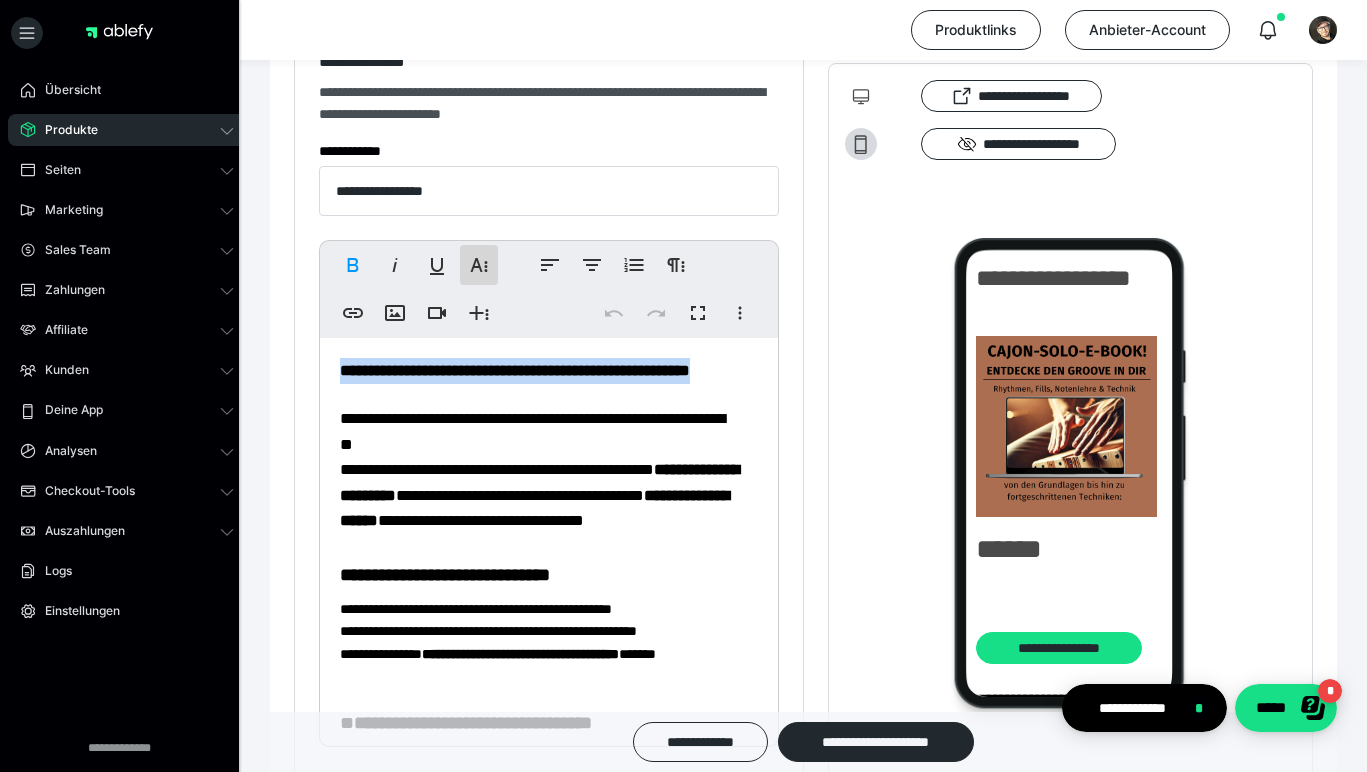 click 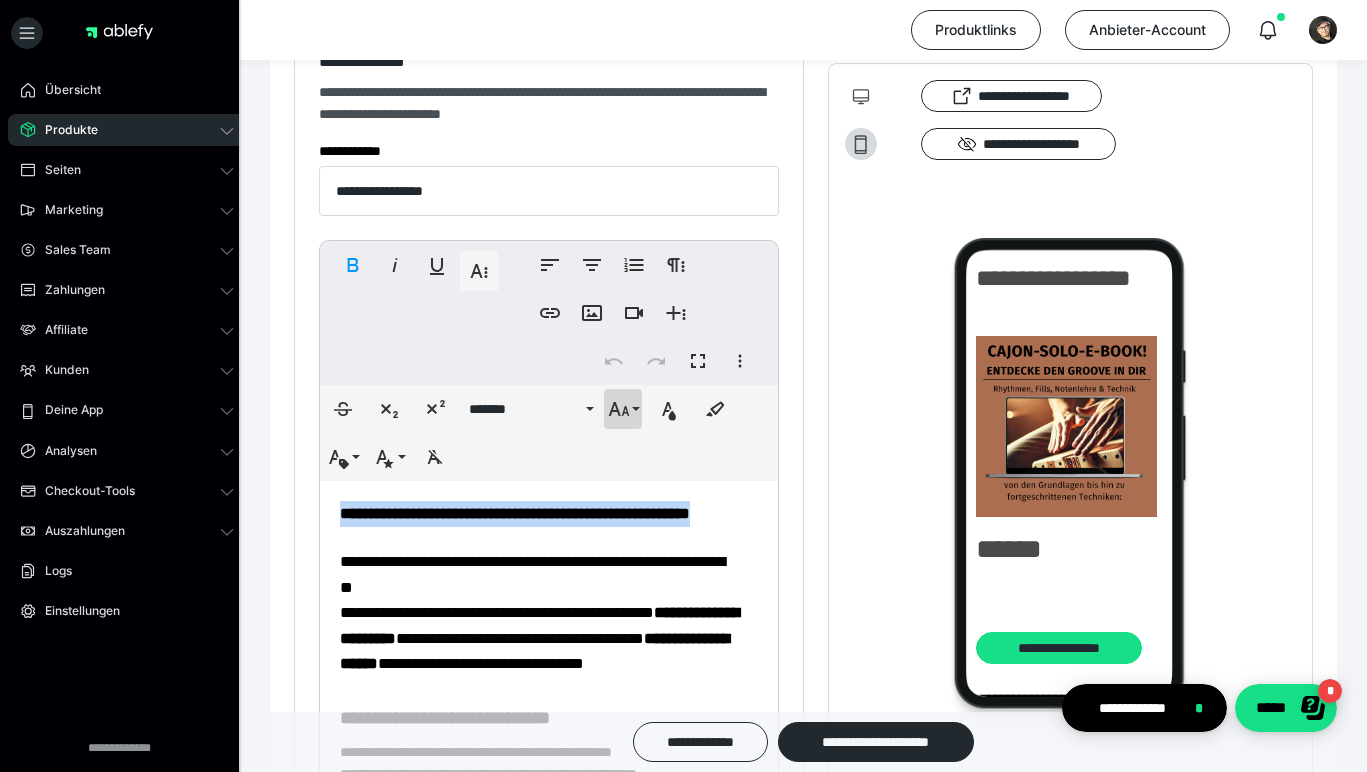 click on "**********" at bounding box center (623, 409) 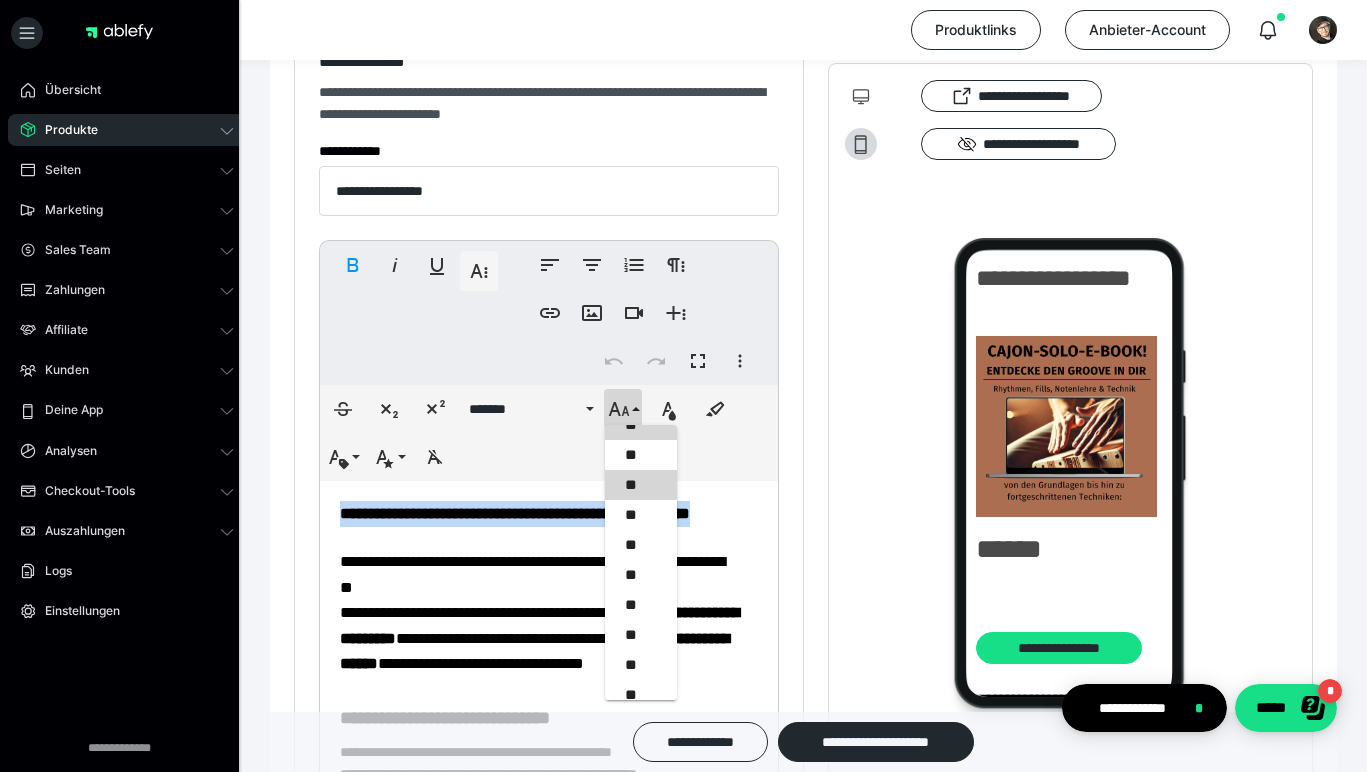 click on "**" at bounding box center [641, 485] 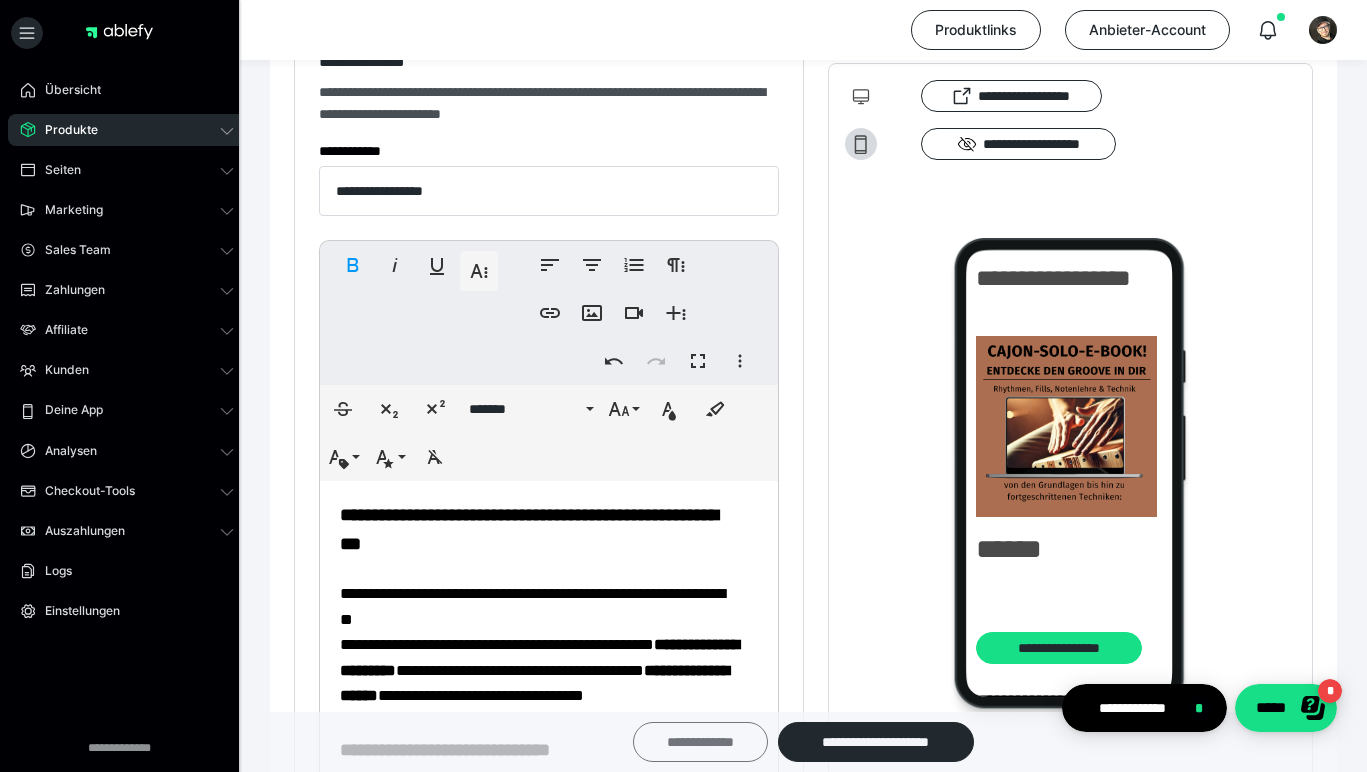 click on "**********" at bounding box center (700, 742) 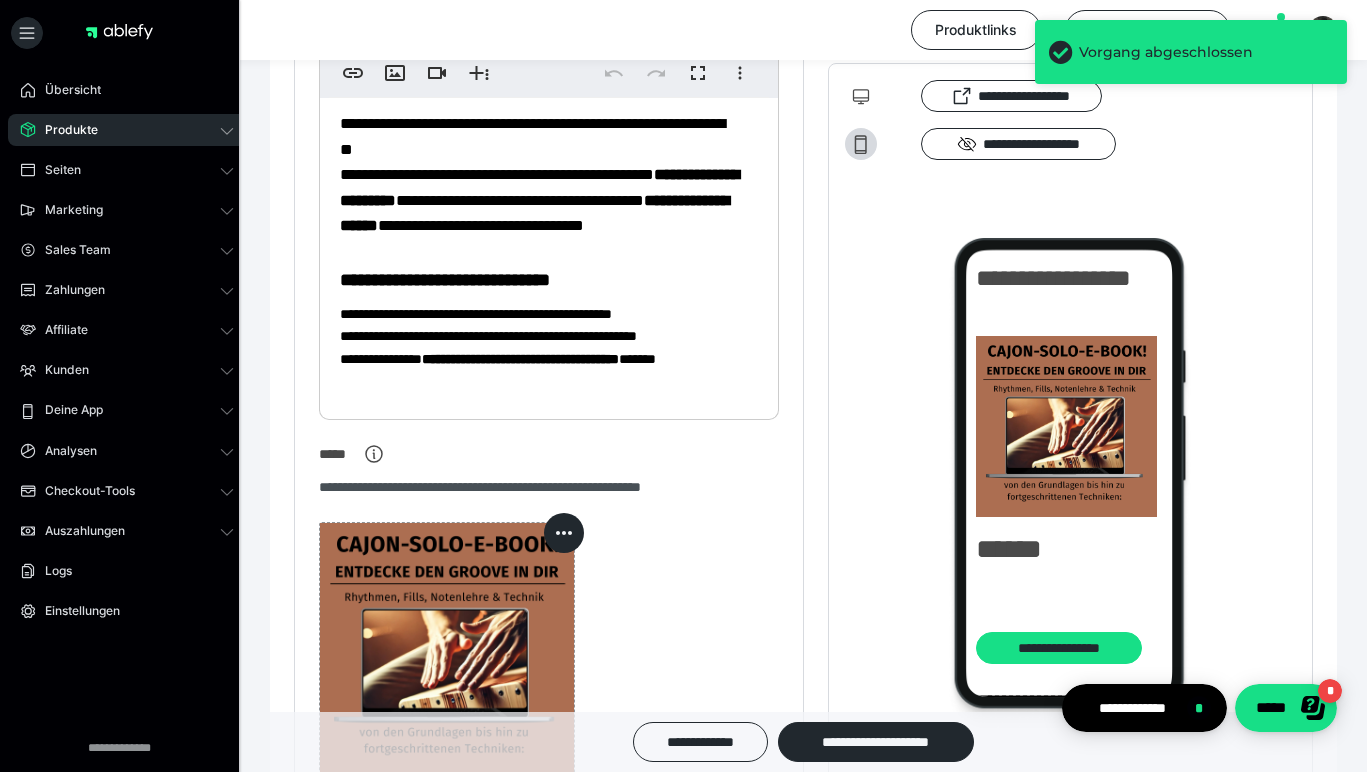 scroll, scrollTop: 684, scrollLeft: 0, axis: vertical 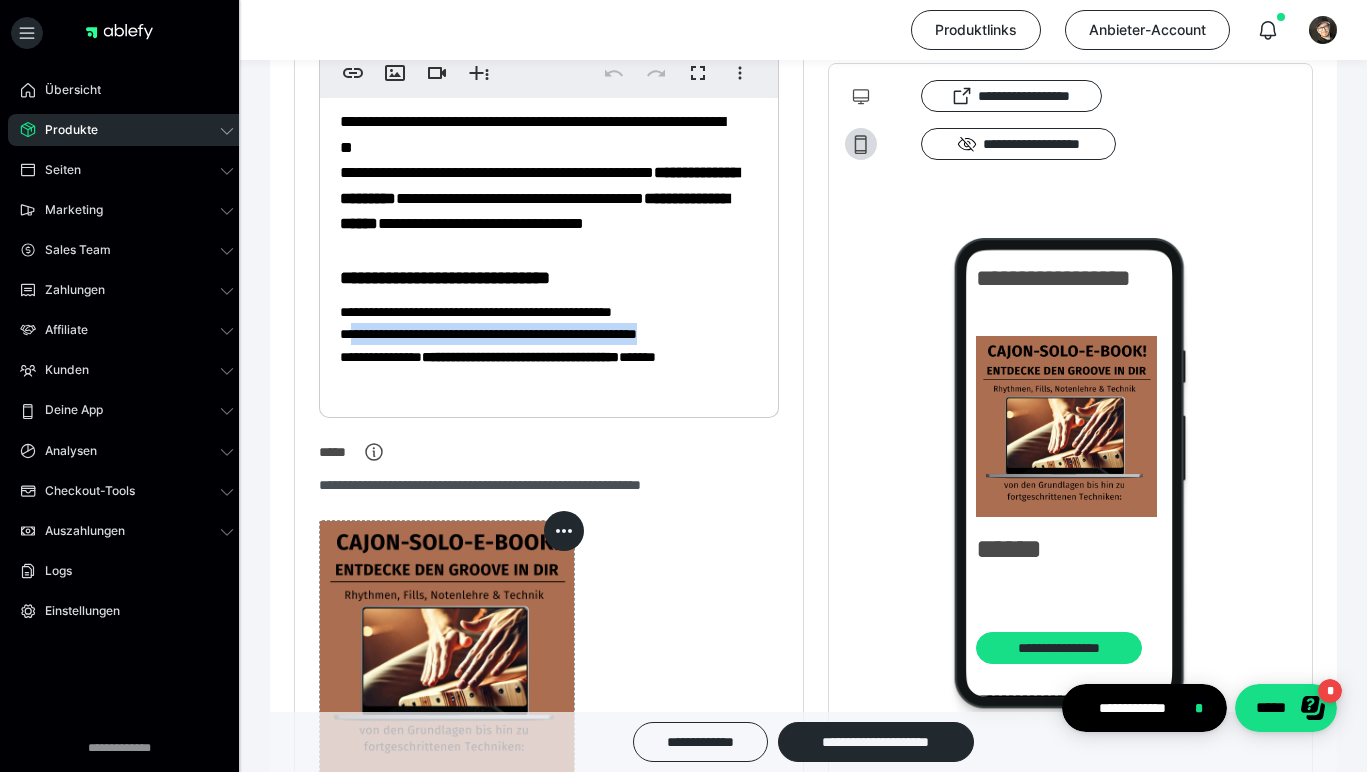 drag, startPoint x: 732, startPoint y: 354, endPoint x: 357, endPoint y: 357, distance: 375.012 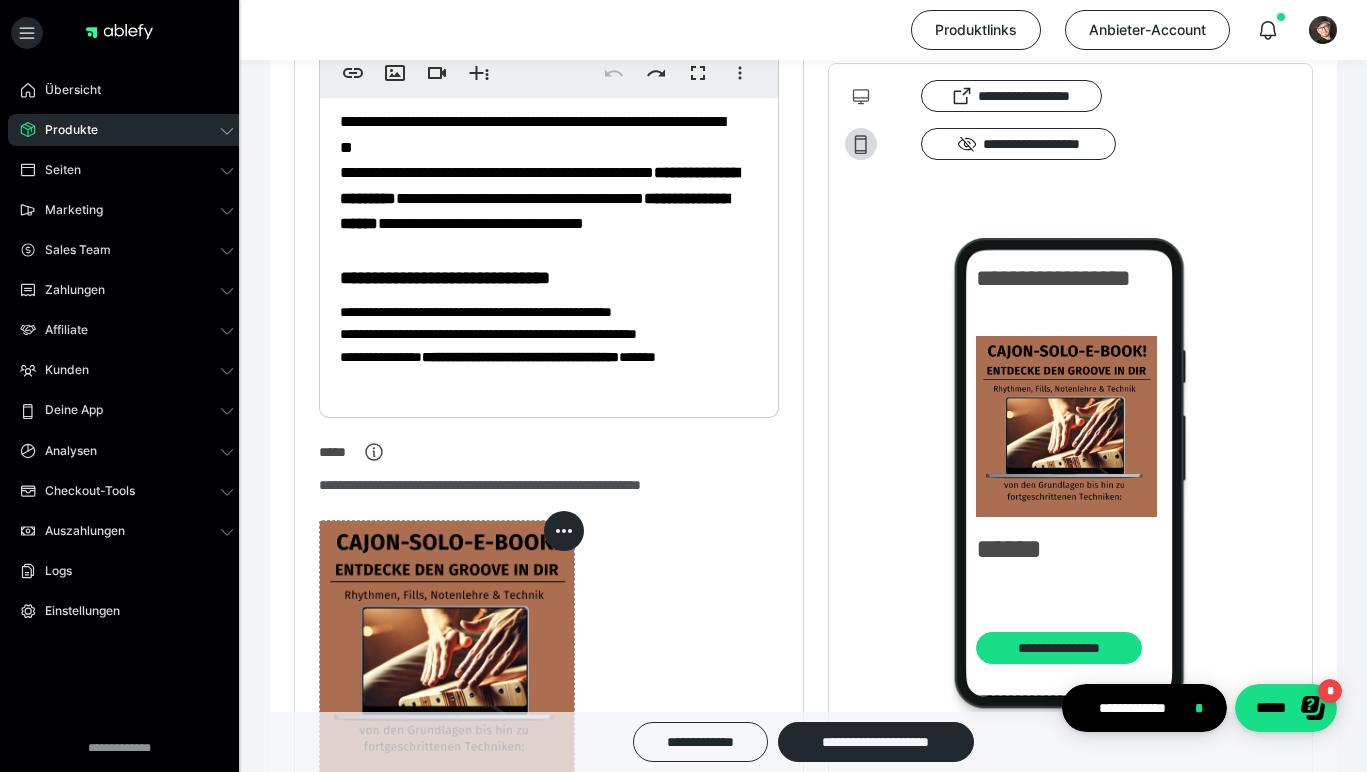 click on "**********" at bounding box center [498, 334] 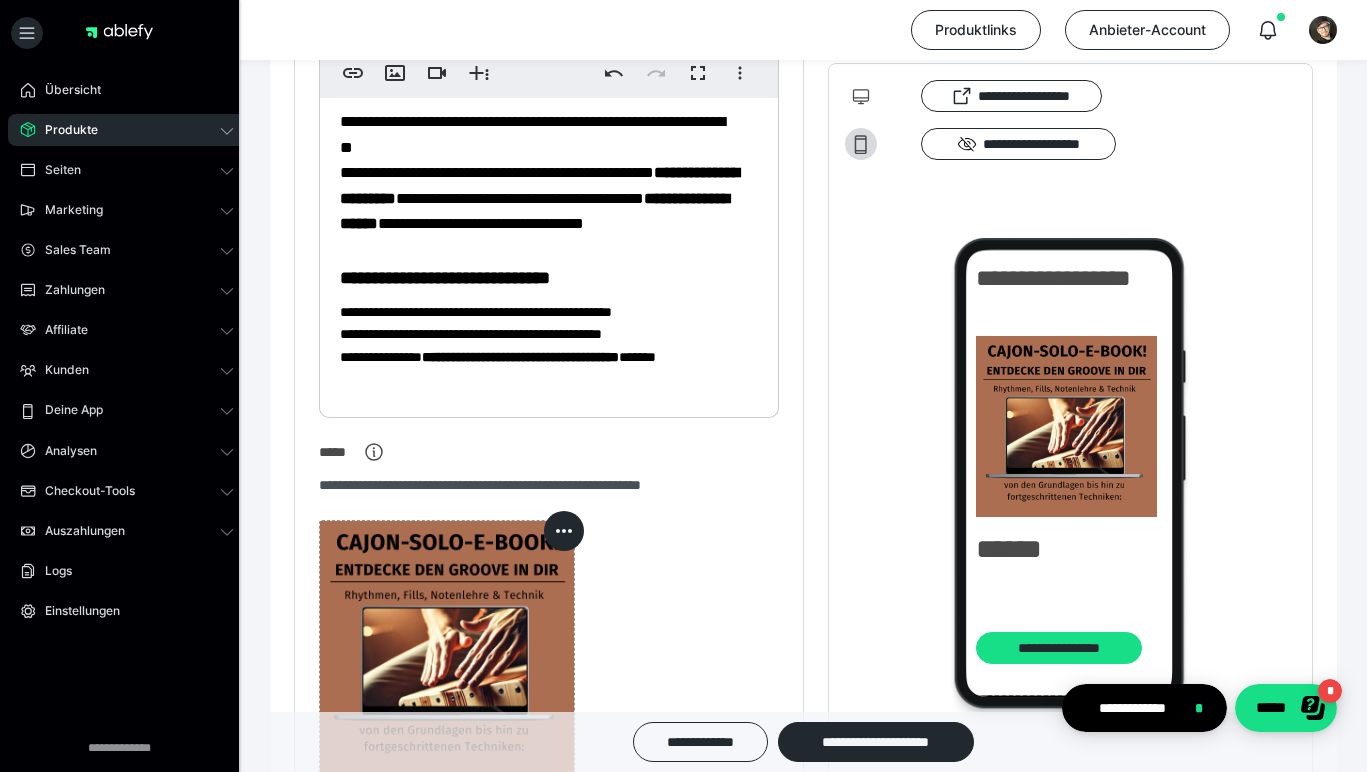 type 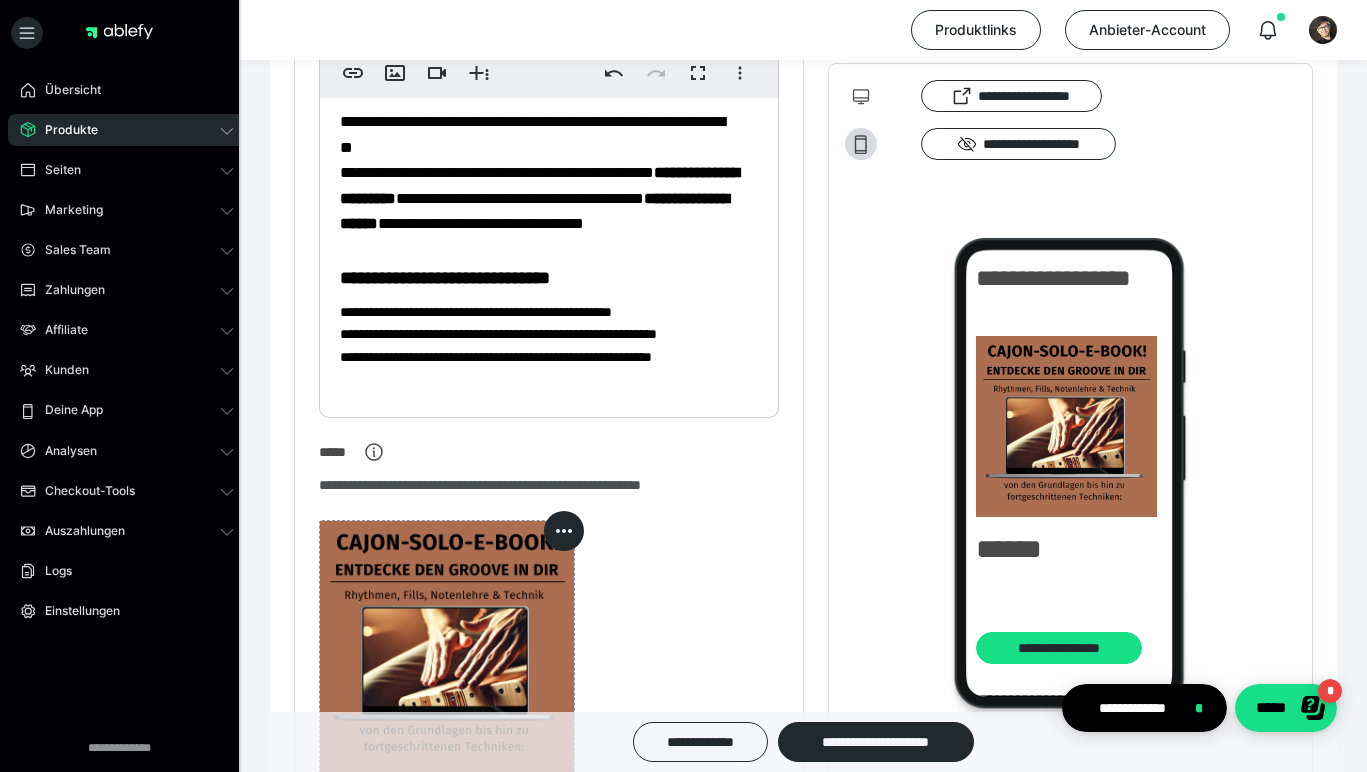 click on "**********" at bounding box center (541, 334) 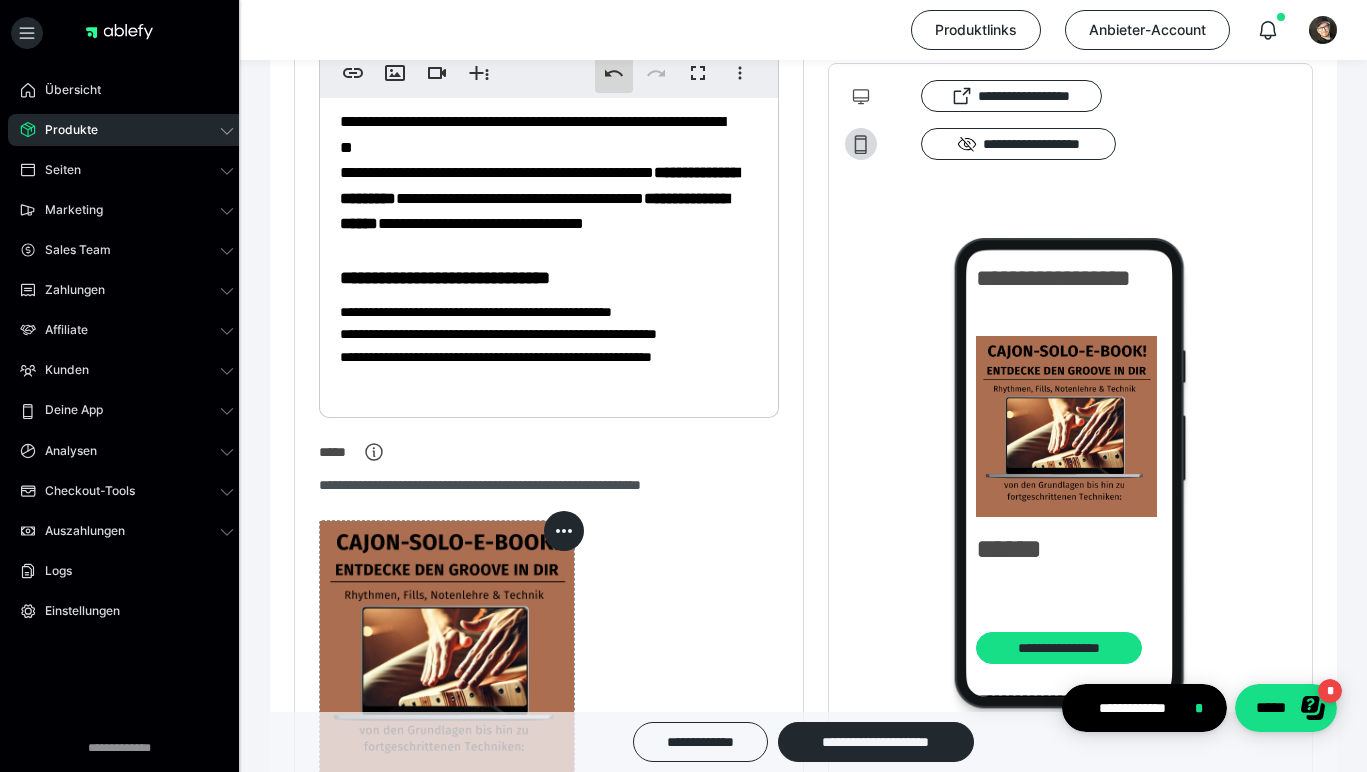 click 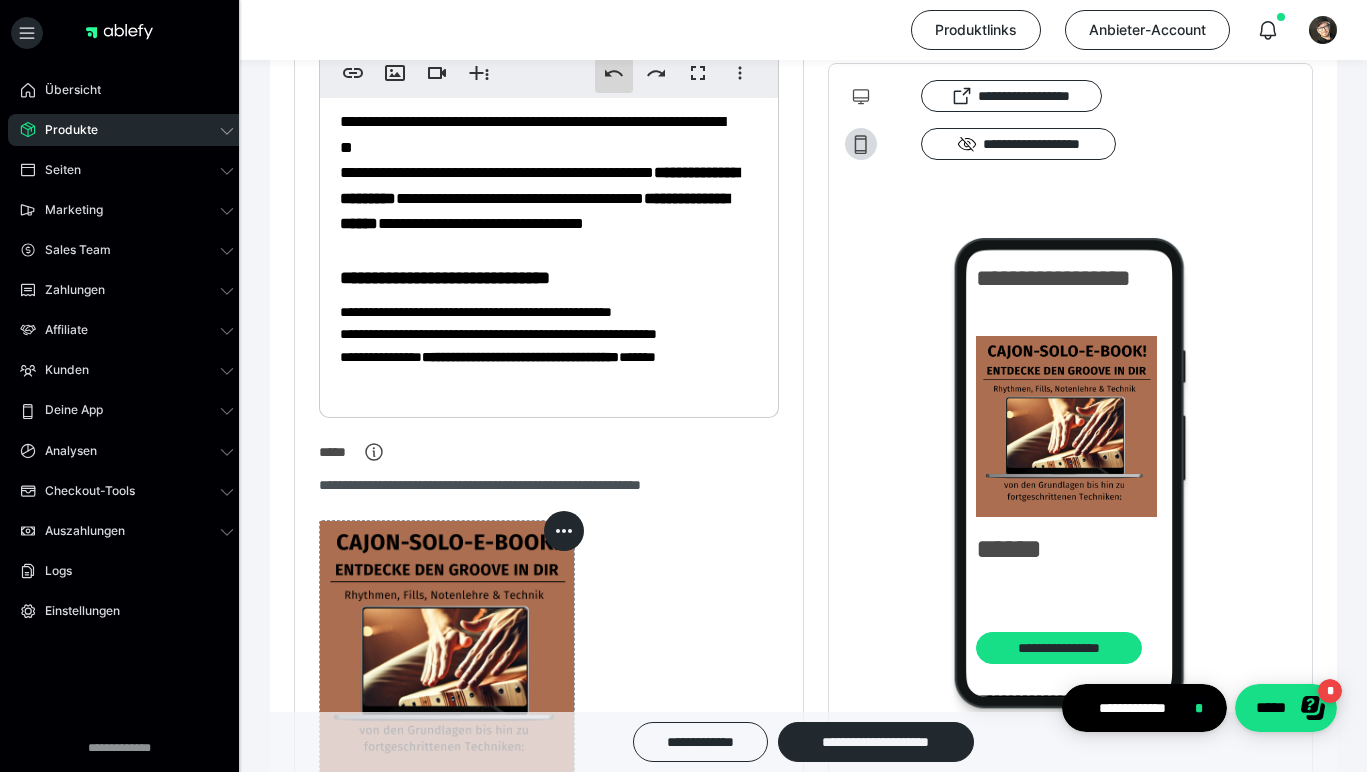 click 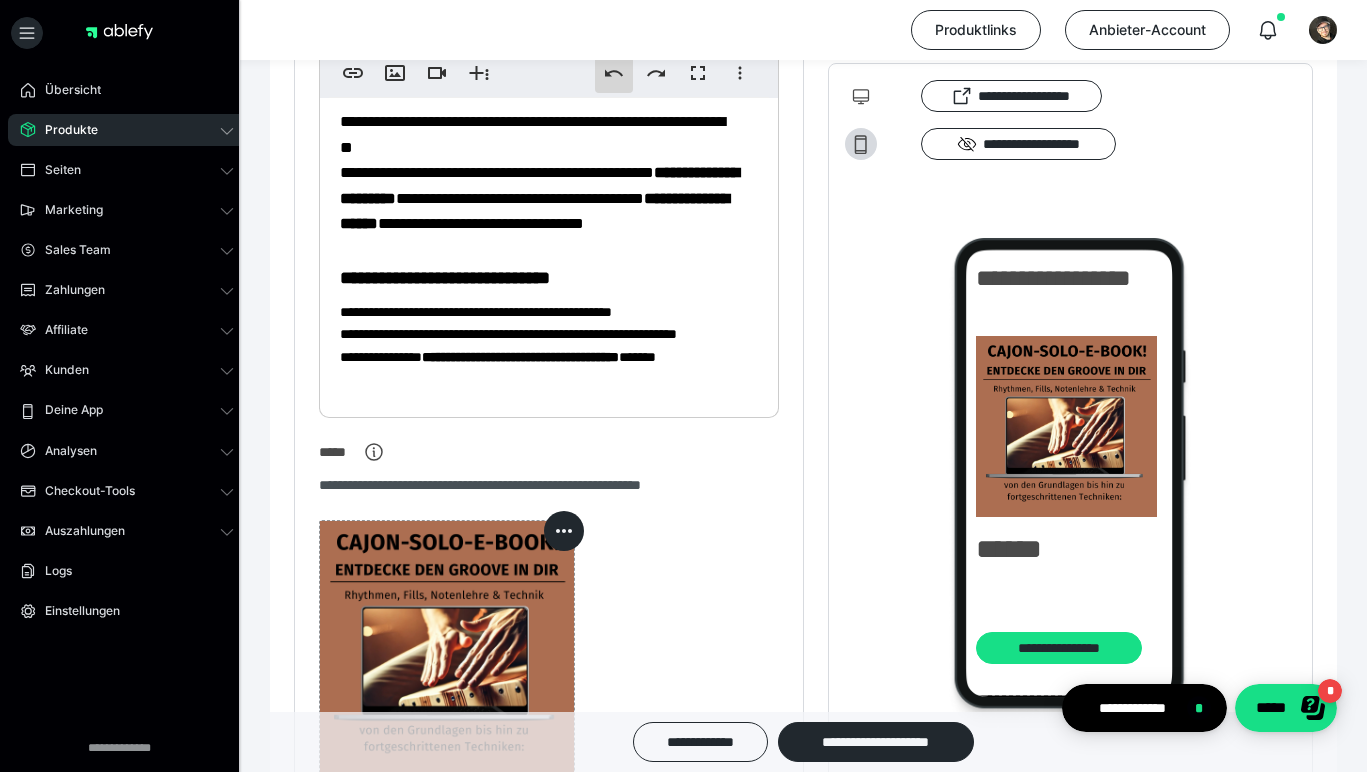 click 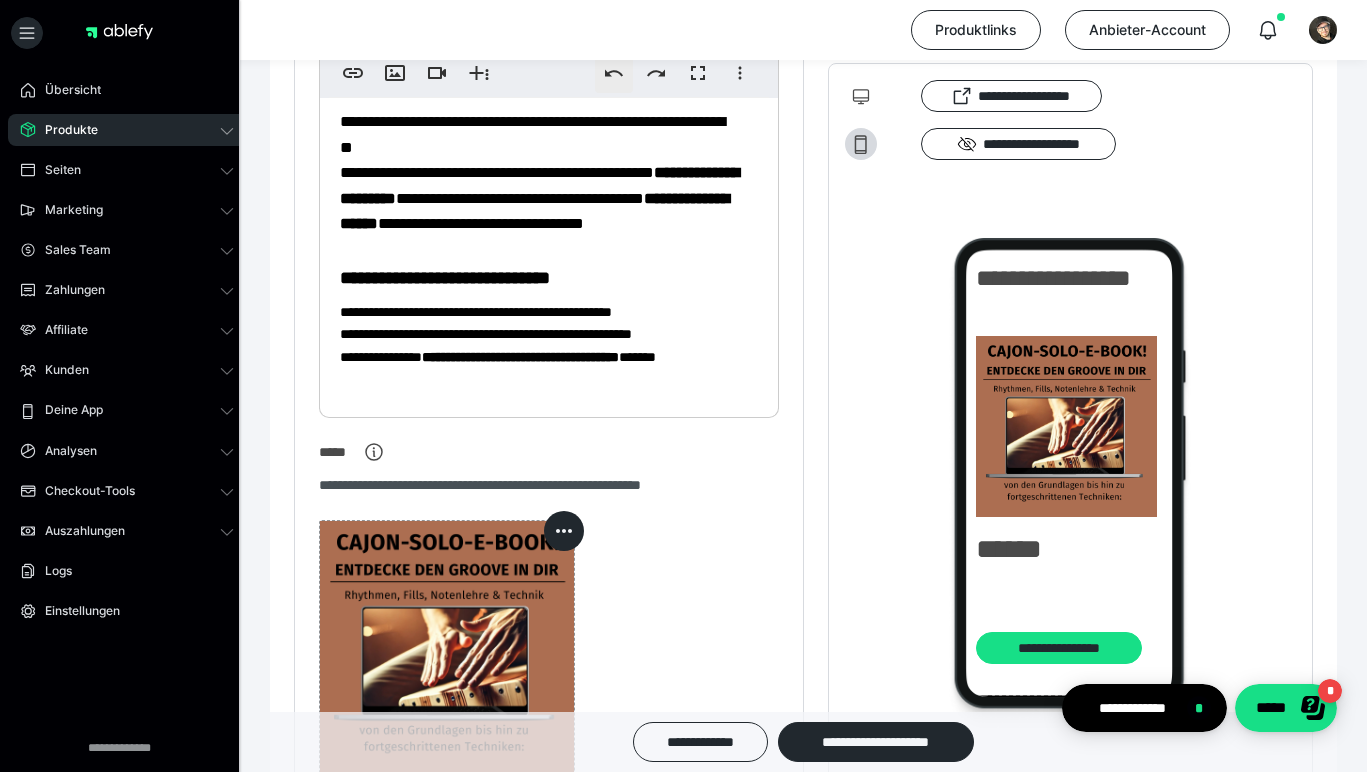 click 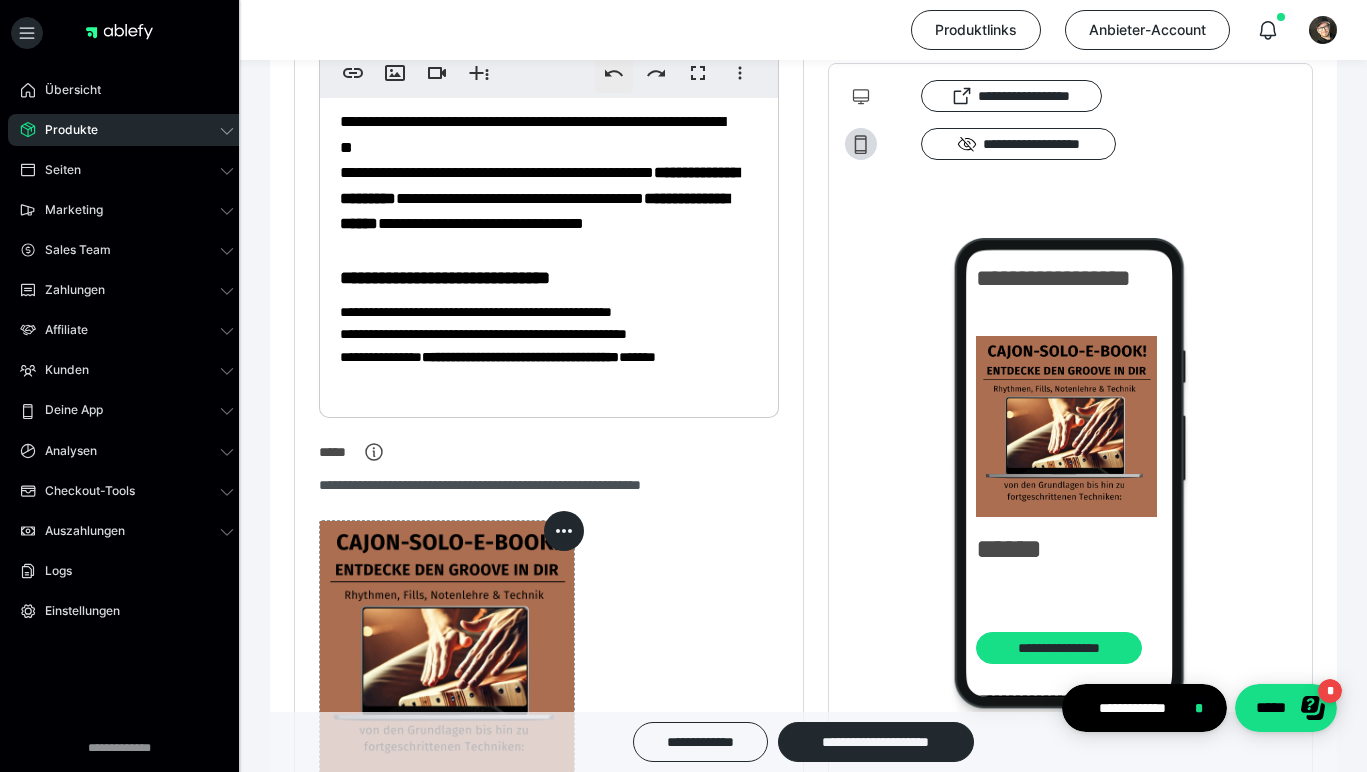 click 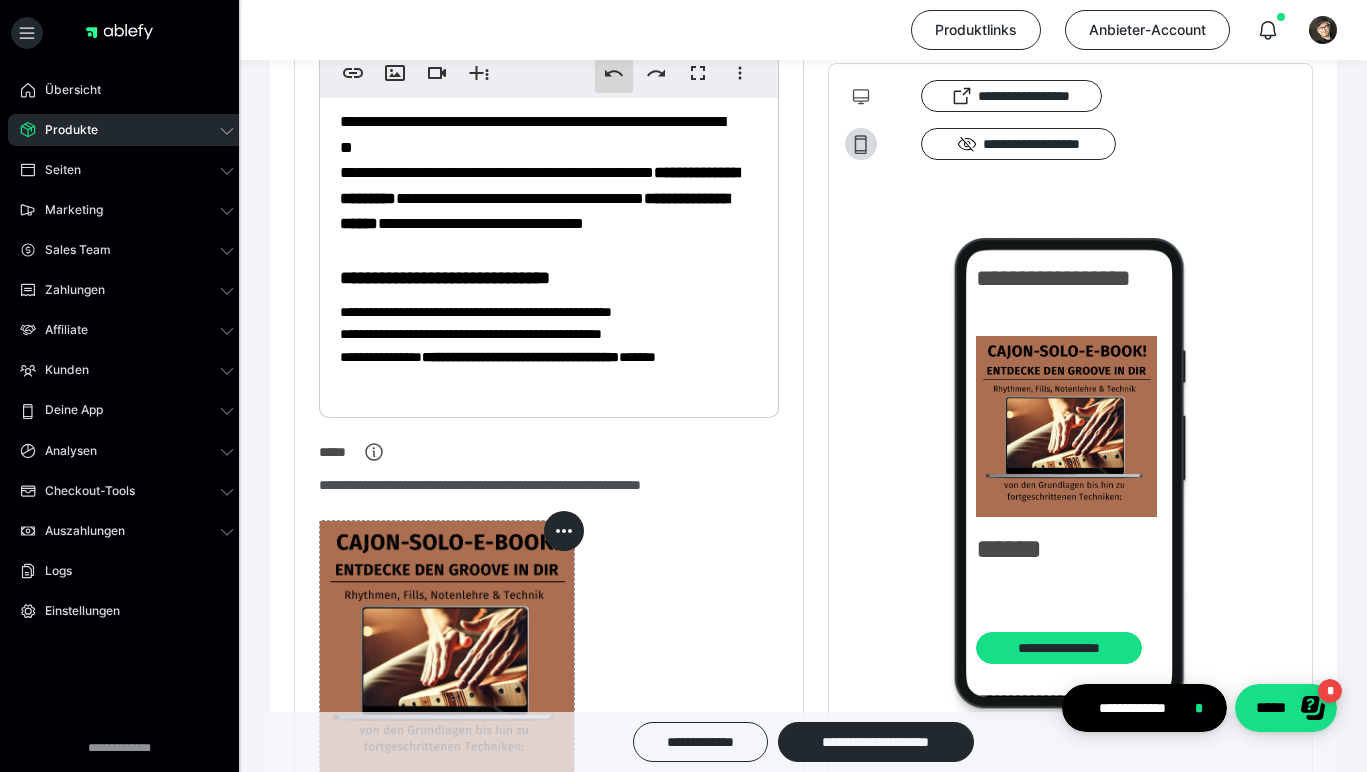 click 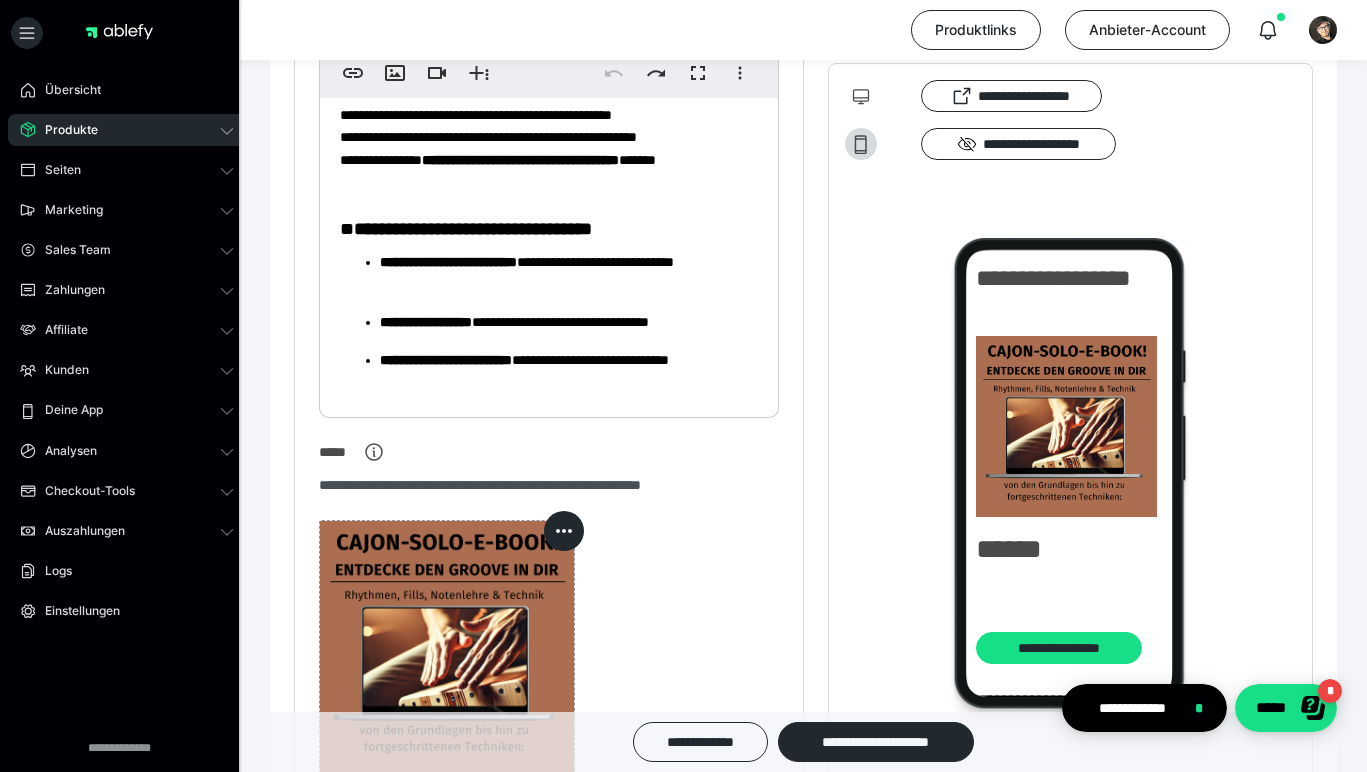 scroll, scrollTop: 267, scrollLeft: 0, axis: vertical 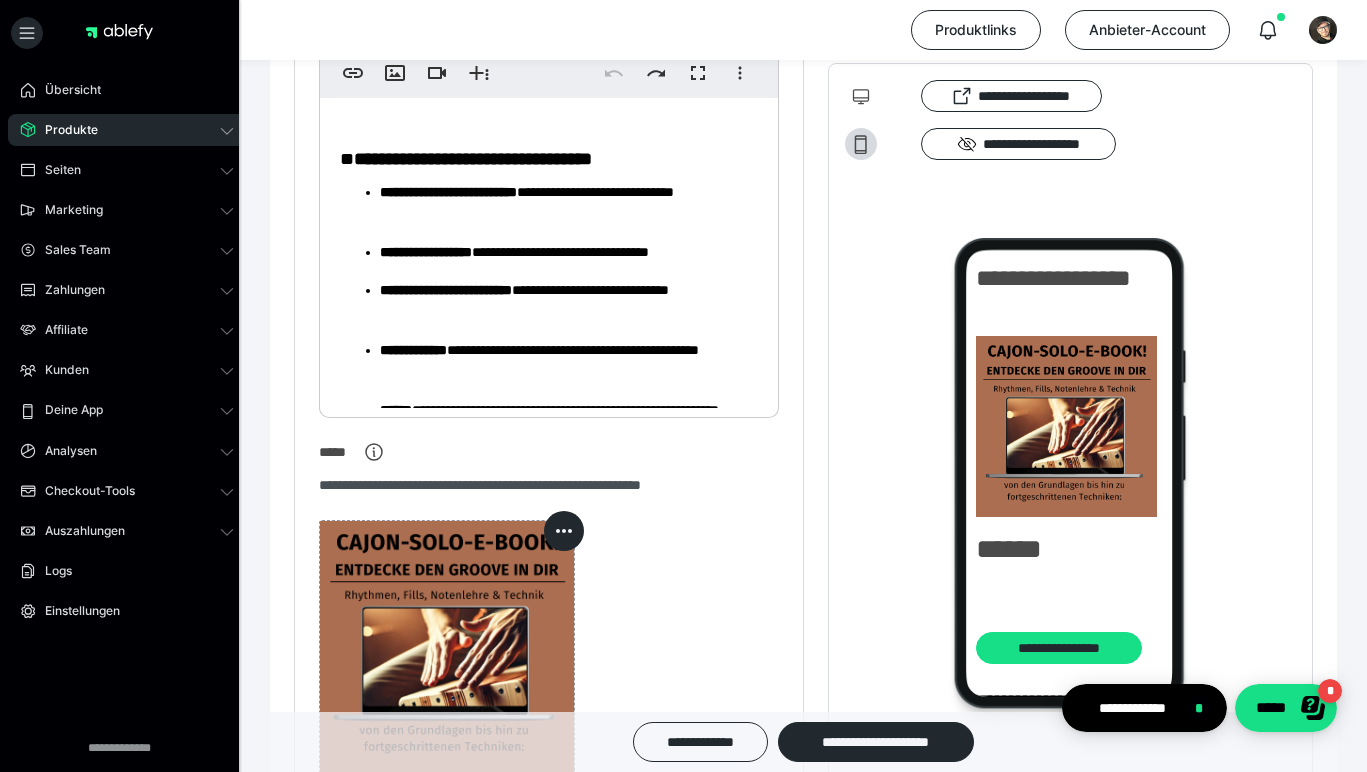 click on "**********" at bounding box center (561, 301) 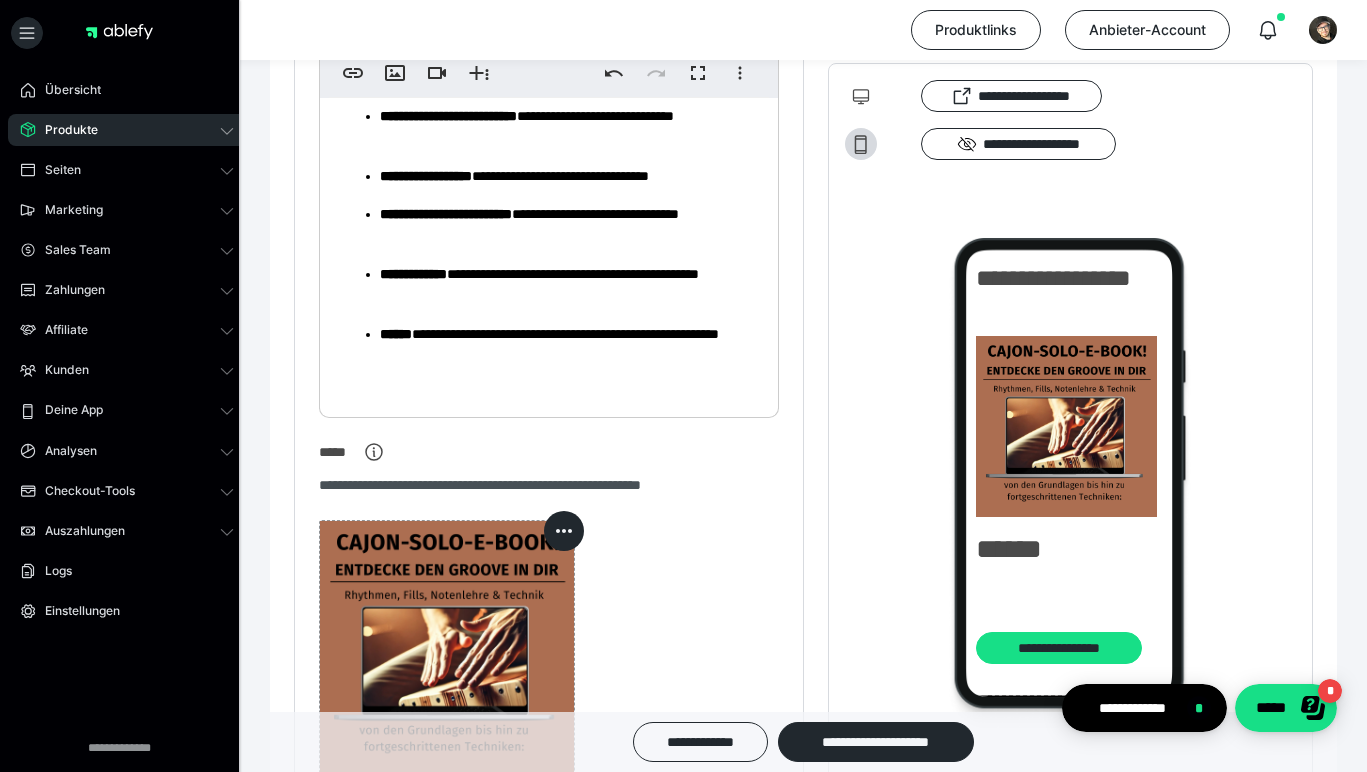 scroll, scrollTop: 355, scrollLeft: 0, axis: vertical 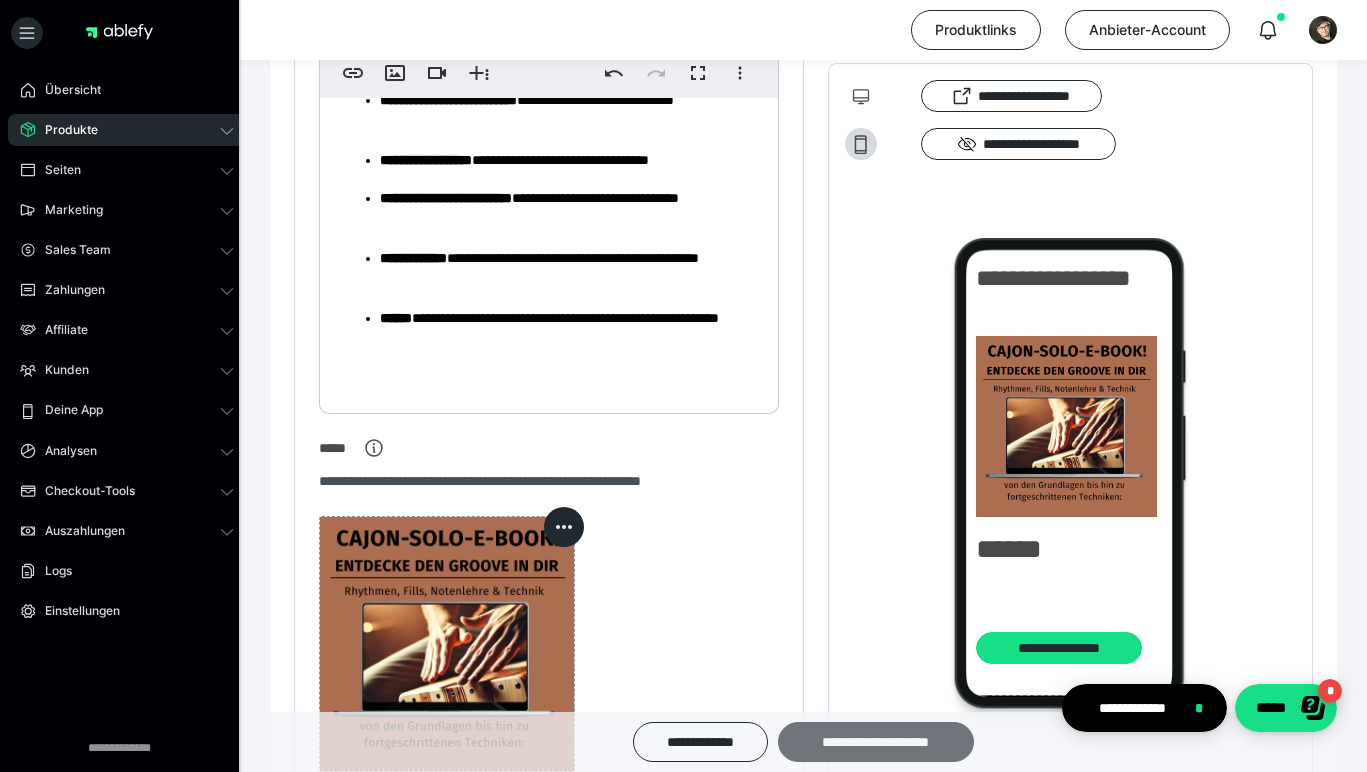 click on "**********" at bounding box center (876, 742) 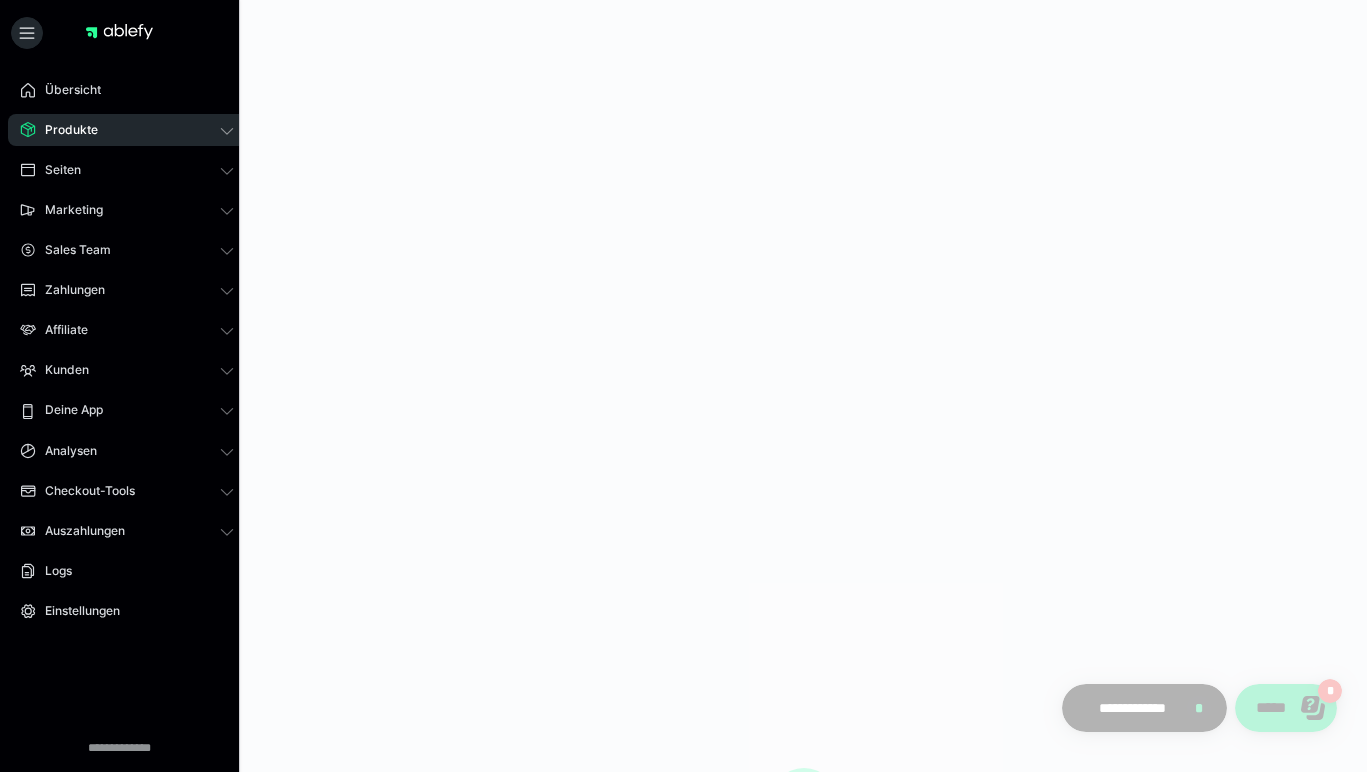 scroll, scrollTop: 0, scrollLeft: 0, axis: both 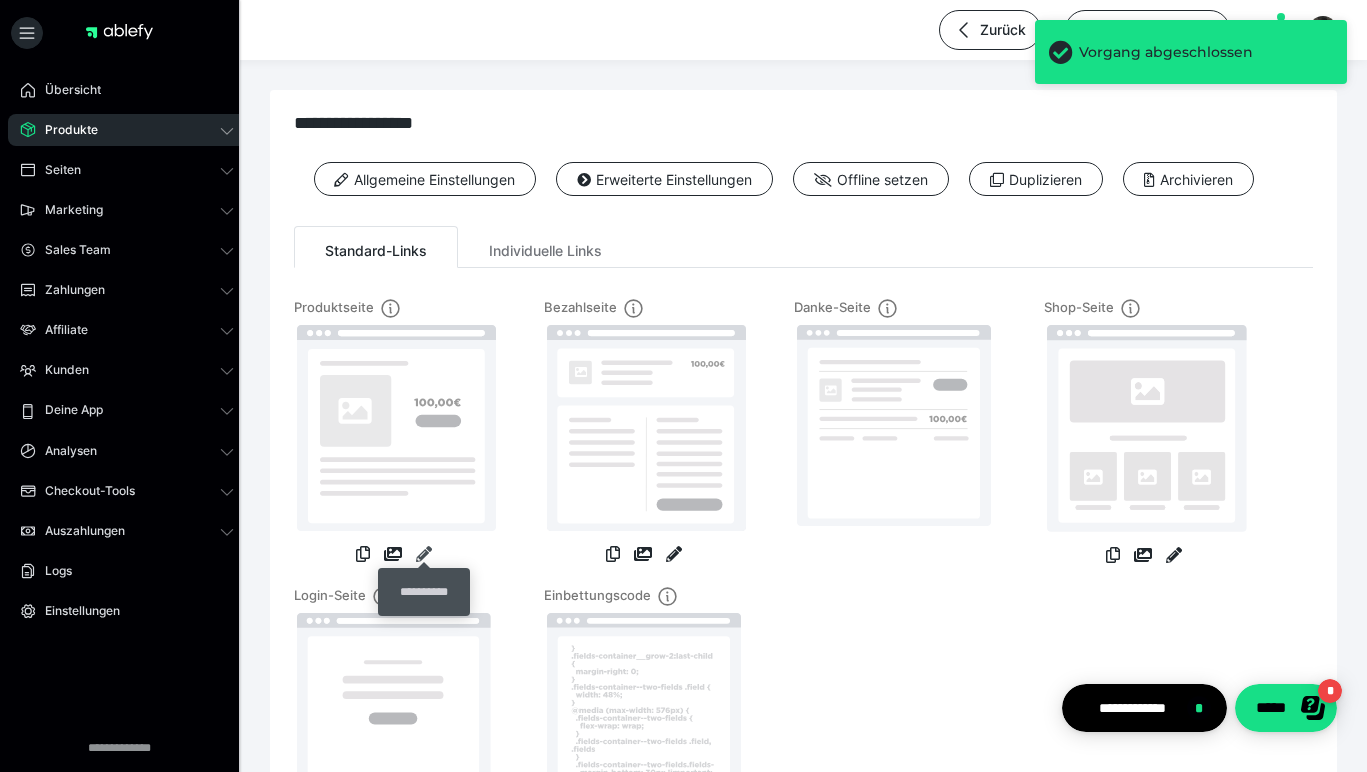 click at bounding box center (424, 554) 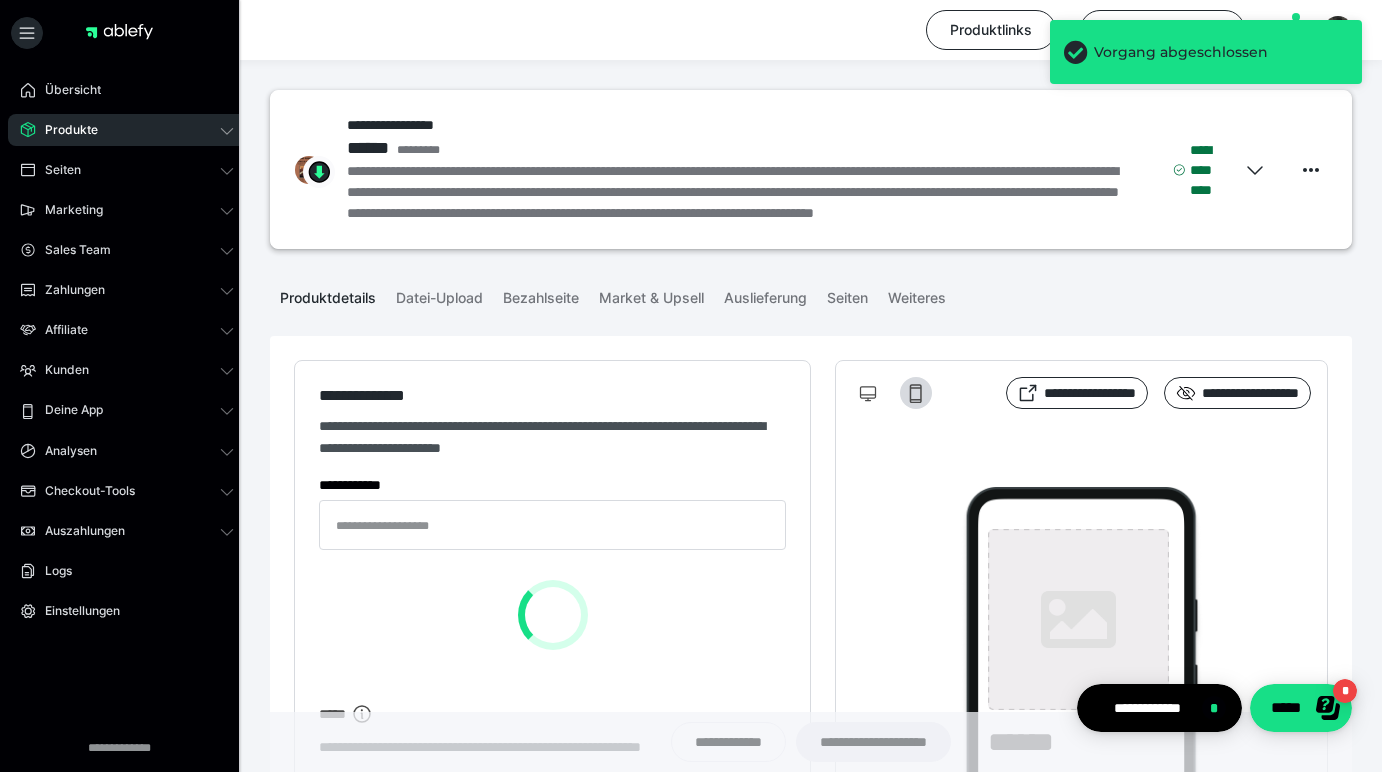 type on "**********" 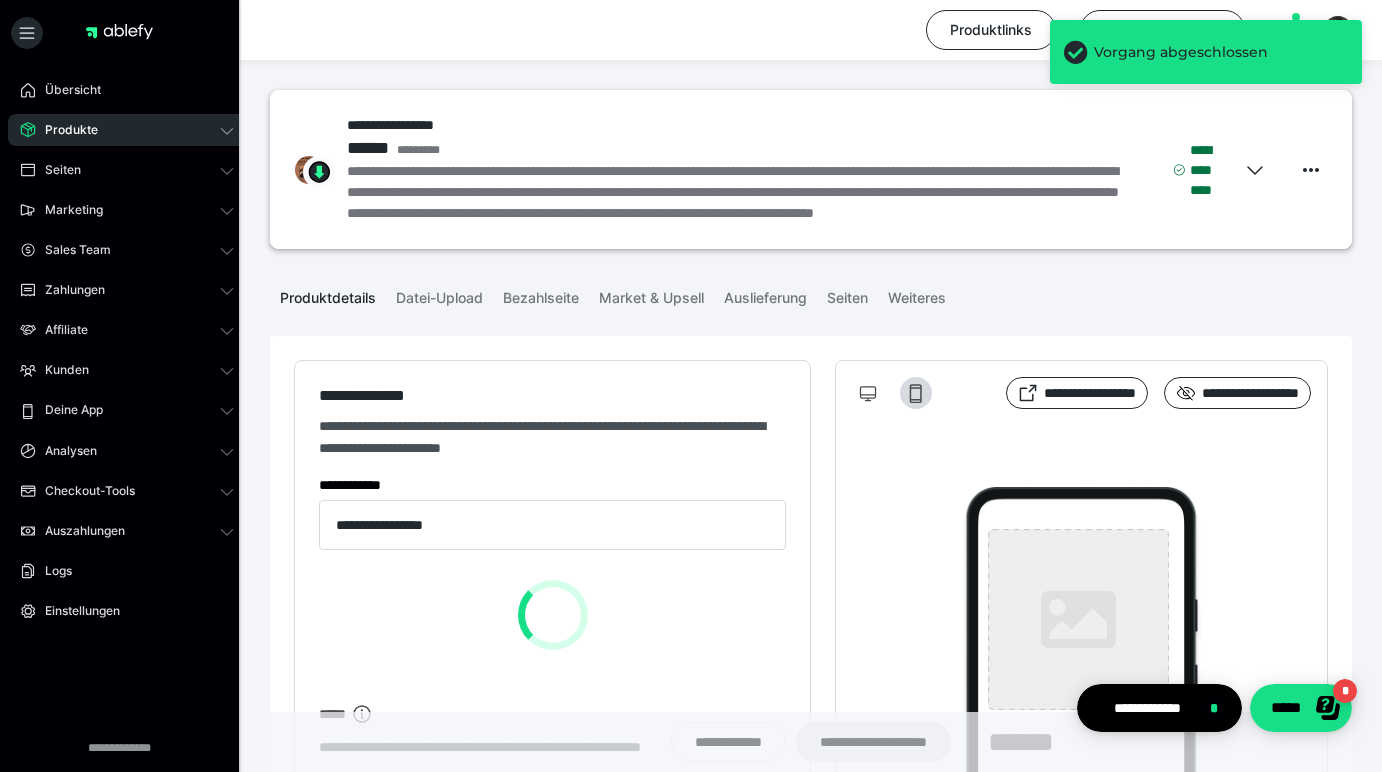 type on "**********" 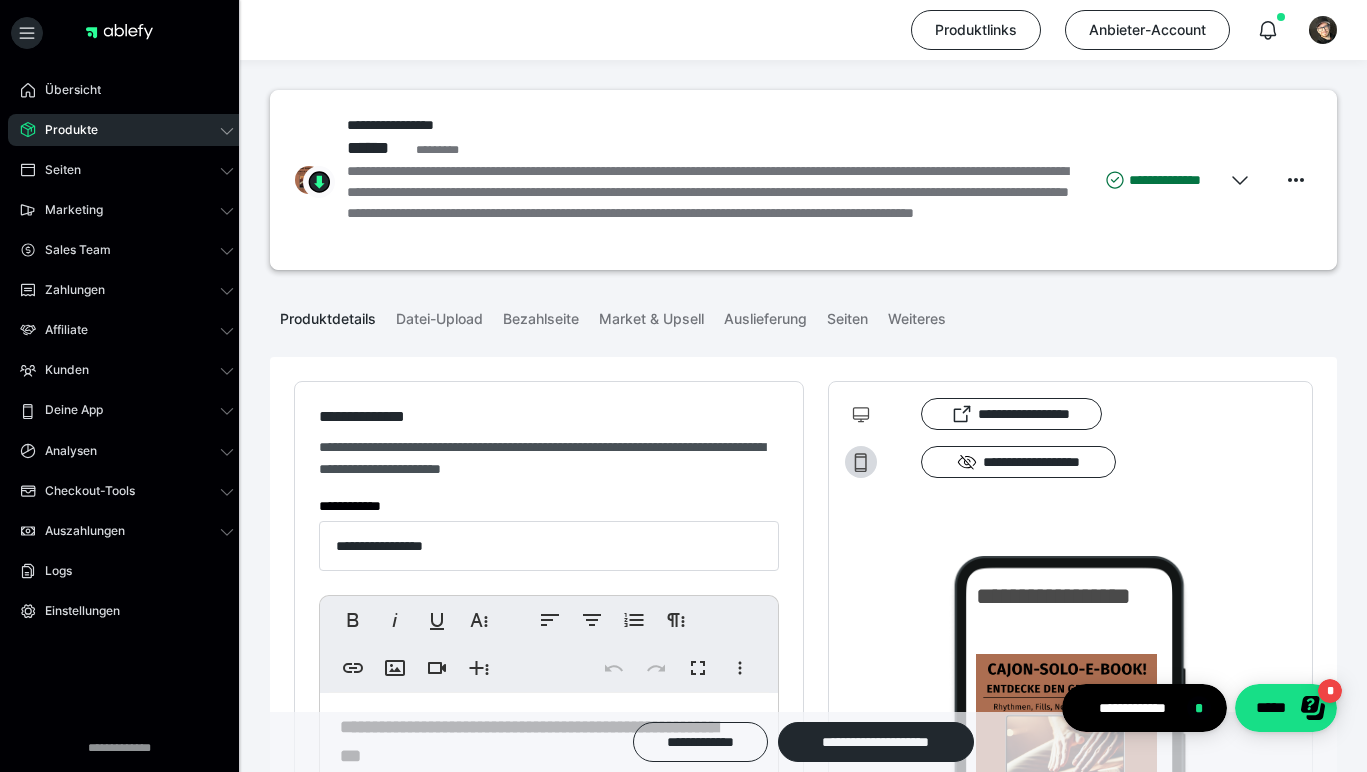 scroll, scrollTop: 173, scrollLeft: 0, axis: vertical 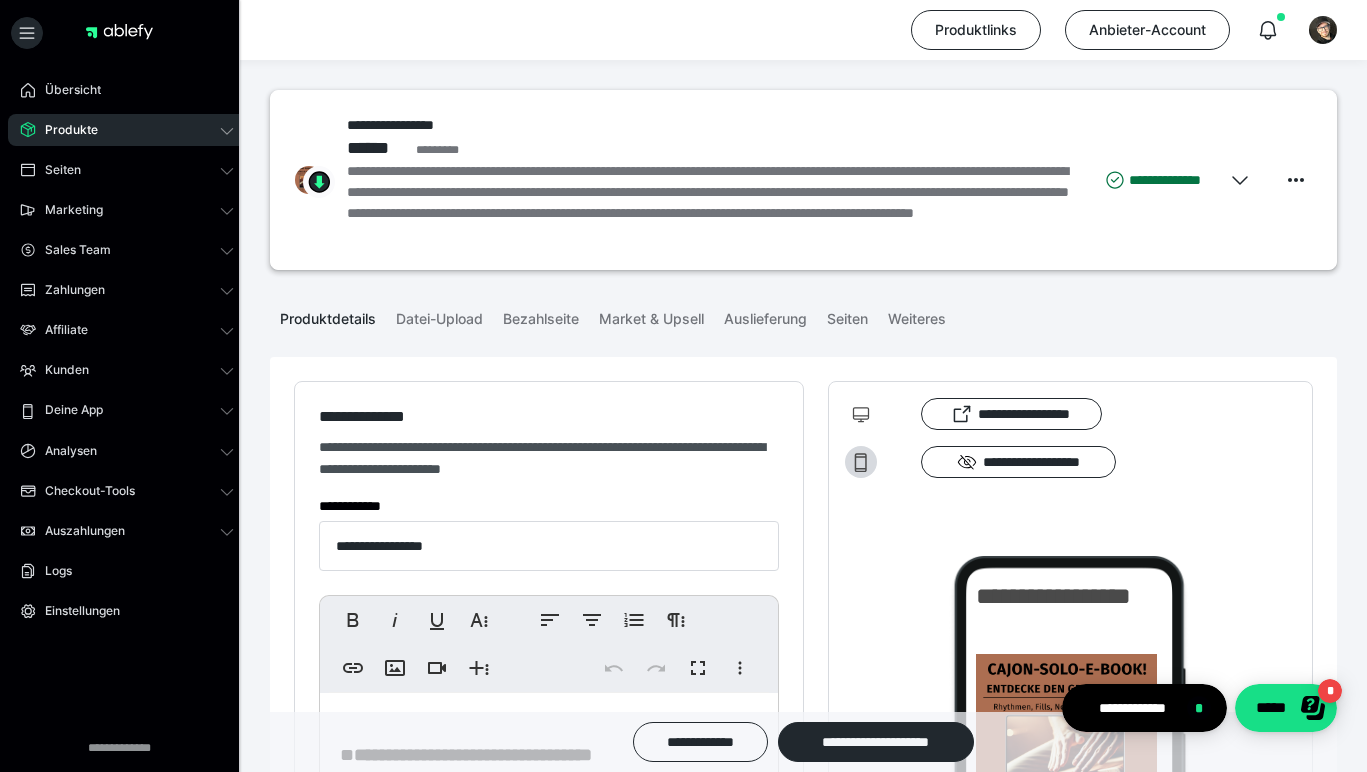 click on "Produkte" at bounding box center [127, 130] 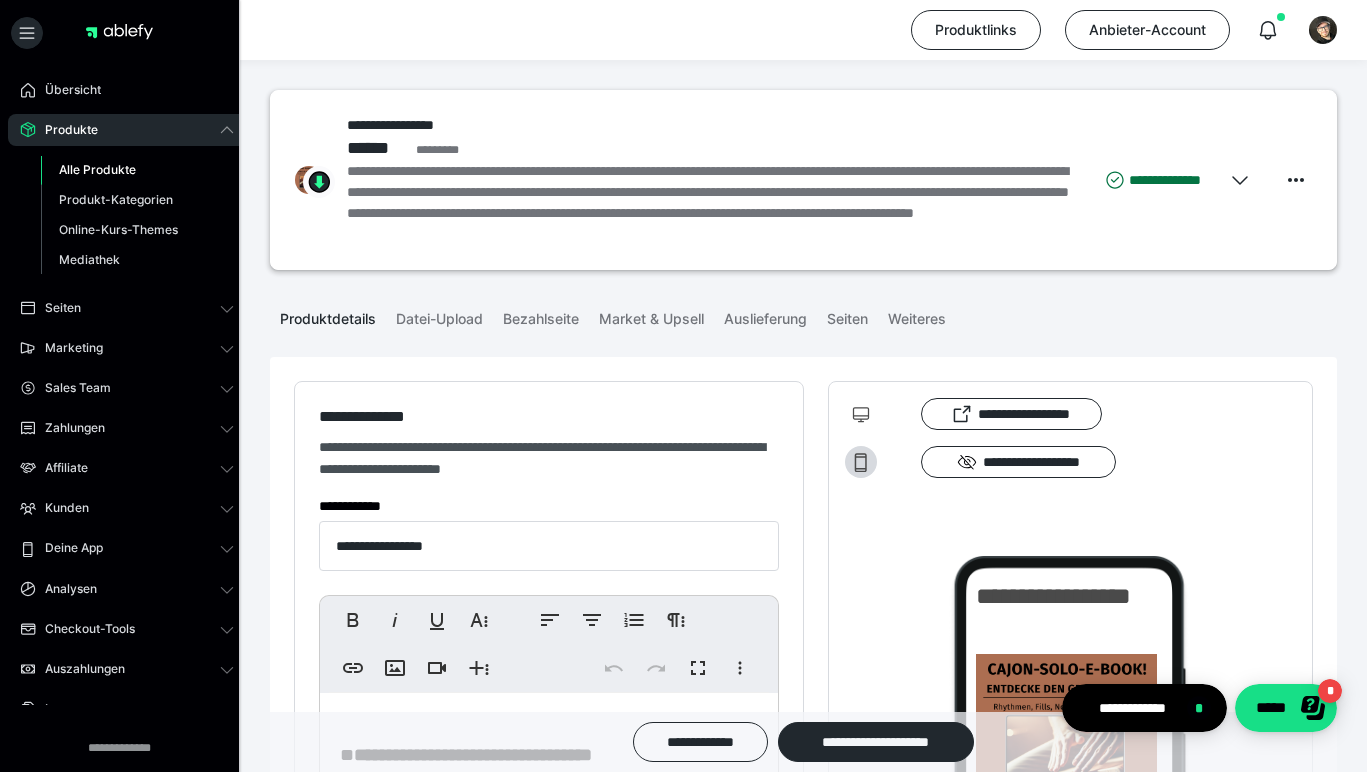 click on "Alle Produkte" at bounding box center [97, 169] 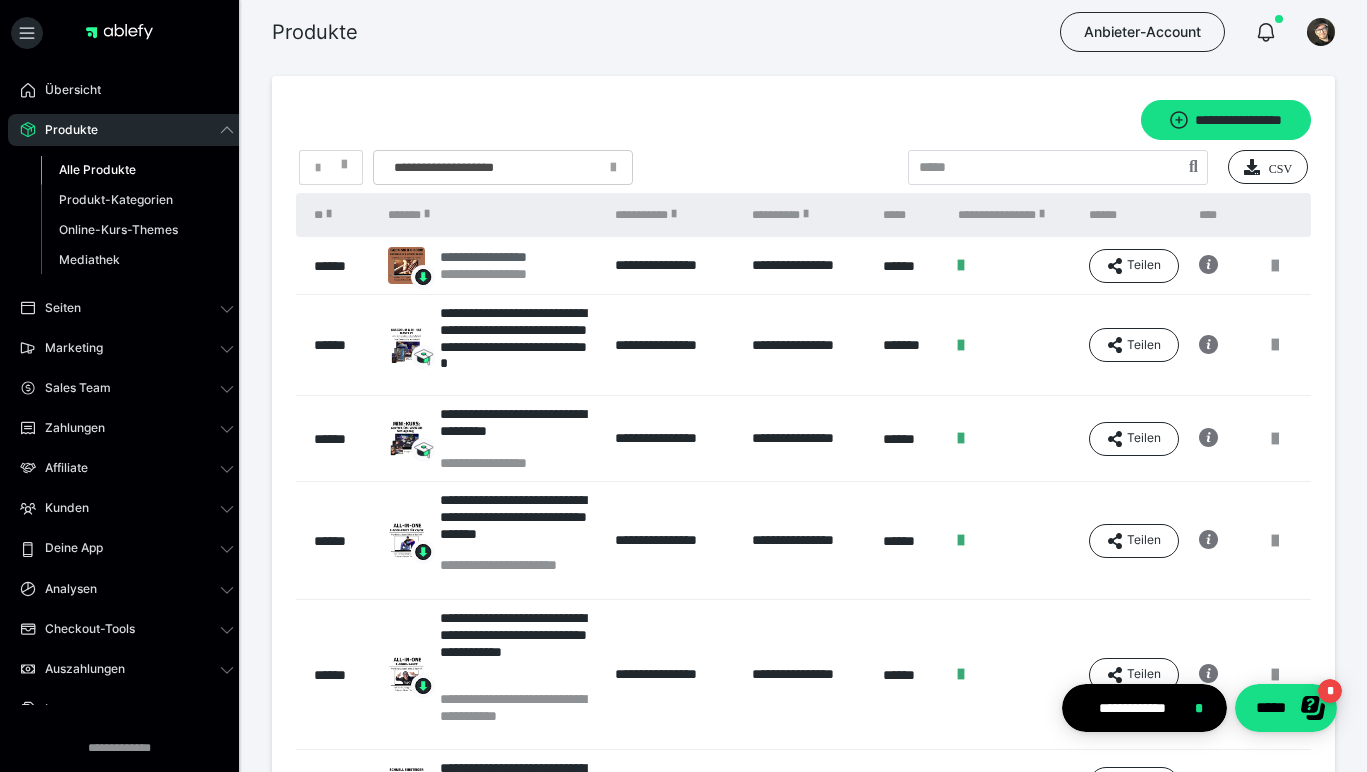 click on "**********" at bounding box center (505, 257) 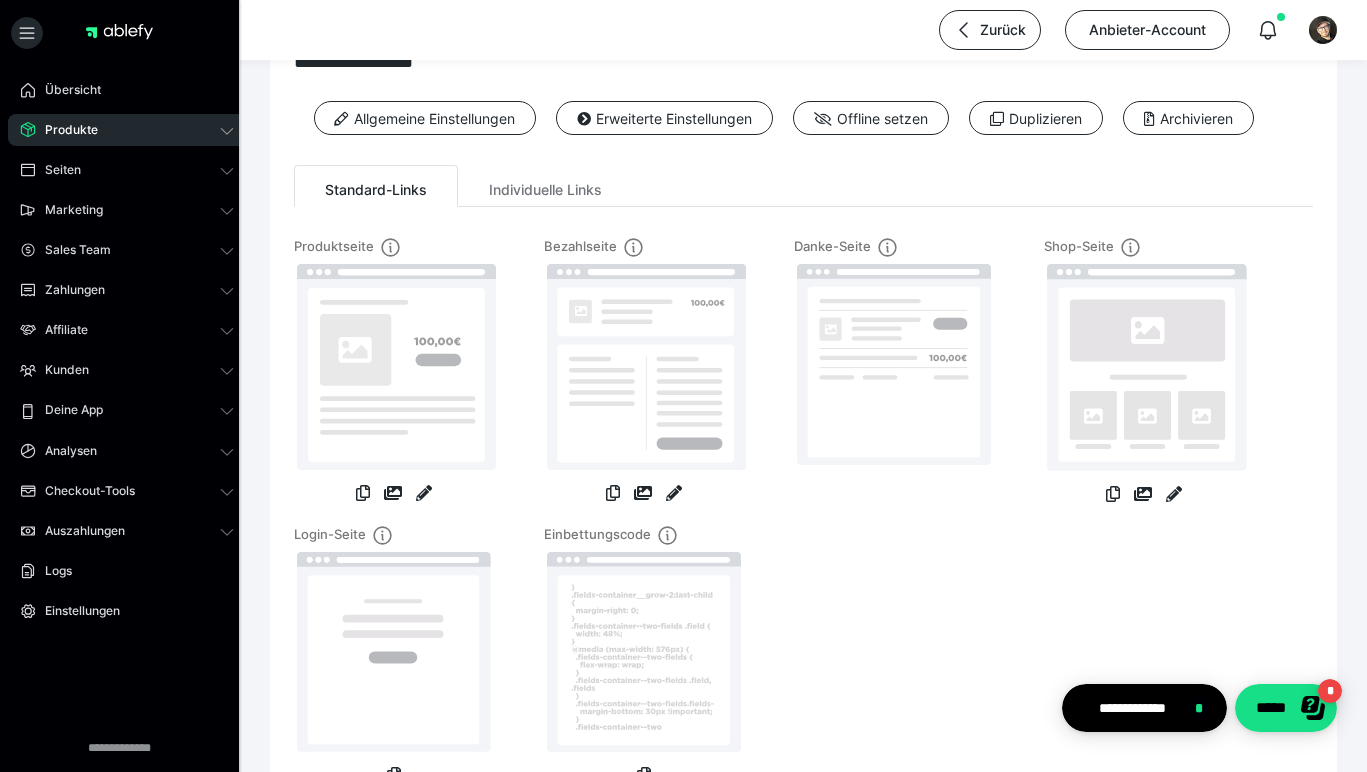 scroll, scrollTop: 61, scrollLeft: 0, axis: vertical 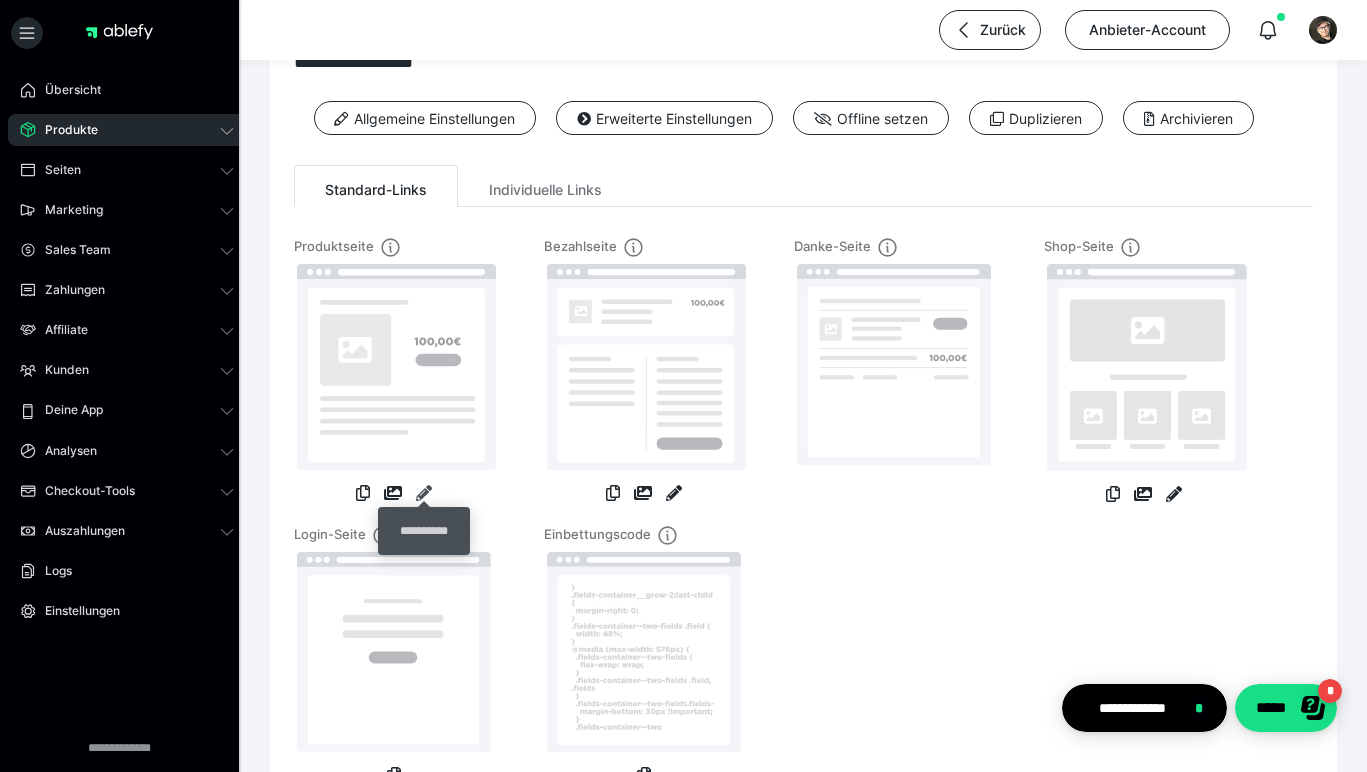 click at bounding box center (424, 493) 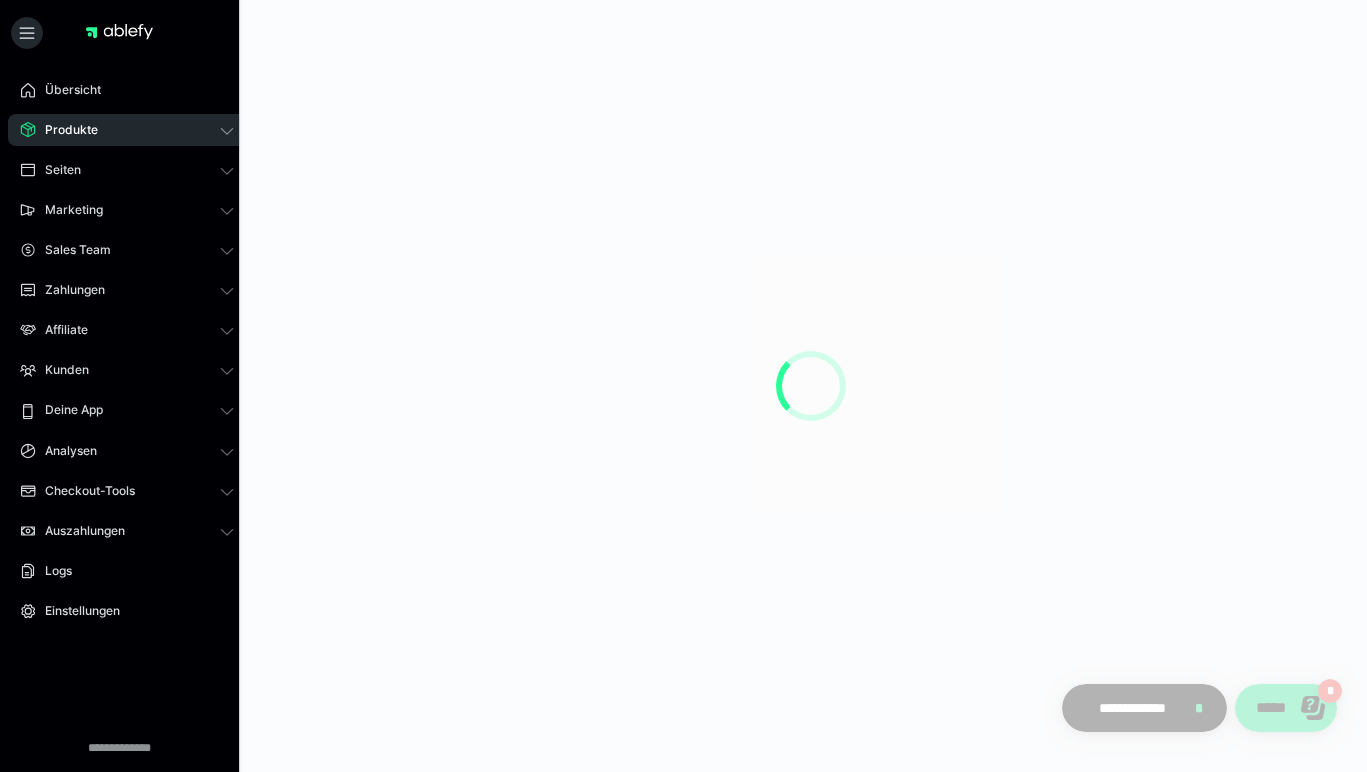 scroll, scrollTop: 0, scrollLeft: 0, axis: both 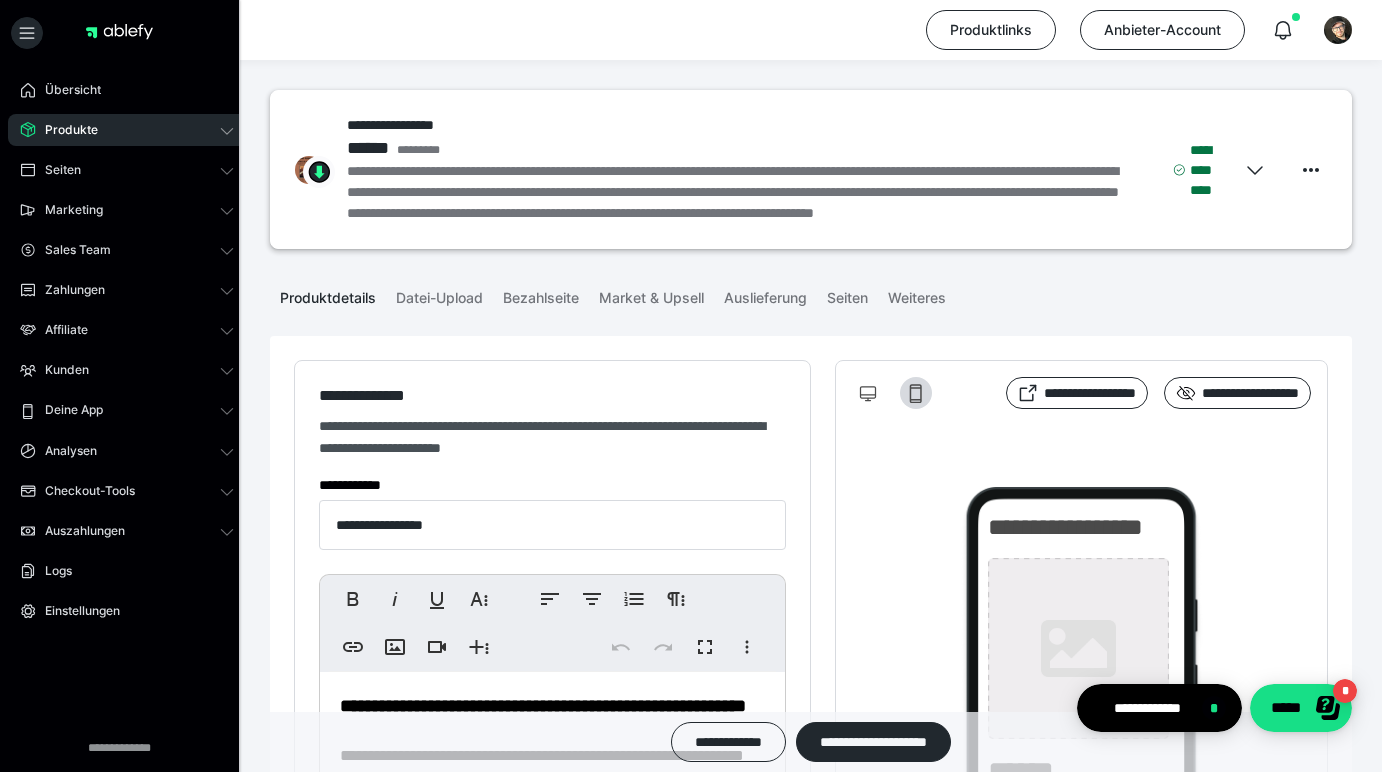 type on "**********" 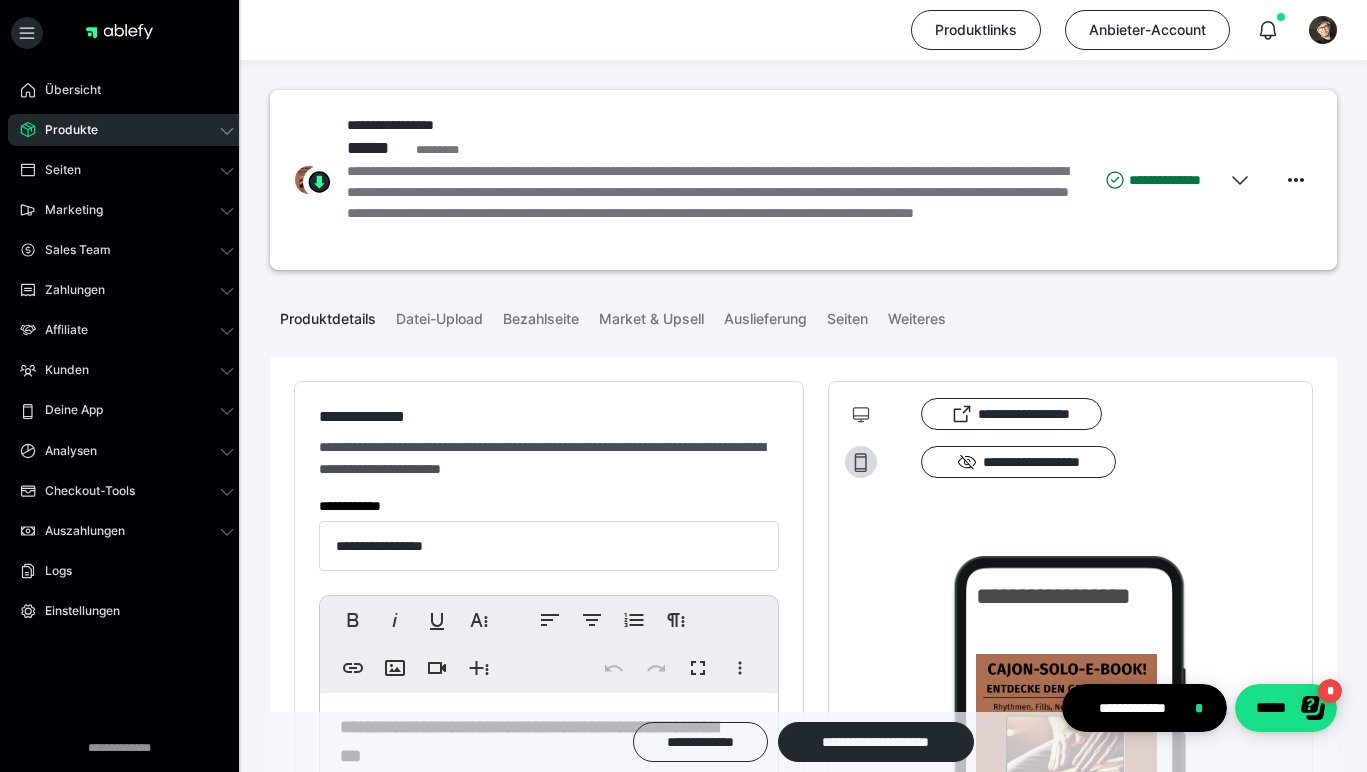 scroll, scrollTop: 0, scrollLeft: 0, axis: both 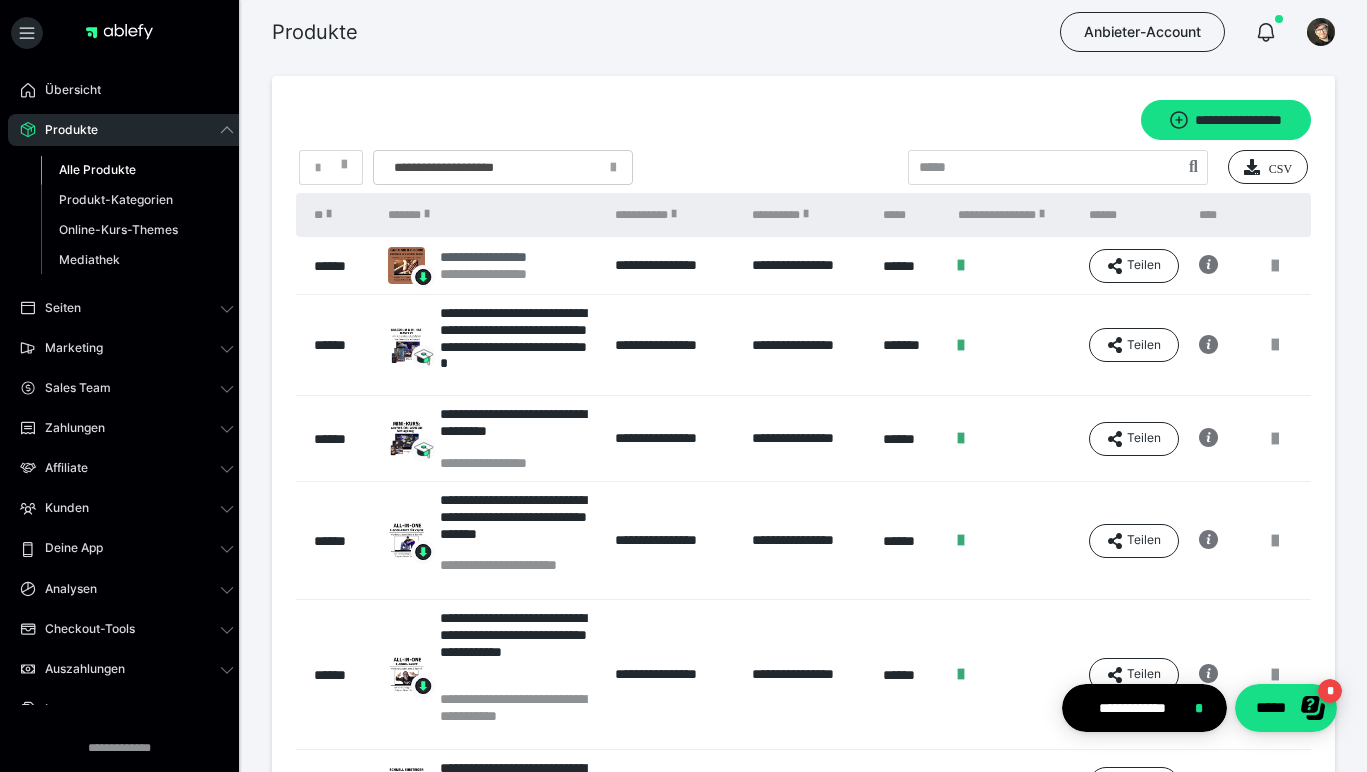 click on "**********" at bounding box center (505, 257) 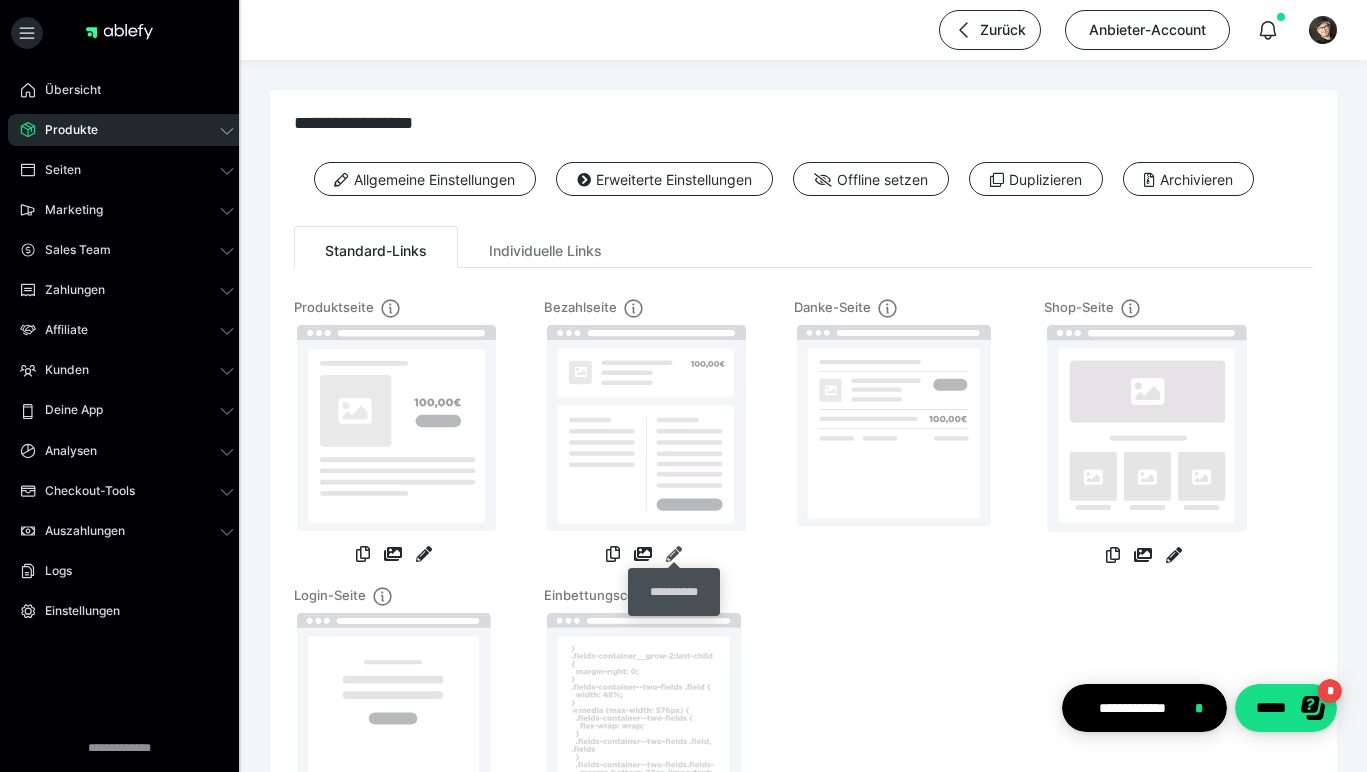click at bounding box center [674, 554] 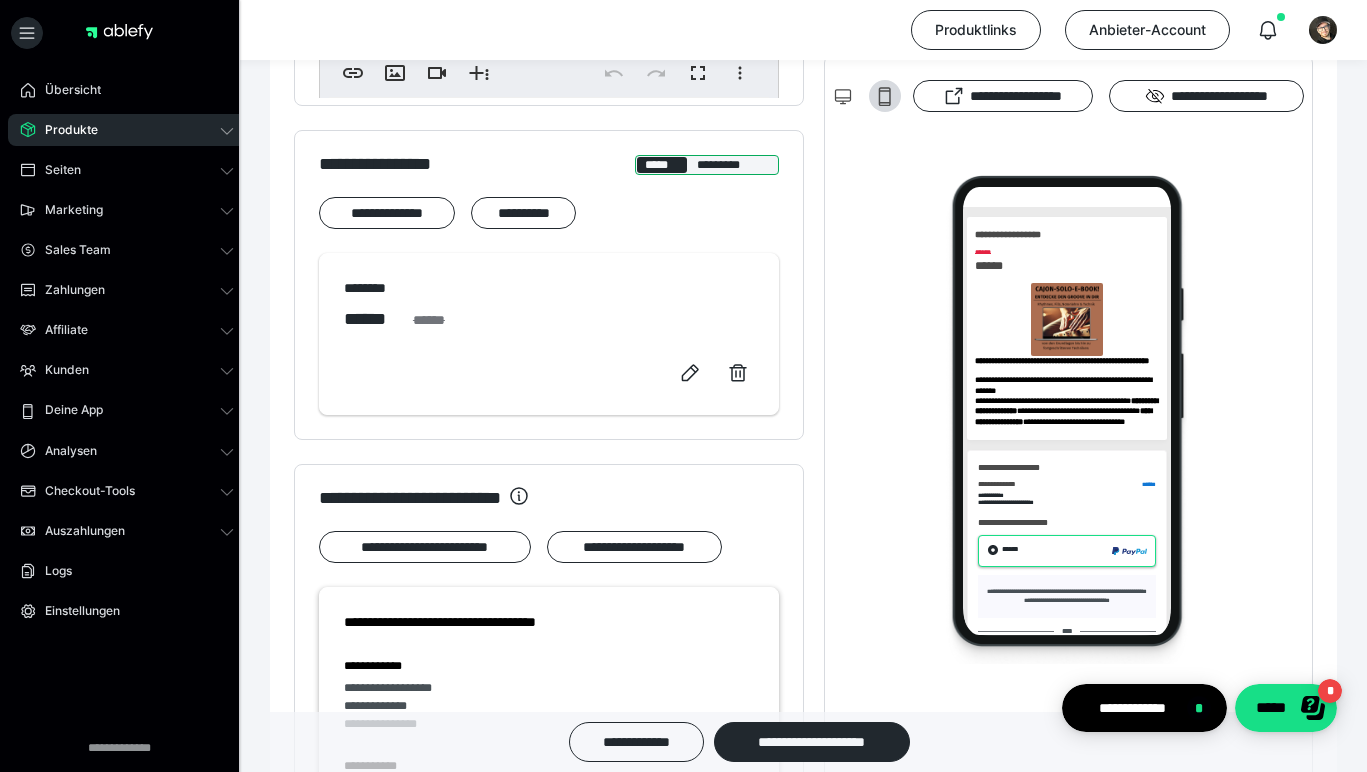 scroll, scrollTop: 0, scrollLeft: 0, axis: both 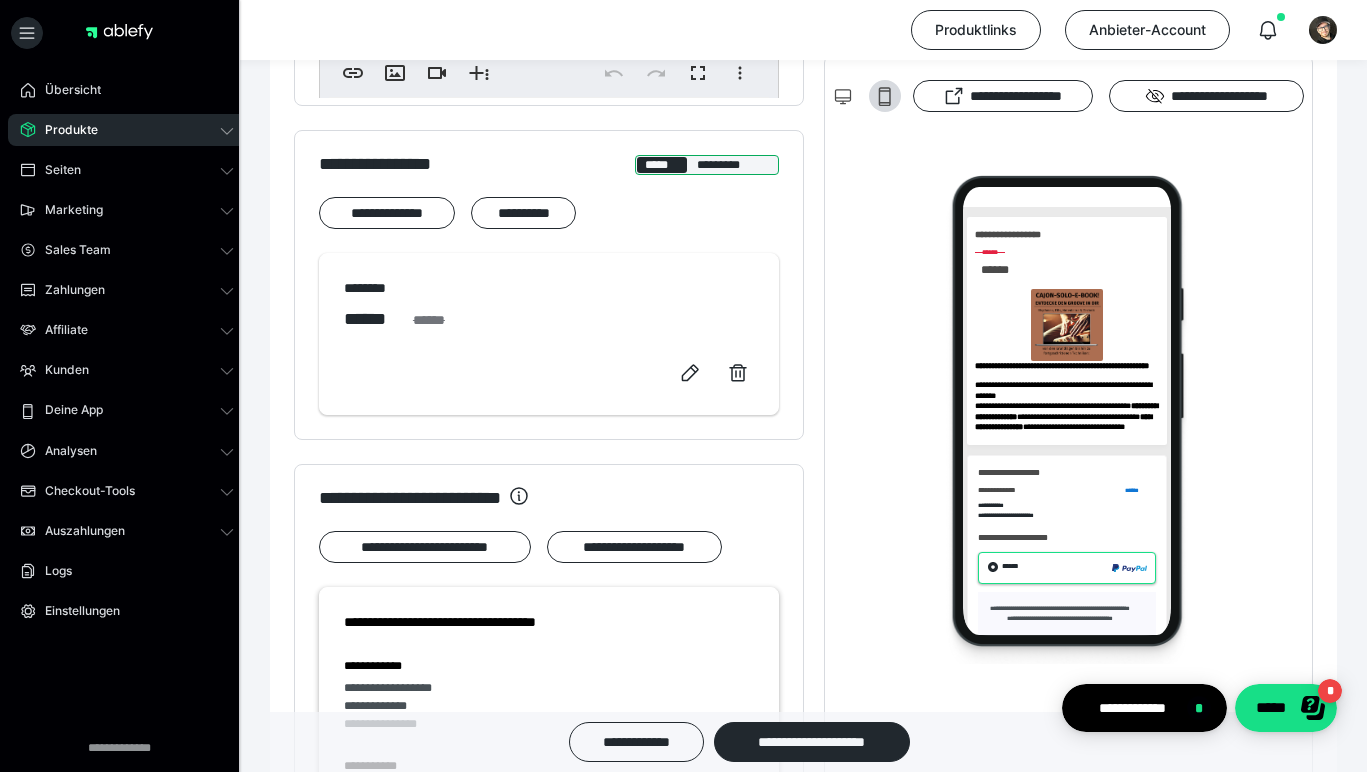 click on "*********" at bounding box center [733, 165] 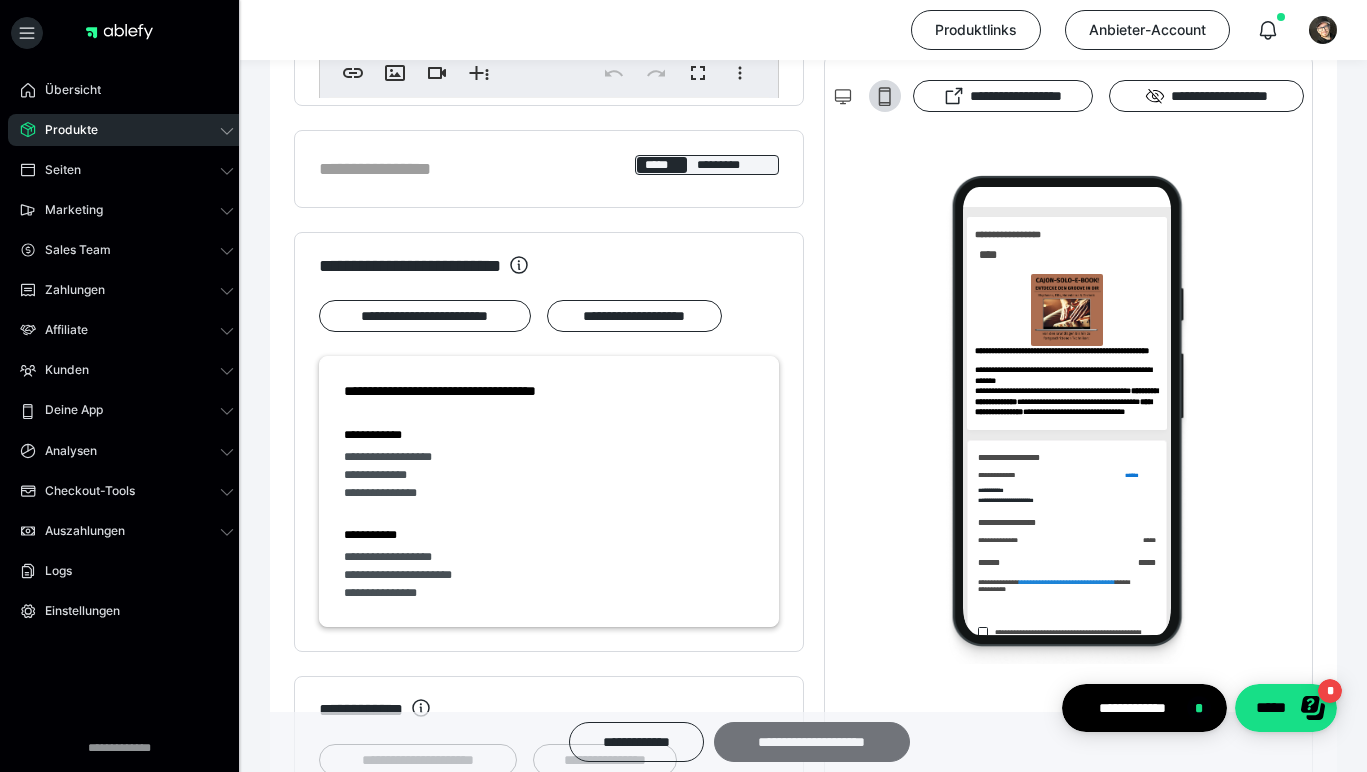 click on "**********" at bounding box center (812, 742) 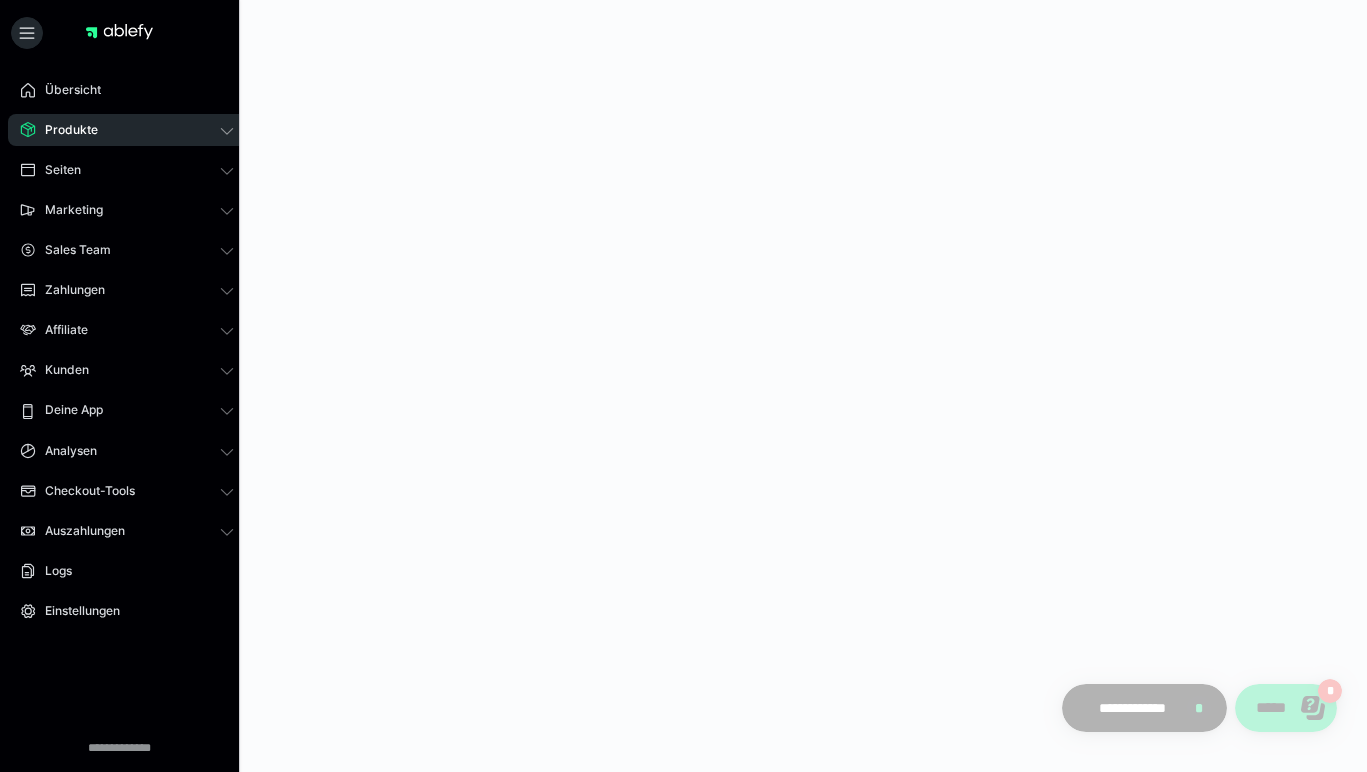 scroll, scrollTop: 0, scrollLeft: 0, axis: both 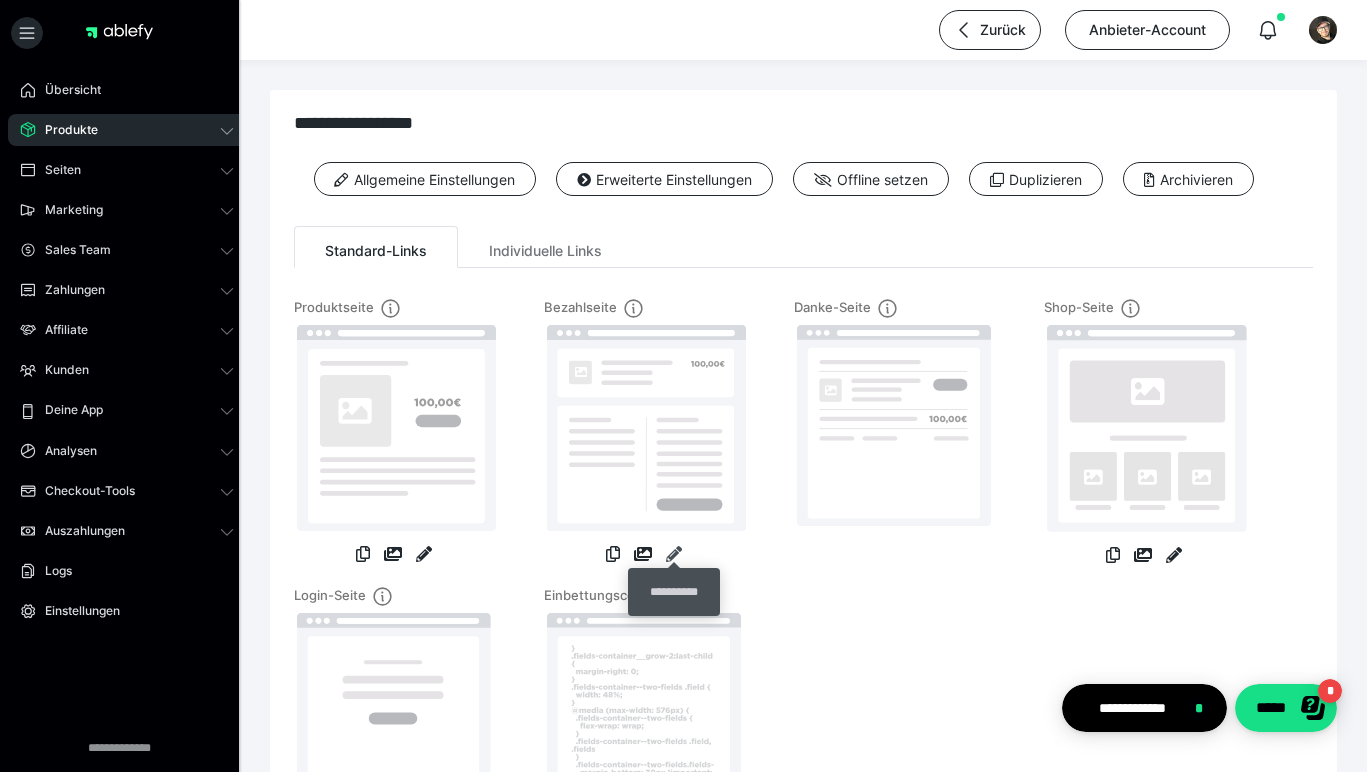 click at bounding box center [674, 554] 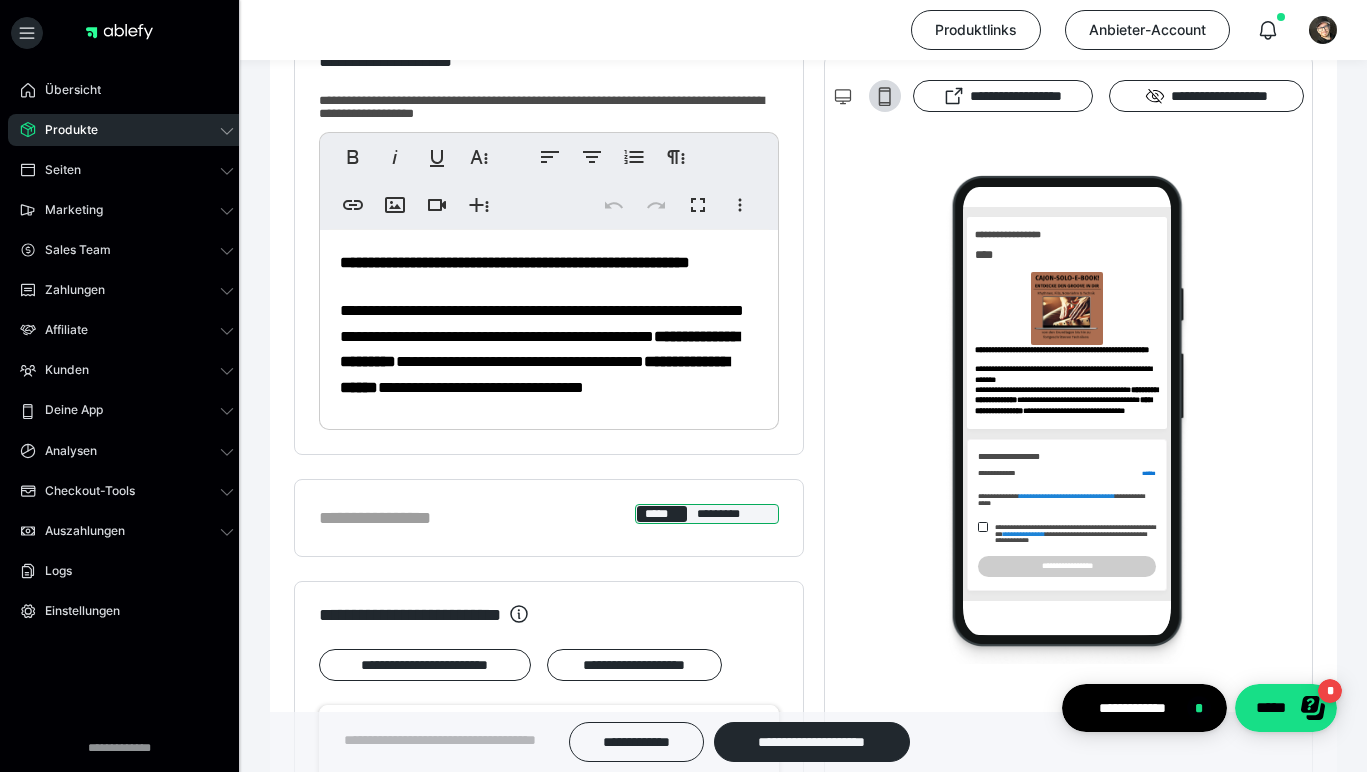 scroll, scrollTop: 0, scrollLeft: 0, axis: both 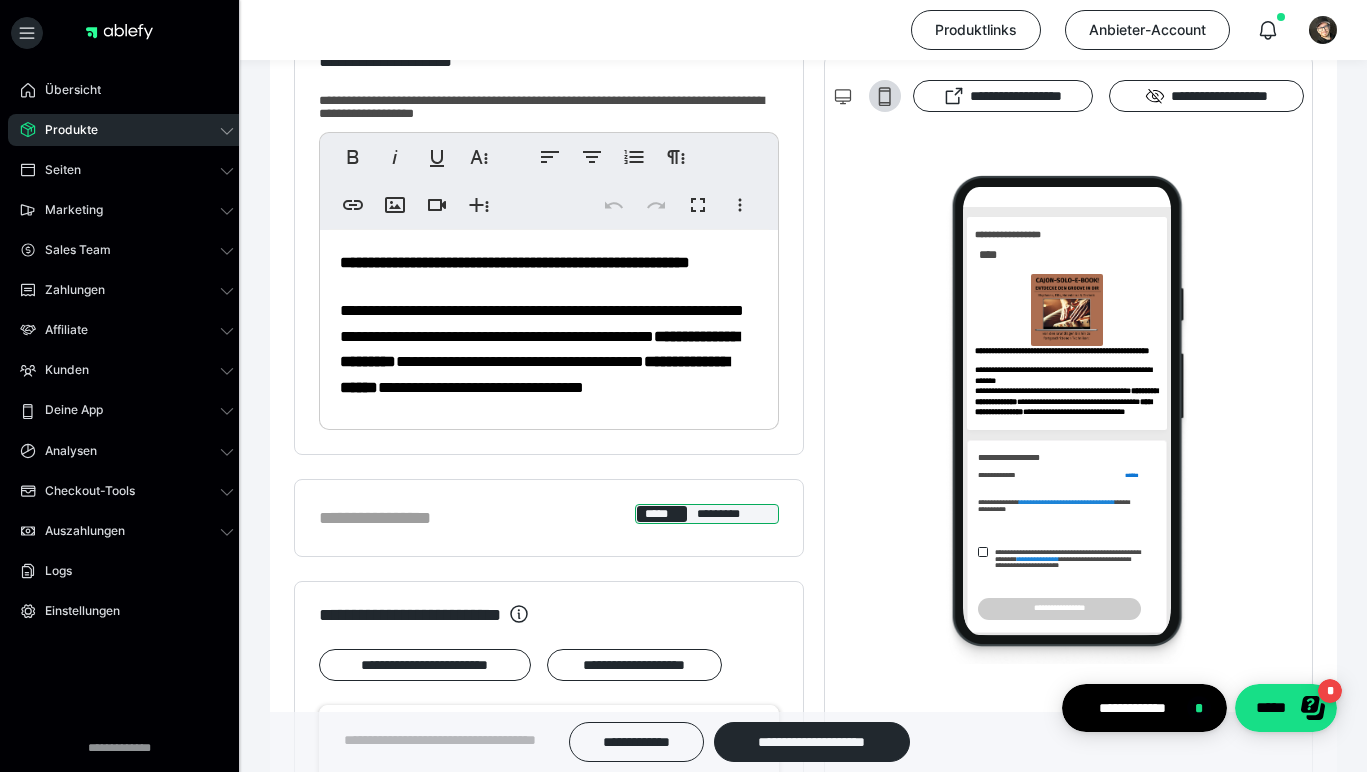 click on "*****" at bounding box center (662, 514) 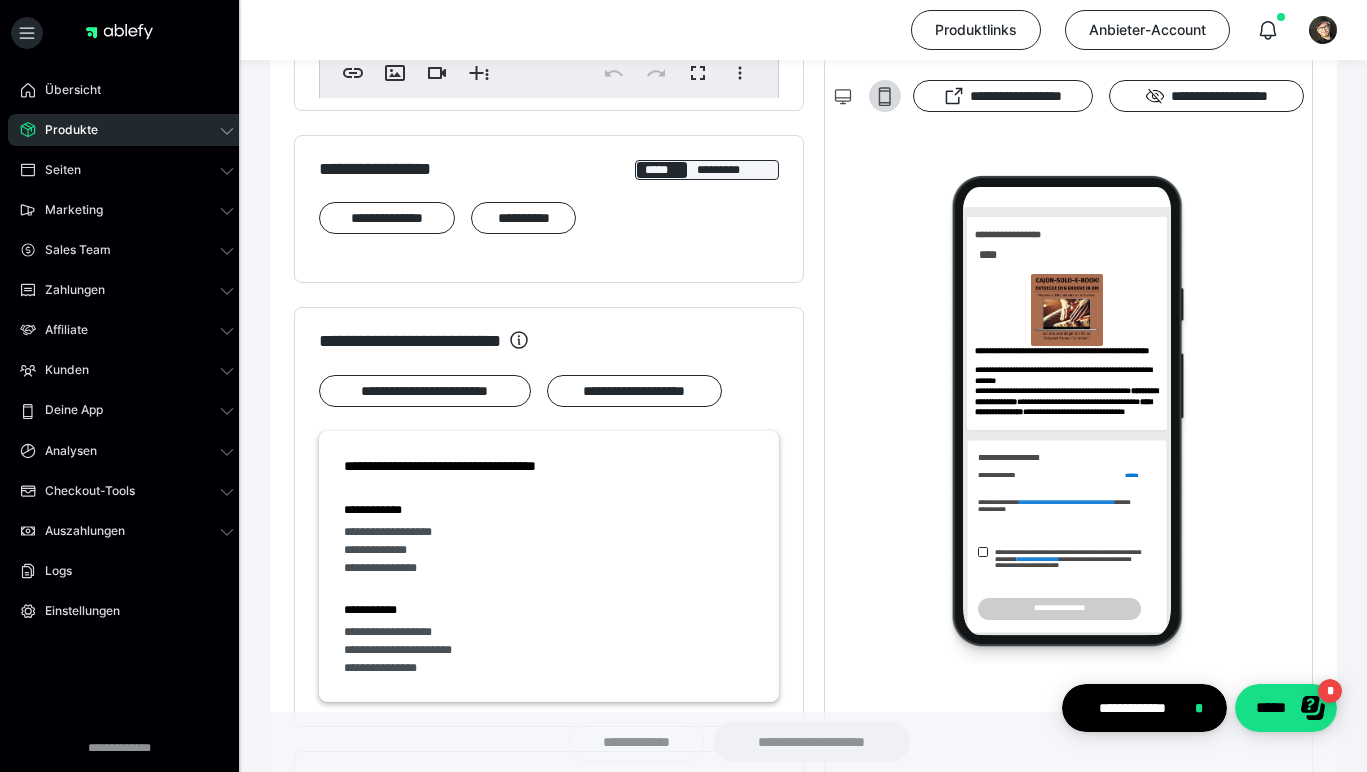 scroll, scrollTop: 856, scrollLeft: 0, axis: vertical 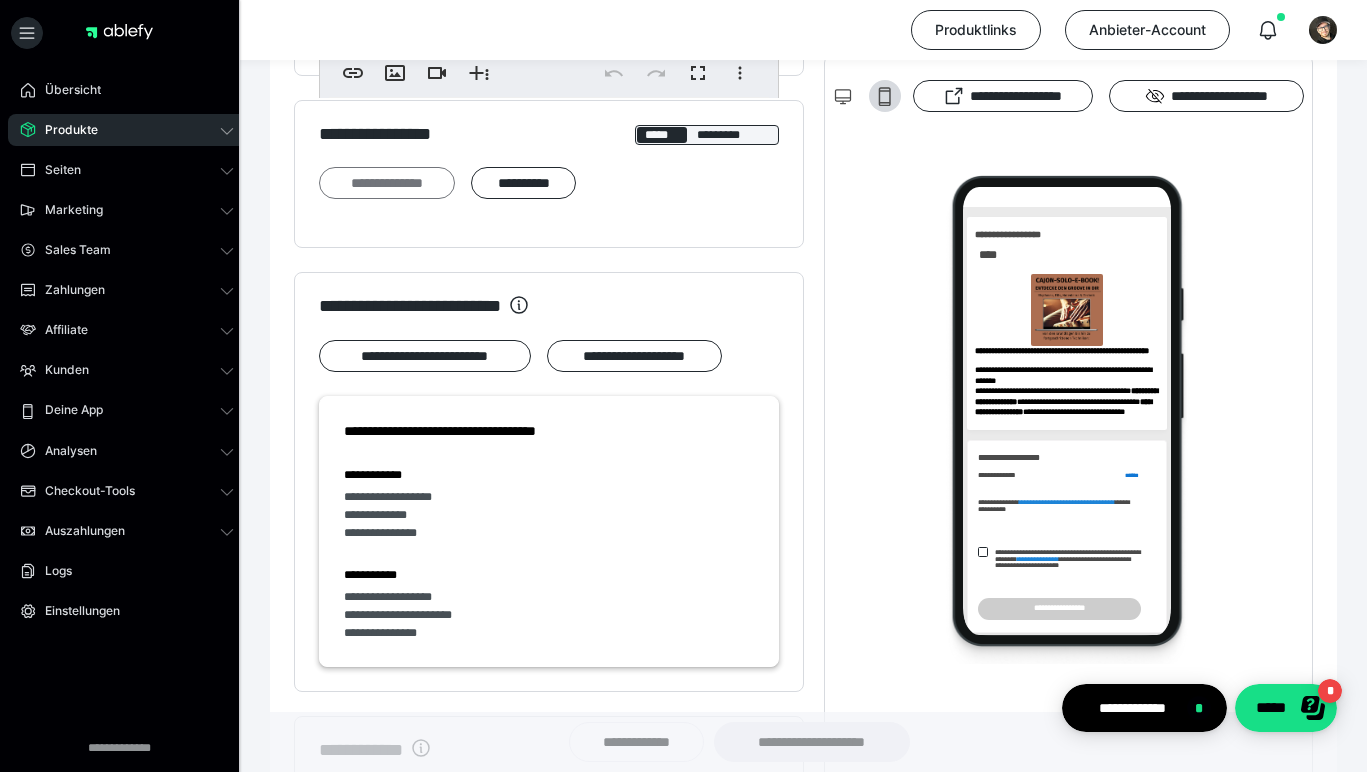 click on "**********" at bounding box center [387, 183] 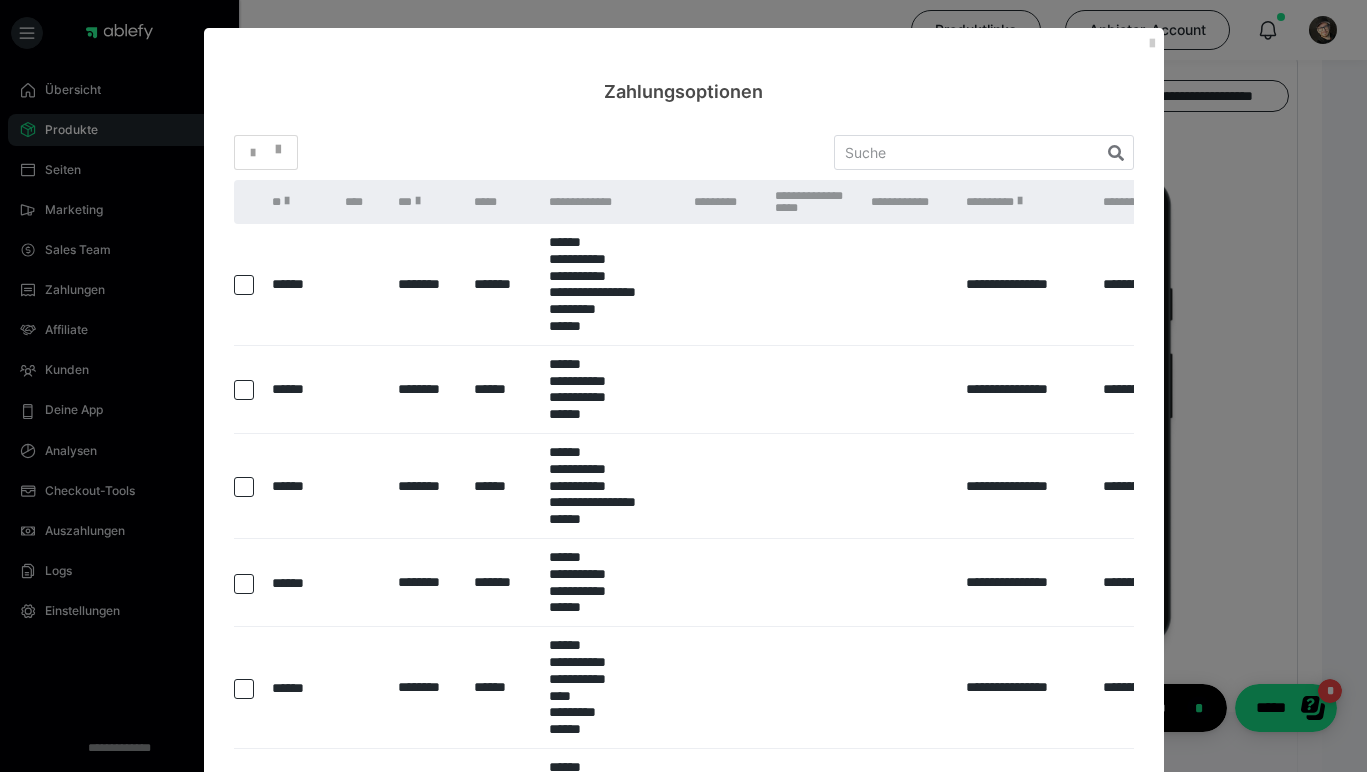 scroll, scrollTop: 169, scrollLeft: 0, axis: vertical 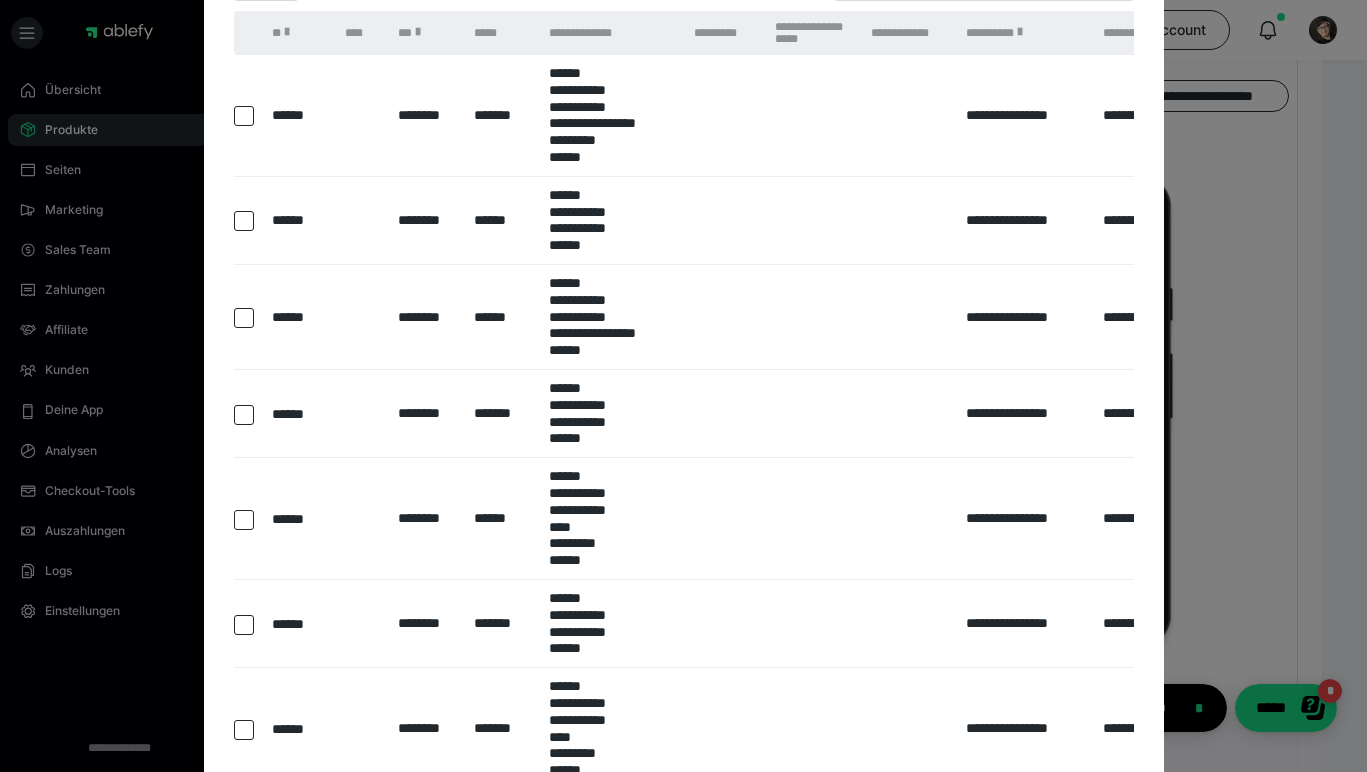 click at bounding box center (244, 520) 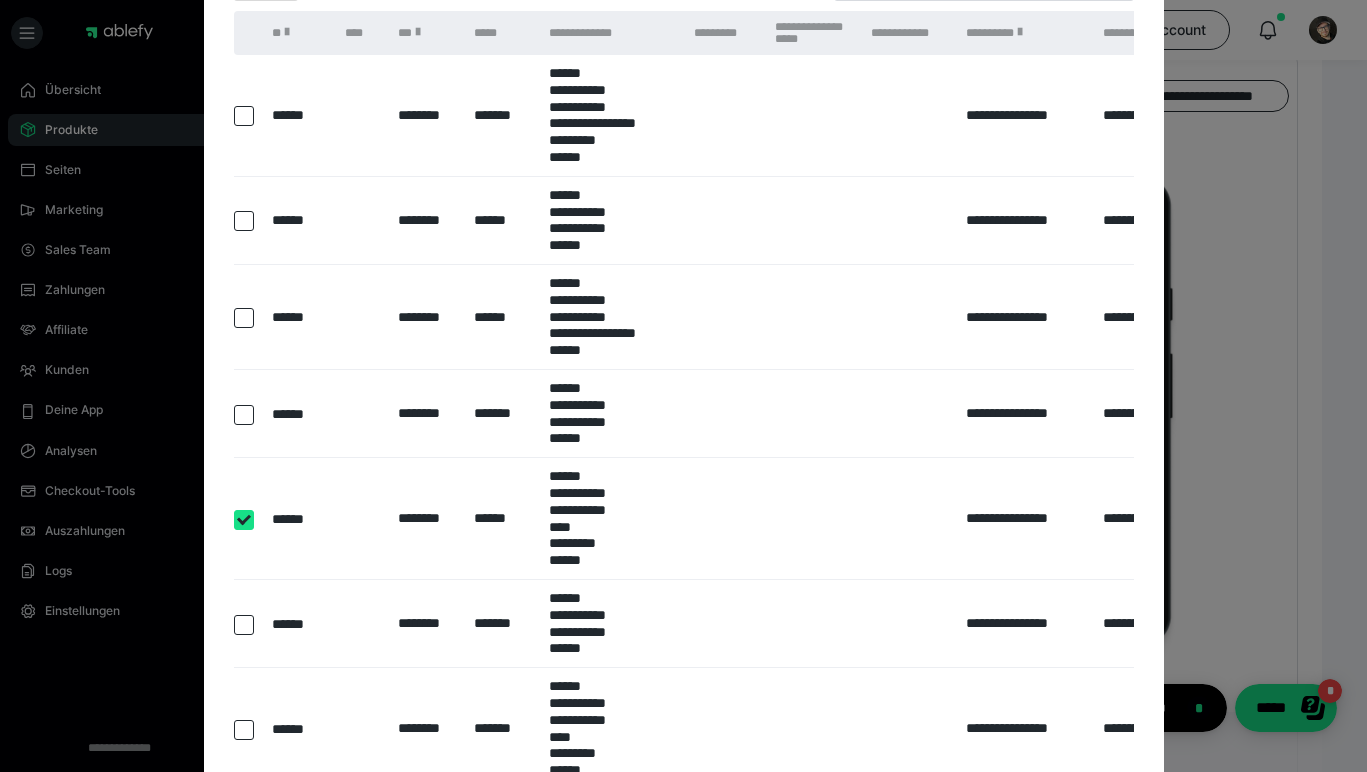 checkbox on "true" 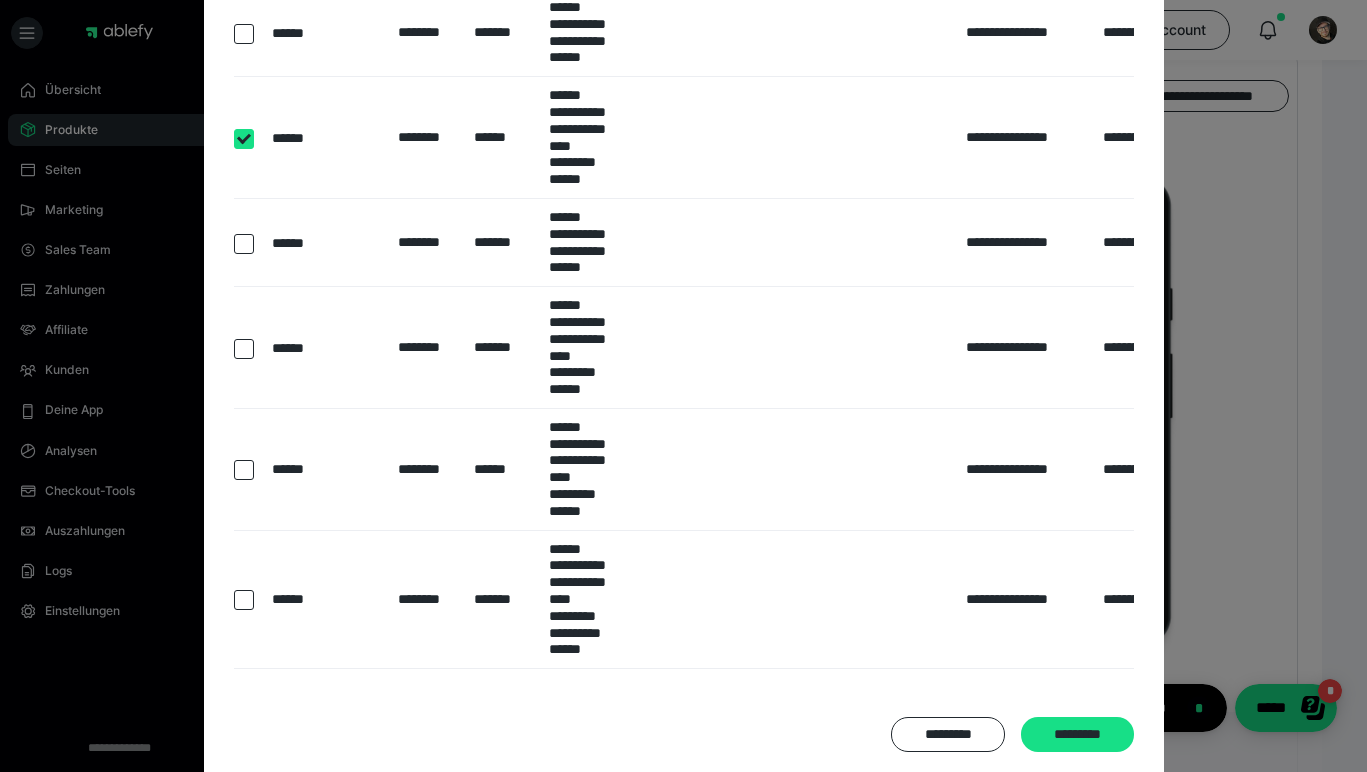 scroll, scrollTop: 902, scrollLeft: 0, axis: vertical 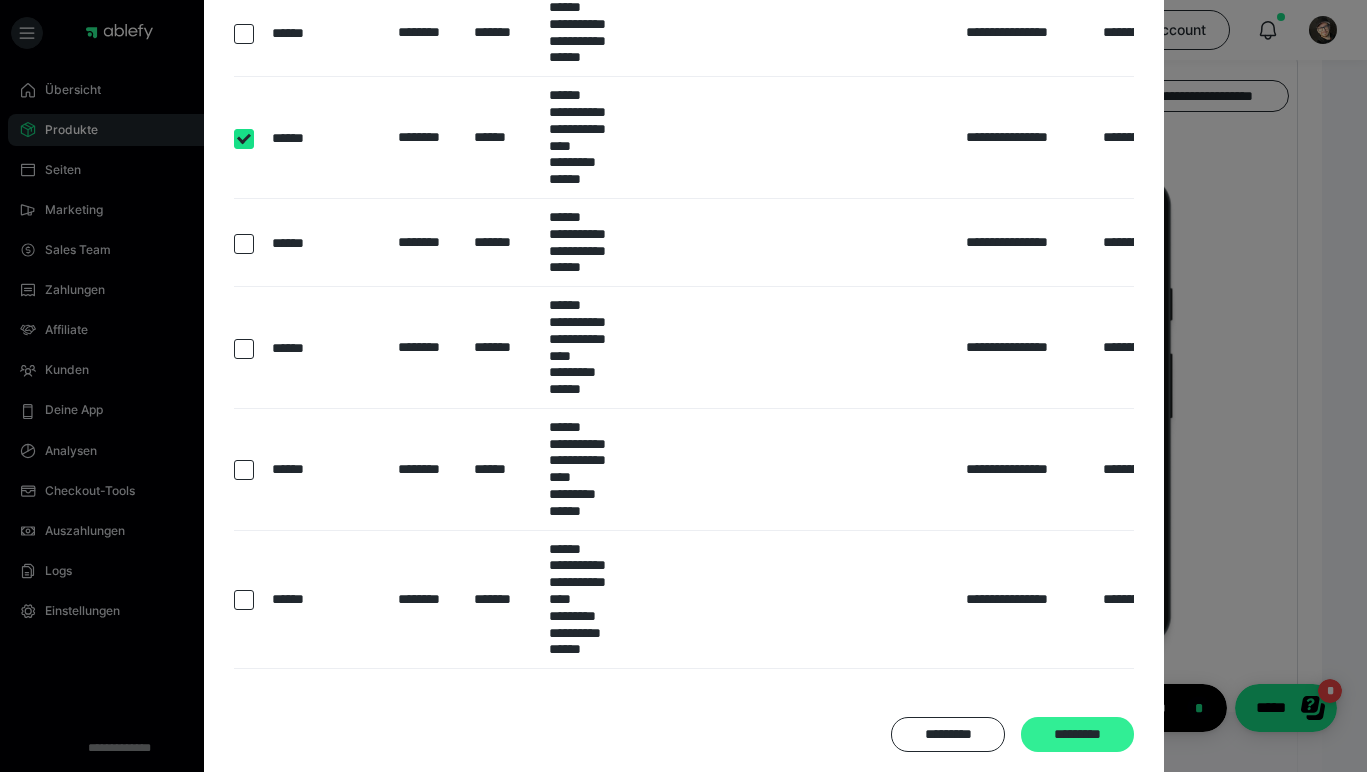 click on "*********" at bounding box center (1077, 734) 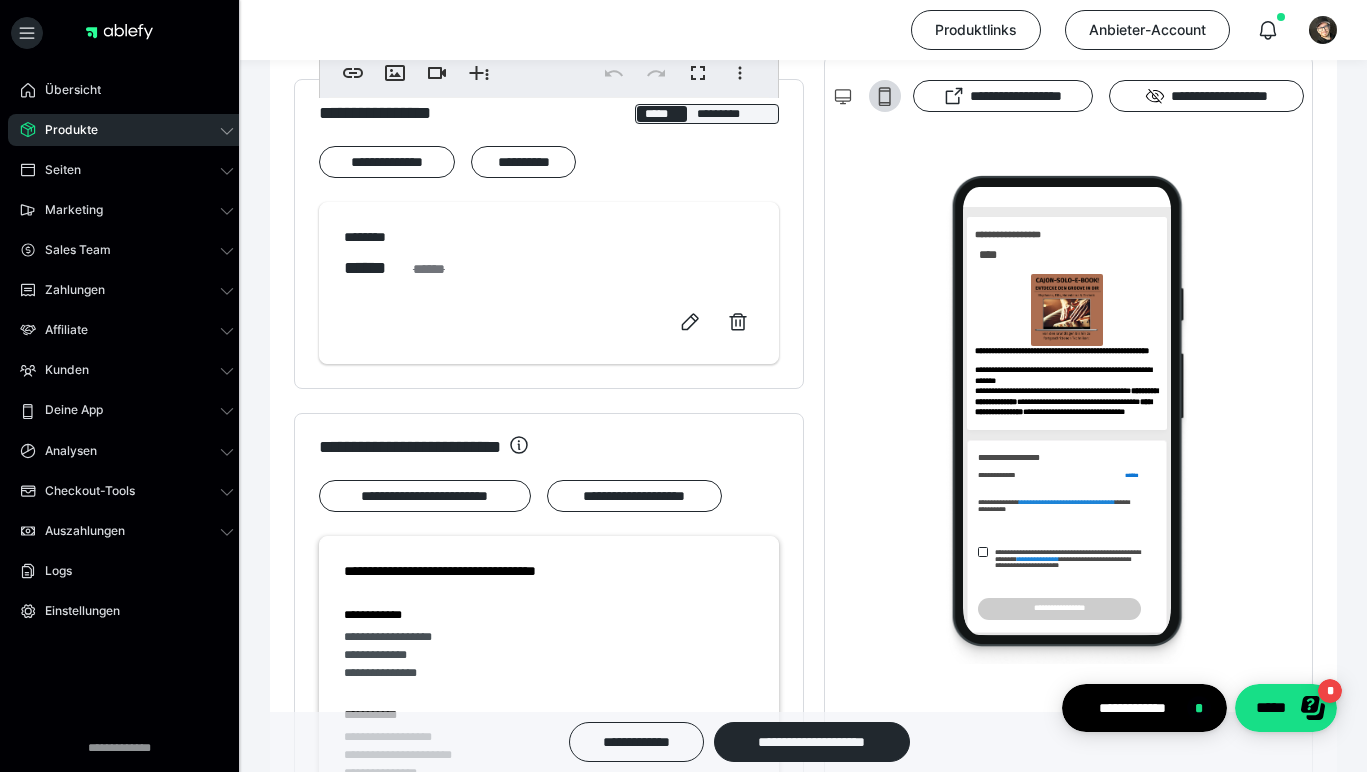 scroll, scrollTop: 906, scrollLeft: 0, axis: vertical 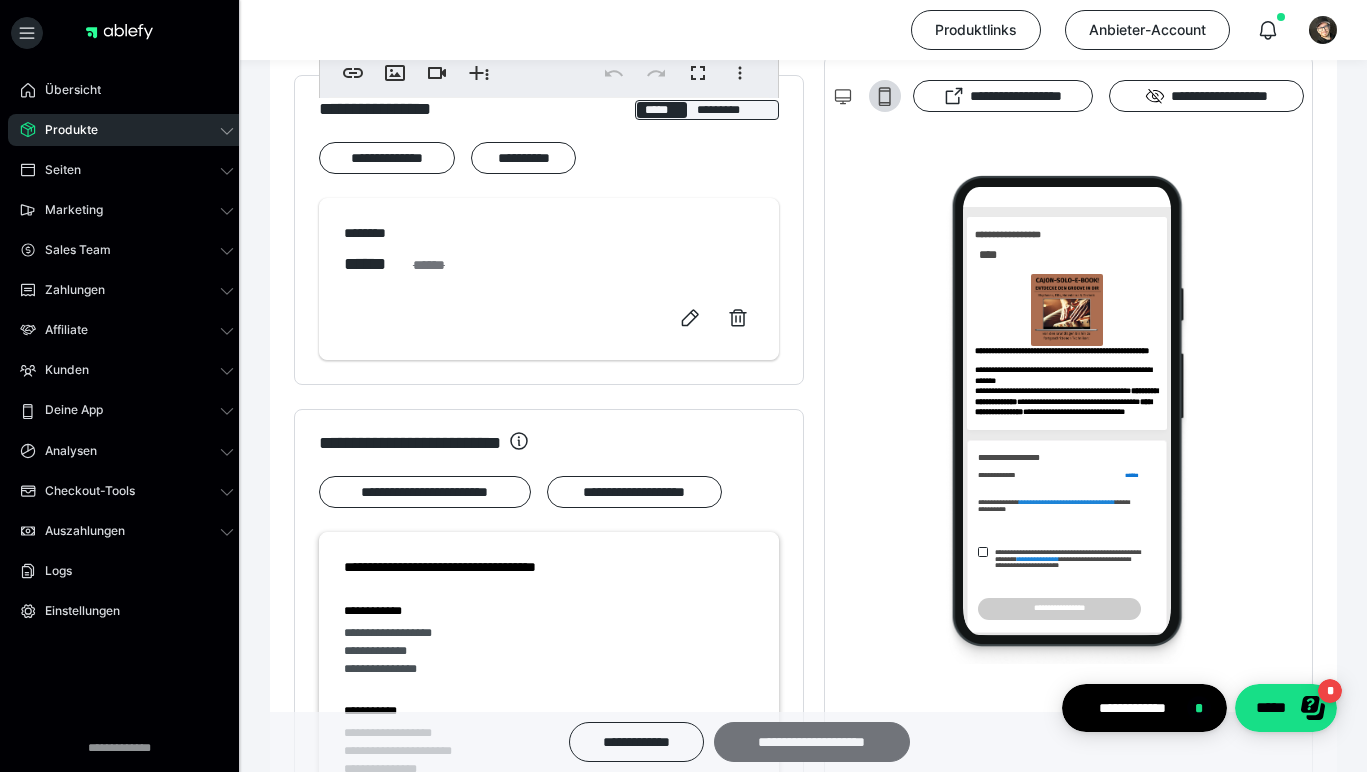 click on "**********" at bounding box center [812, 742] 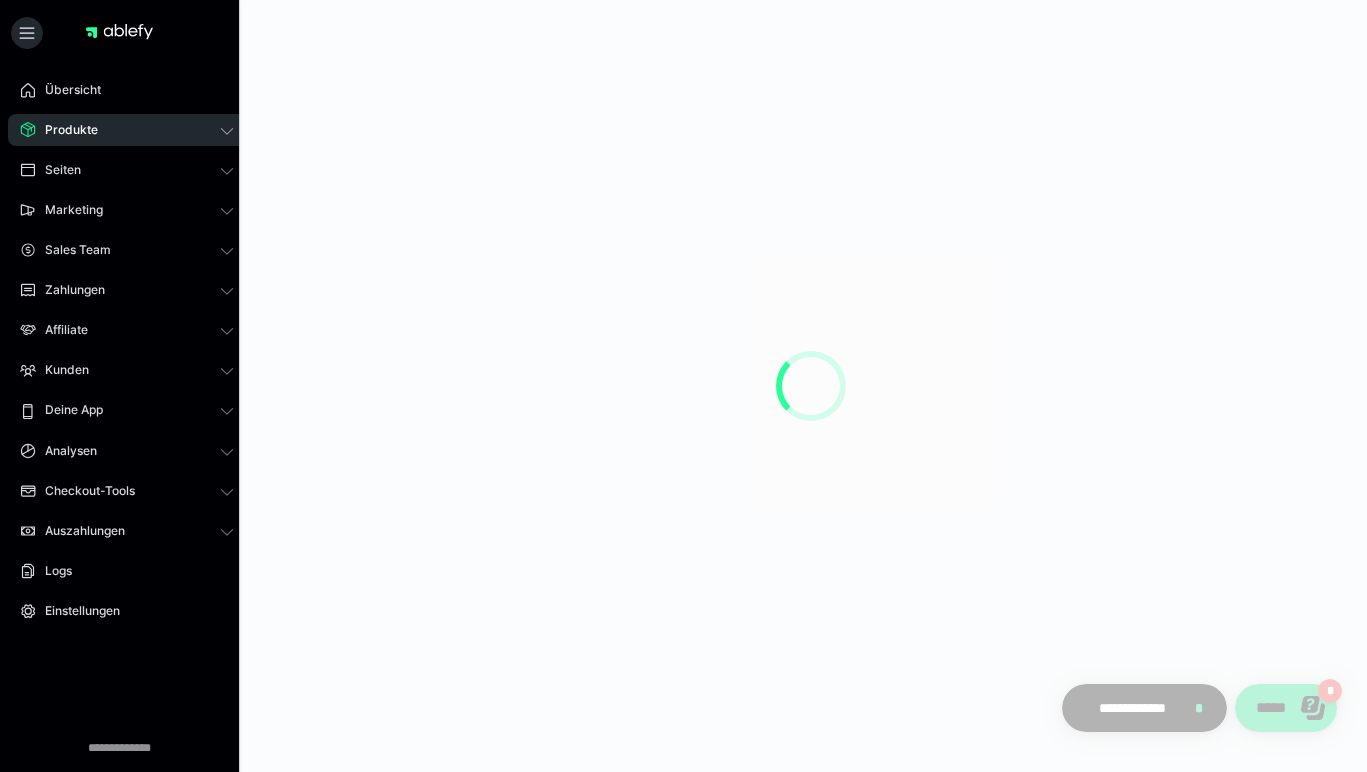 scroll, scrollTop: 0, scrollLeft: 0, axis: both 